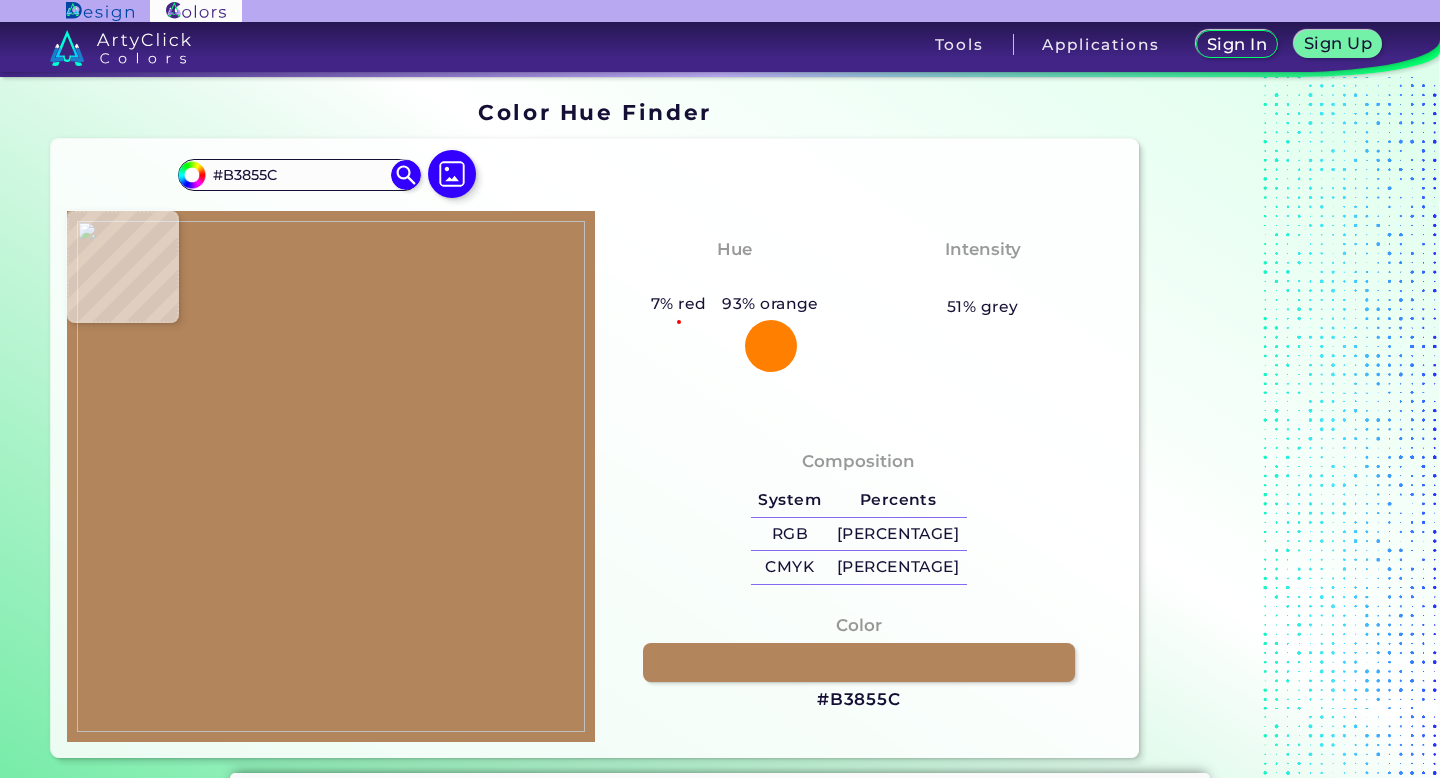 scroll, scrollTop: 0, scrollLeft: 0, axis: both 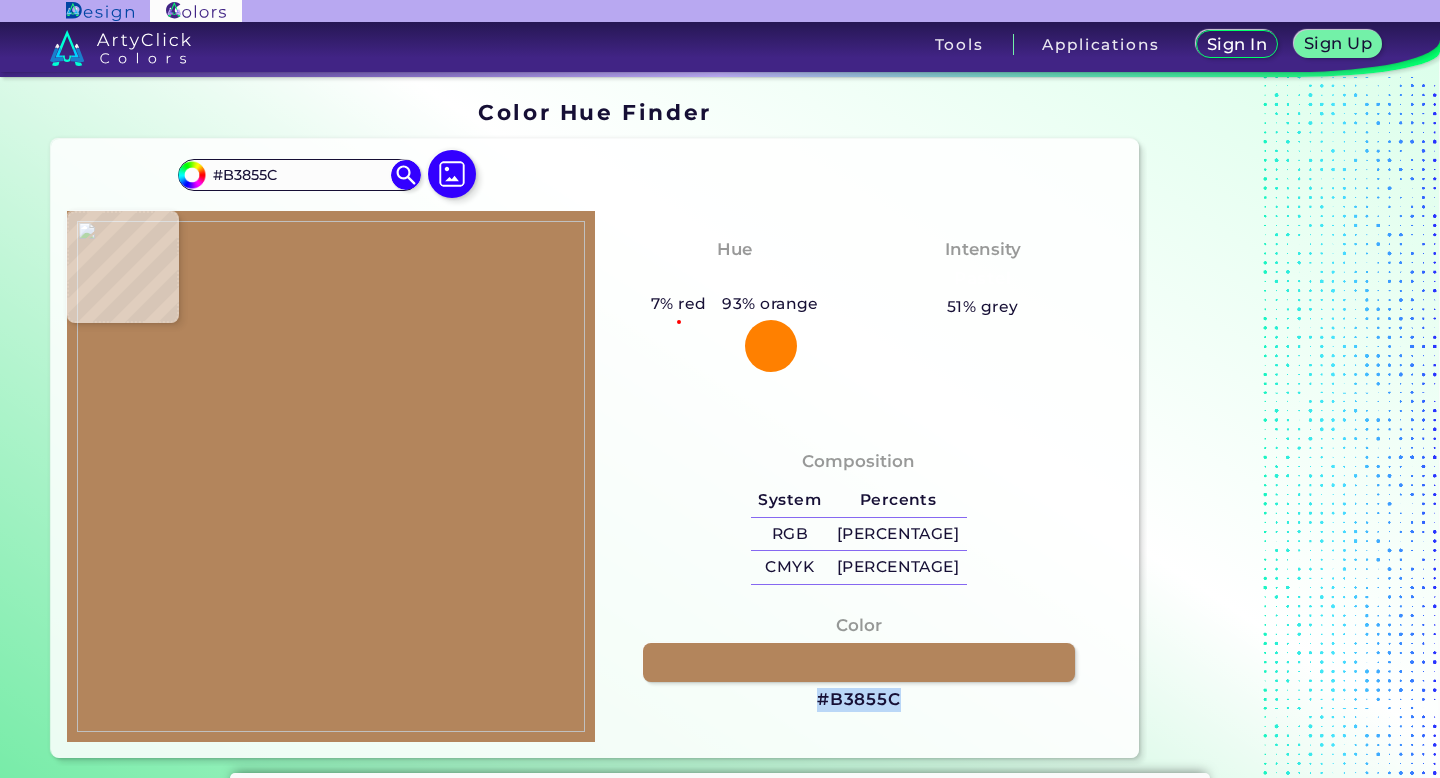 click at bounding box center [331, 476] 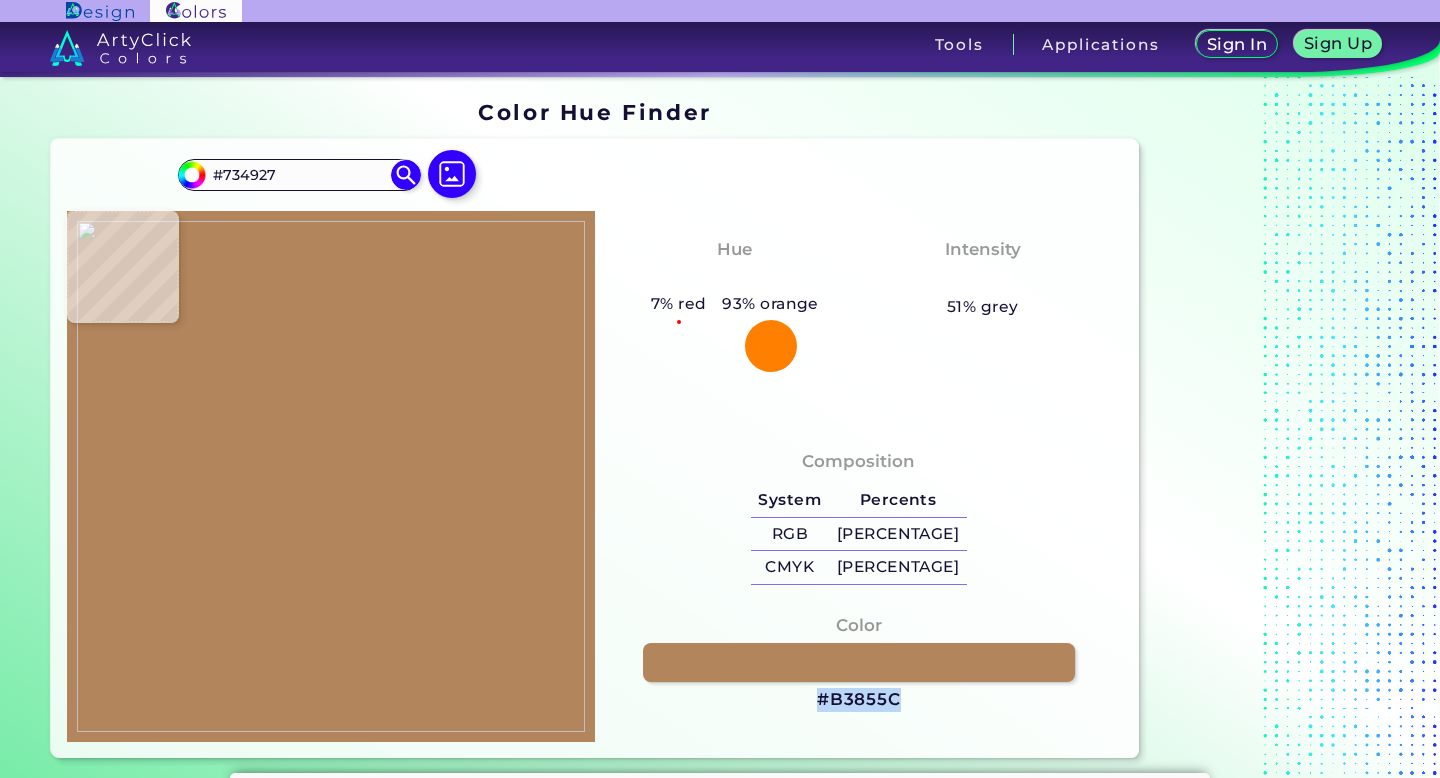 type on "#805635" 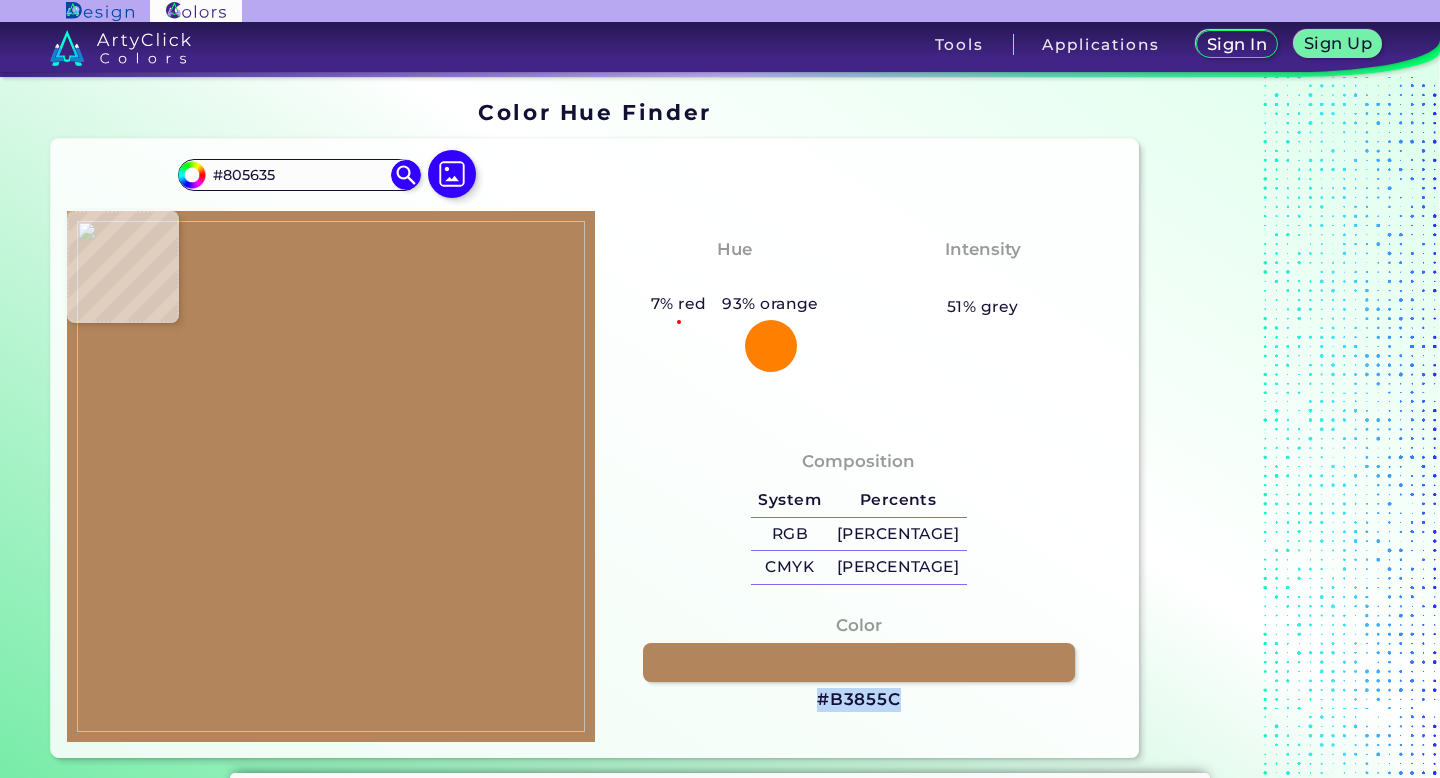 type on "#744a27" 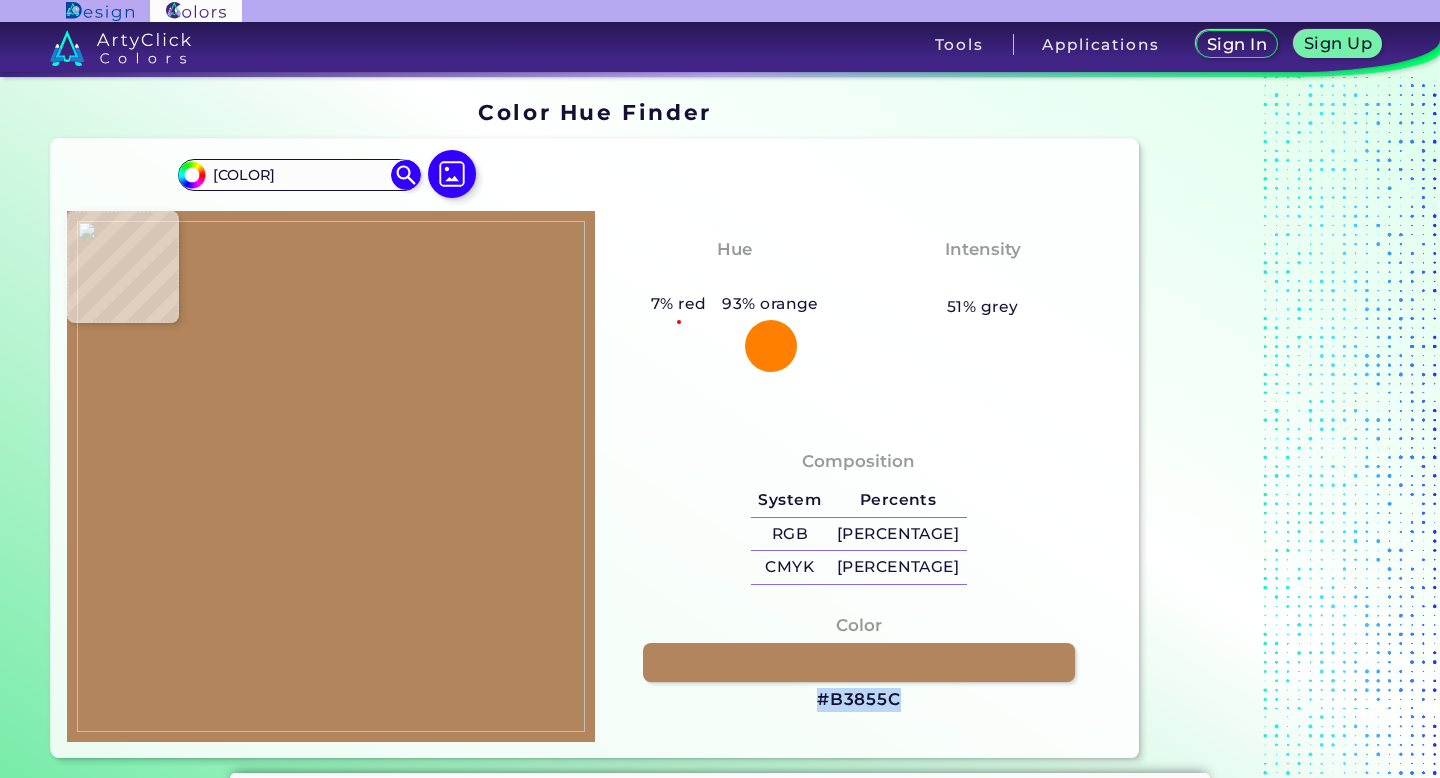 type on "#784d2c" 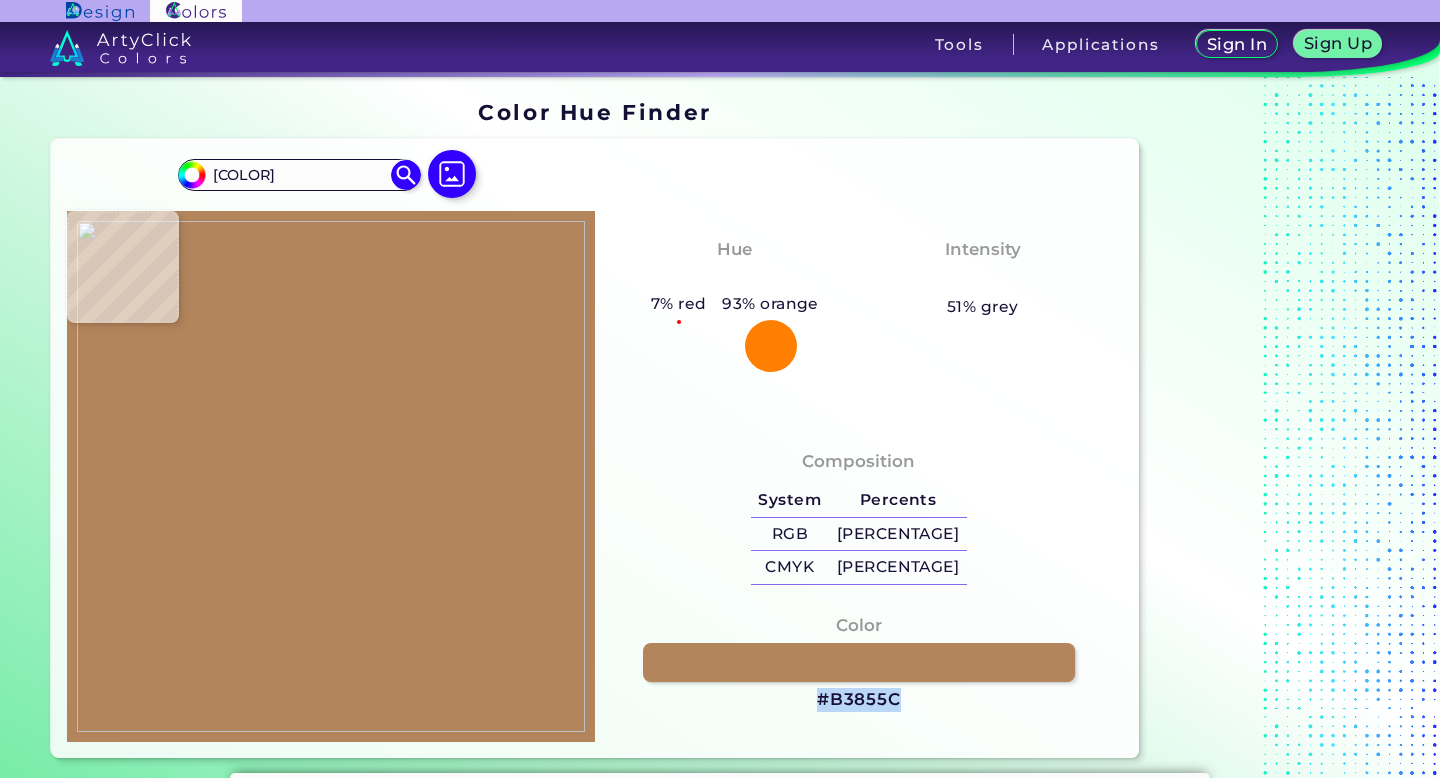 type on "#784D2C" 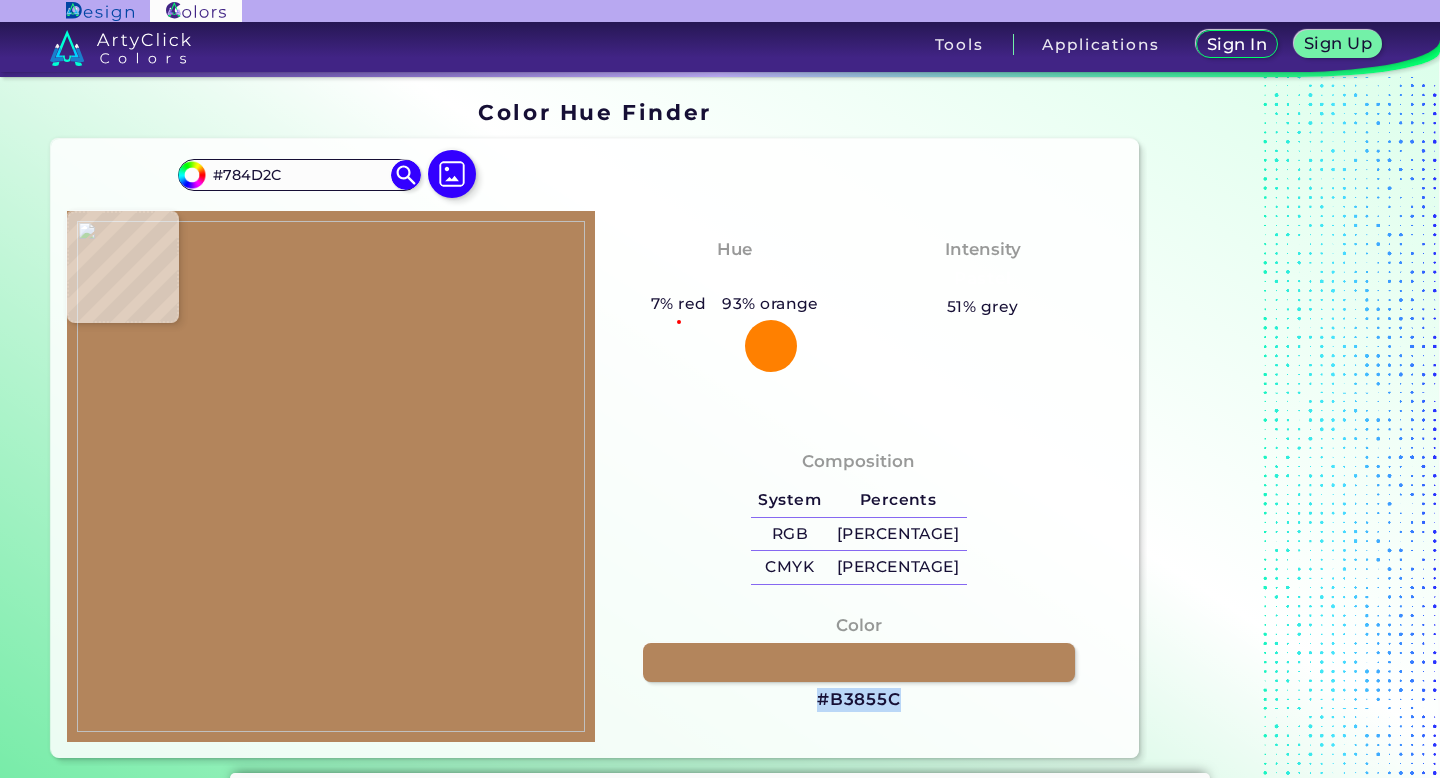 type on "#805634" 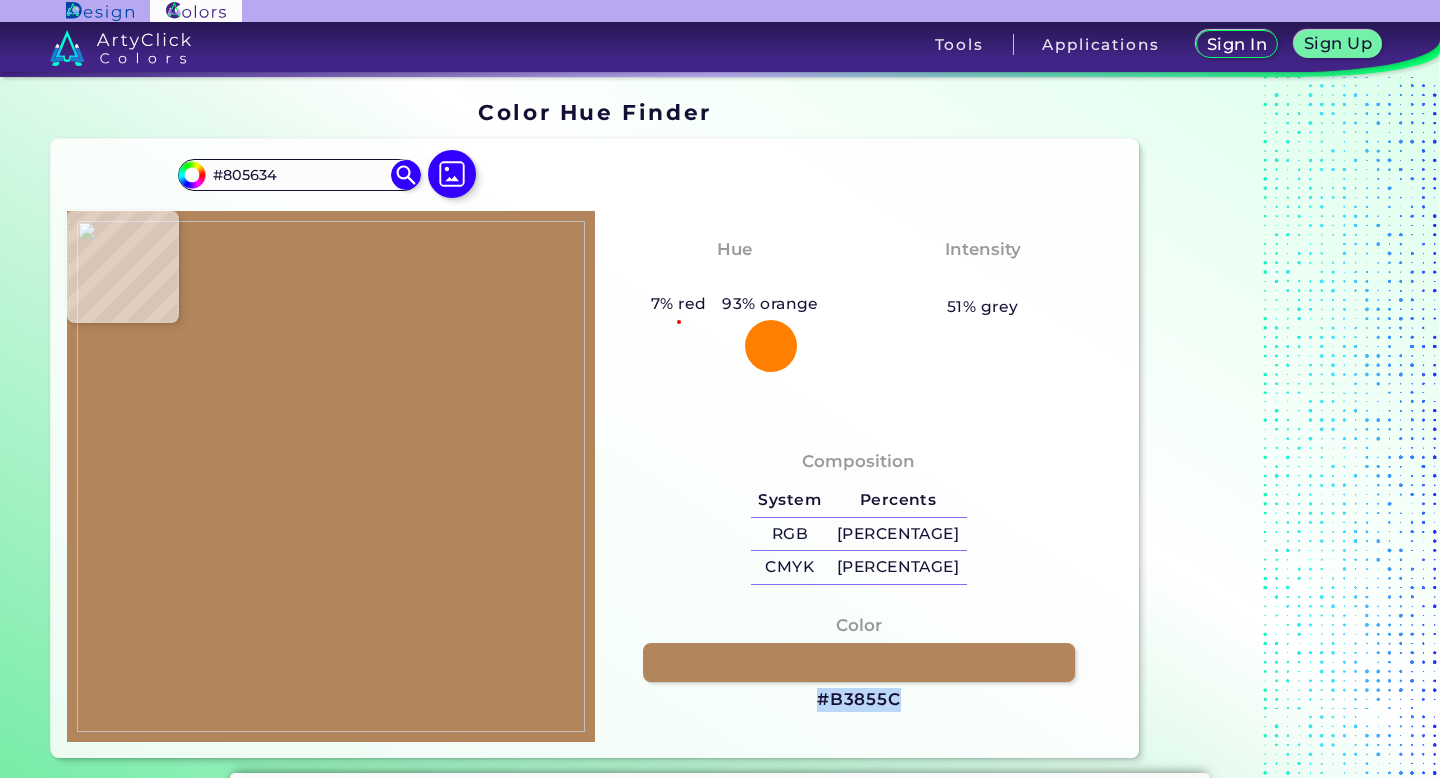 type on "#7c5230" 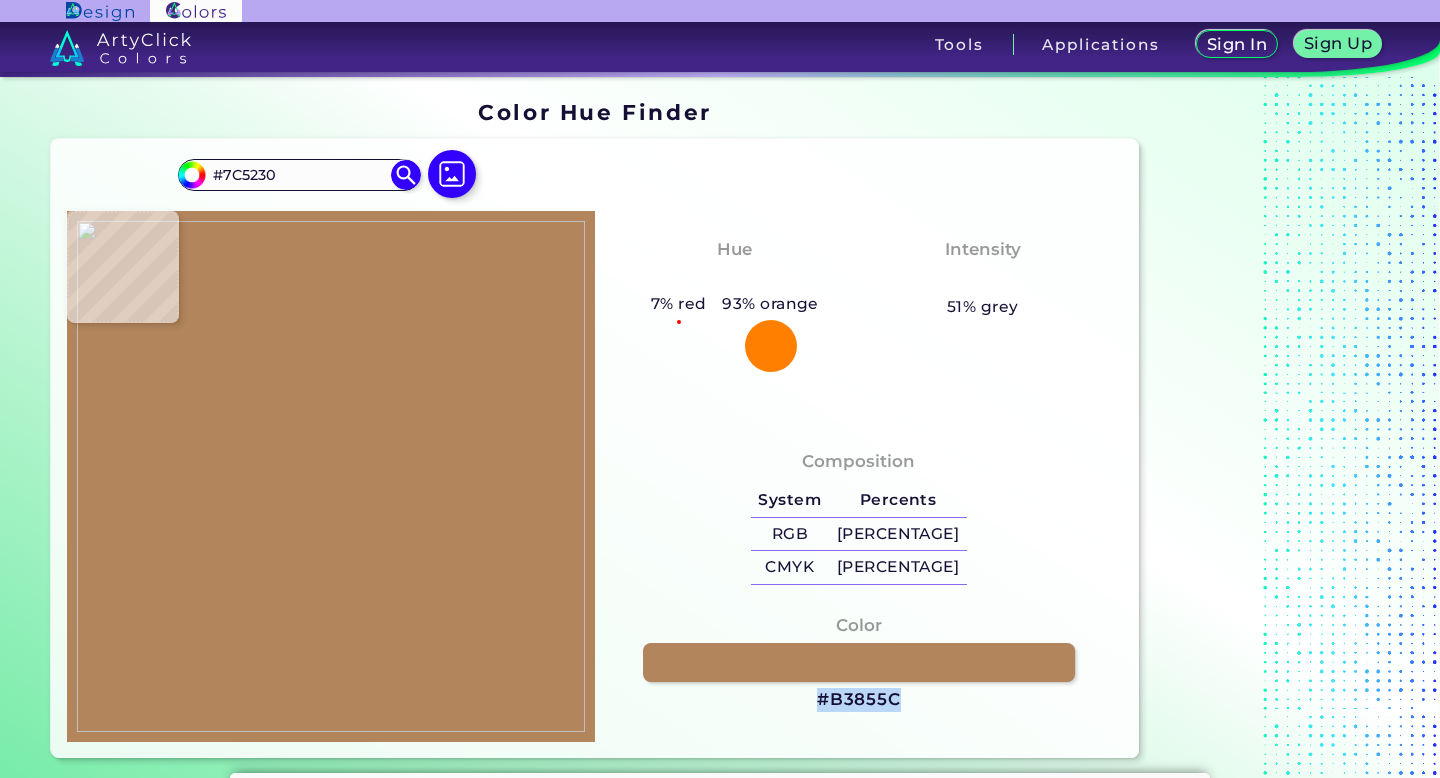 type on "#7d5231" 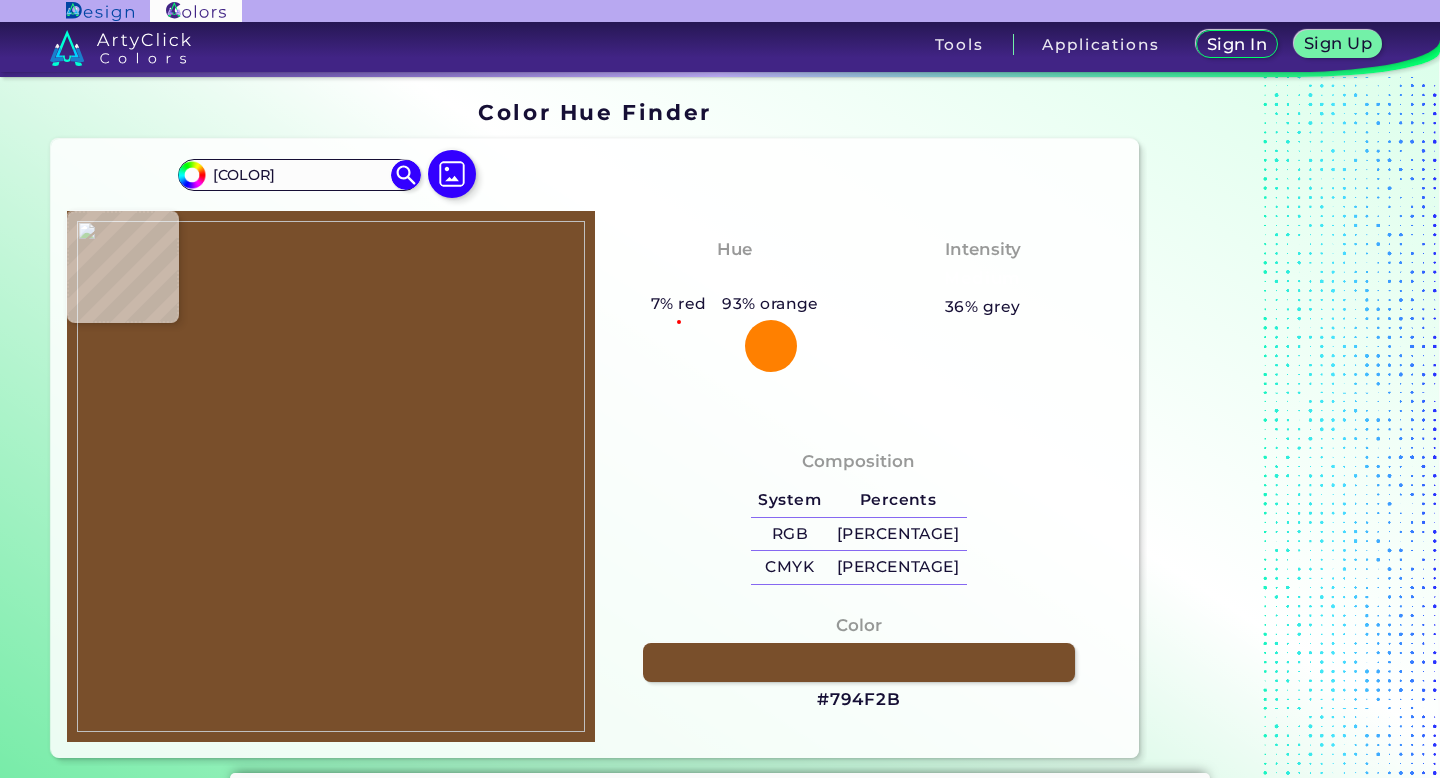 type on "#794f2b" 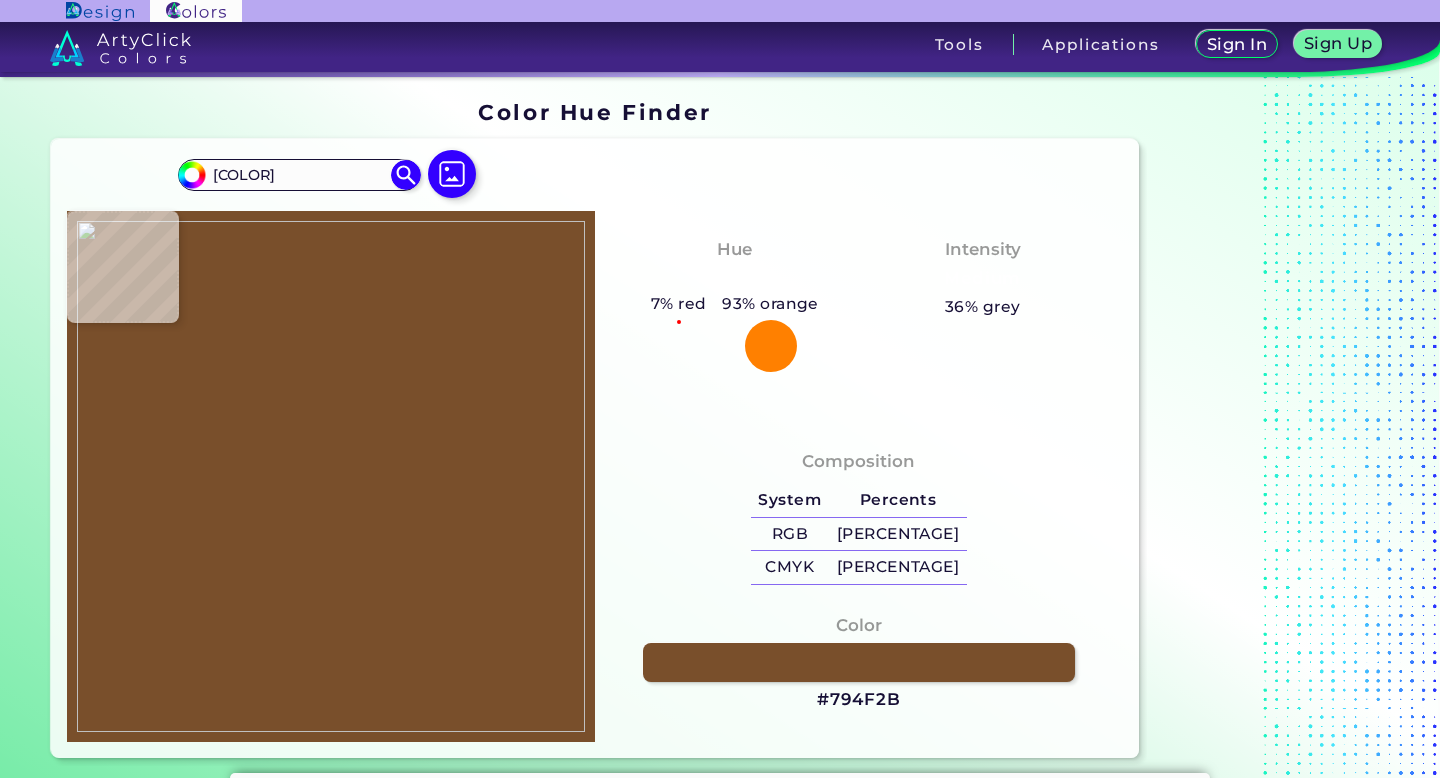 type on "#794F2B" 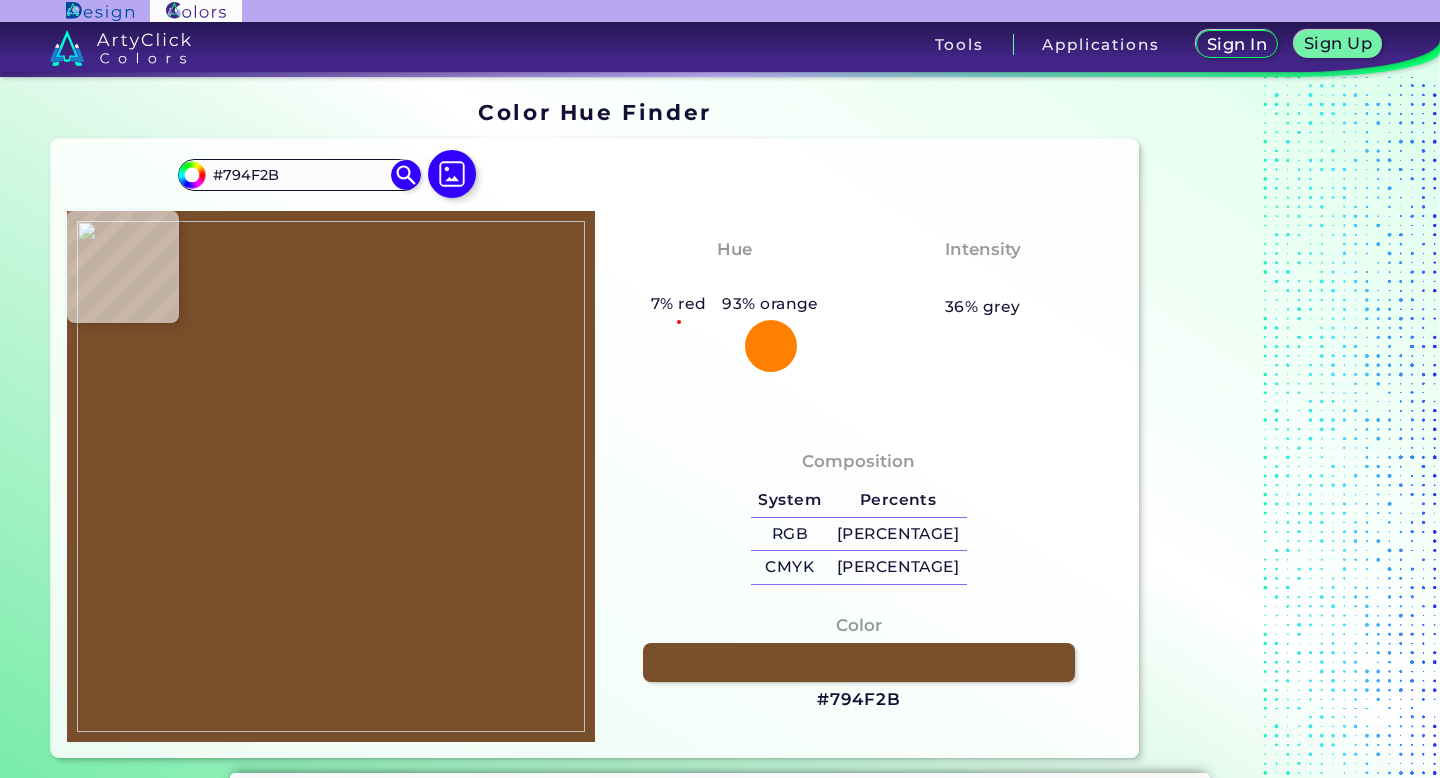 type on "#805632" 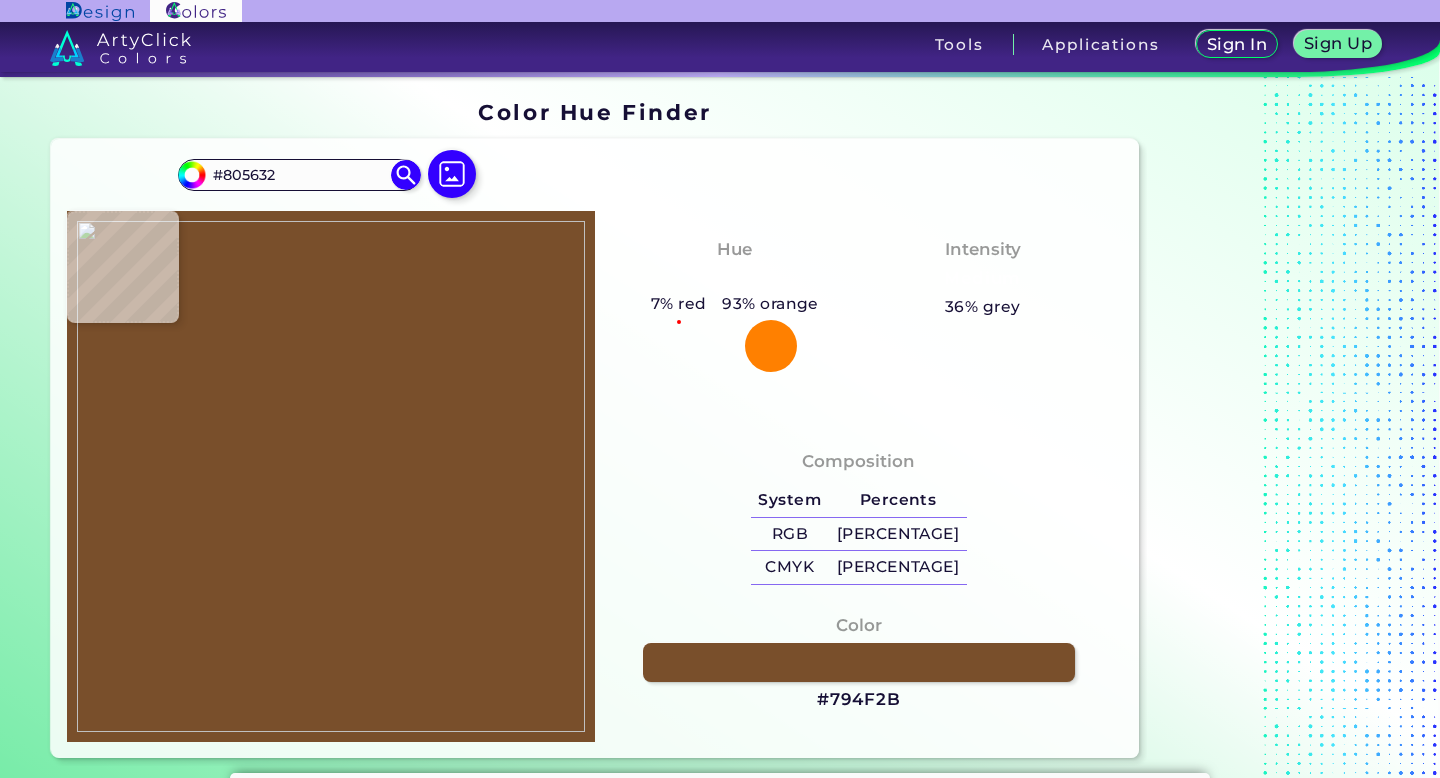type on "#784e2a" 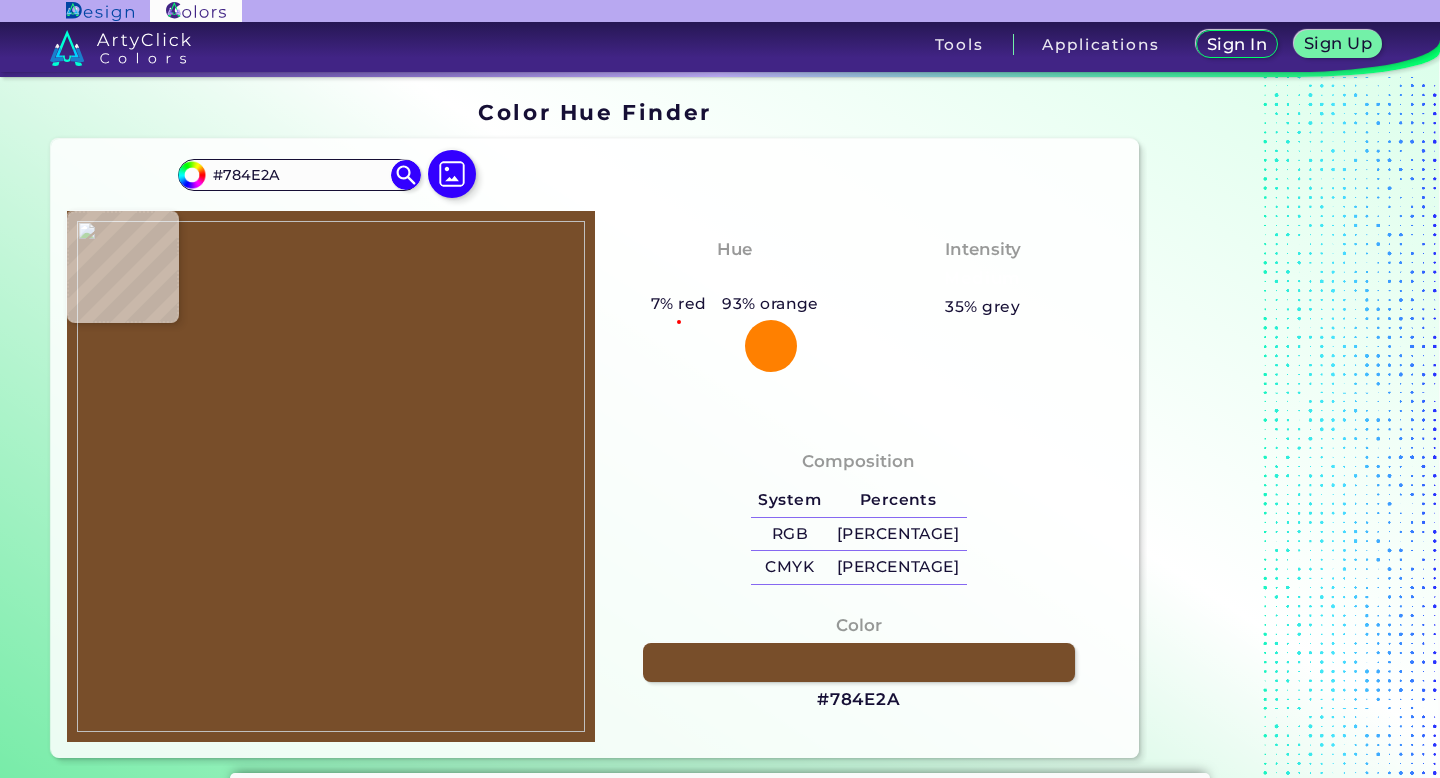 click at bounding box center [331, 476] 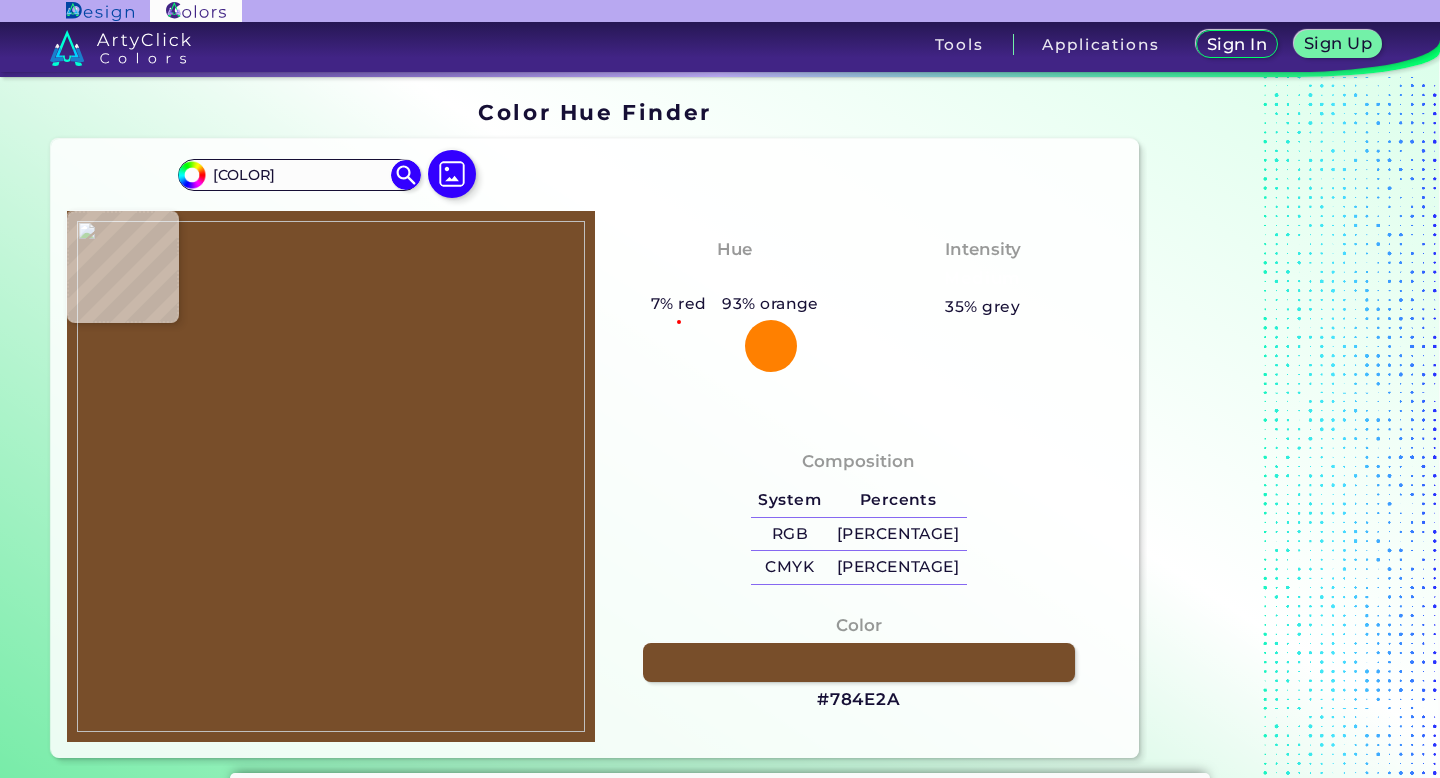type on "#7e5332" 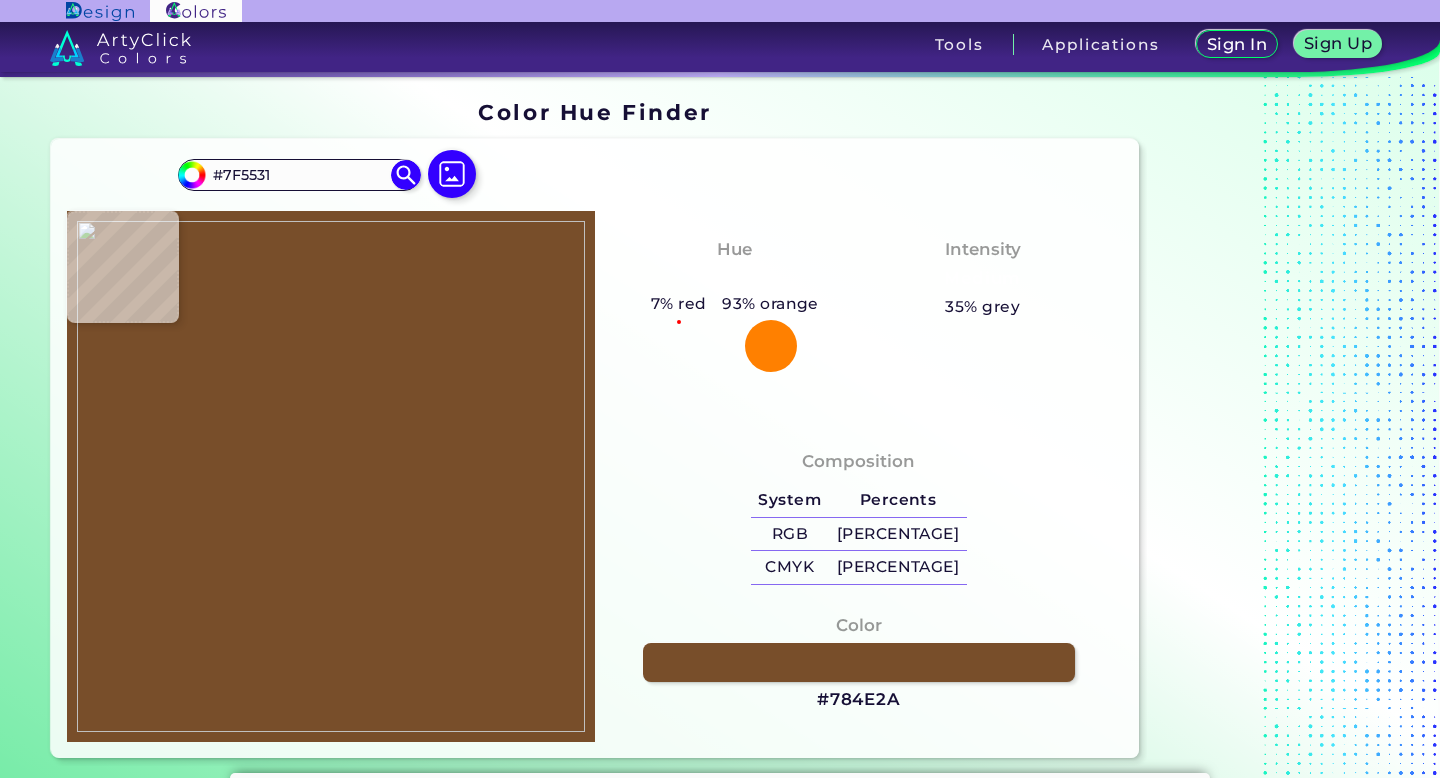 type on "#805632" 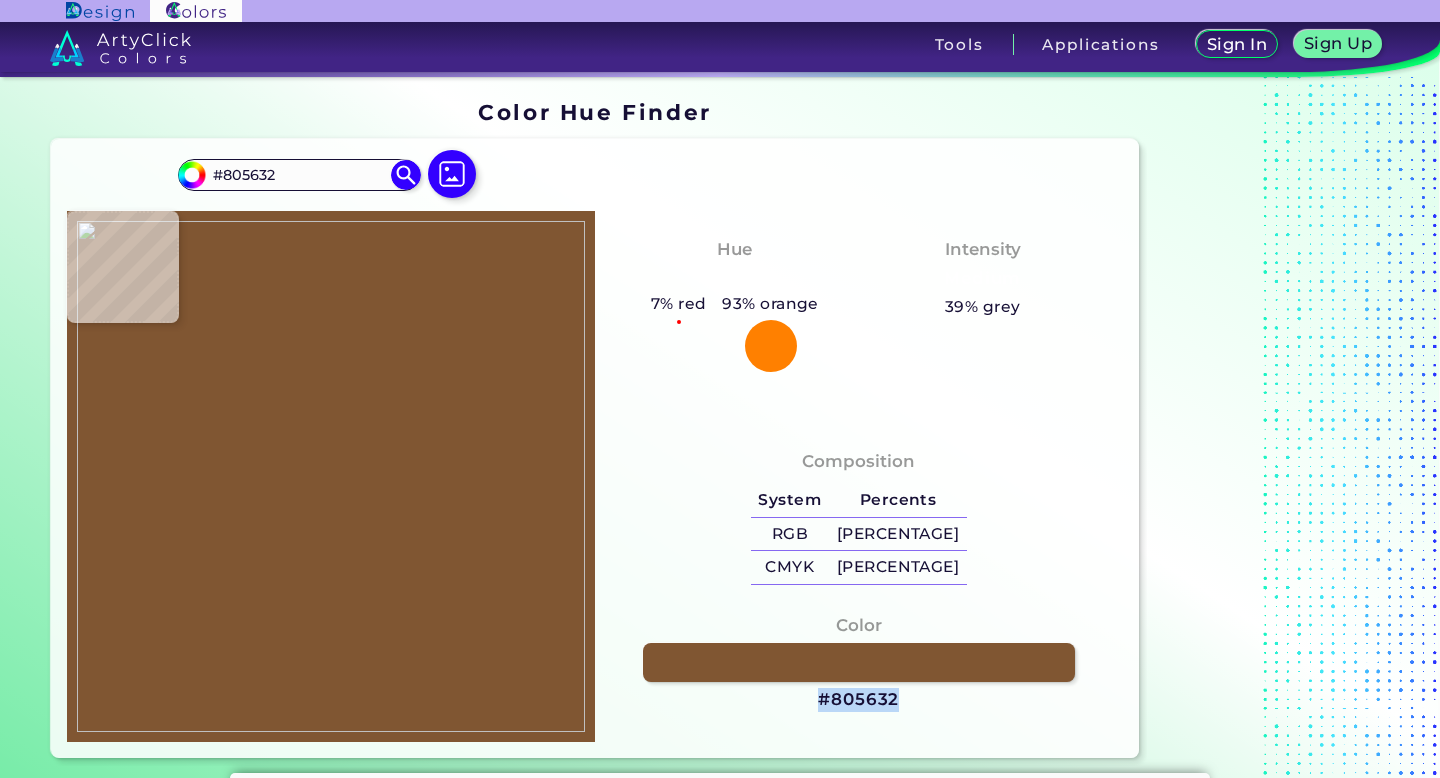 drag, startPoint x: 908, startPoint y: 700, endPoint x: 821, endPoint y: 700, distance: 87 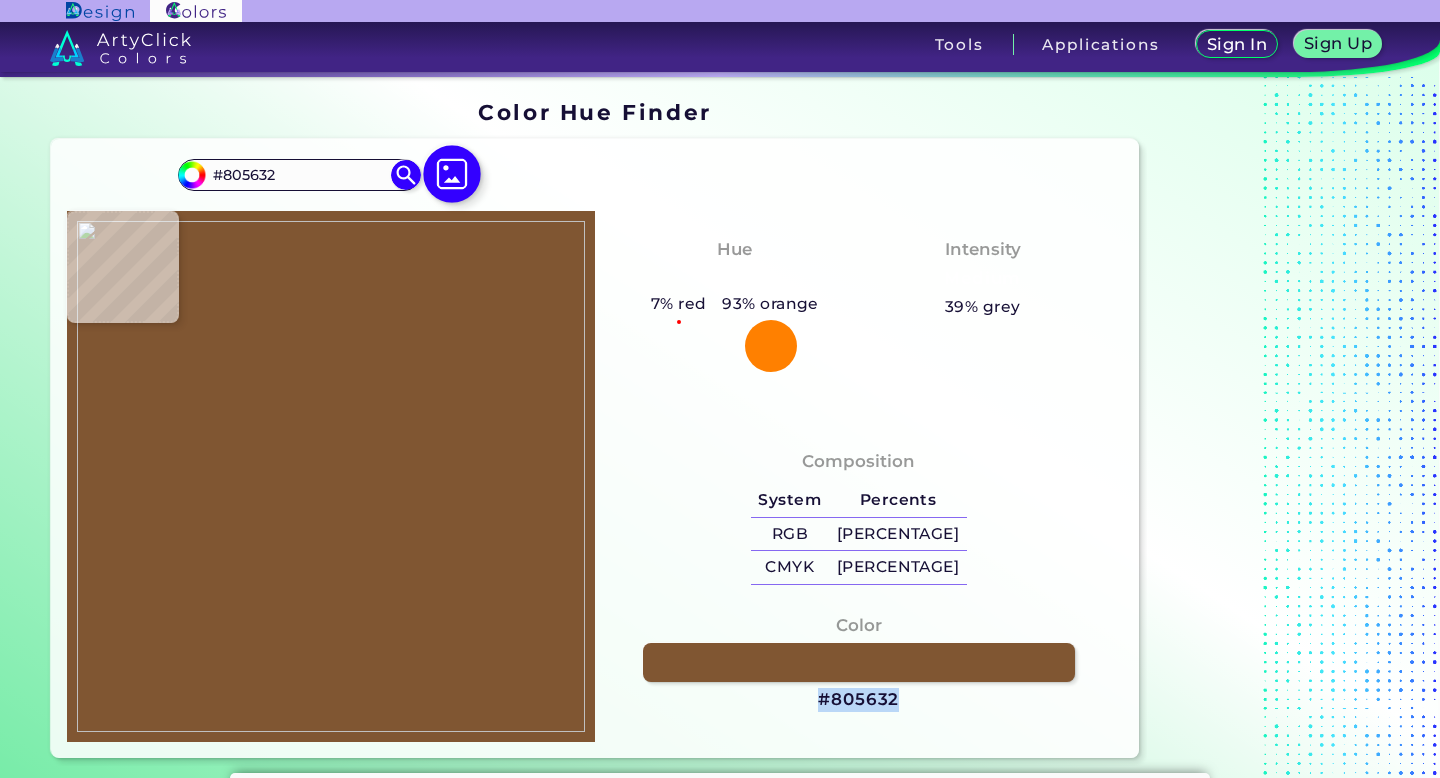 click at bounding box center [452, 174] 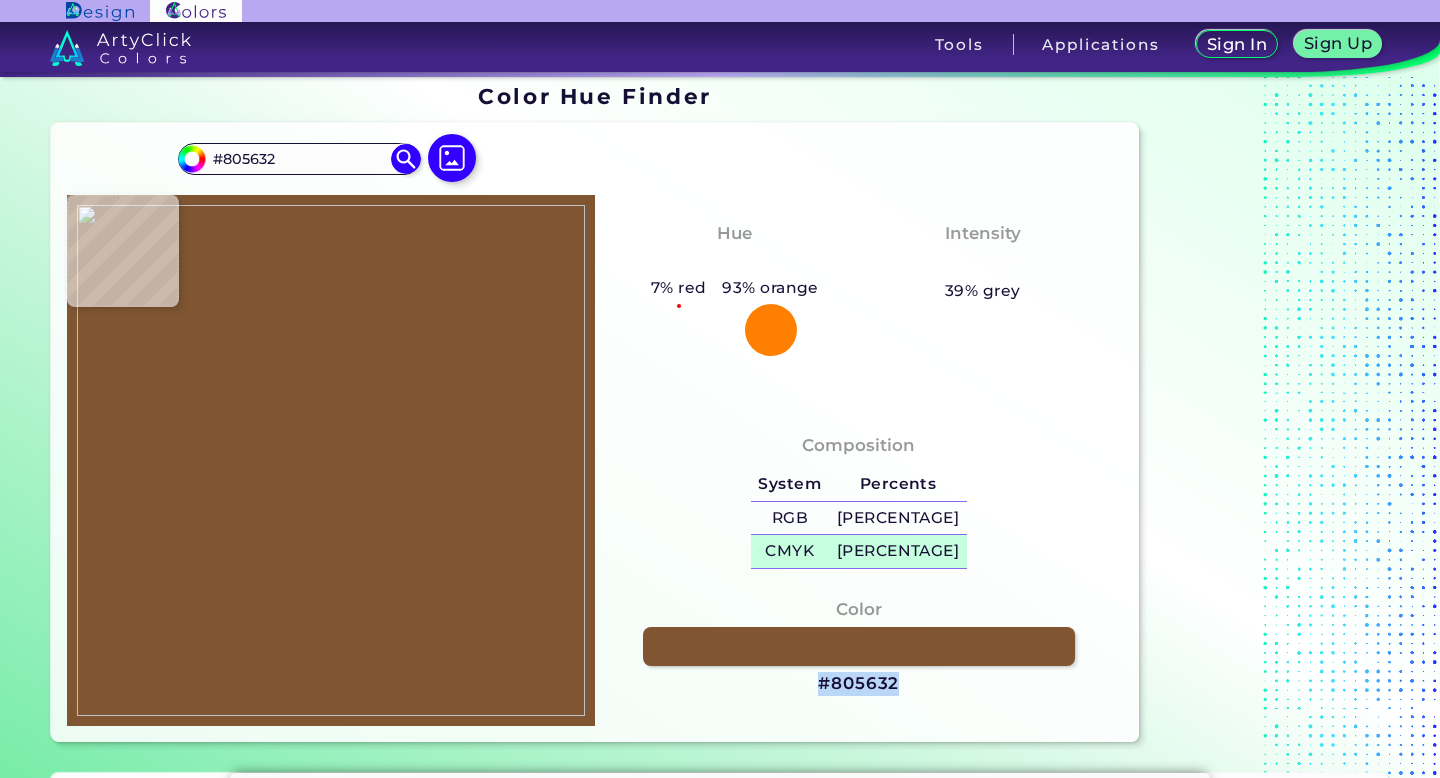 scroll, scrollTop: 11, scrollLeft: 0, axis: vertical 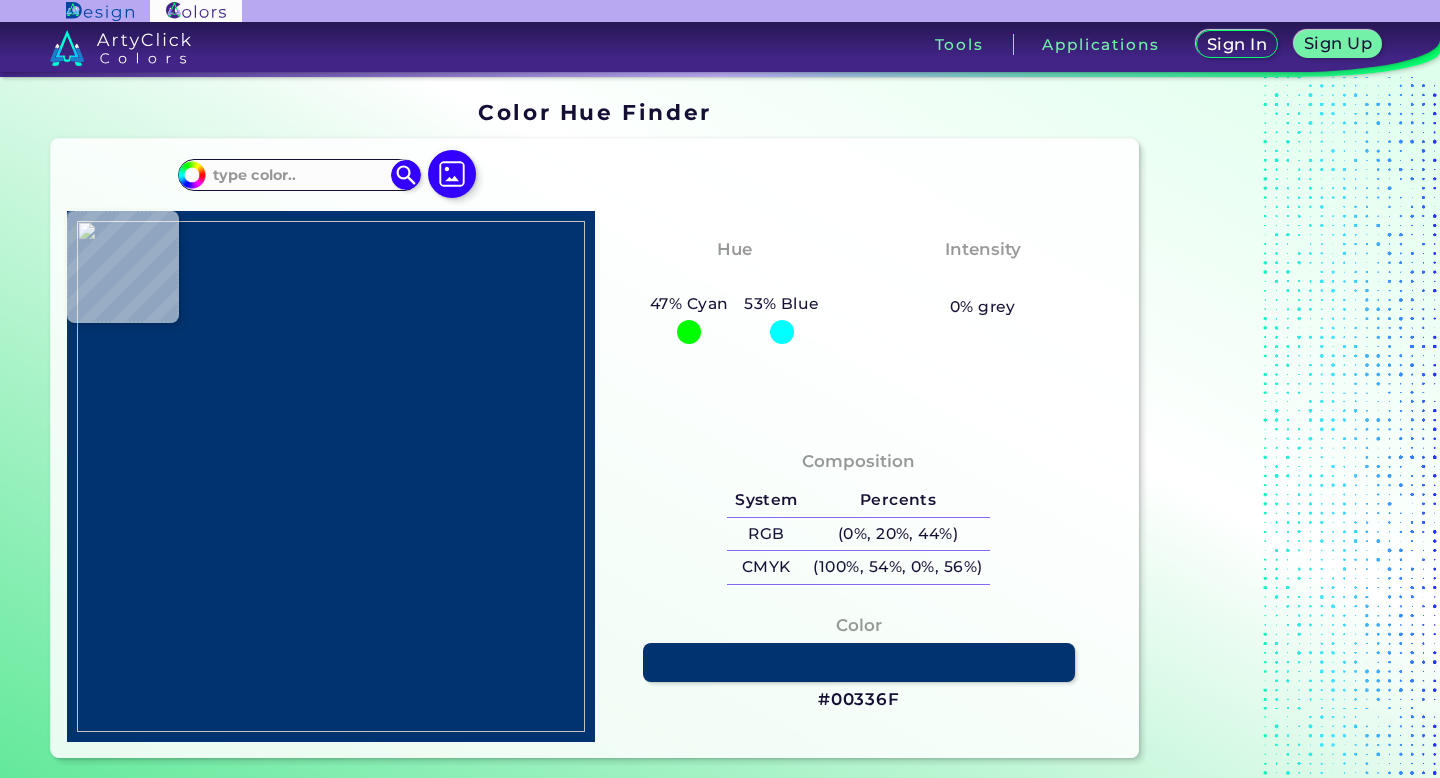 type on "#ffffff" 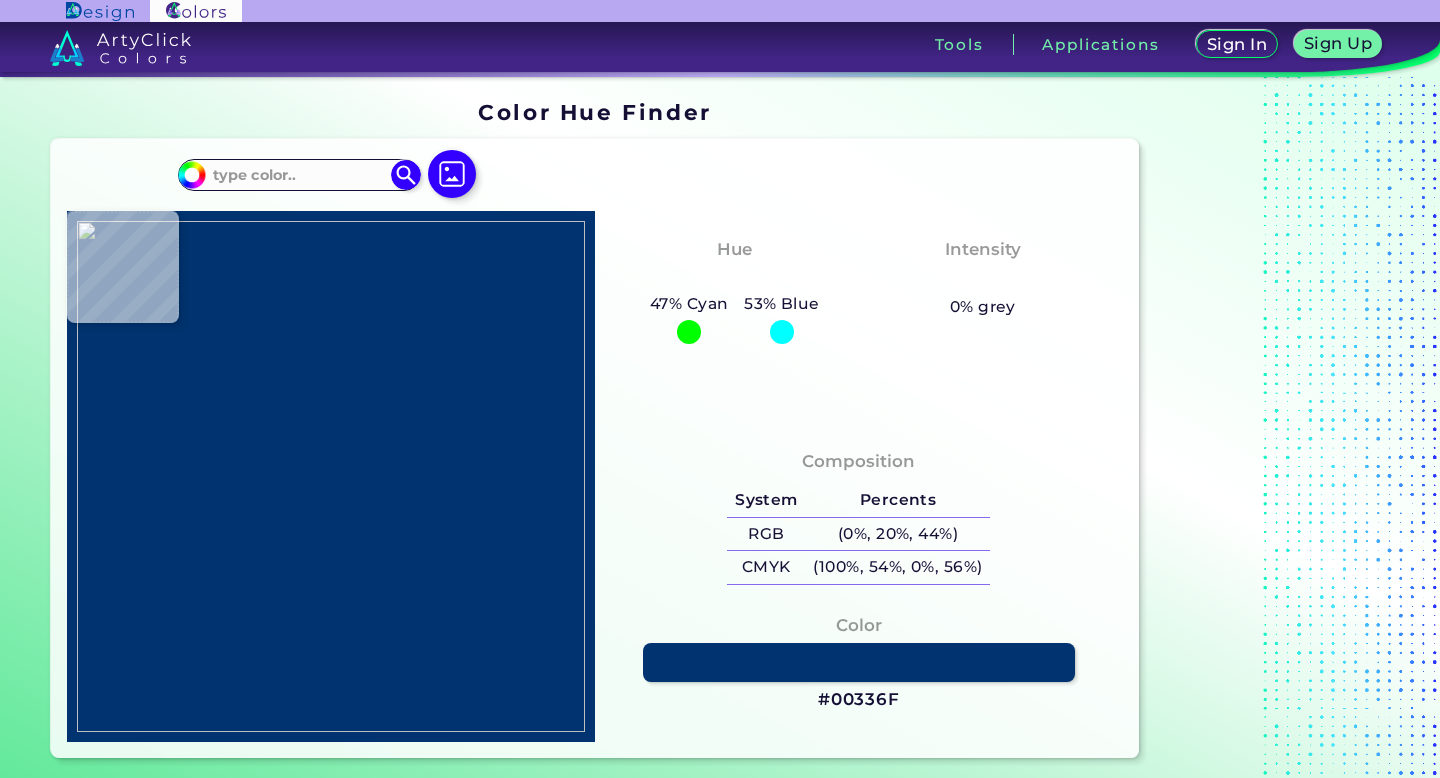 type on "#FFFFFF" 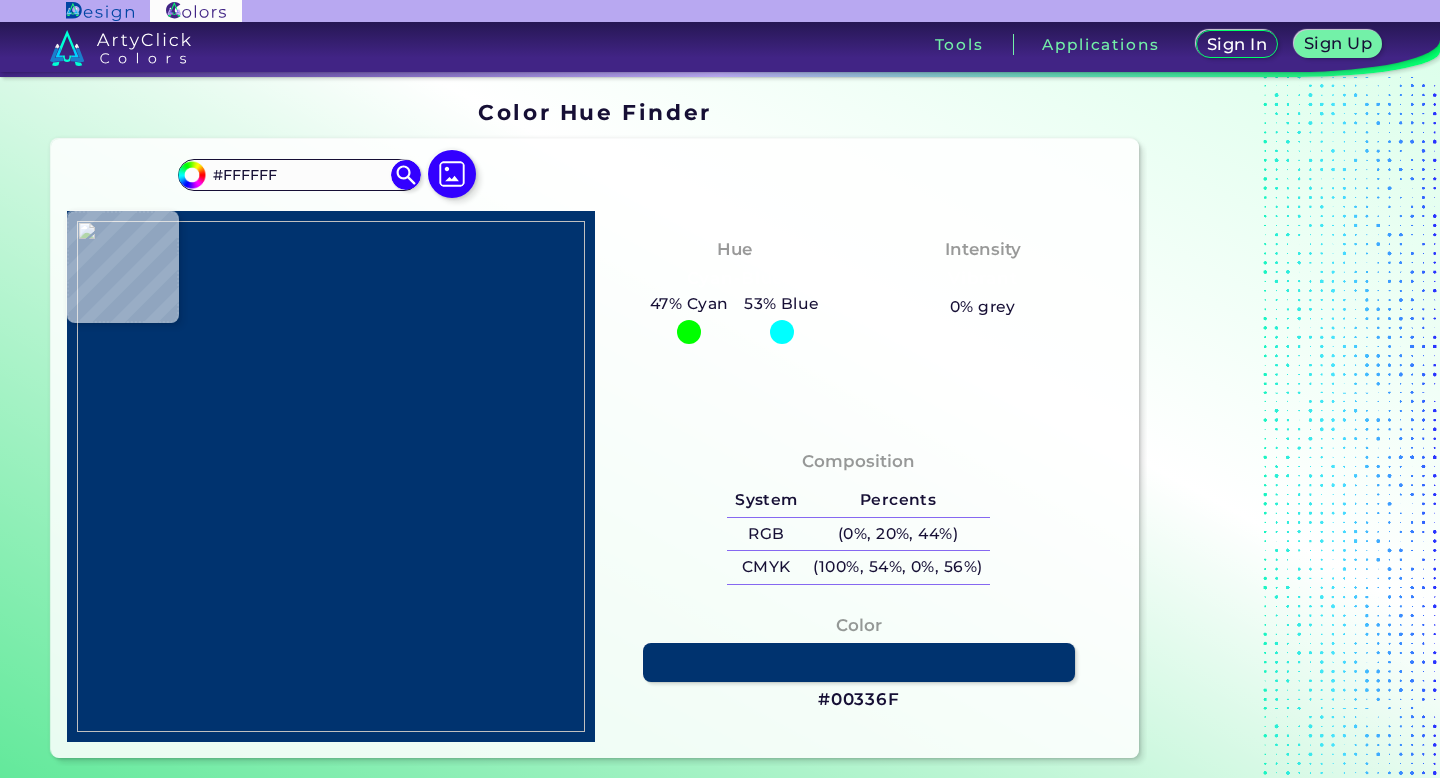 type on "#906035" 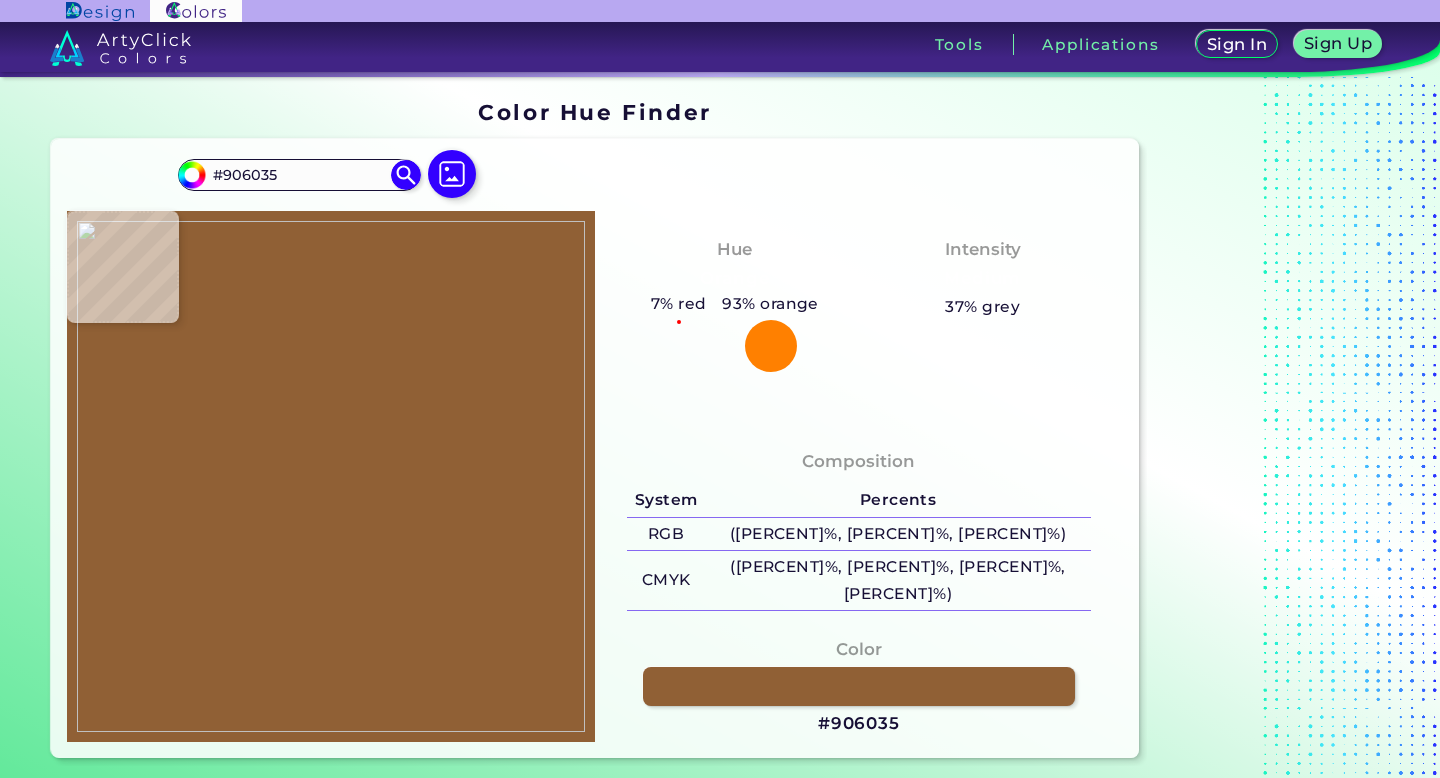 type on "#8f5f34" 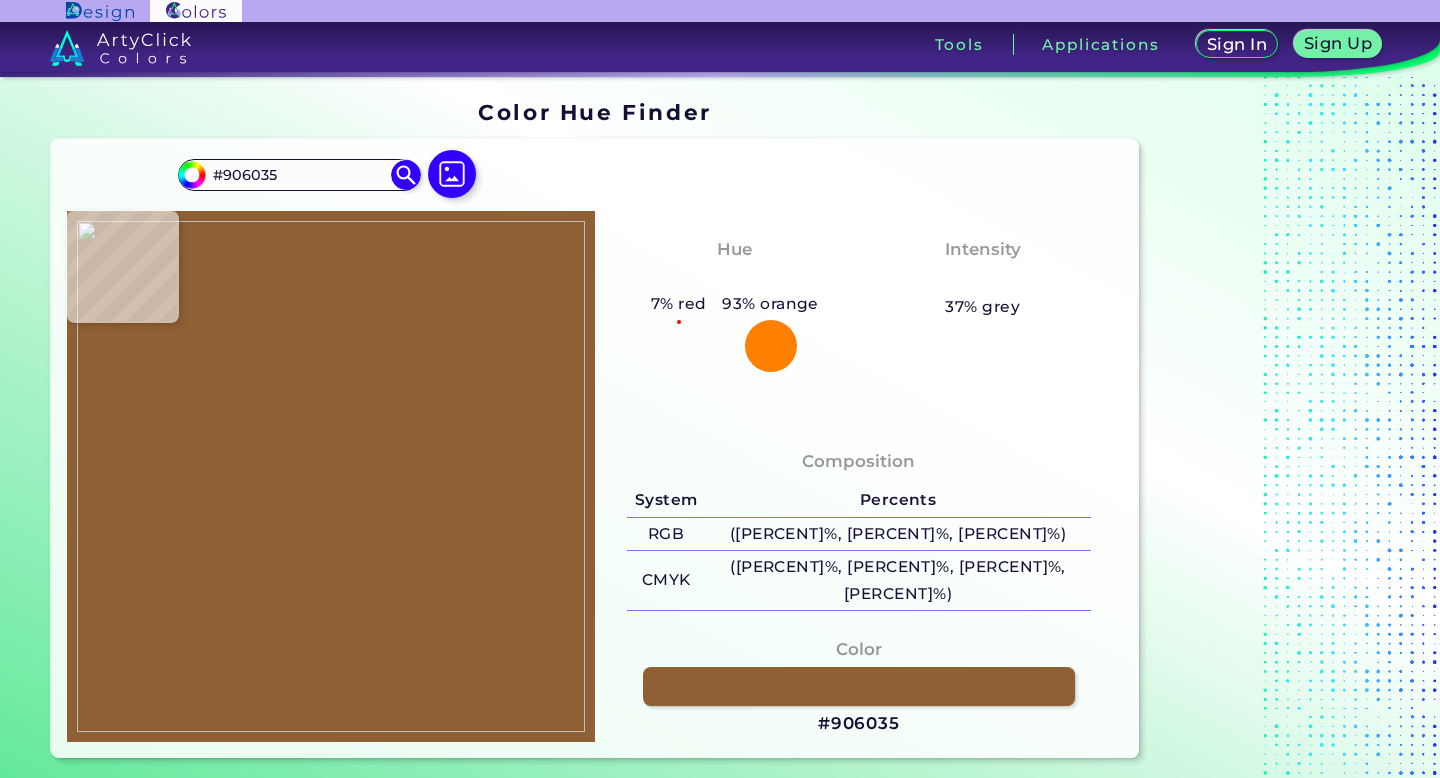 type on "#8F5F34" 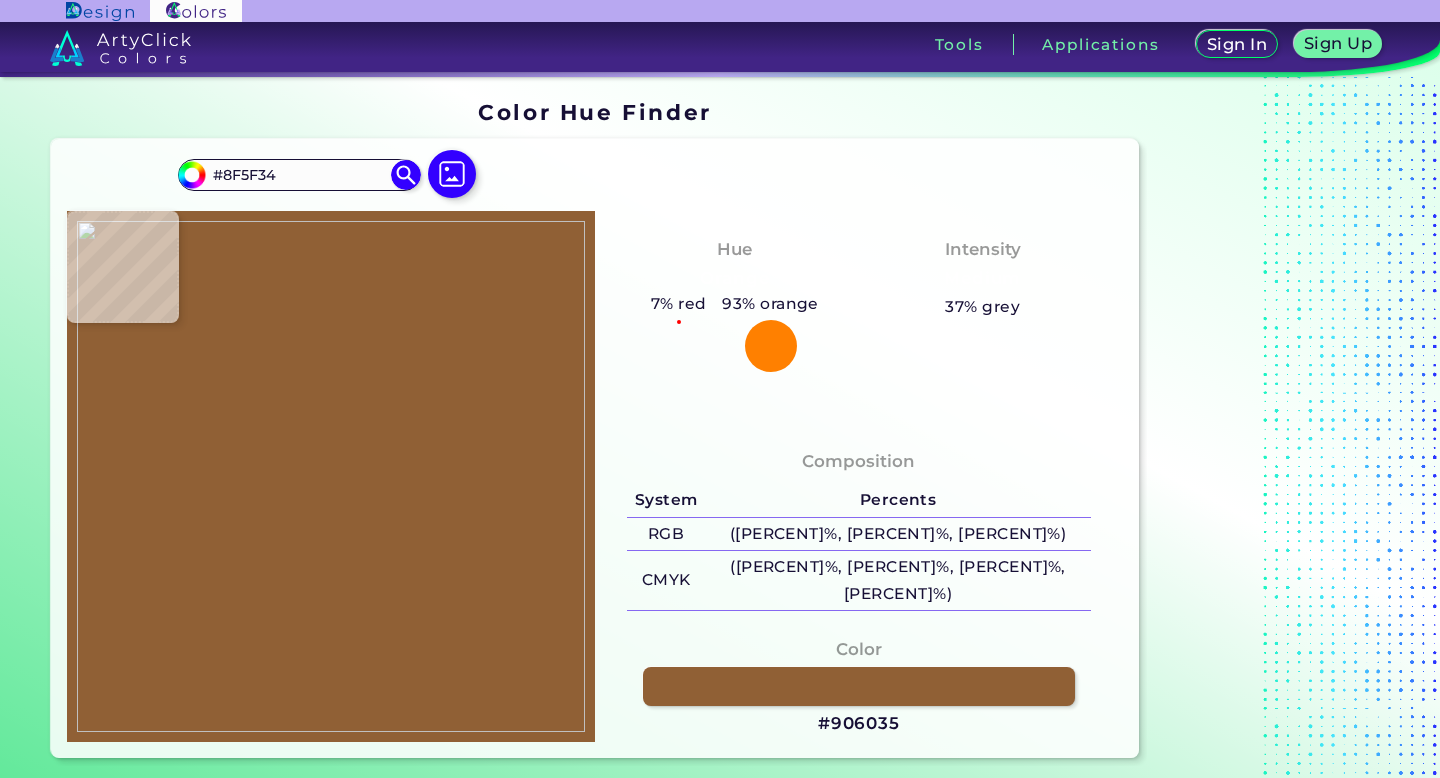 type on "#95623a" 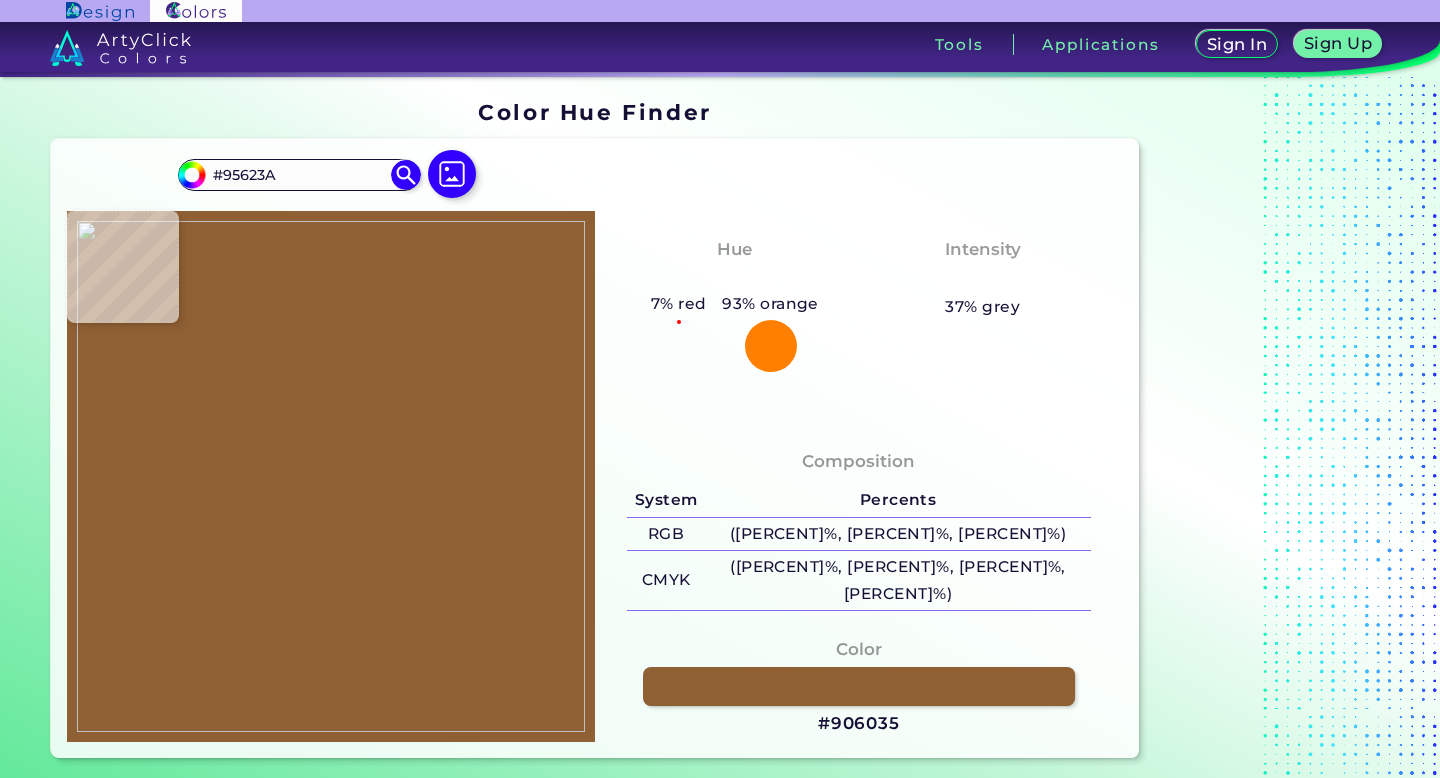 type on "#8e5932" 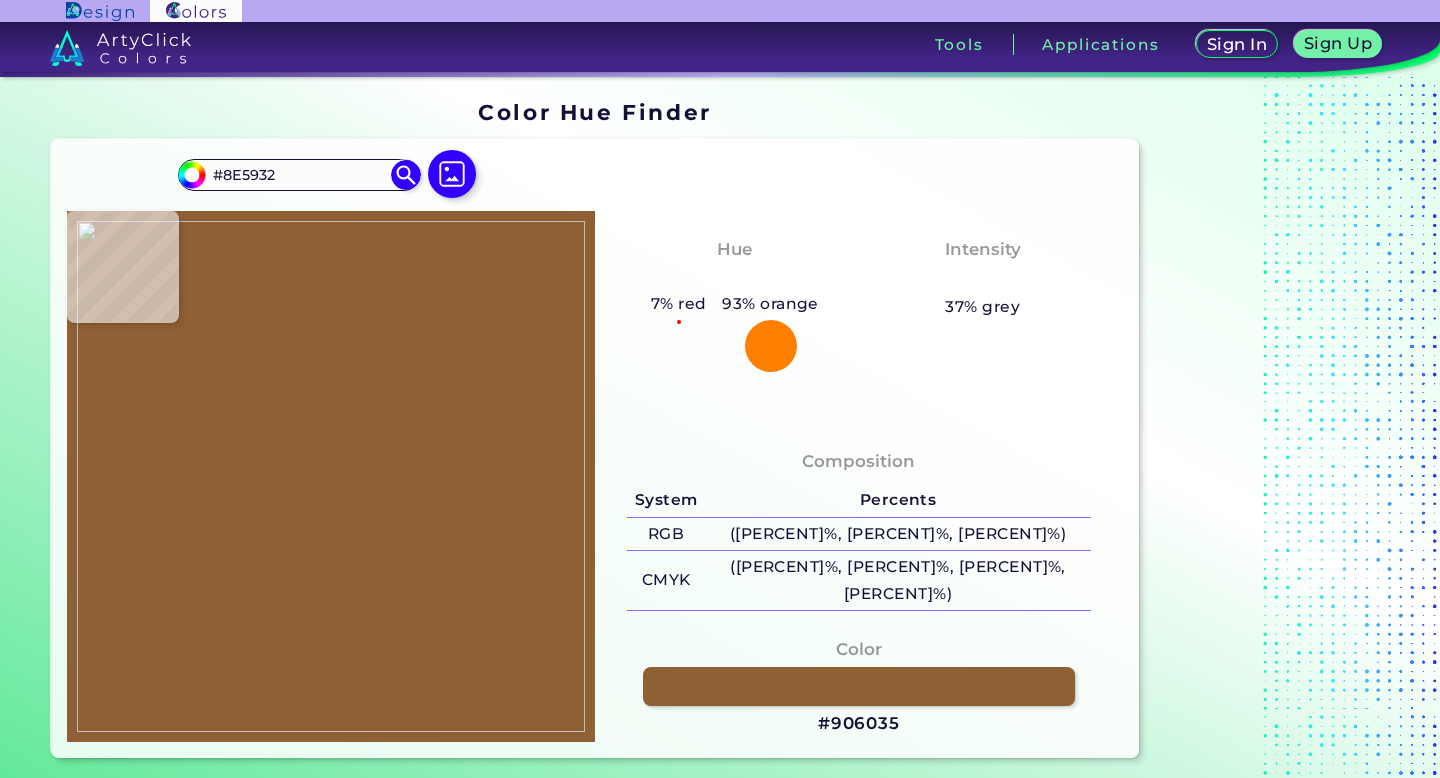 type on "#845129" 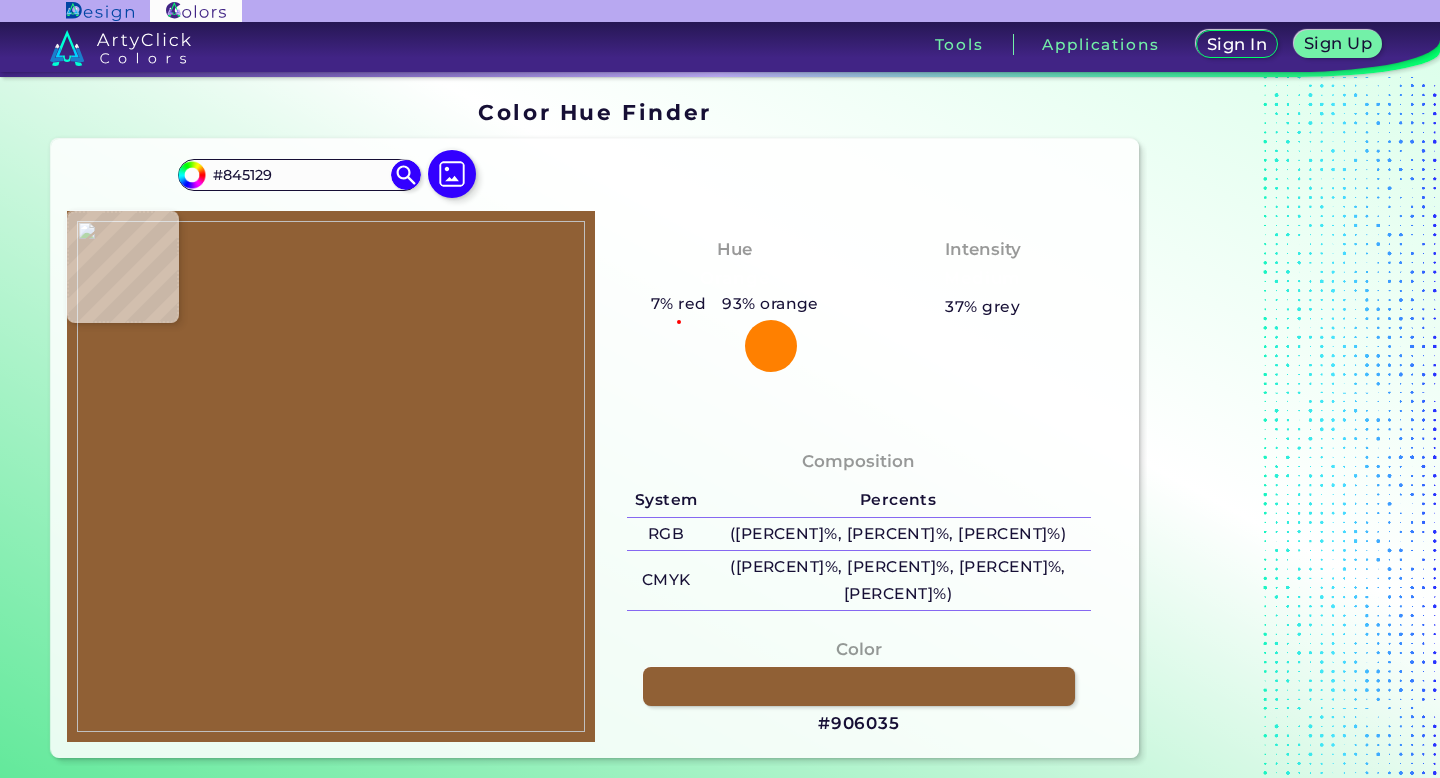 type on "#97643c" 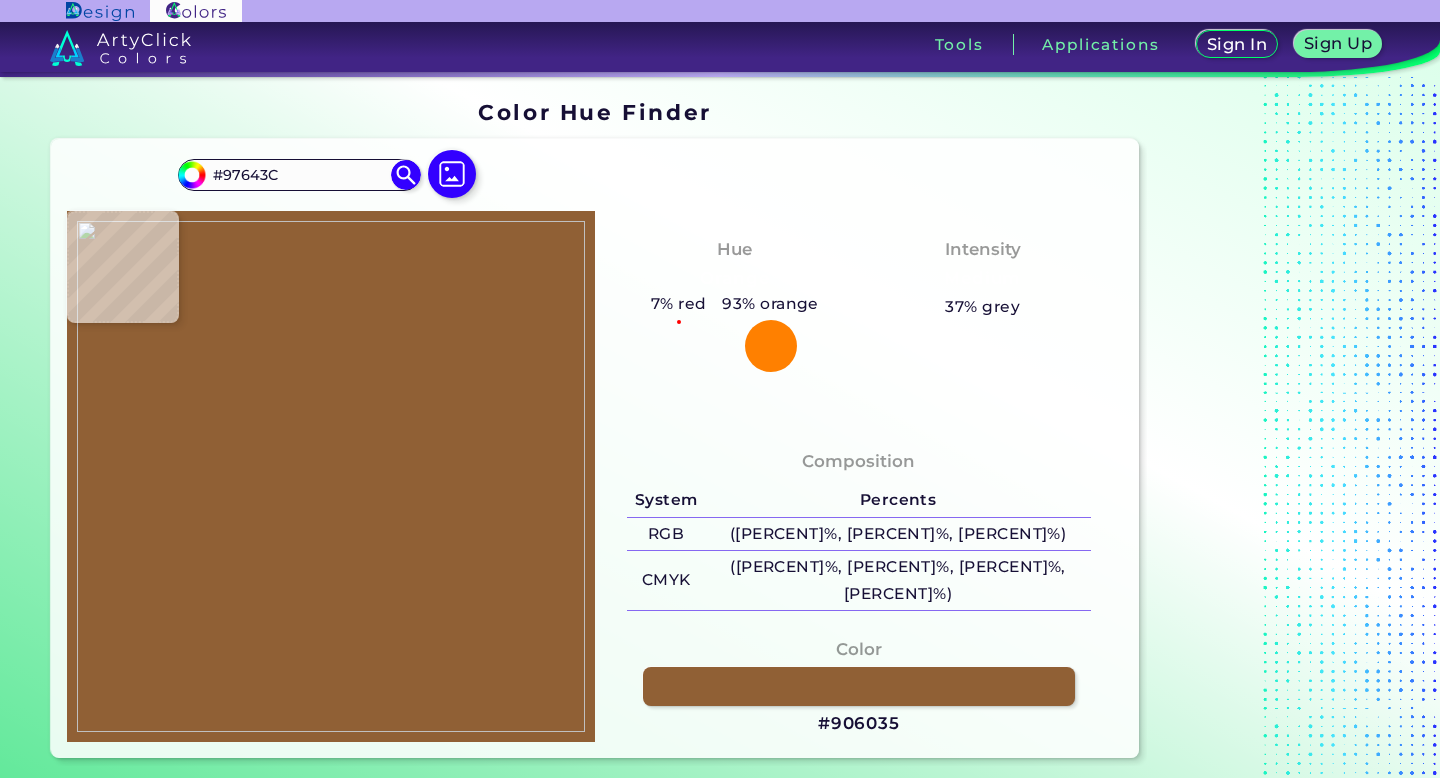 type on "#855329" 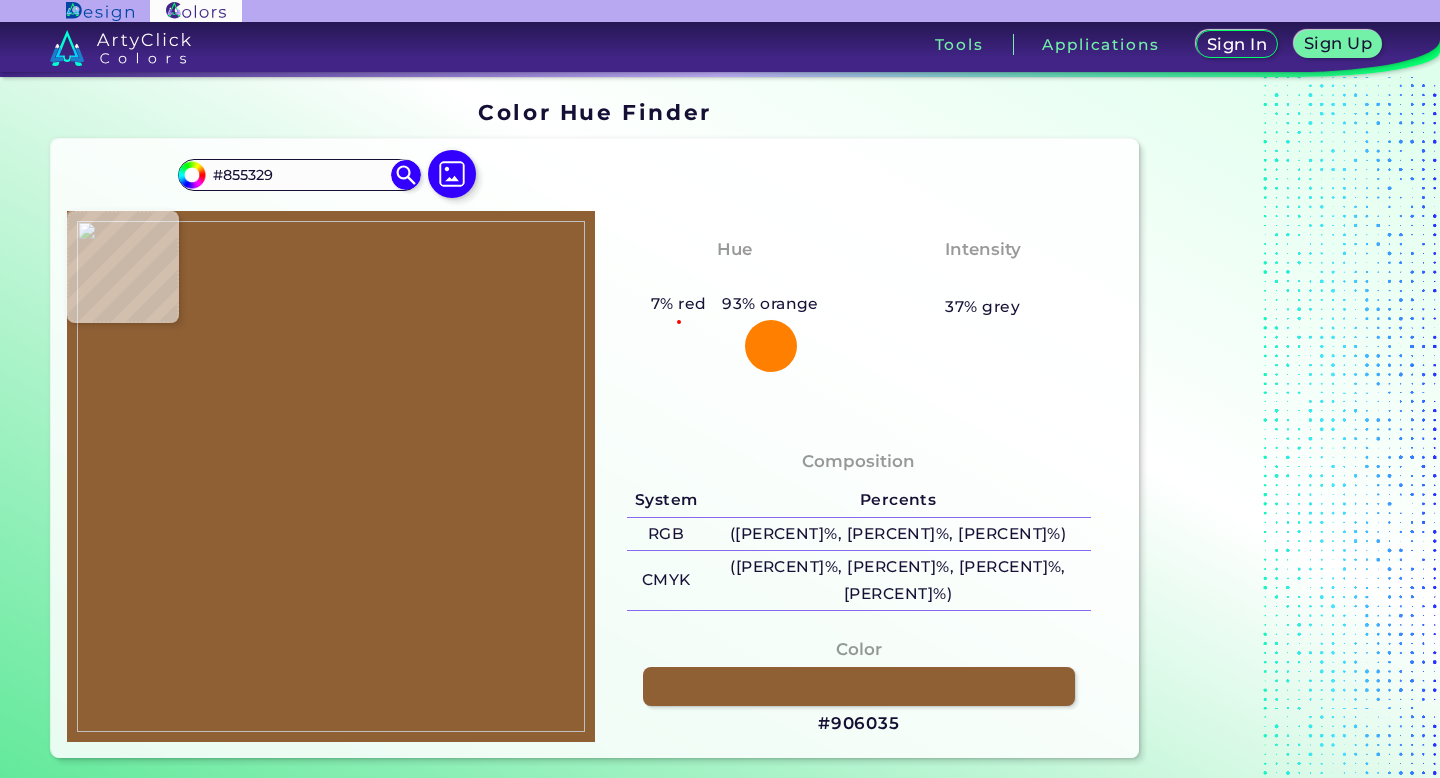 type on "#86552c" 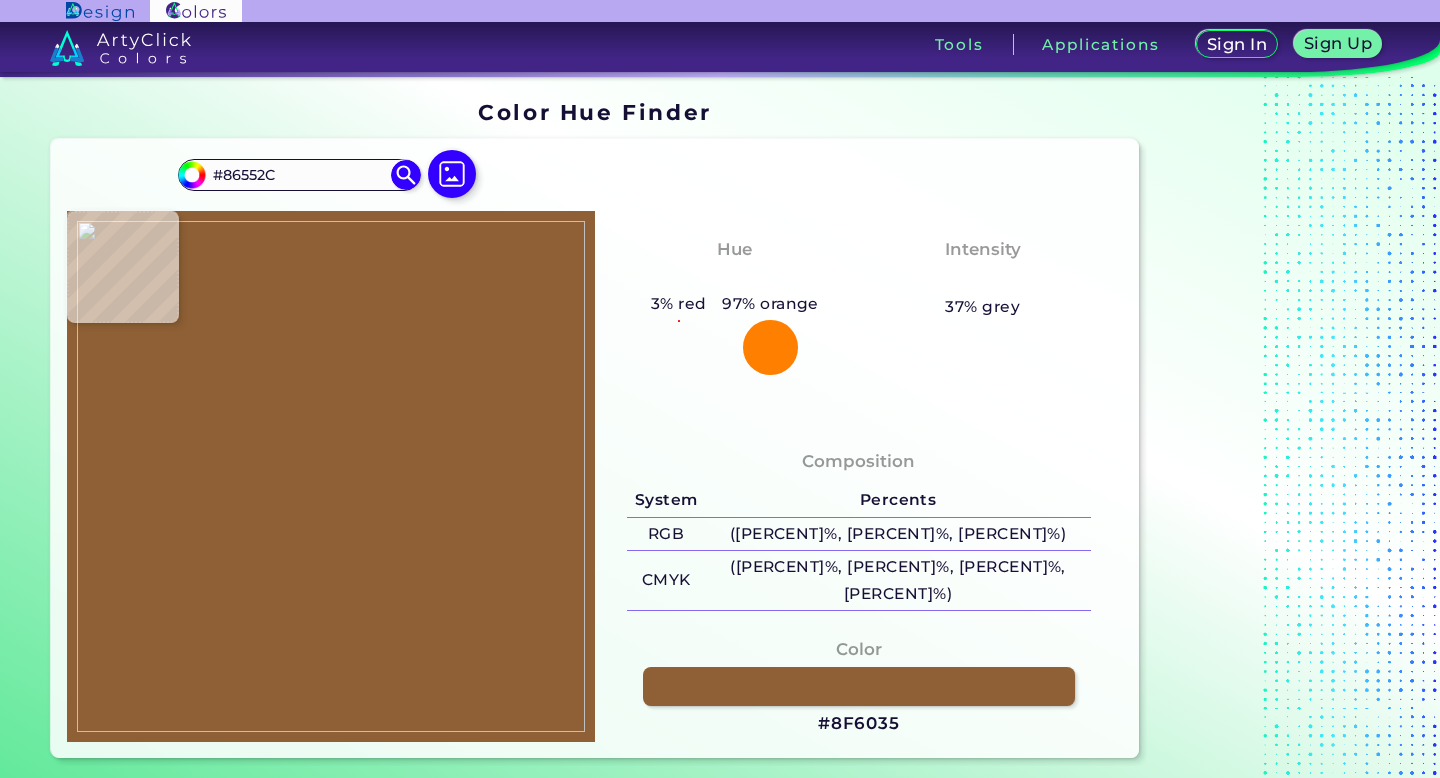 type on "#8f6035" 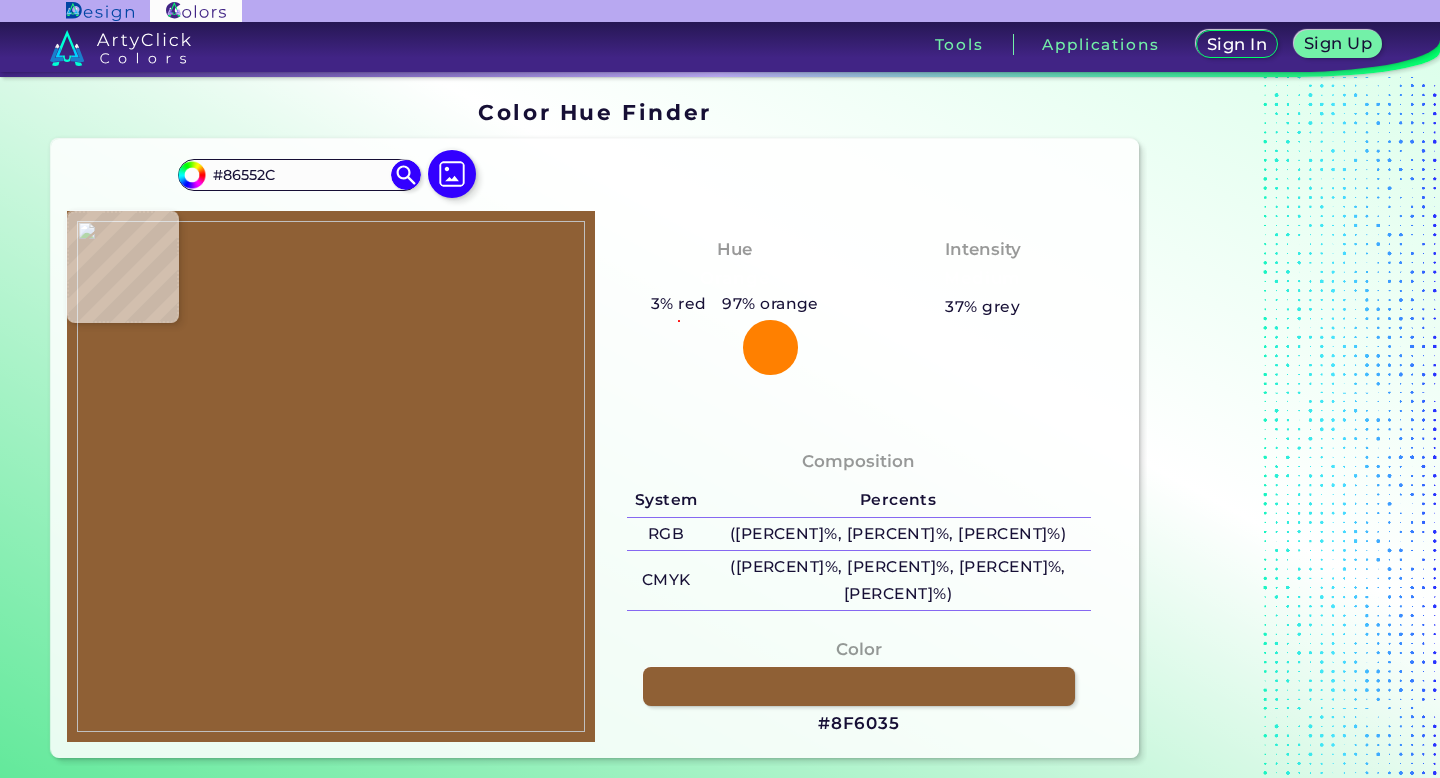type on "#8F6035" 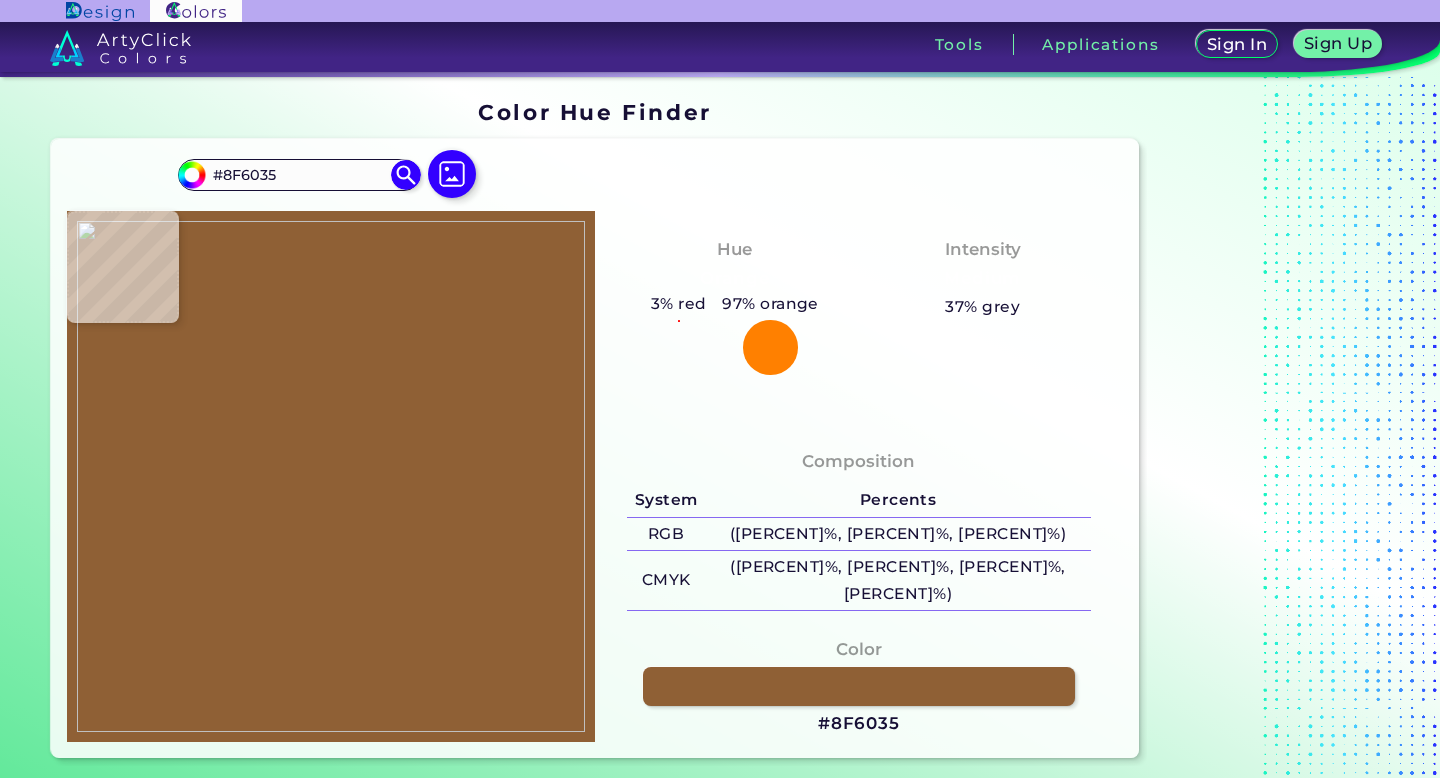 type on "#906038" 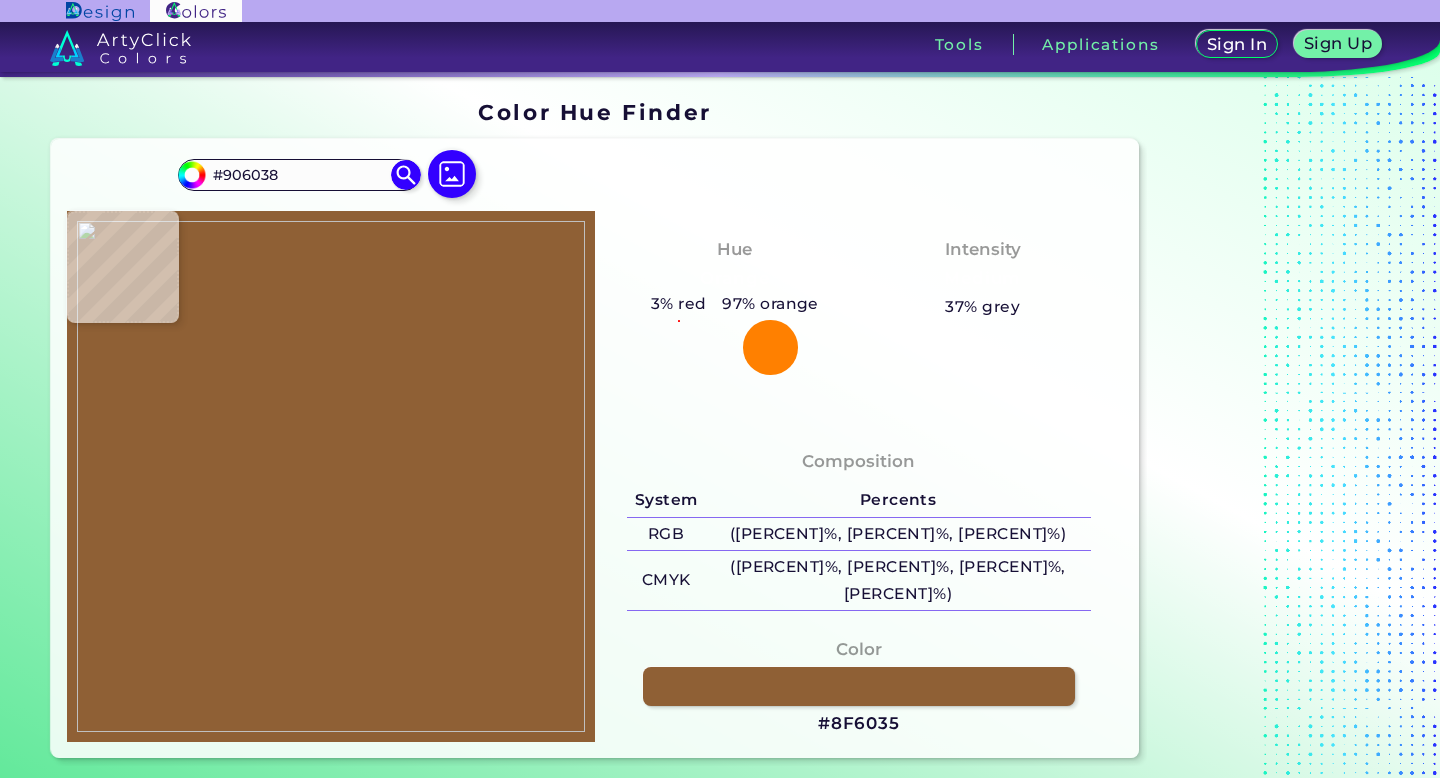 type on "#885830" 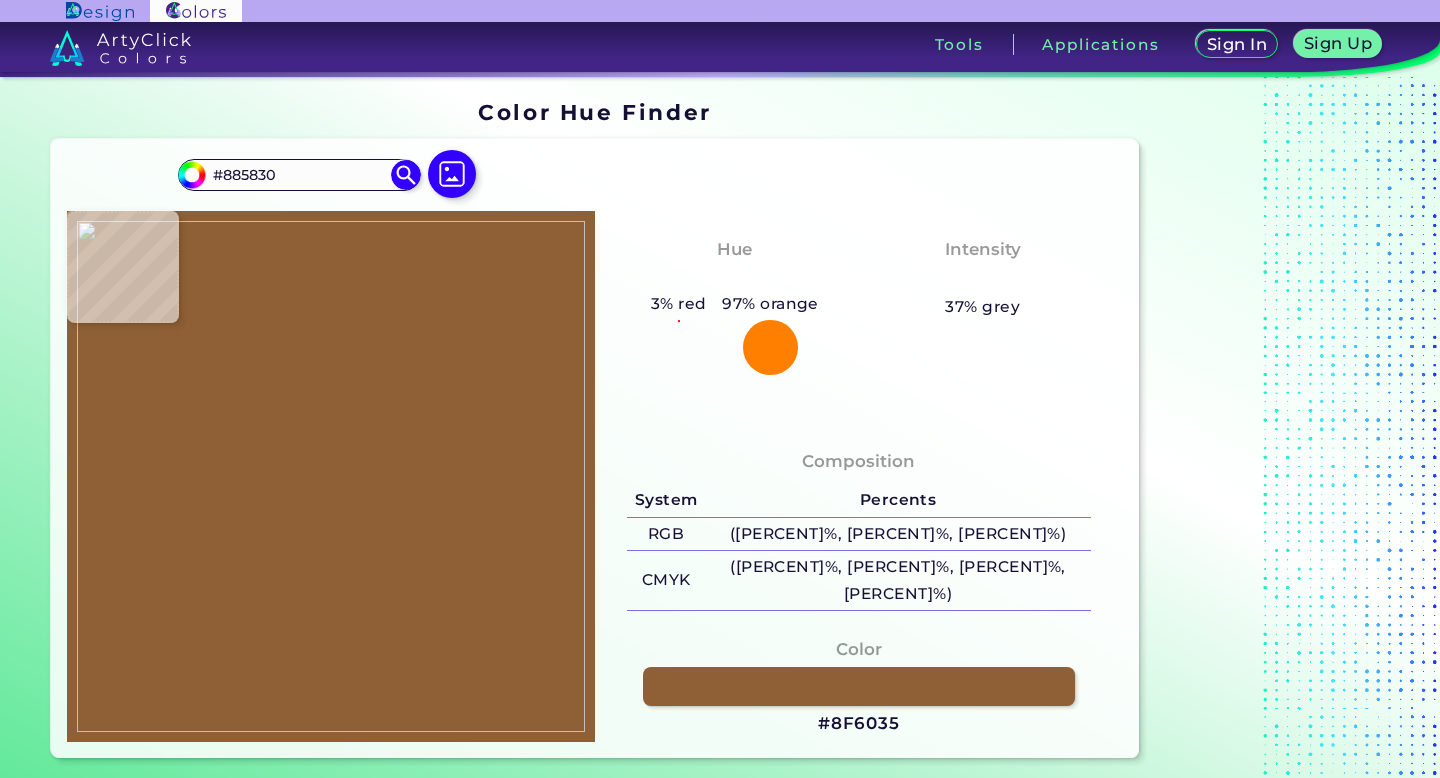 type on "#7f4f26" 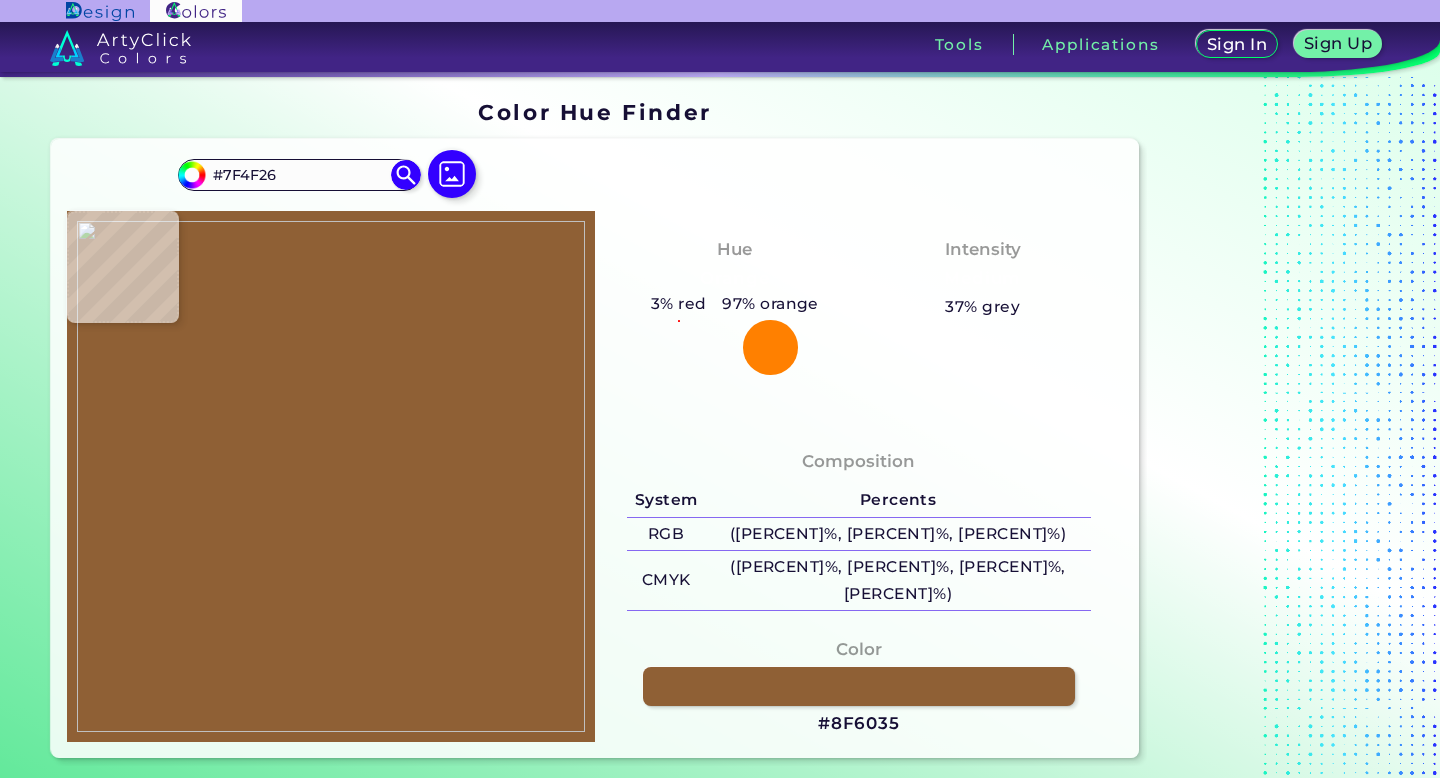 type on "#85552d" 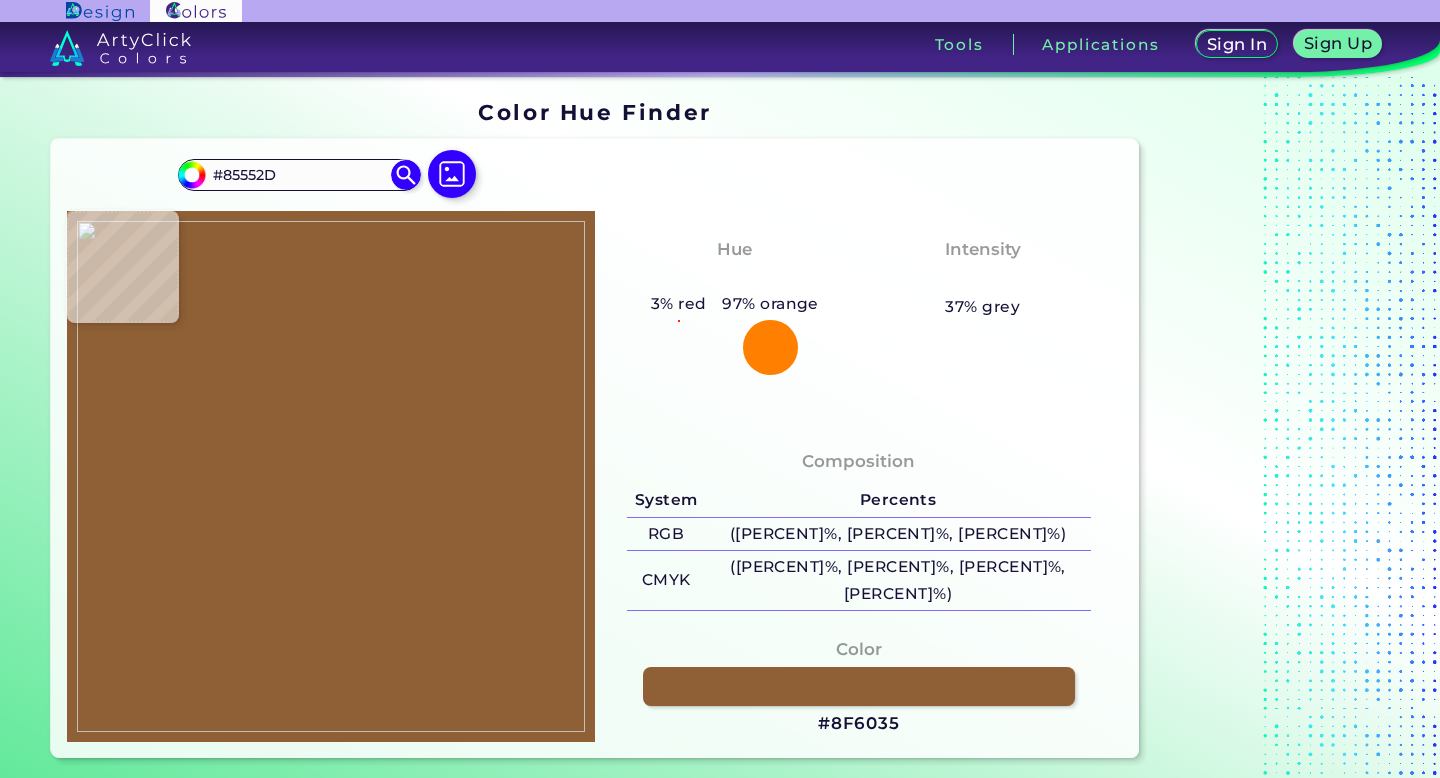 type on "#7e4e25" 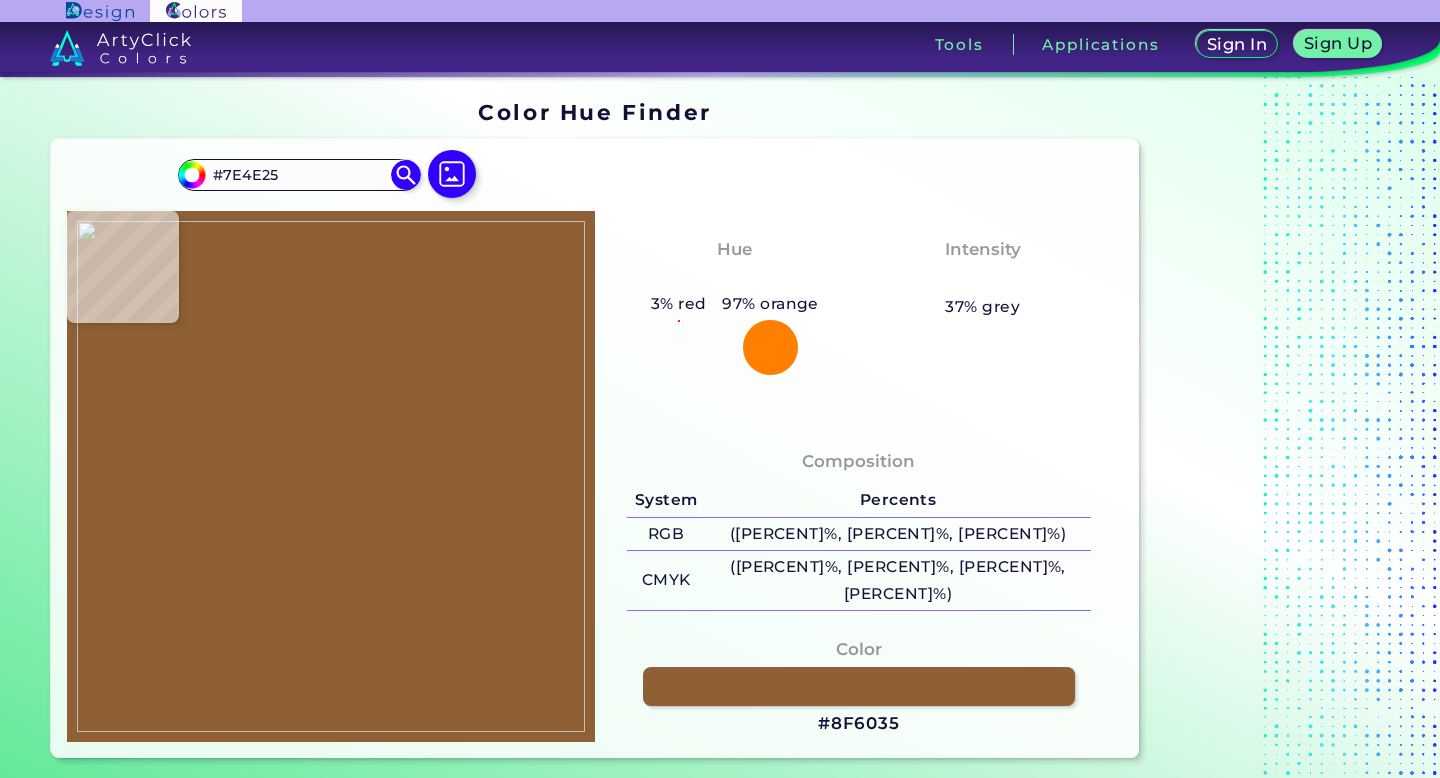 type on "#86562d" 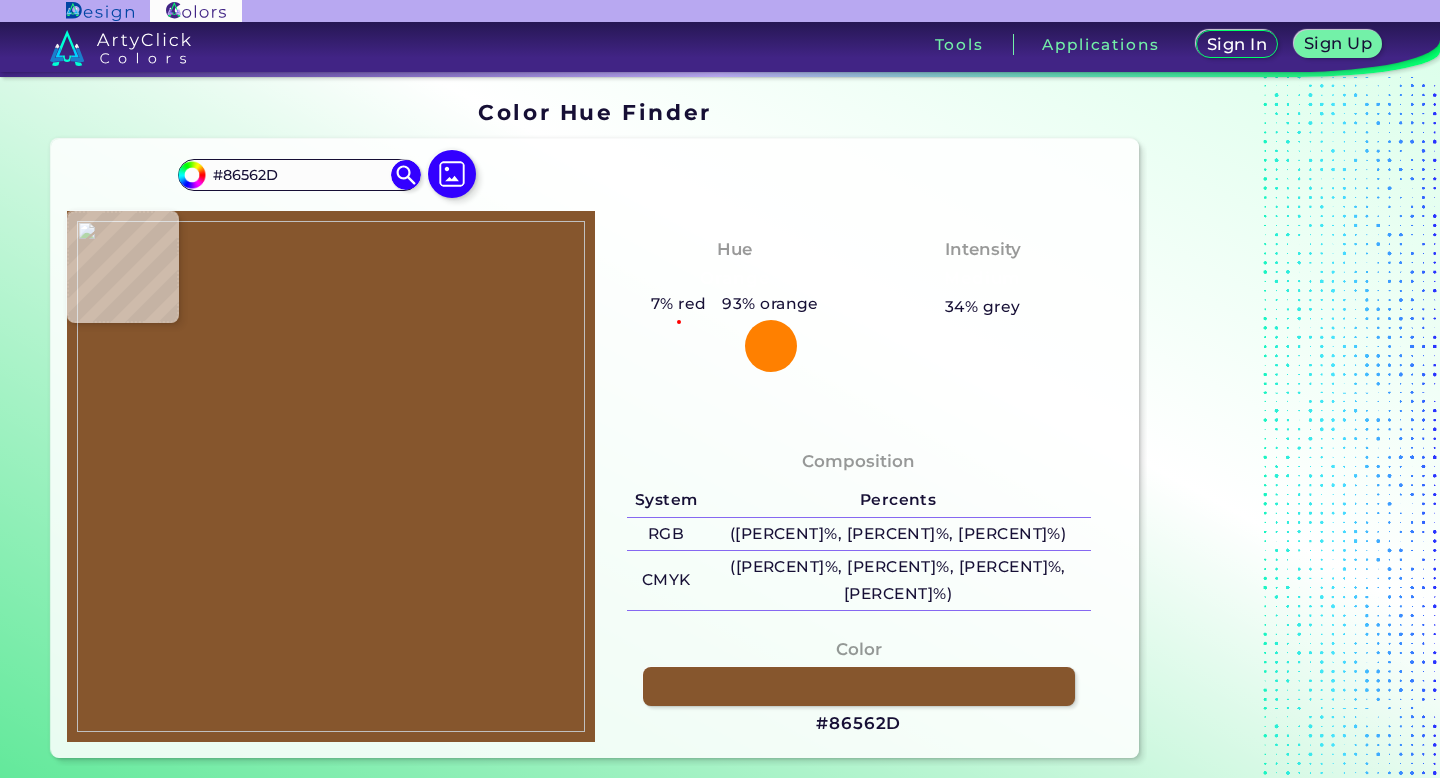 click at bounding box center [331, 476] 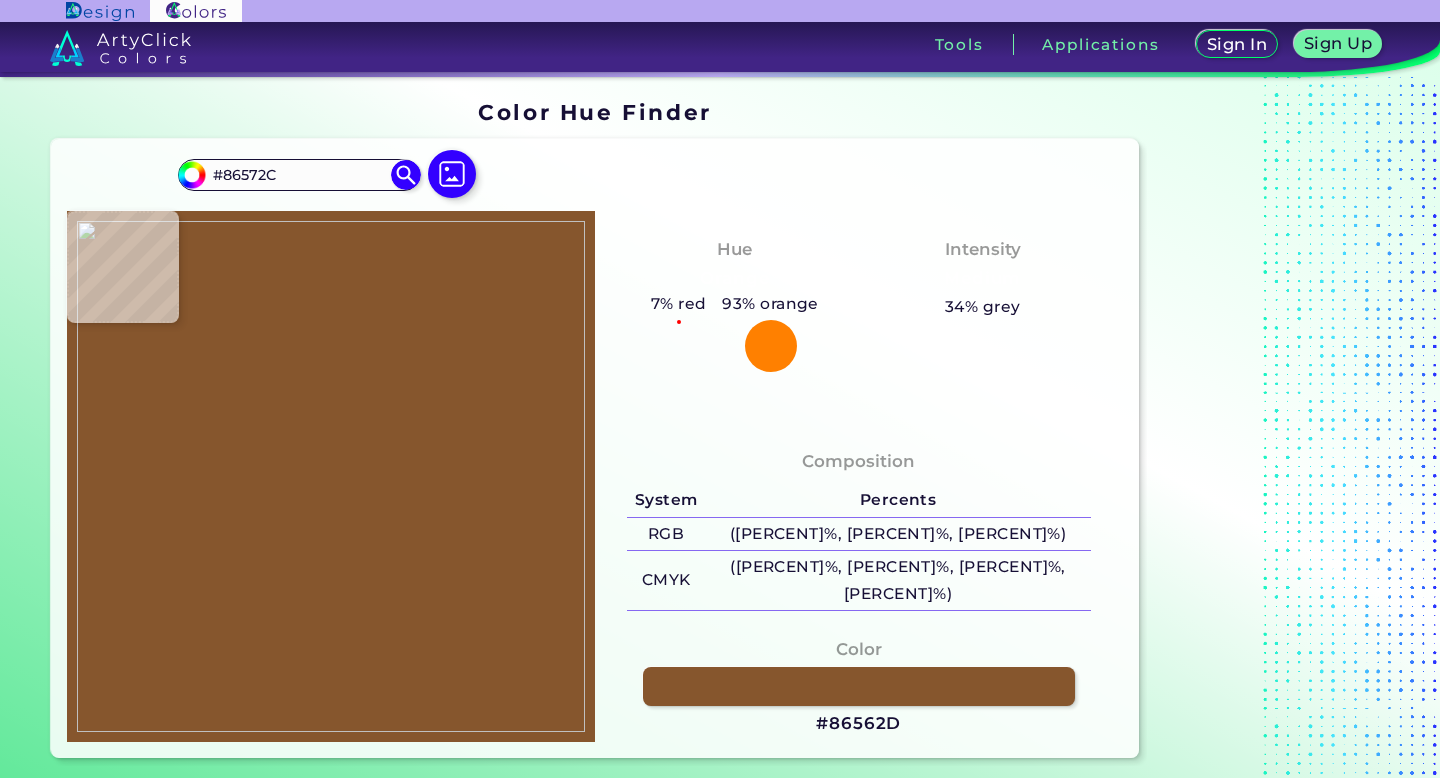 type on "#895930" 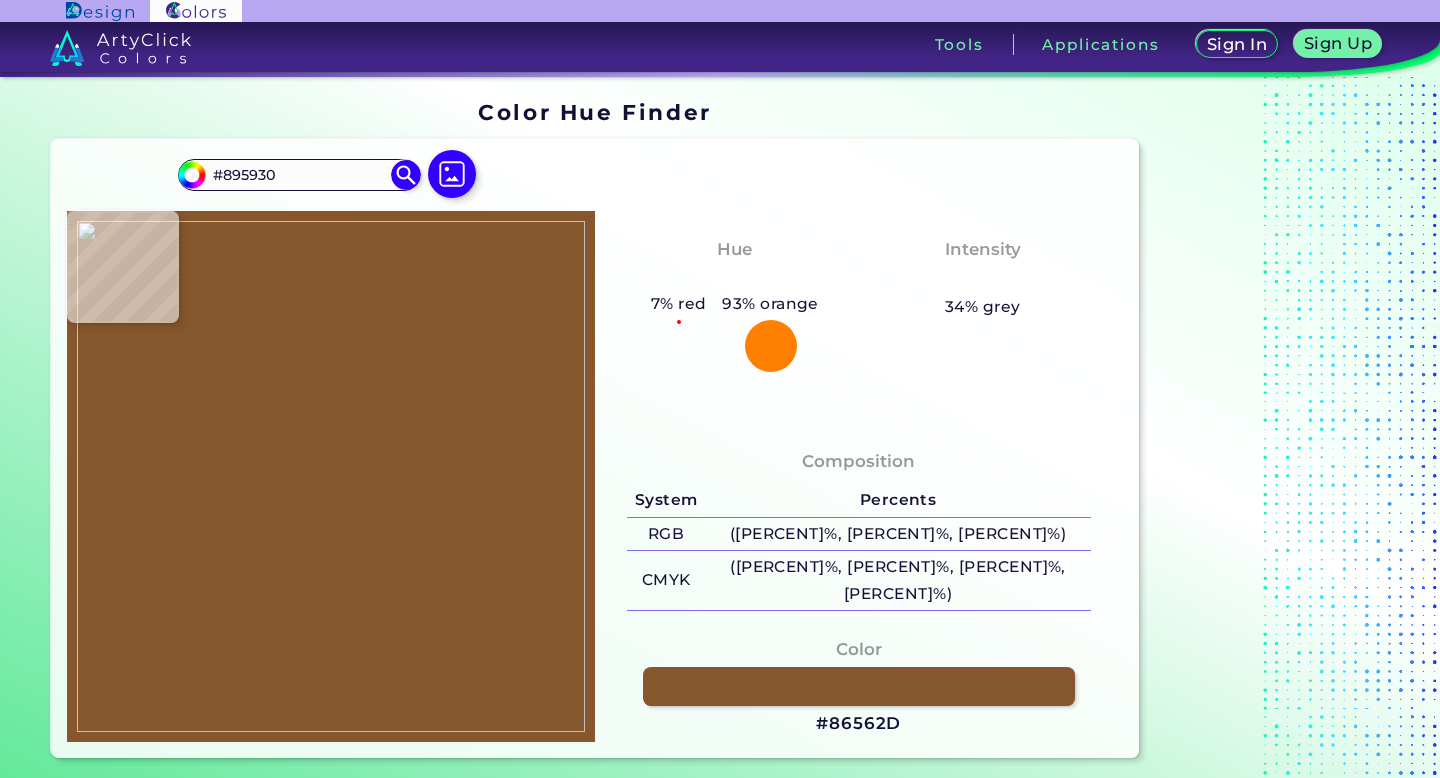 type on "#84542b" 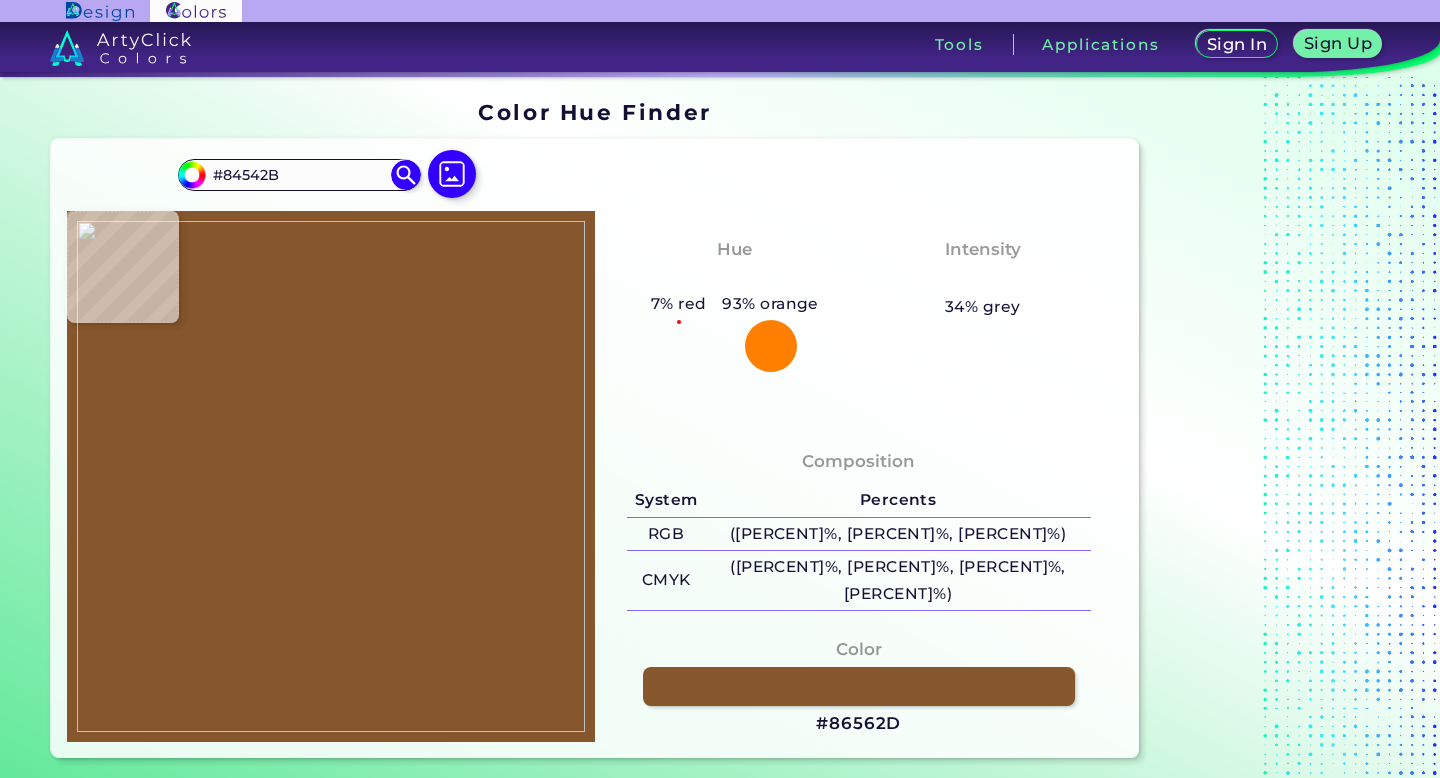 type on "#8a5b31" 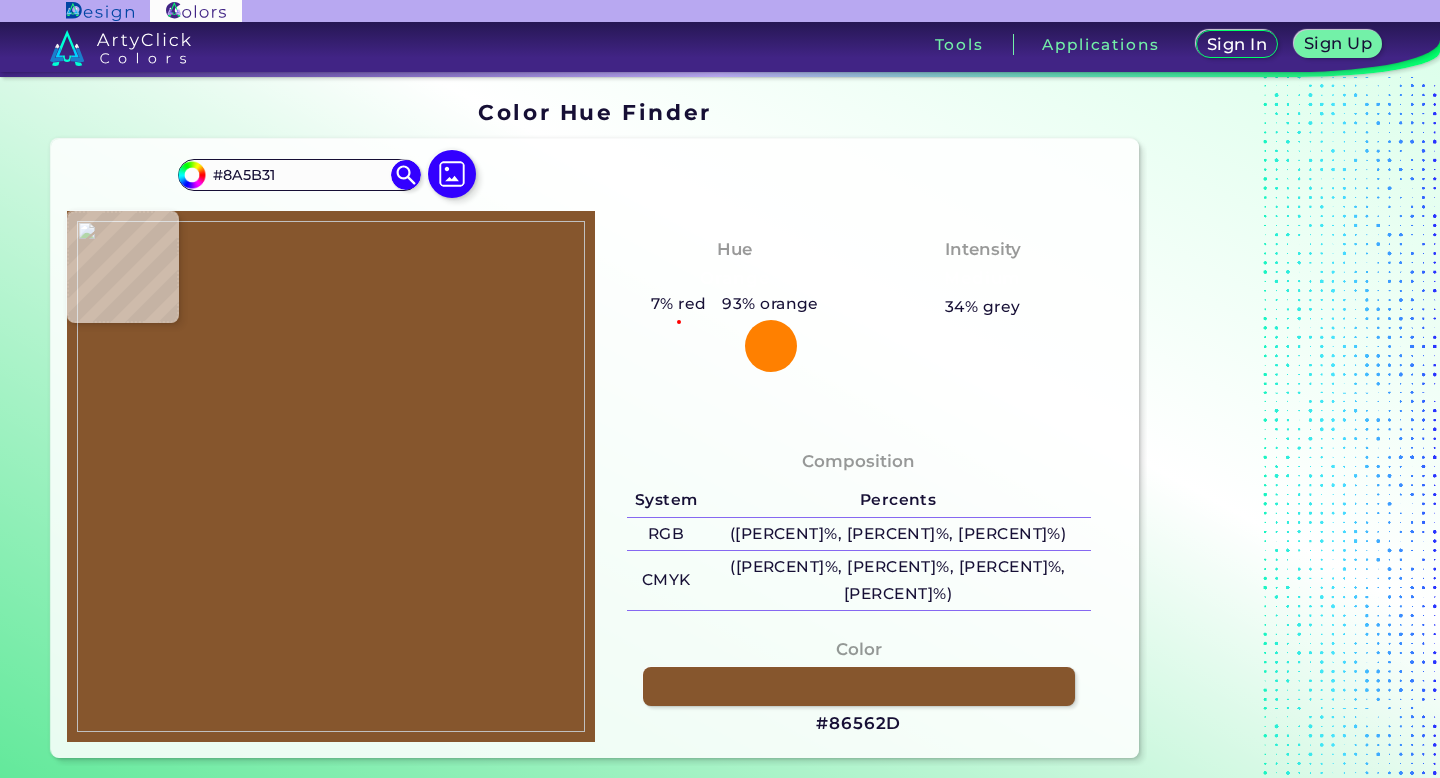 type on "#8a5a2f" 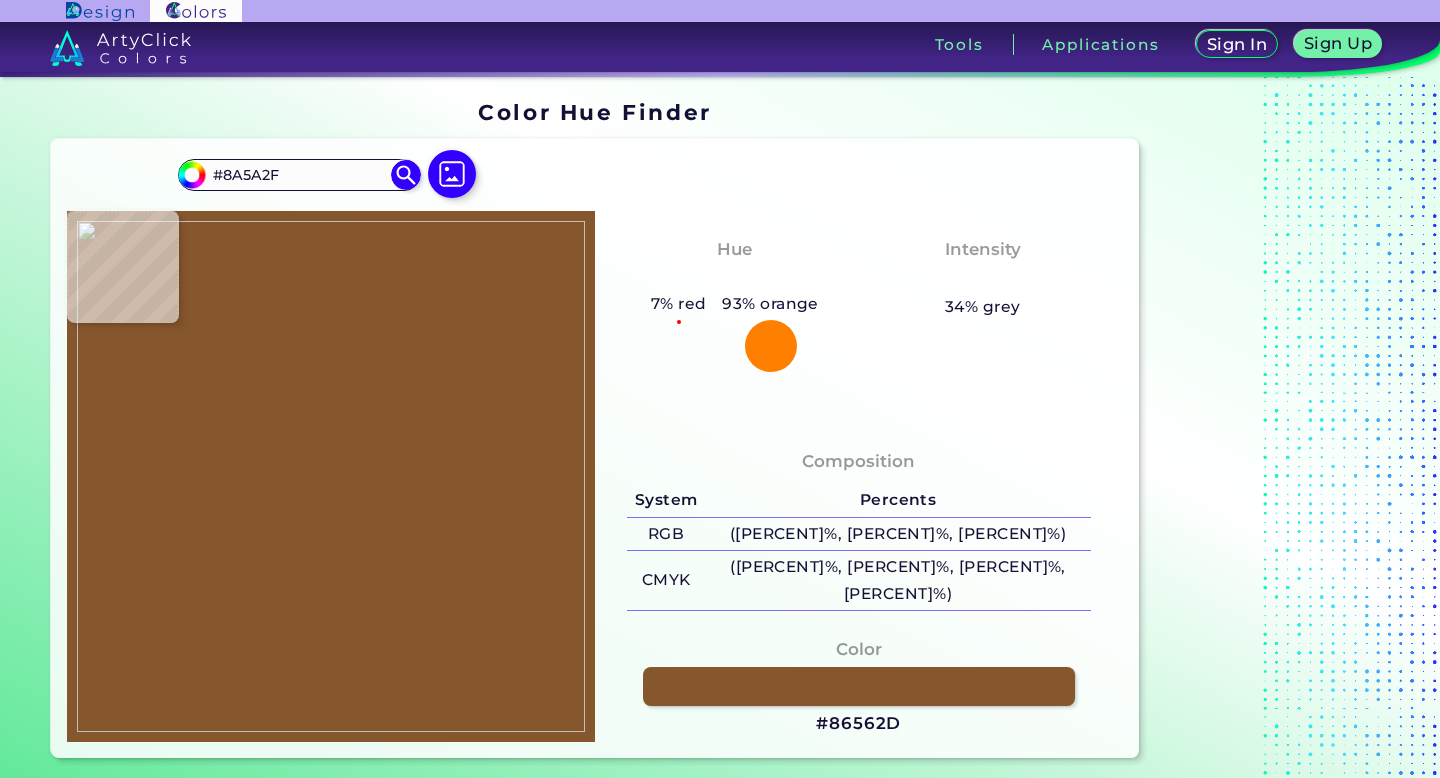 type on "#87582d" 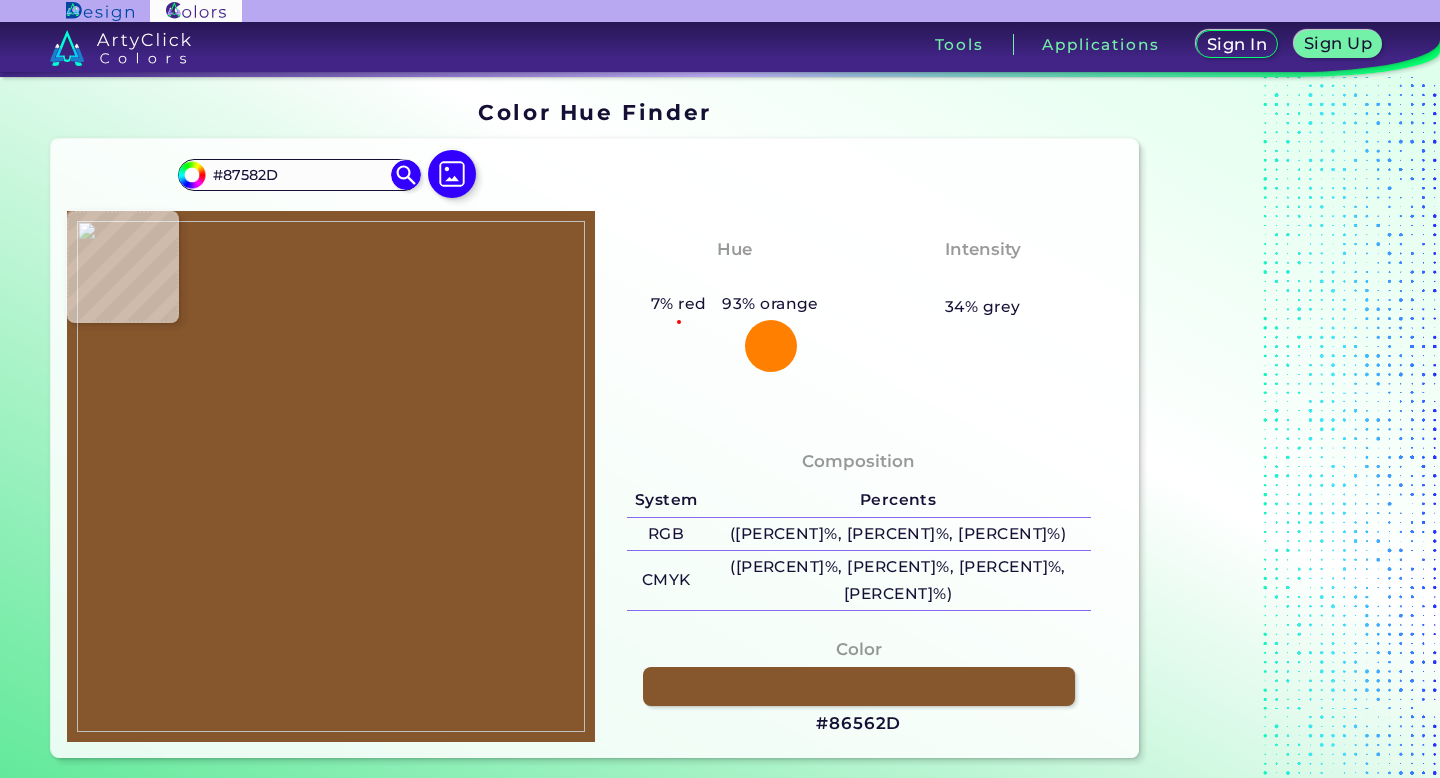 type on "#8a5a30" 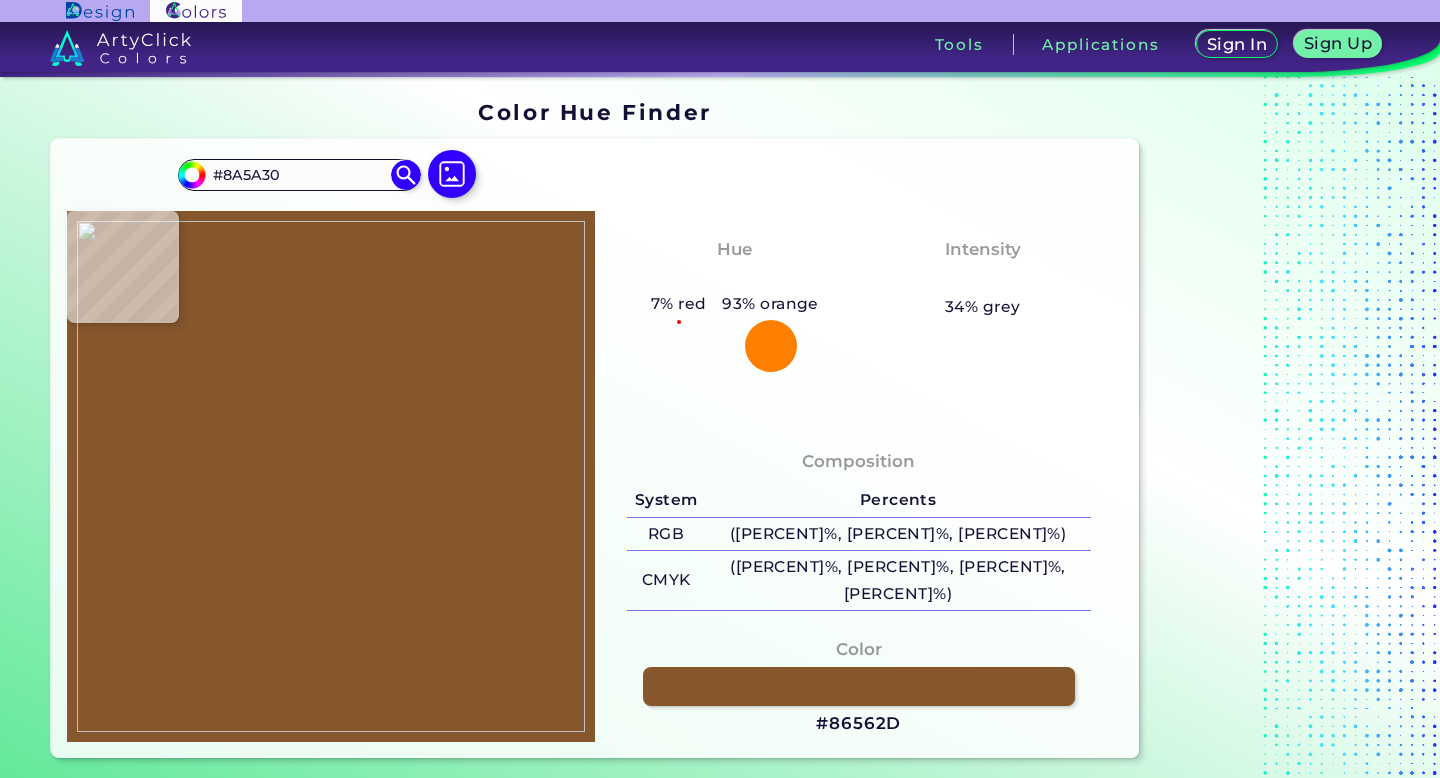 type on "#815127" 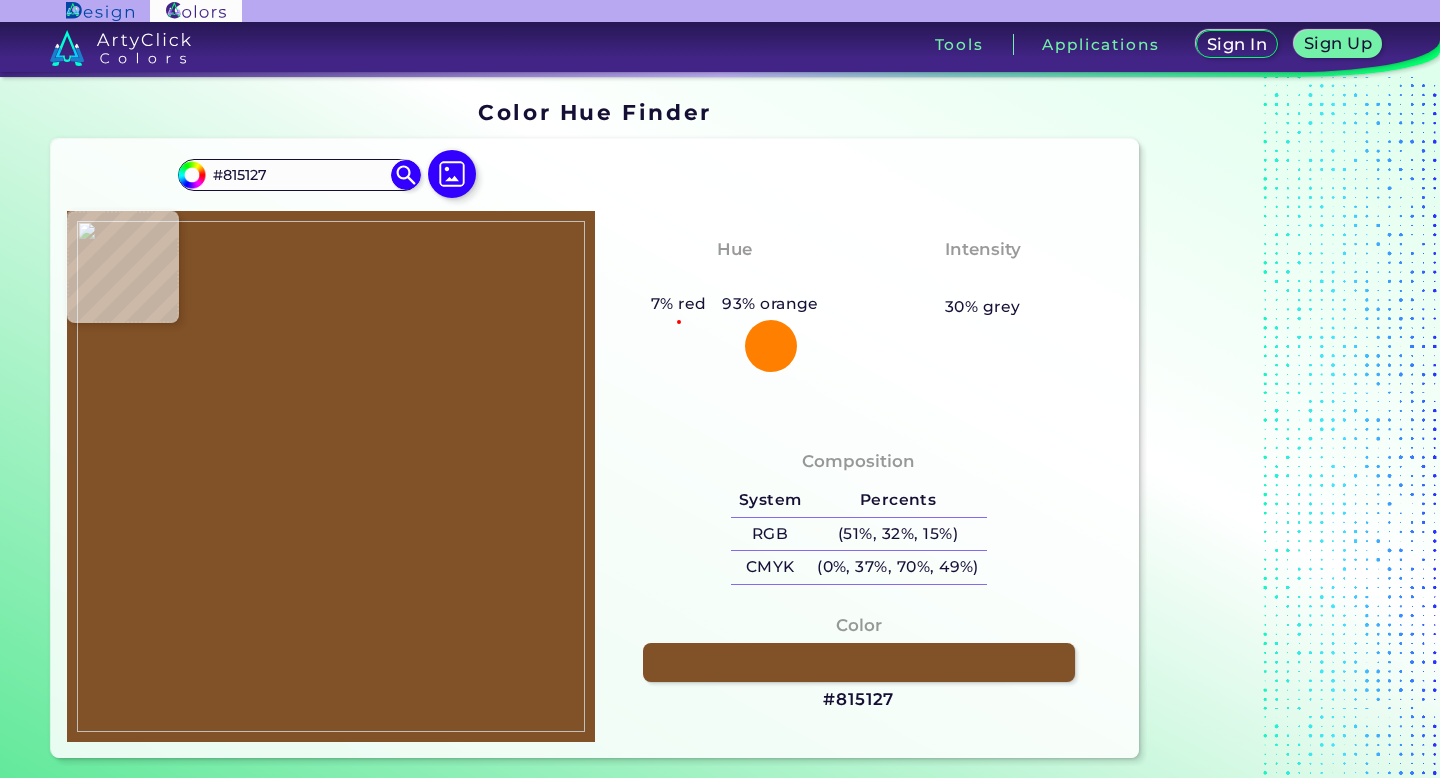 type on "#86572a" 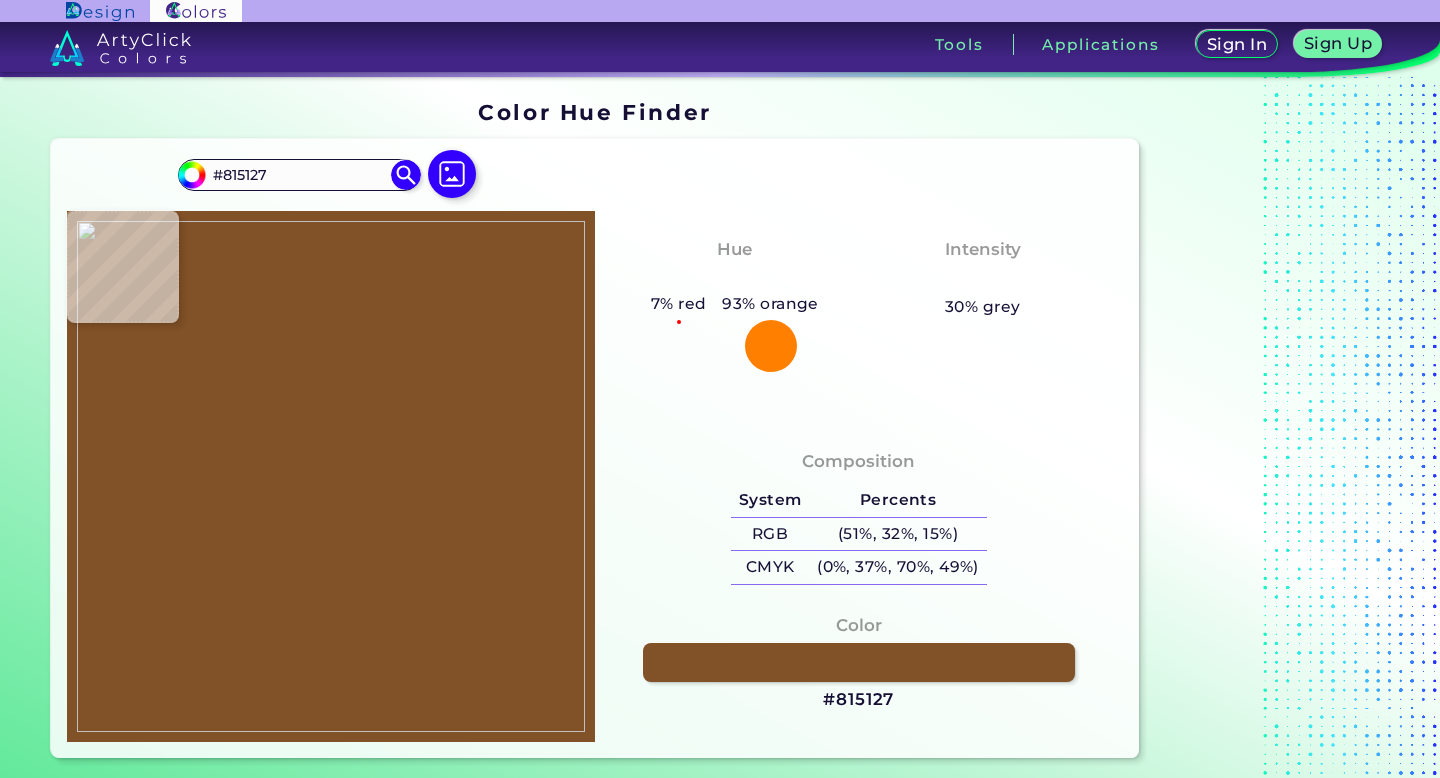 type on "#86572A" 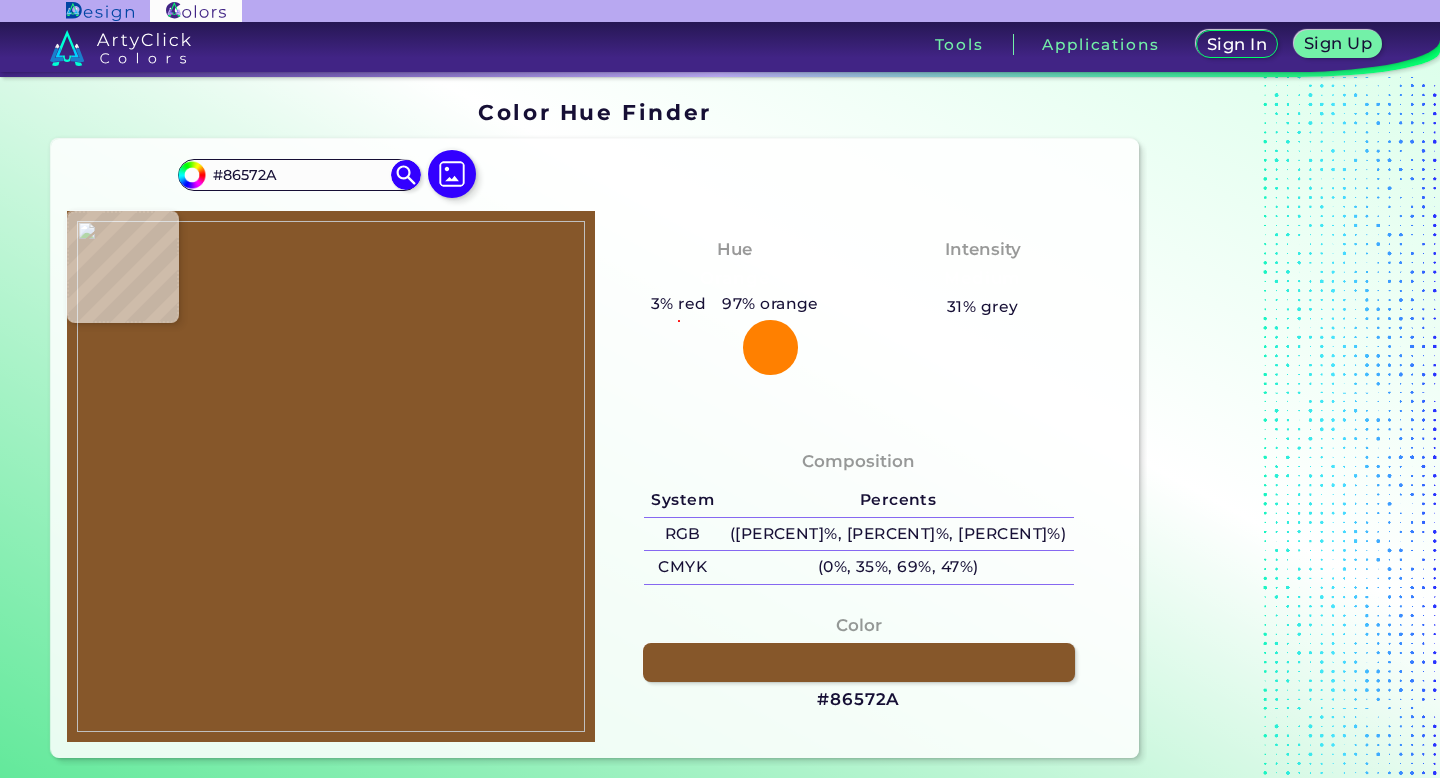click at bounding box center (331, 476) 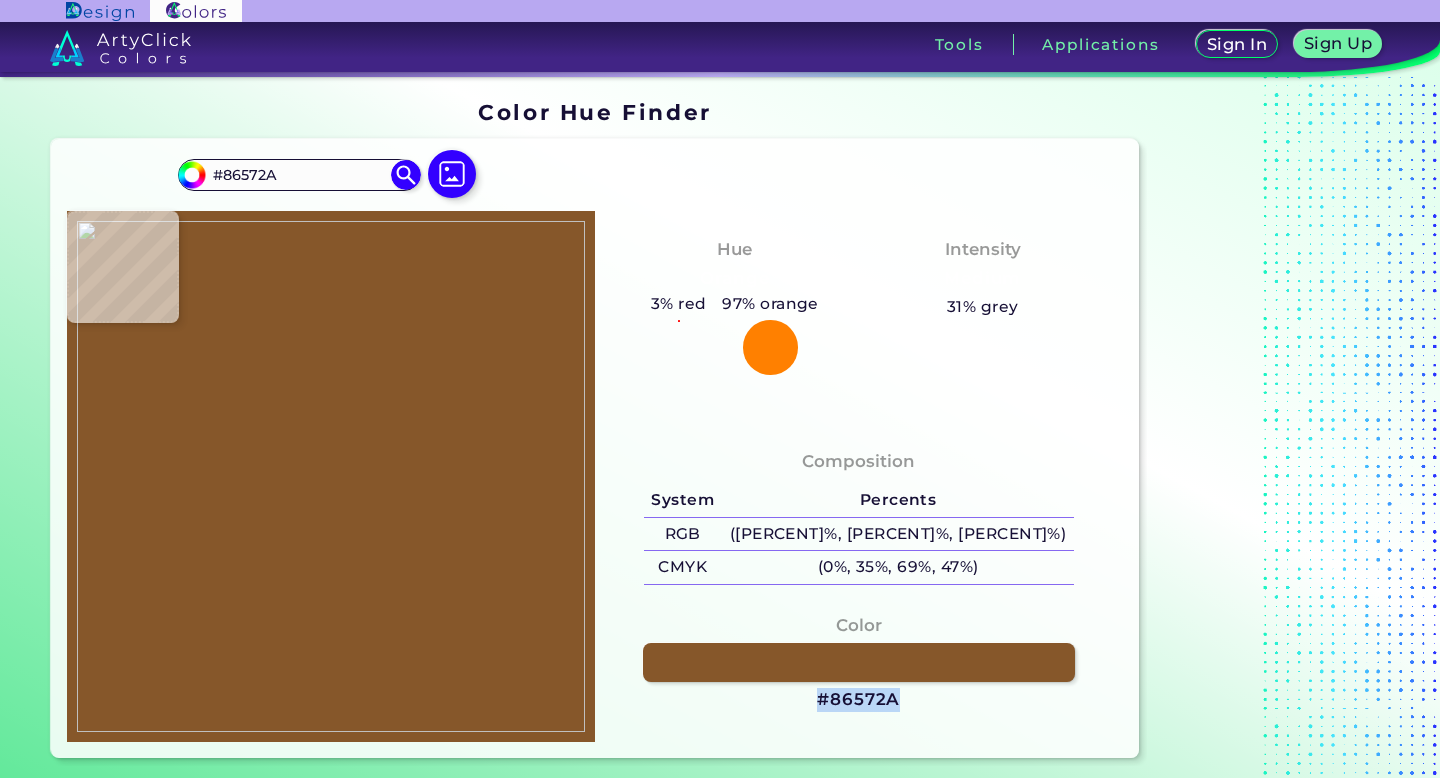 drag, startPoint x: 909, startPoint y: 705, endPoint x: 814, endPoint y: 705, distance: 95 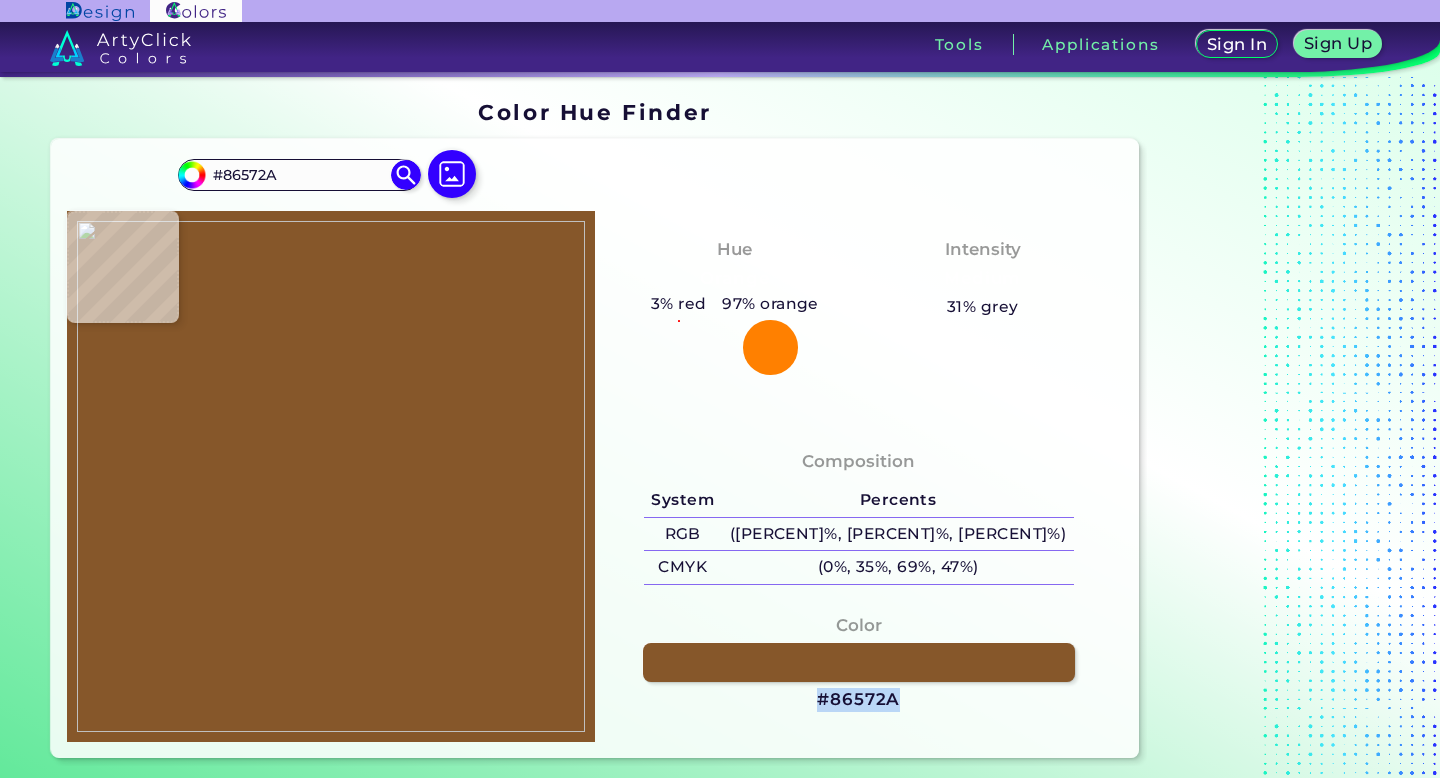 copy on "#86572A" 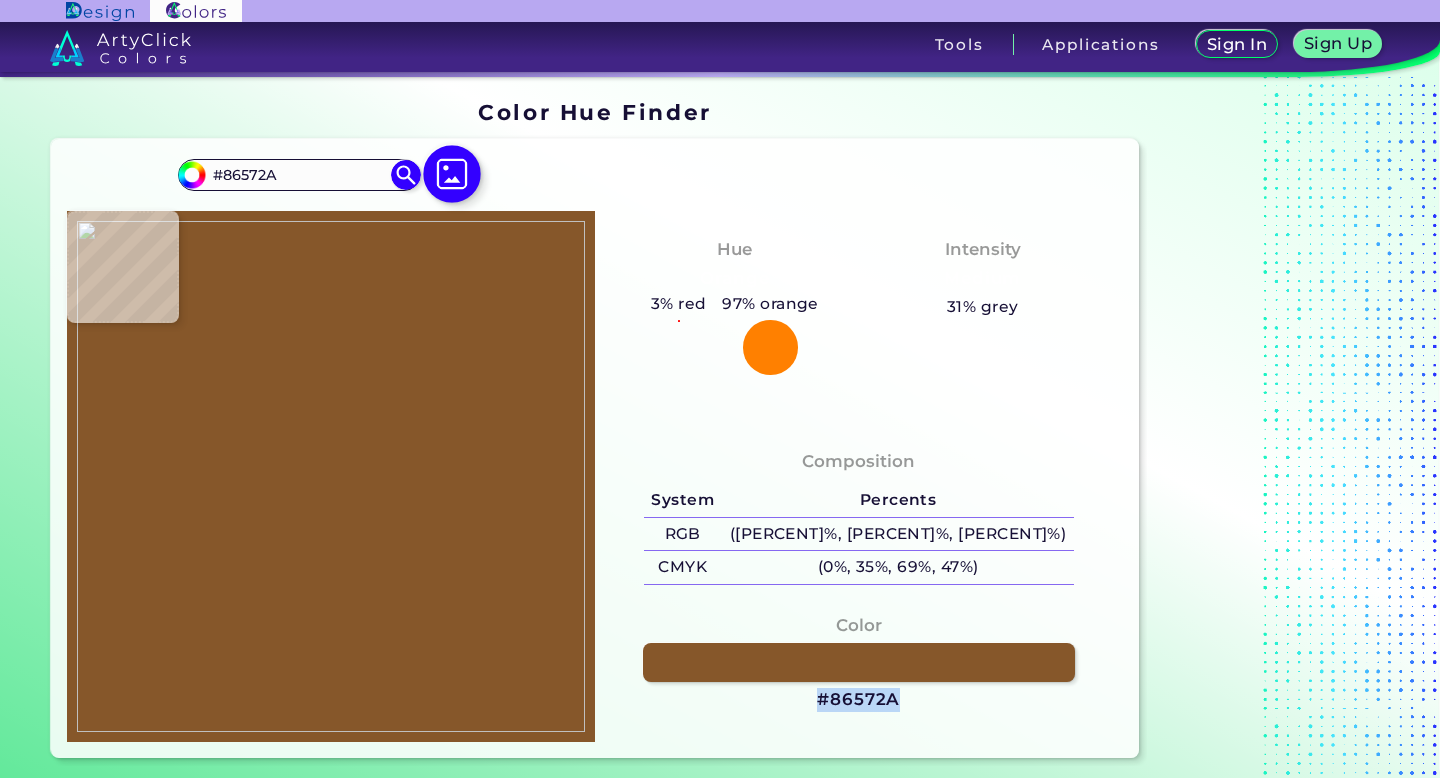 click at bounding box center [452, 174] 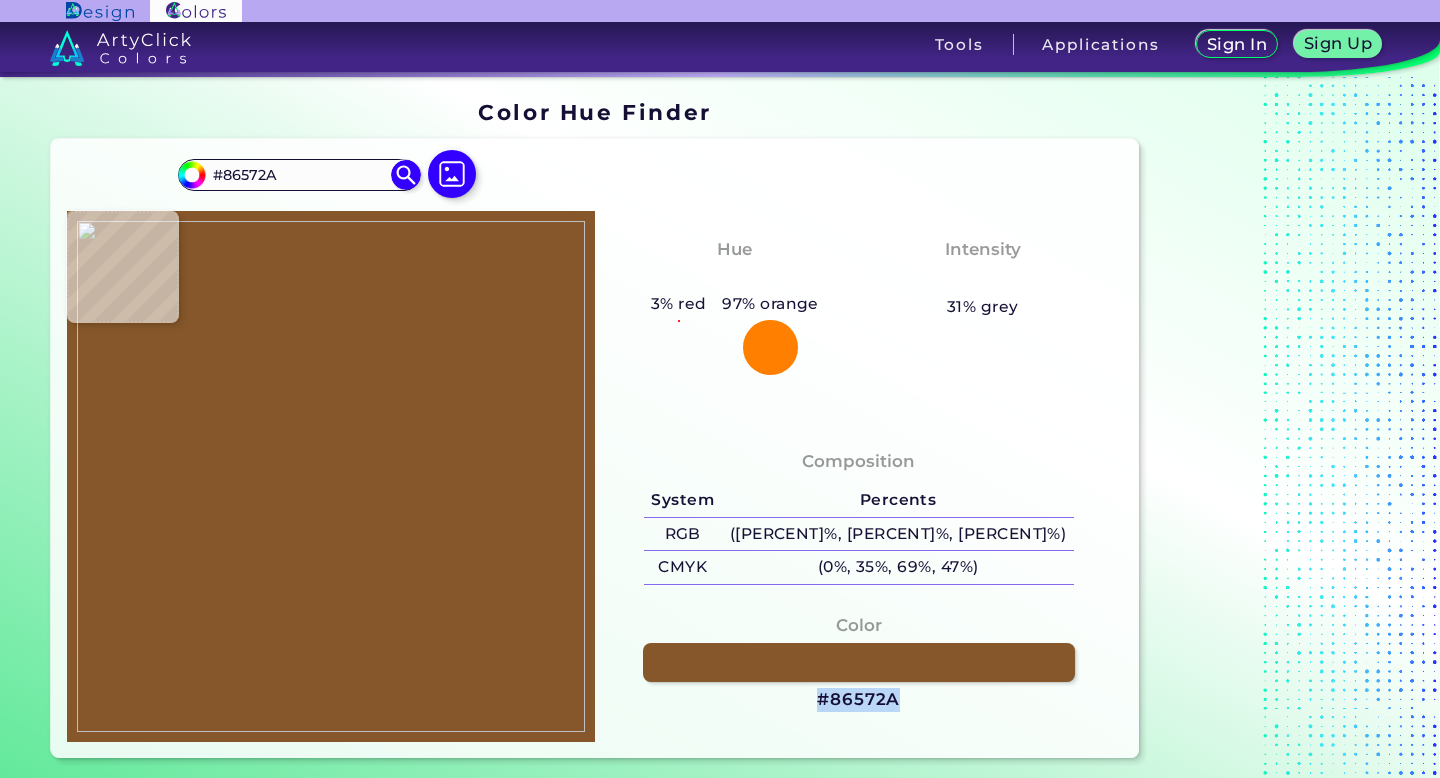 click at bounding box center (331, 476) 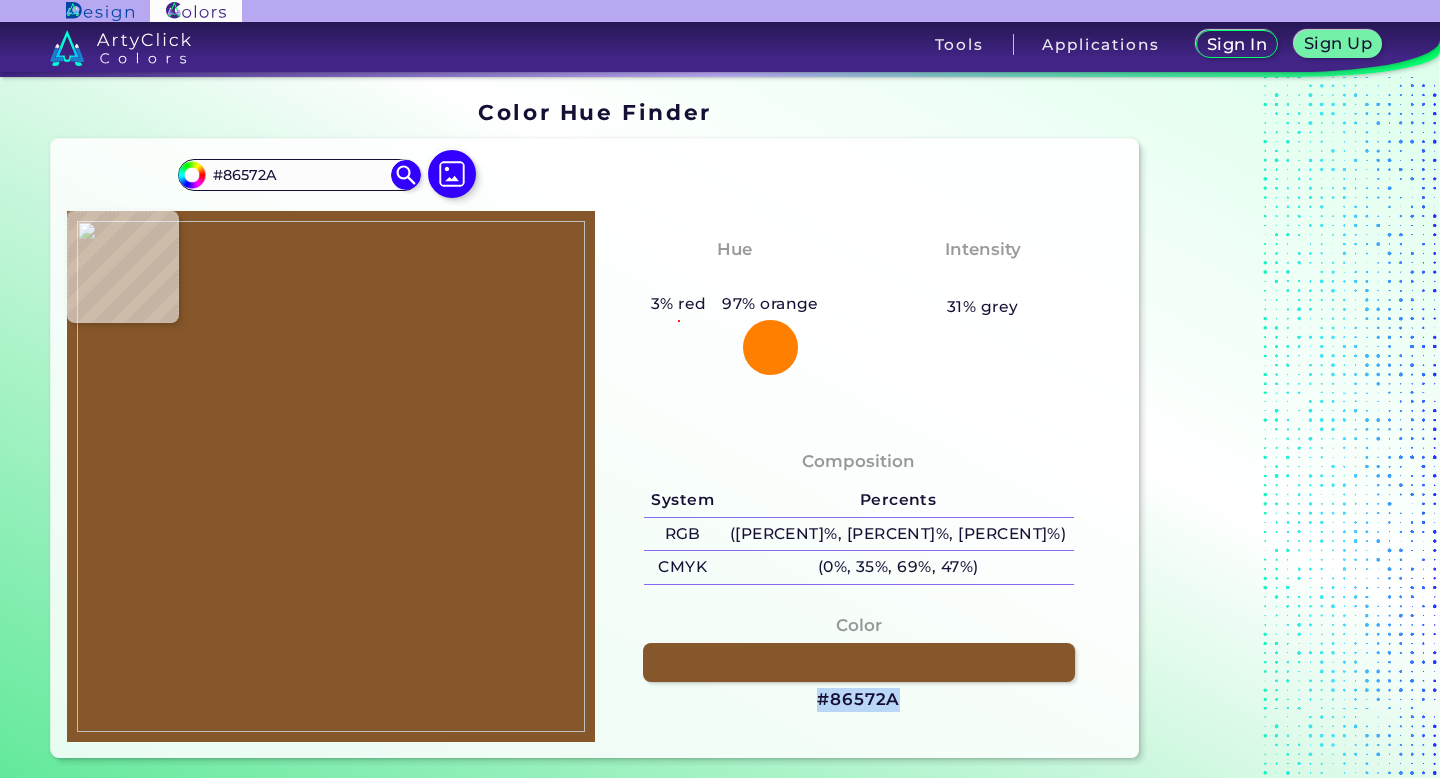 type on "#ffffff" 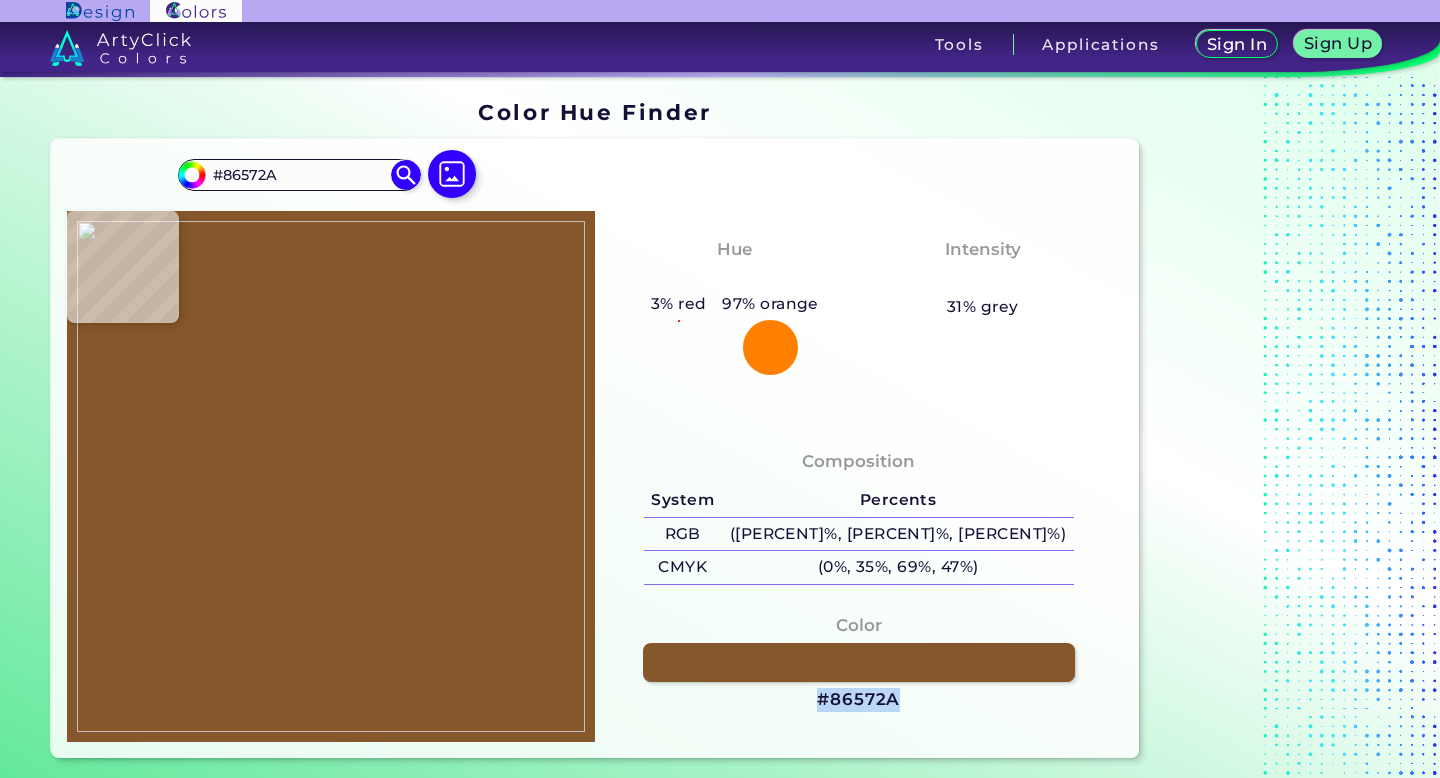 type on "#FFFFFF" 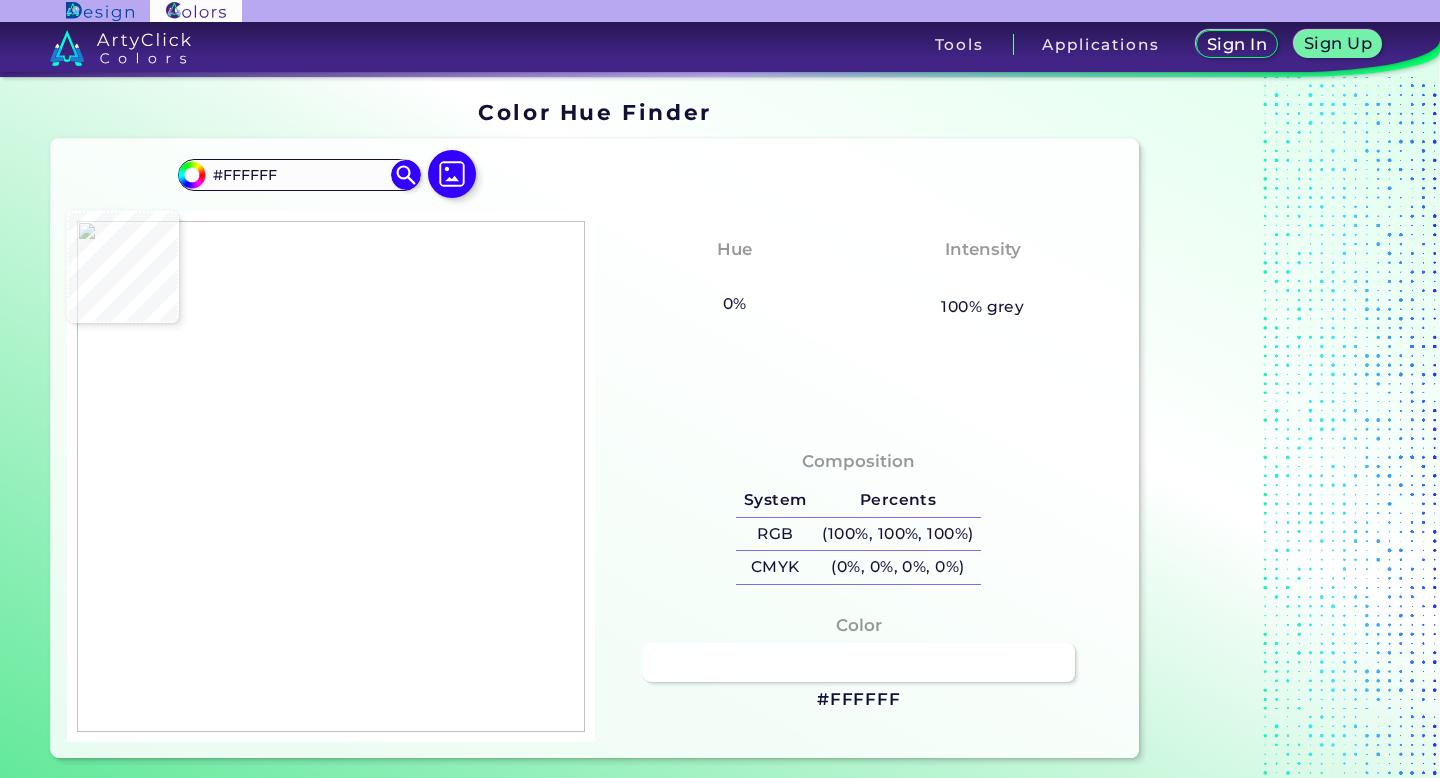 click at bounding box center (331, 476) 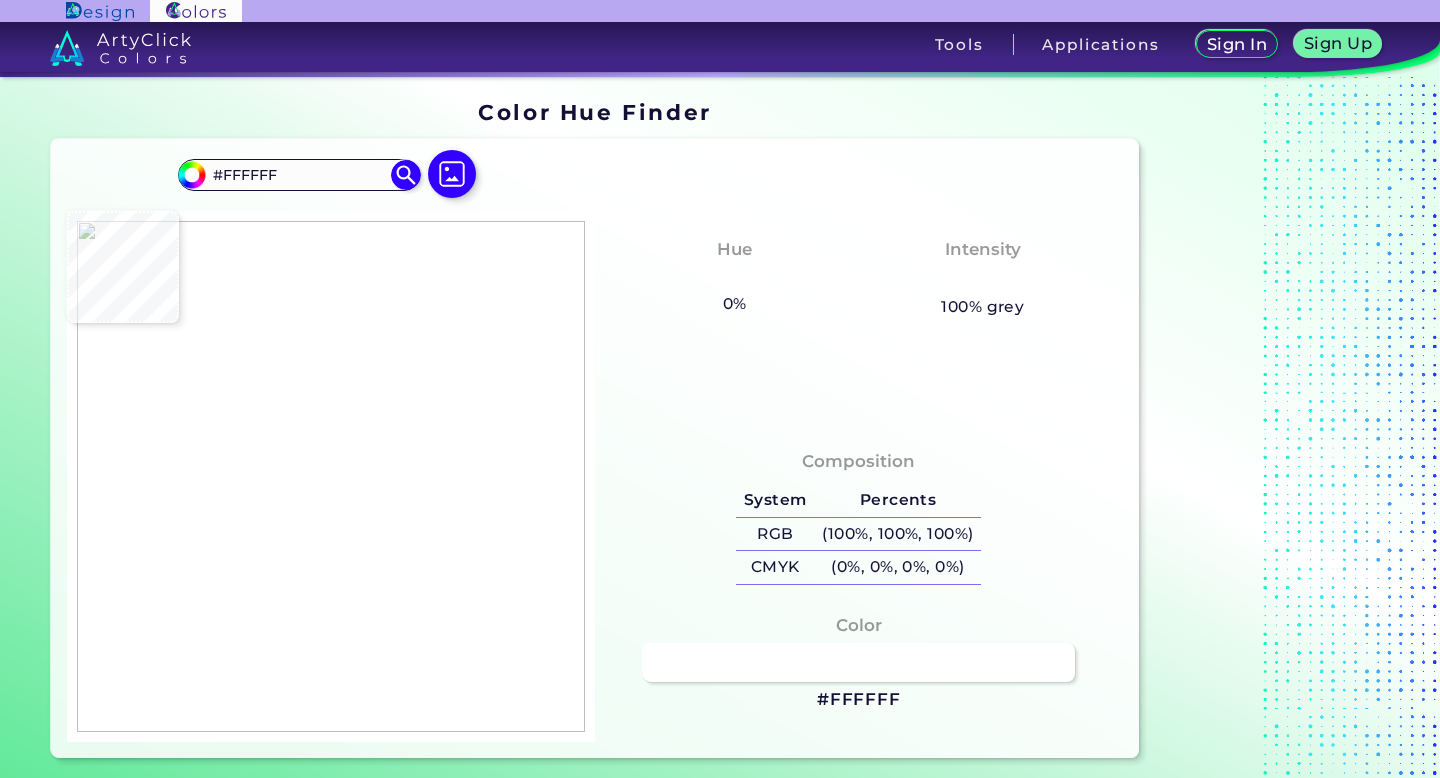 type on "#895931" 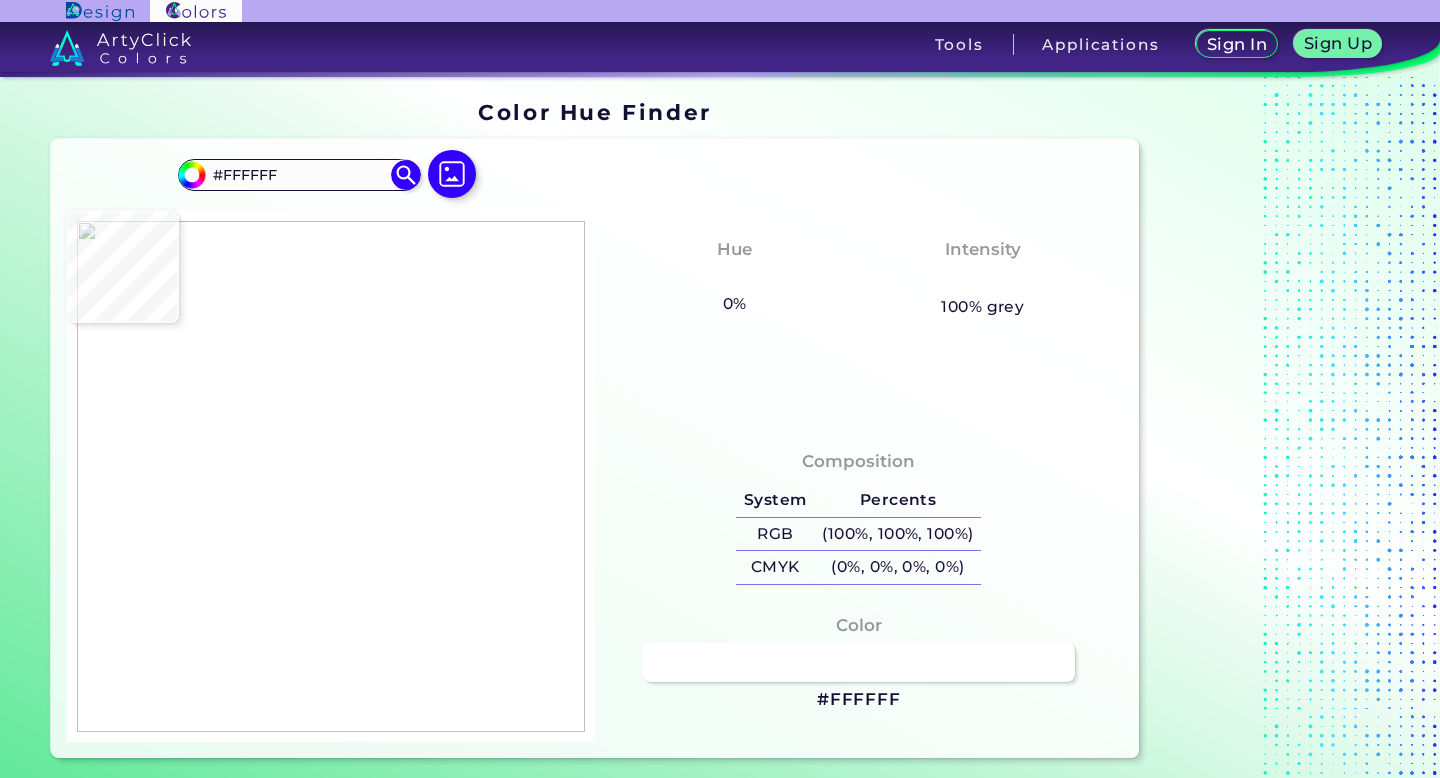 type on "#895931" 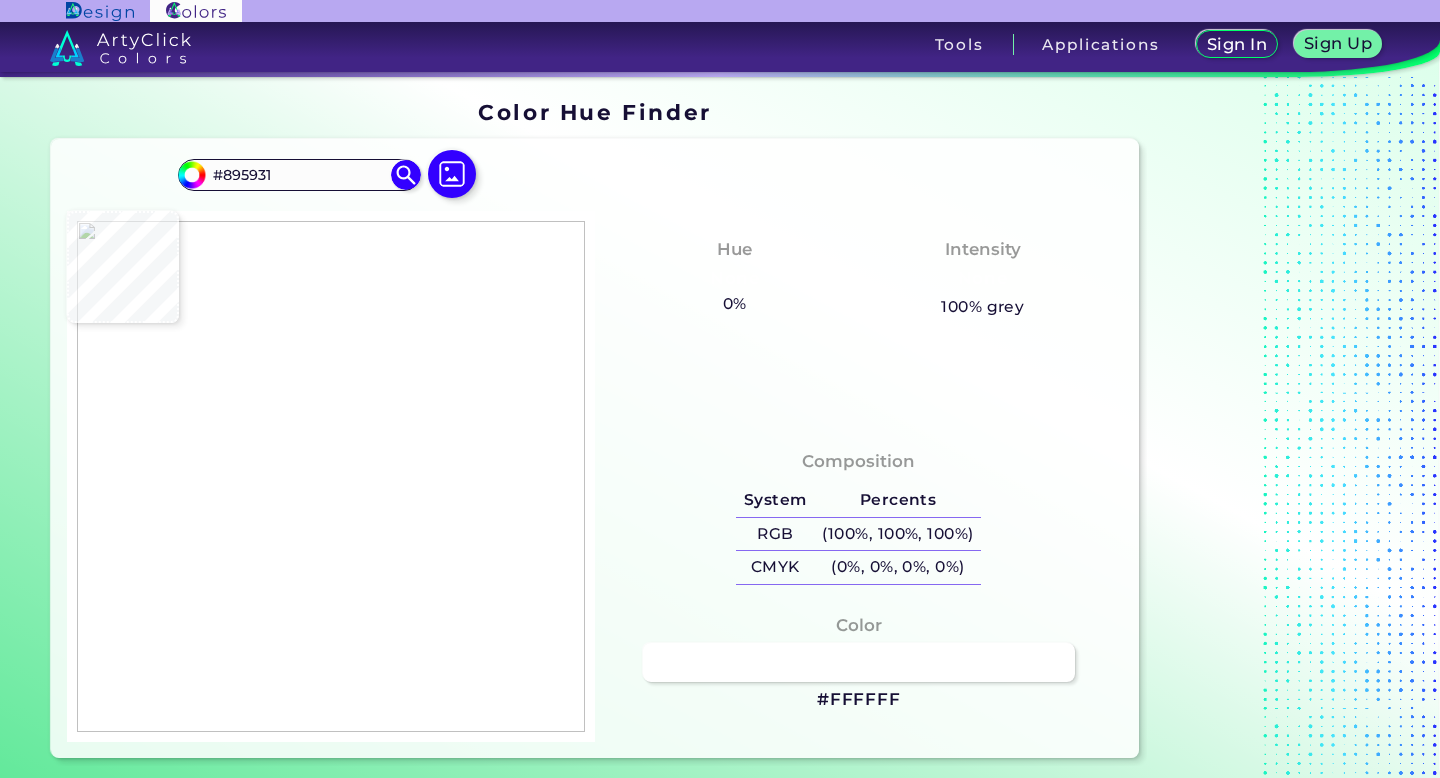 type on "#895930" 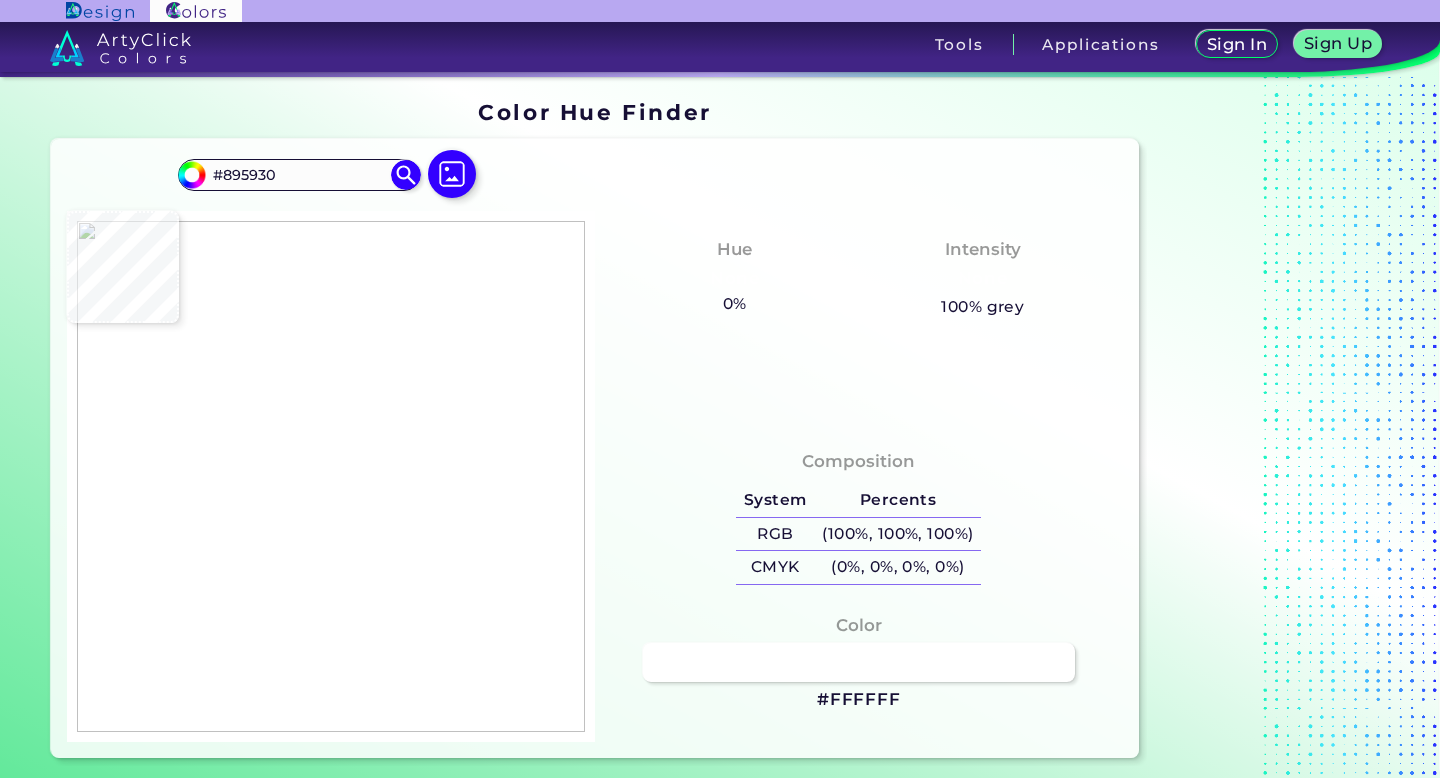 type on "#926338" 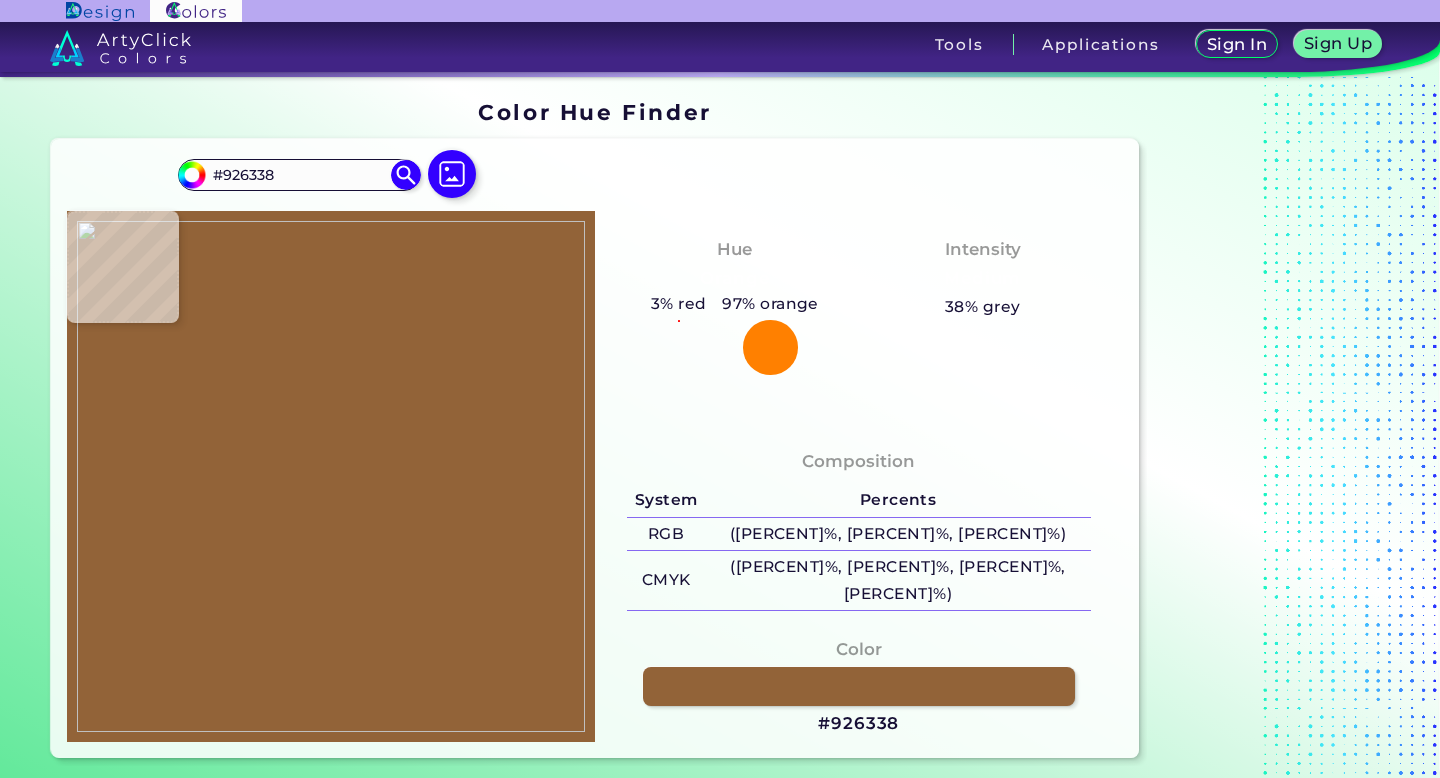 type on "#88592f" 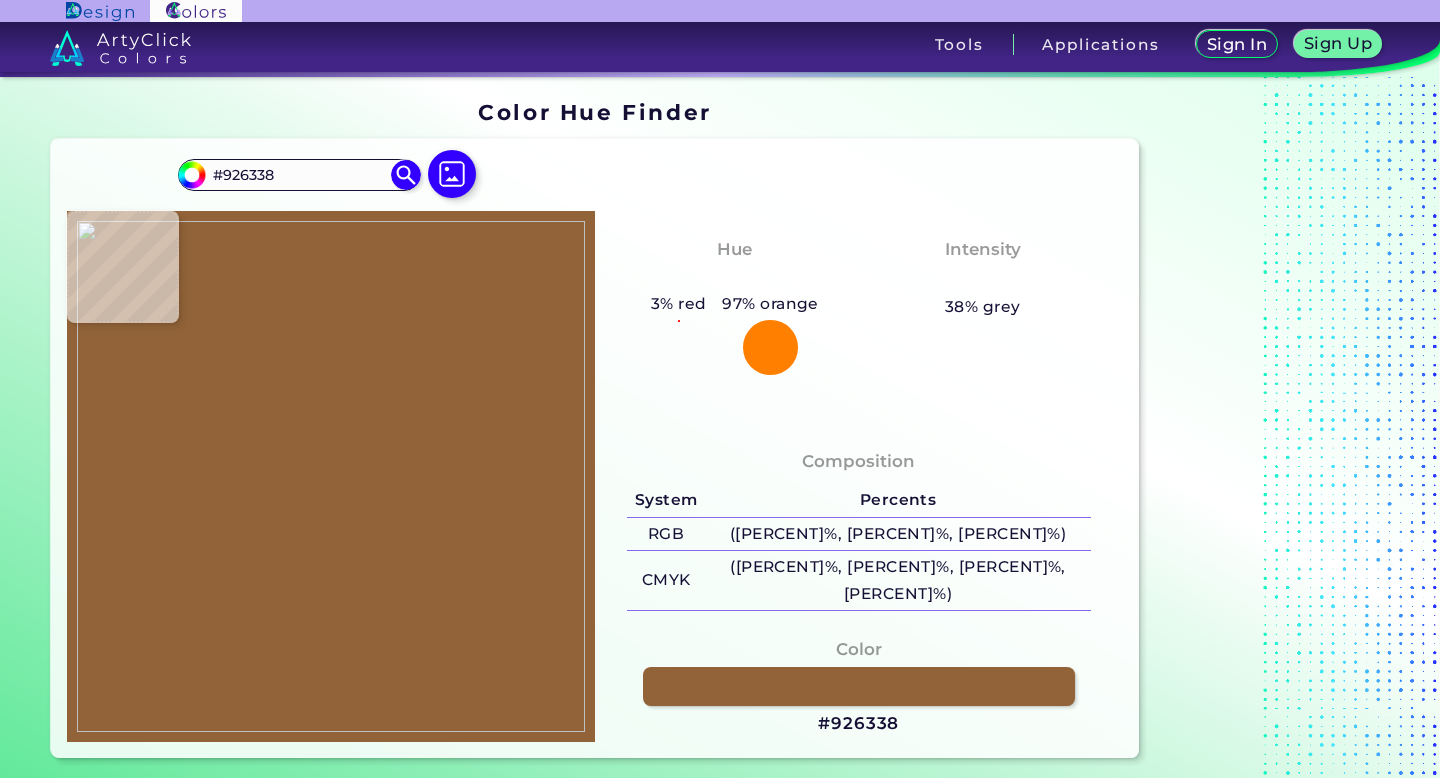 type on "#88592F" 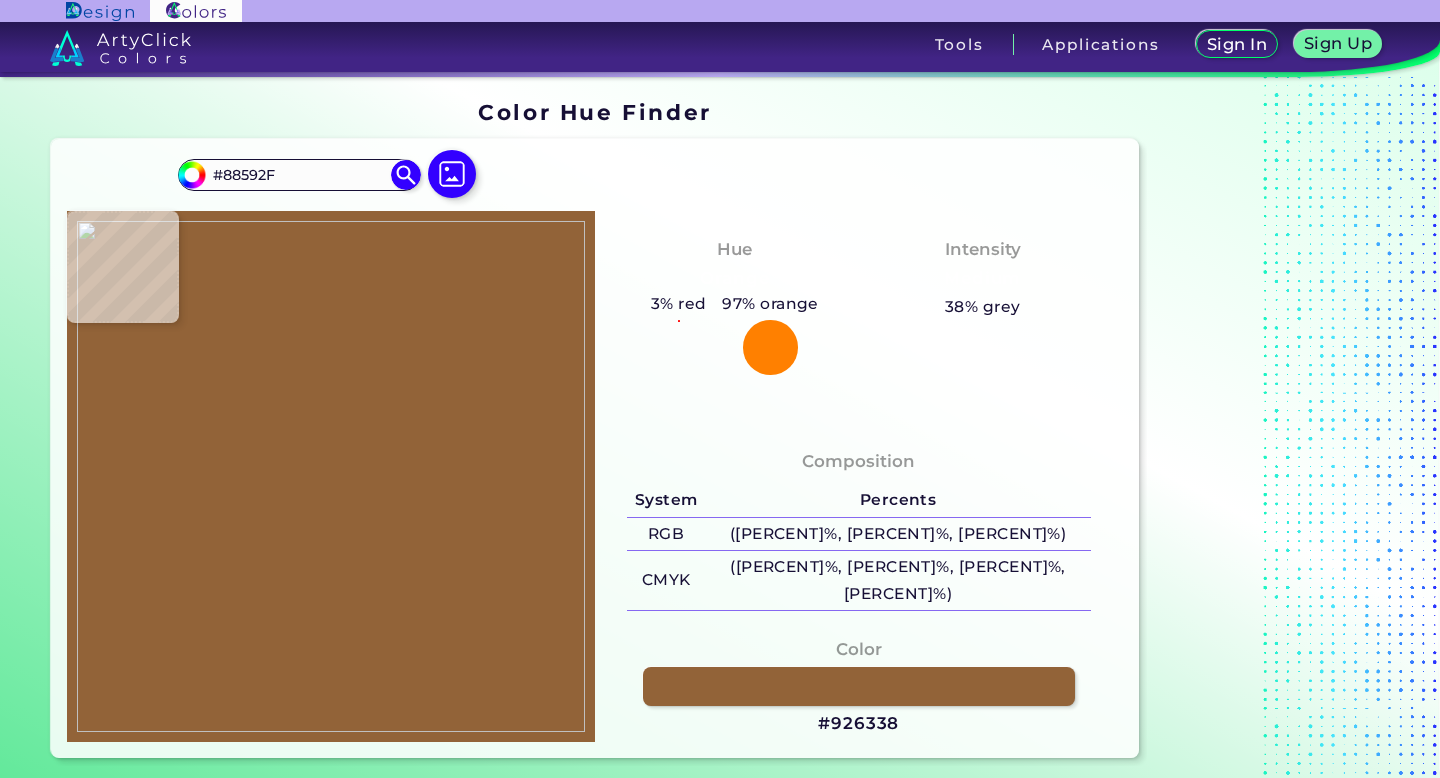 type on "#8a5a31" 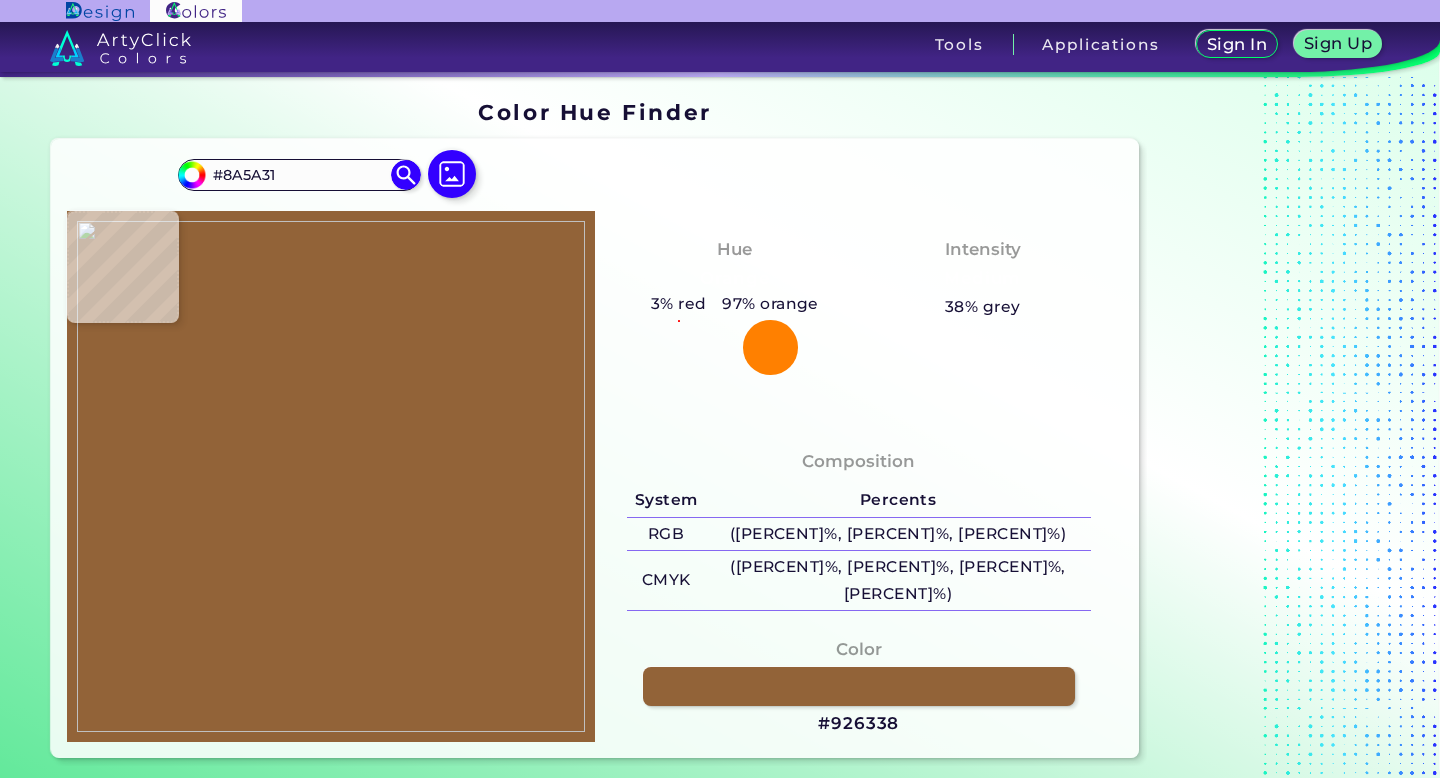 type on "#85552d" 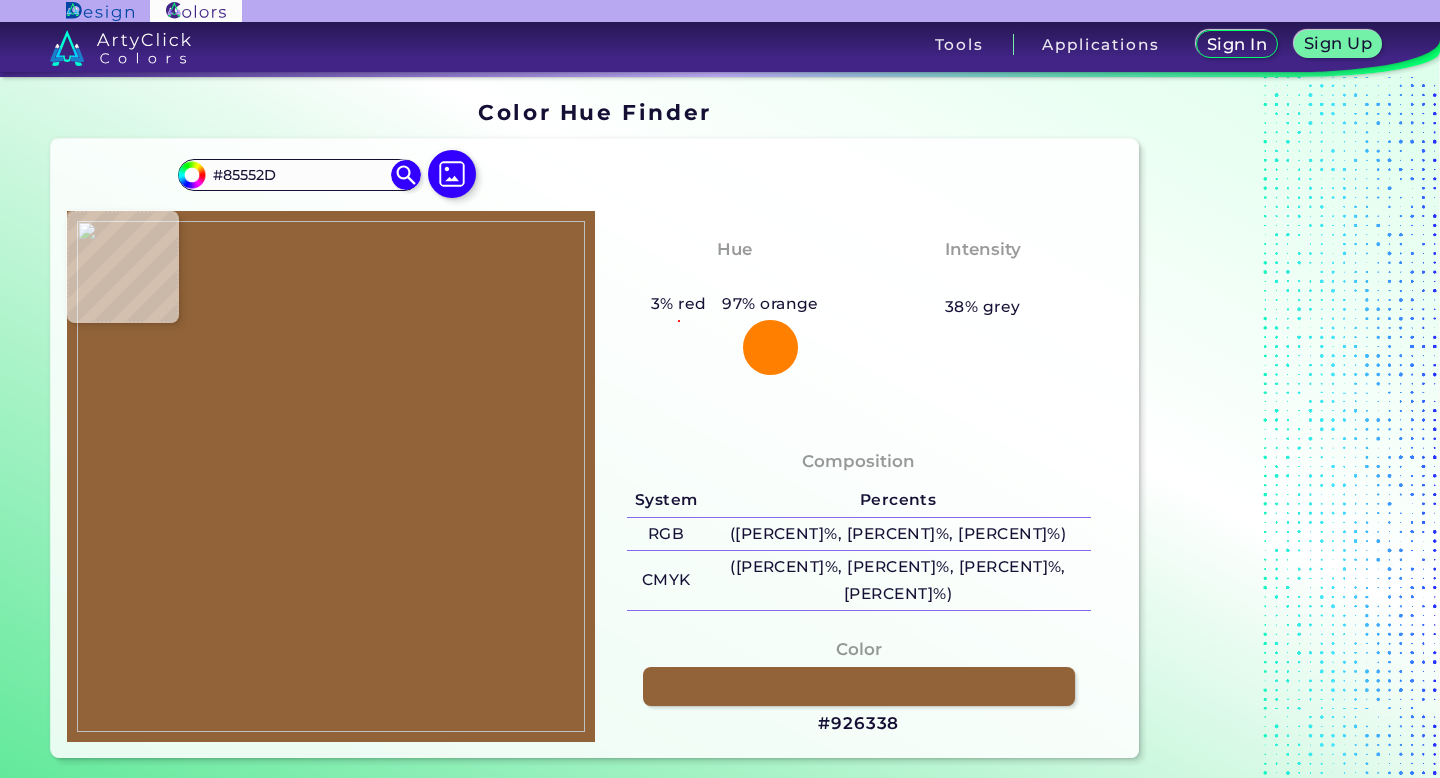 type on "#8f5f36" 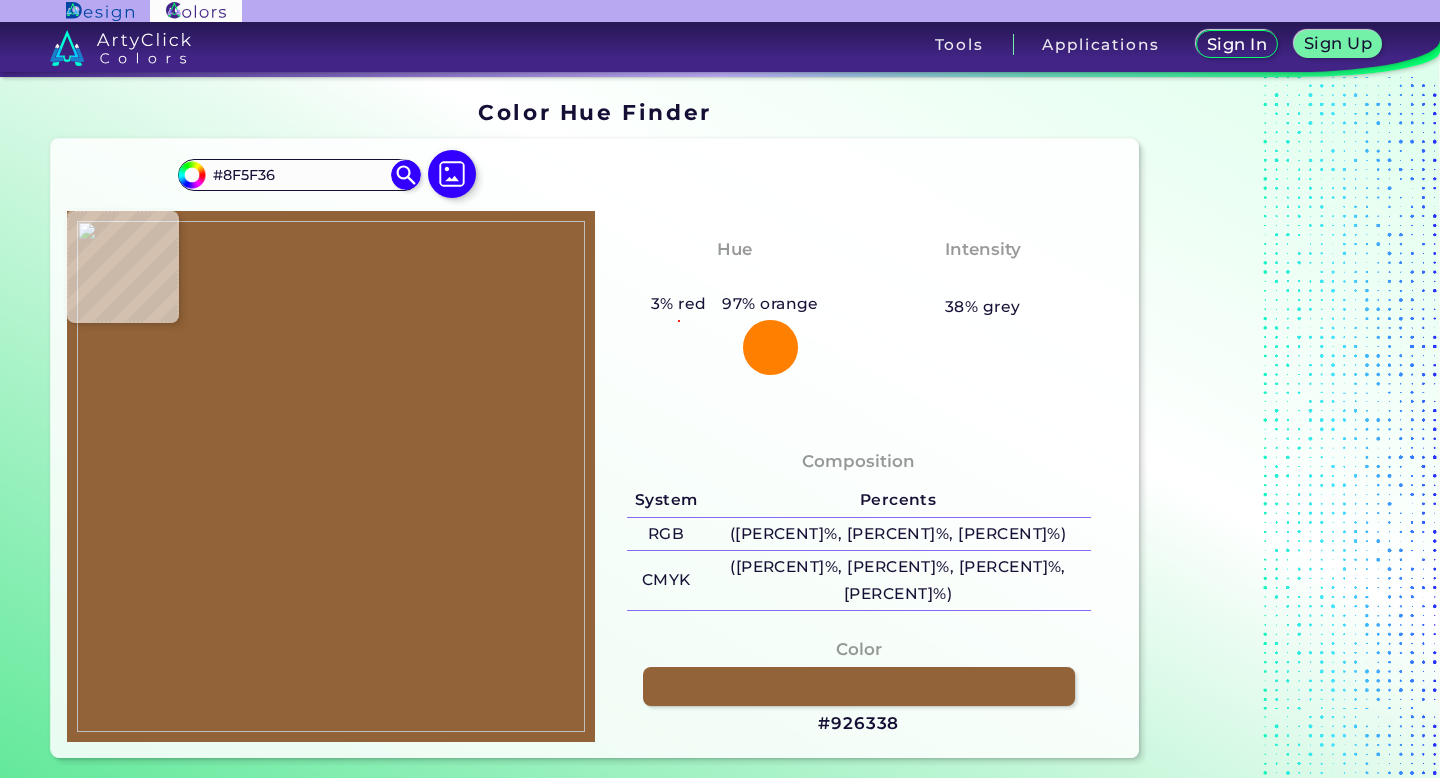 type on "#8a5a32" 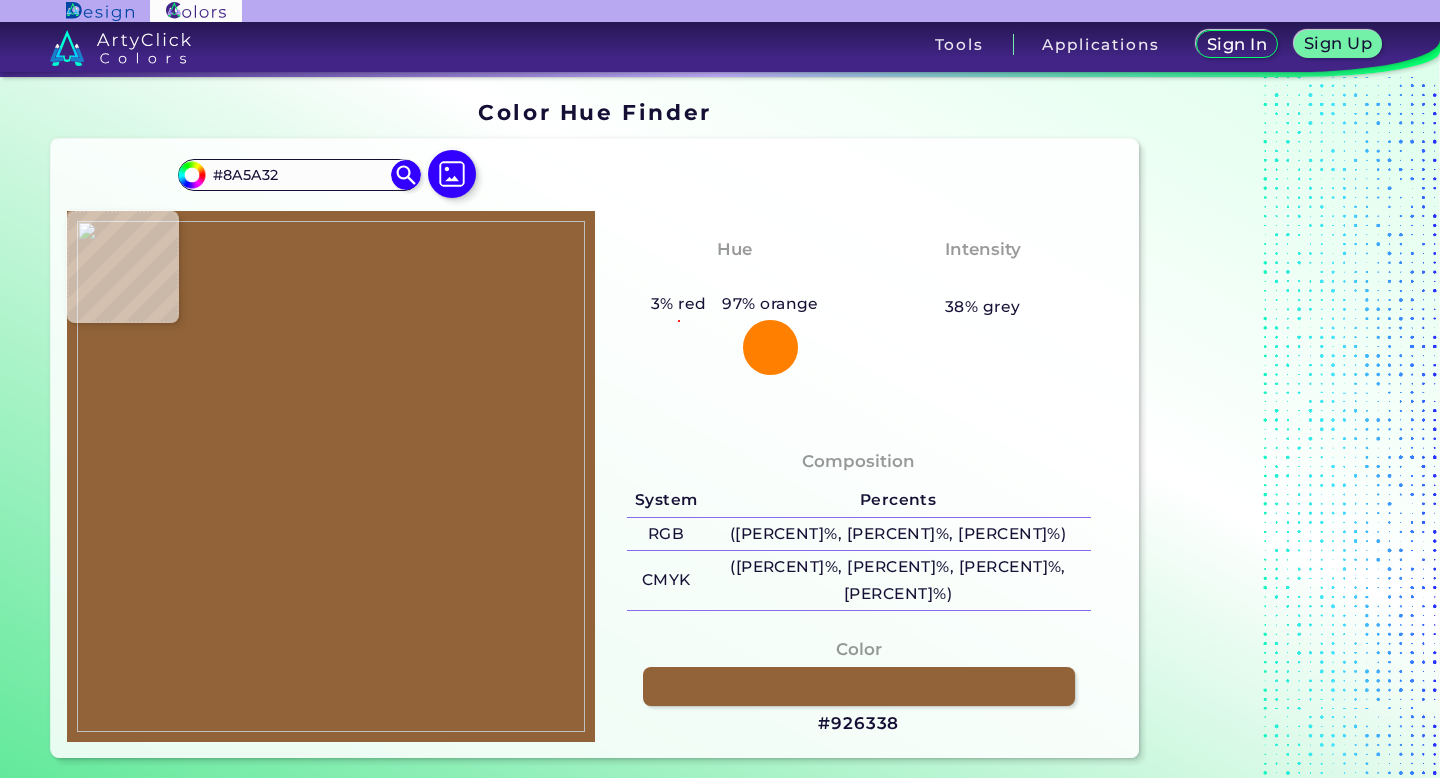 type on "#8e5d37" 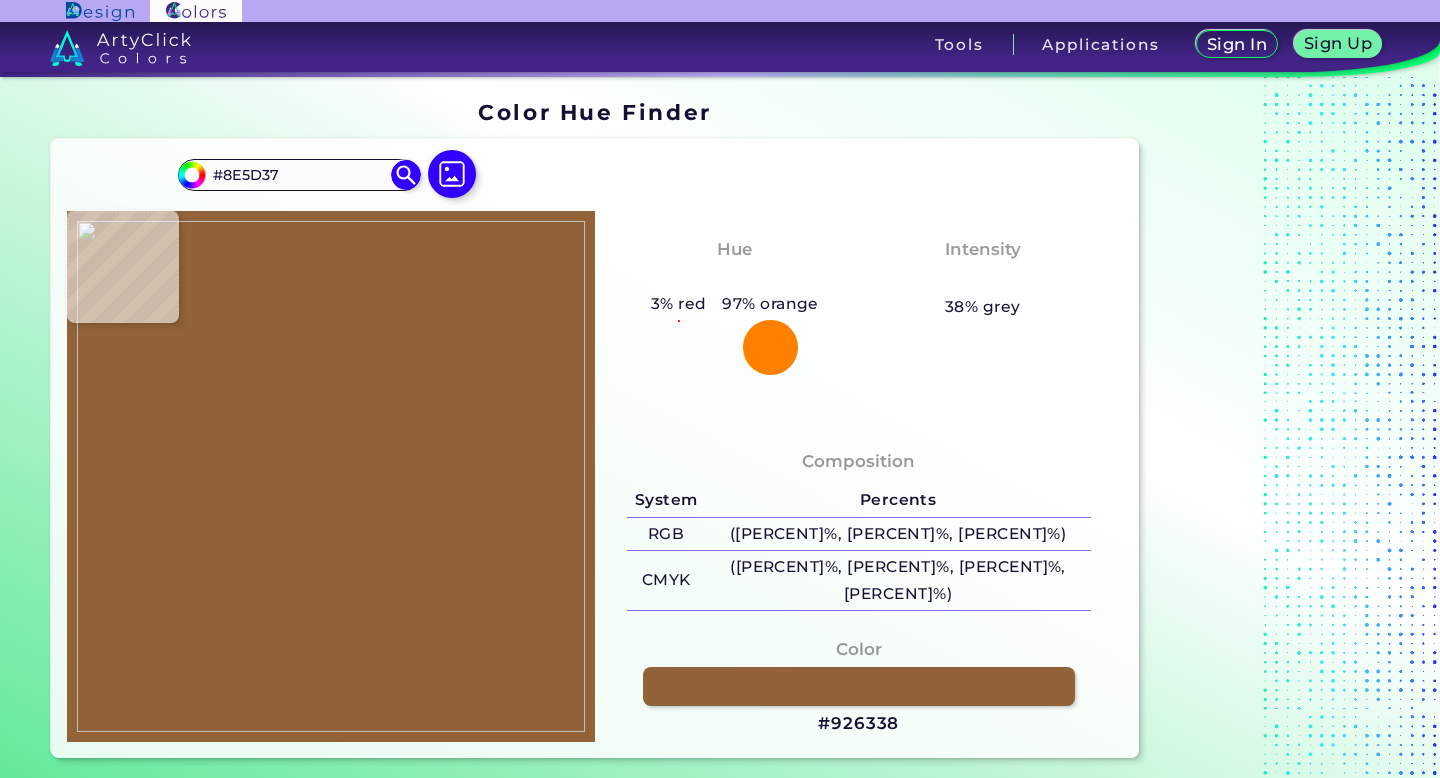 type on "#92623b" 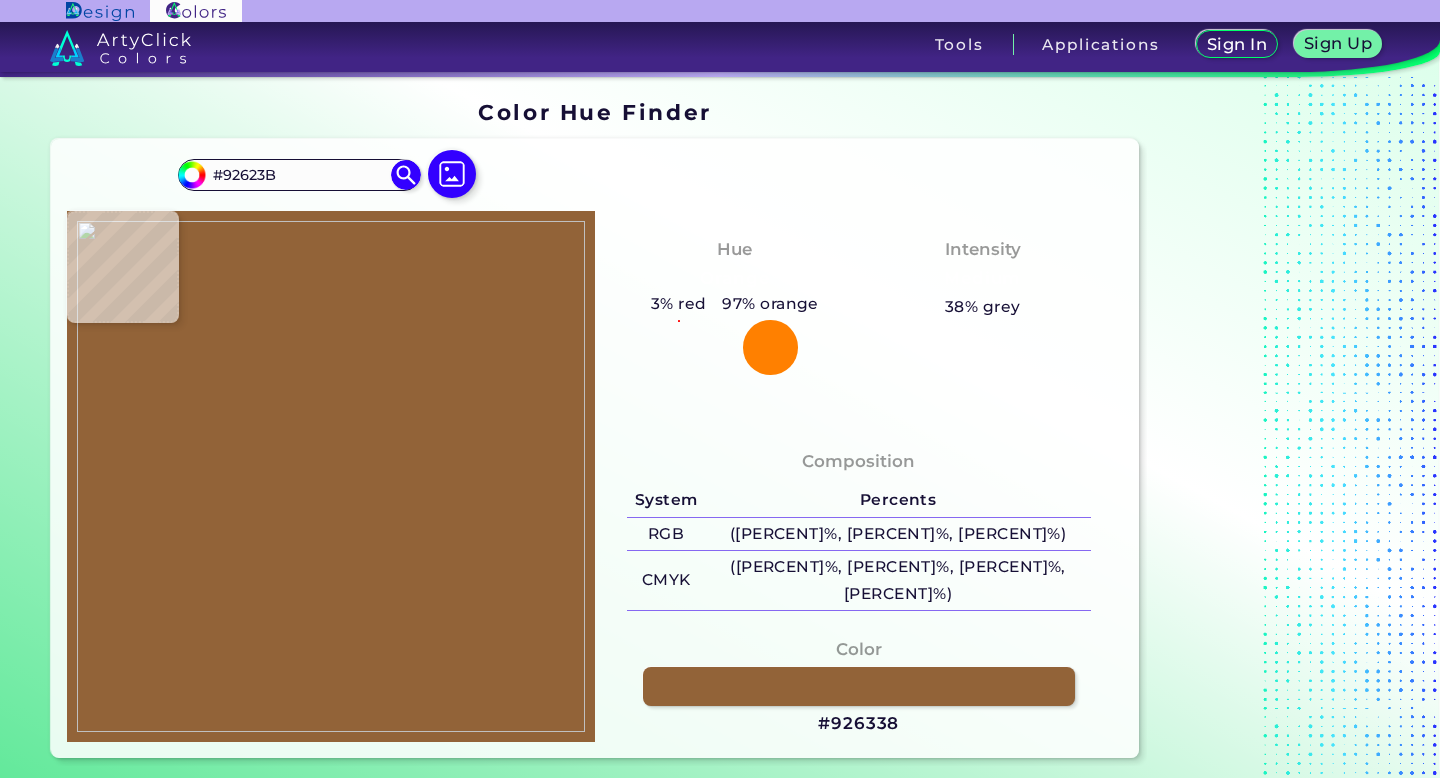 type on "#8a5a34" 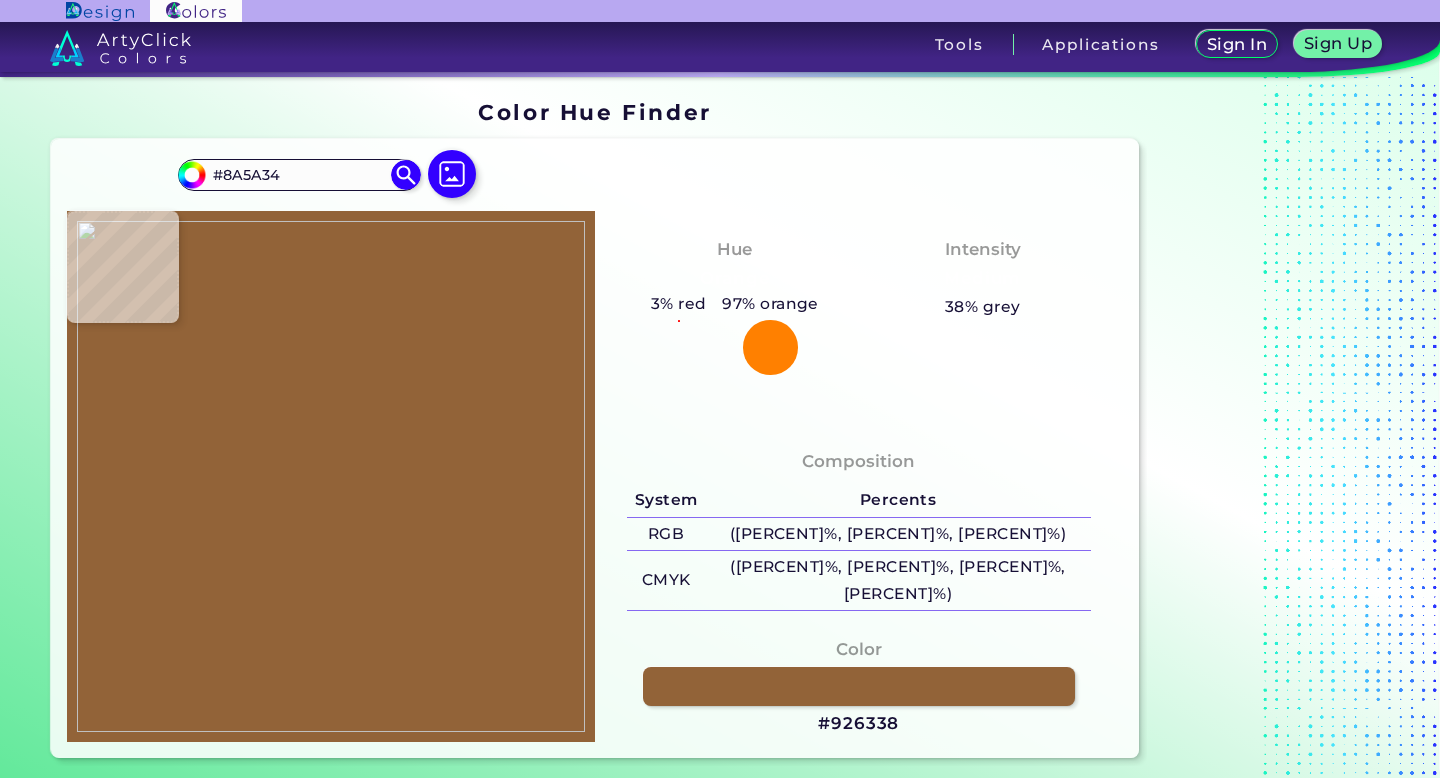 type on "#875730" 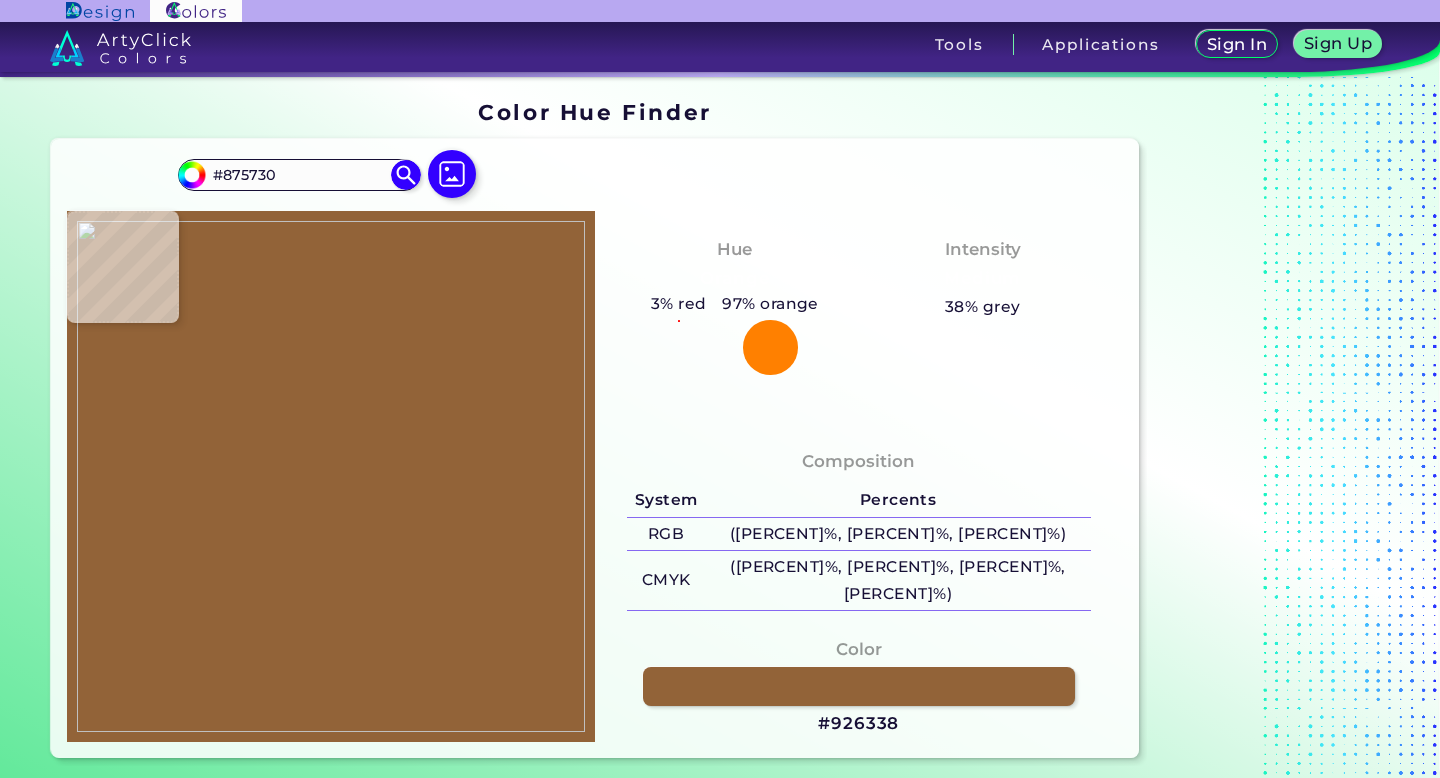 type on "#8d5c36" 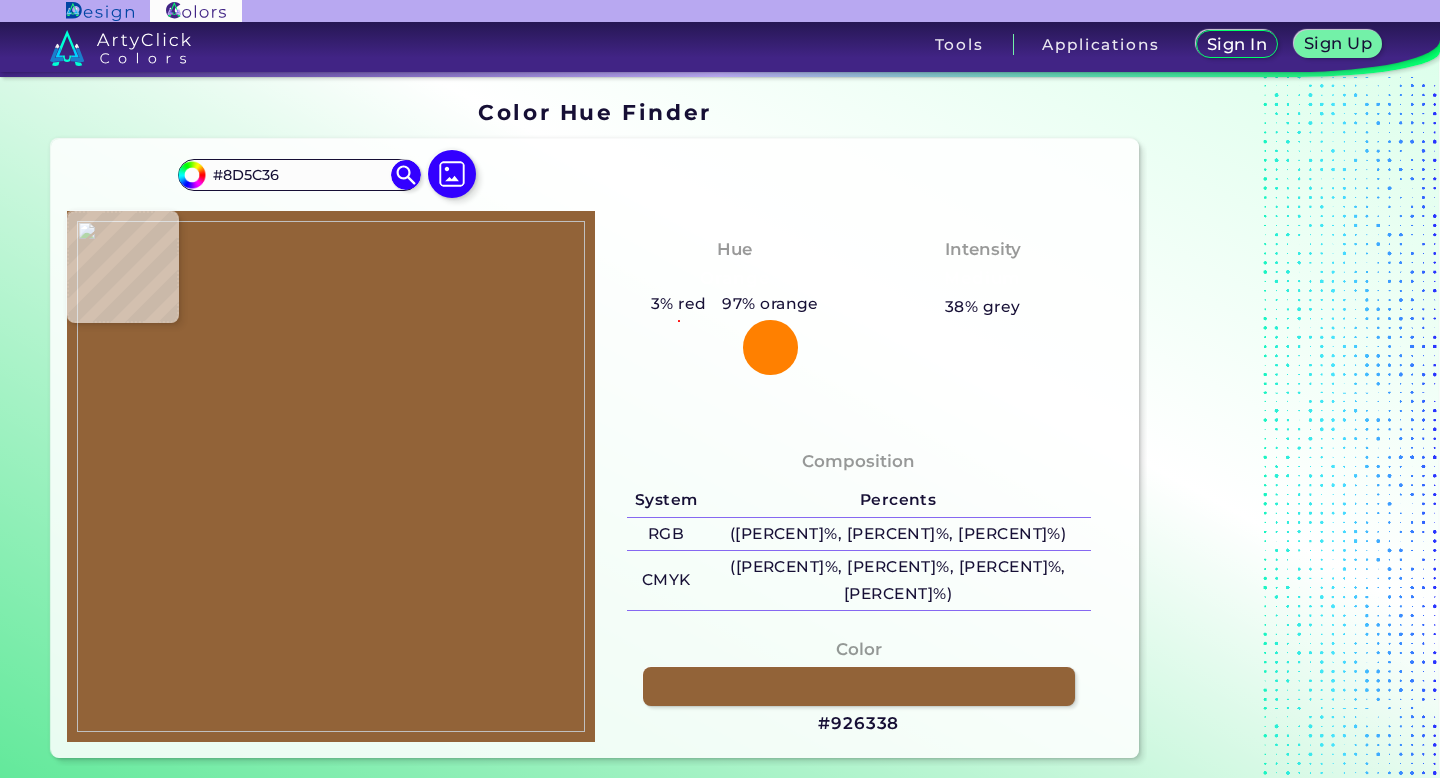 type on "#8d5d36" 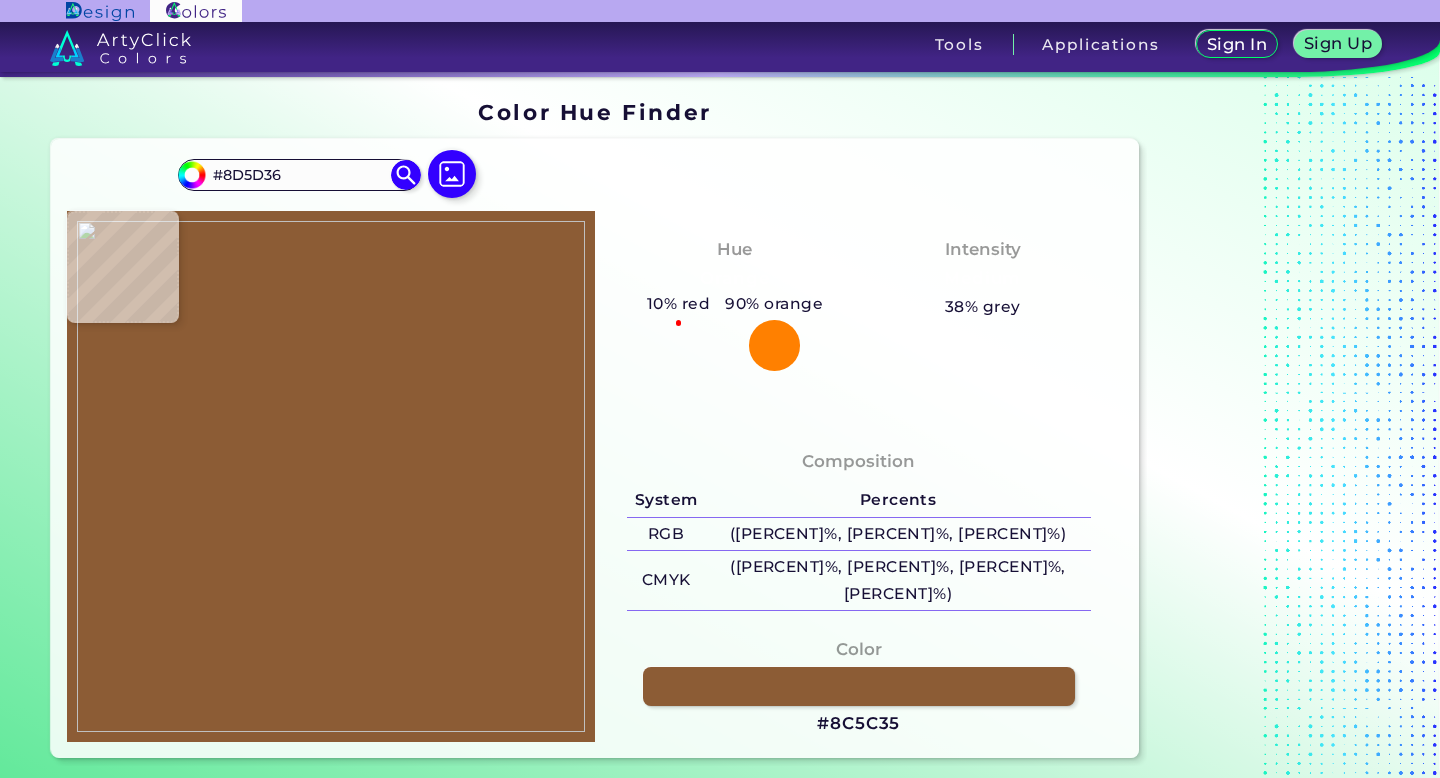 type on "#8c5c35" 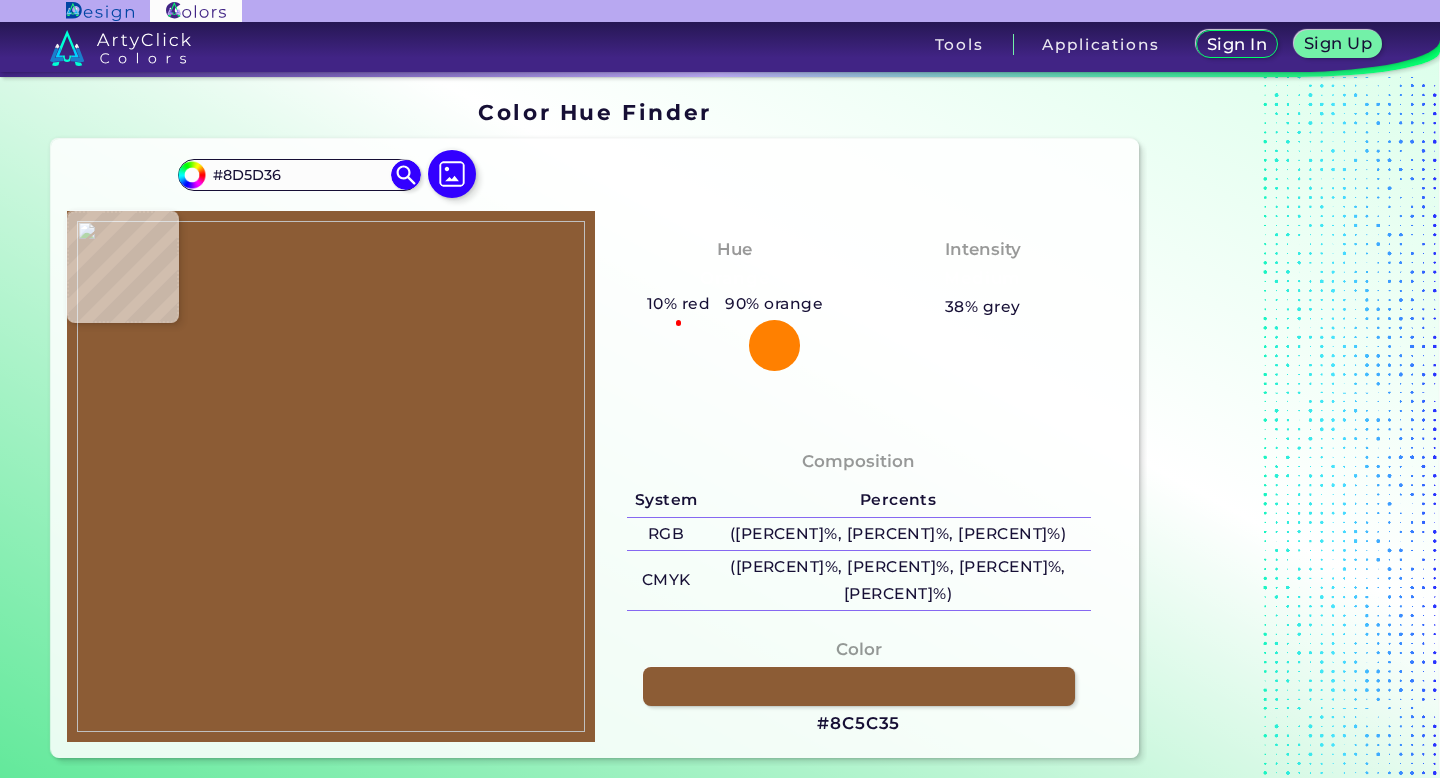 type on "#8C5C35" 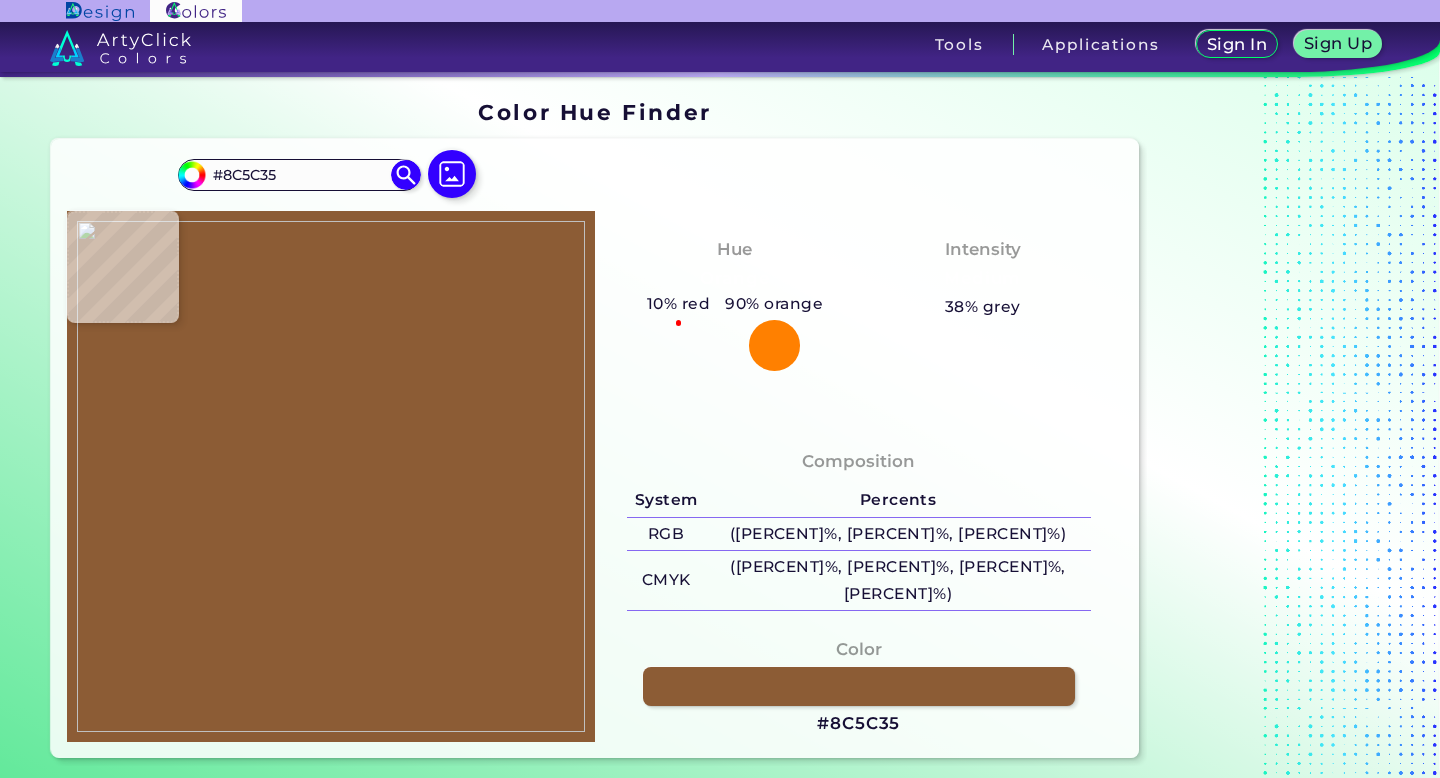 type on "#885731" 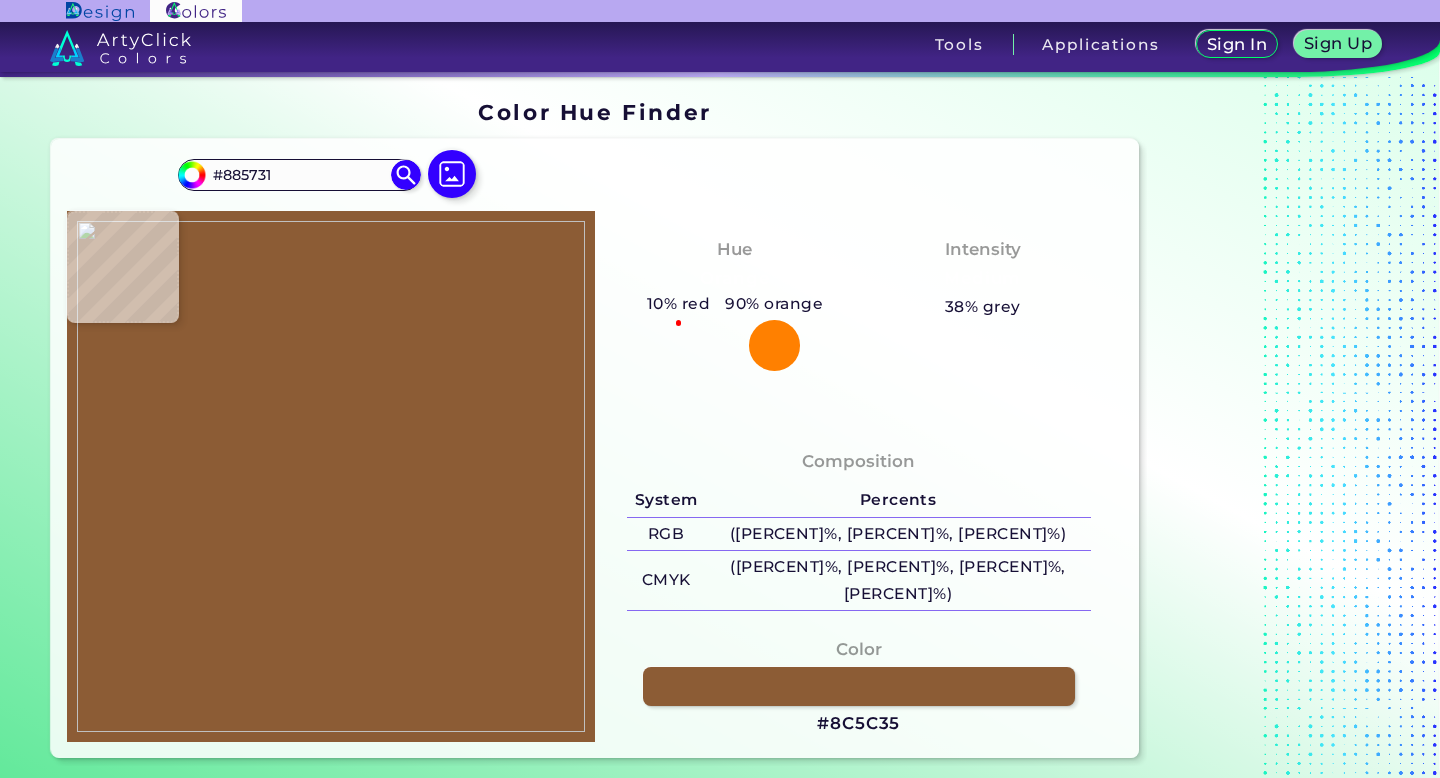 type on "#885832" 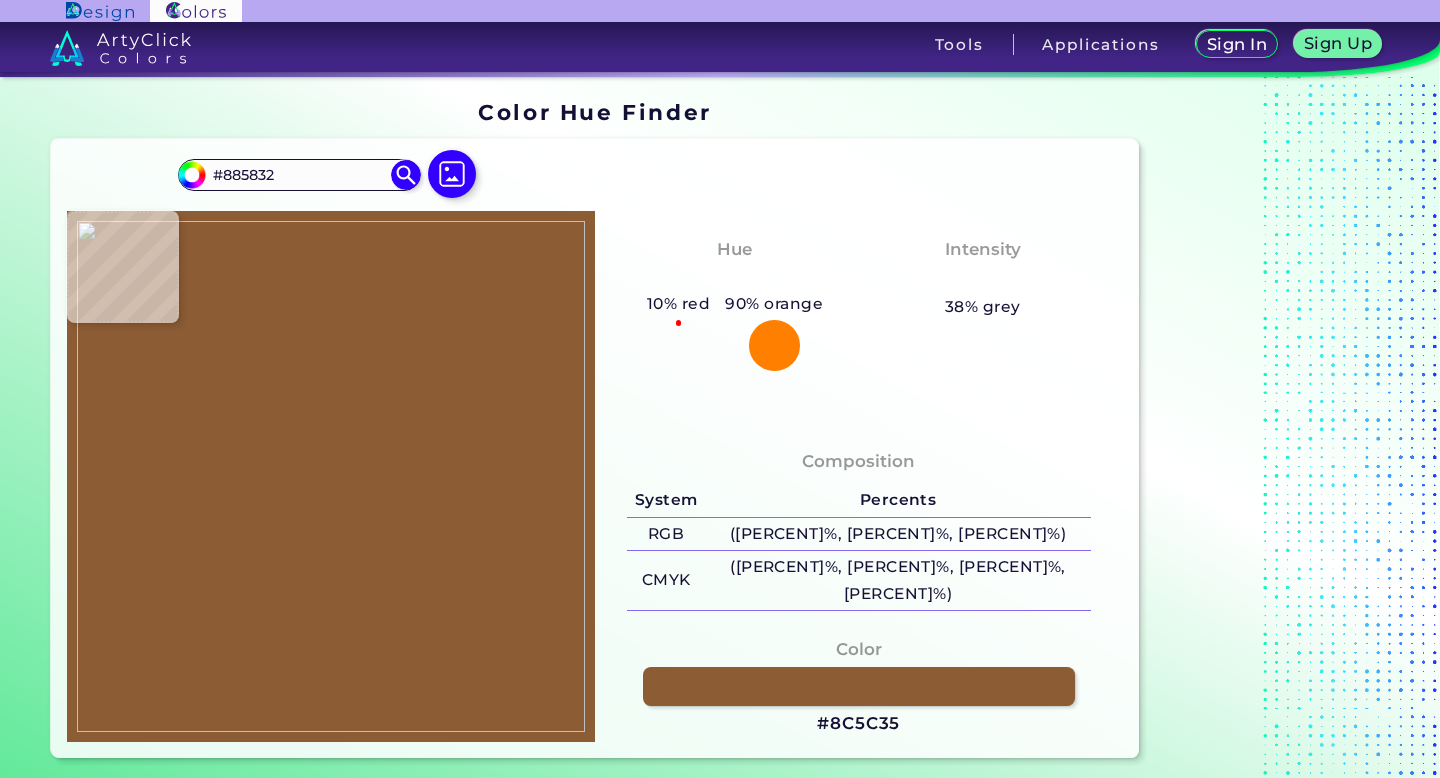 type on "#8f5f38" 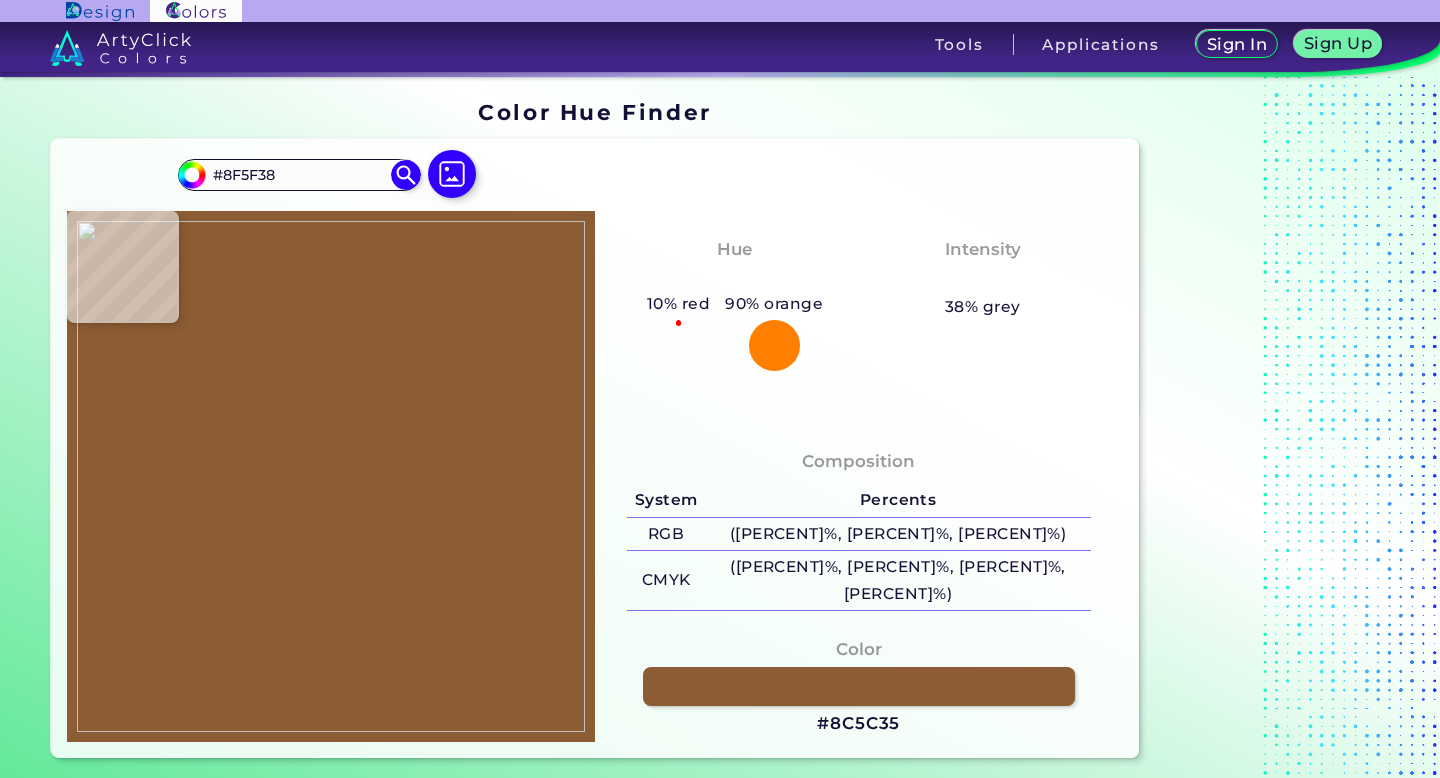type on "#81512b" 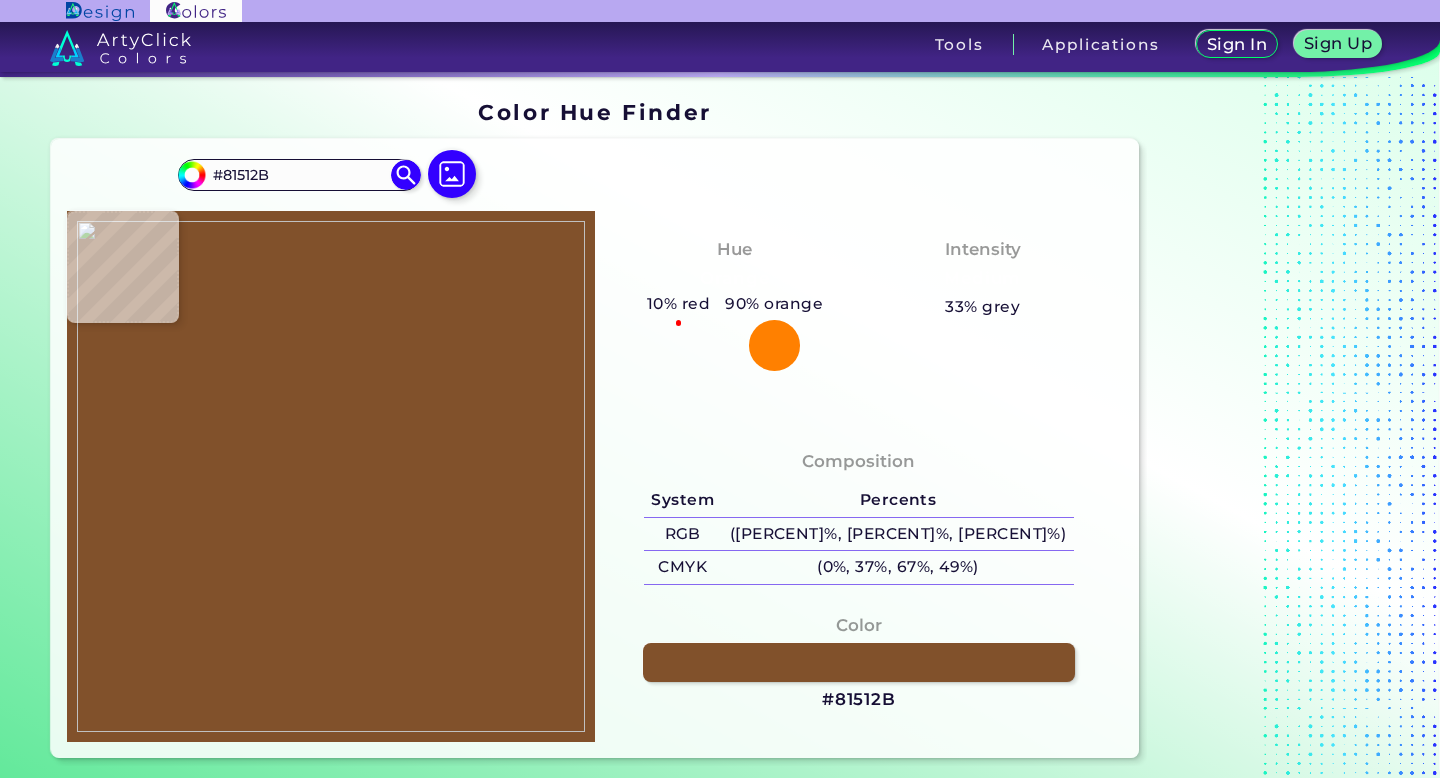 type on "#905f39" 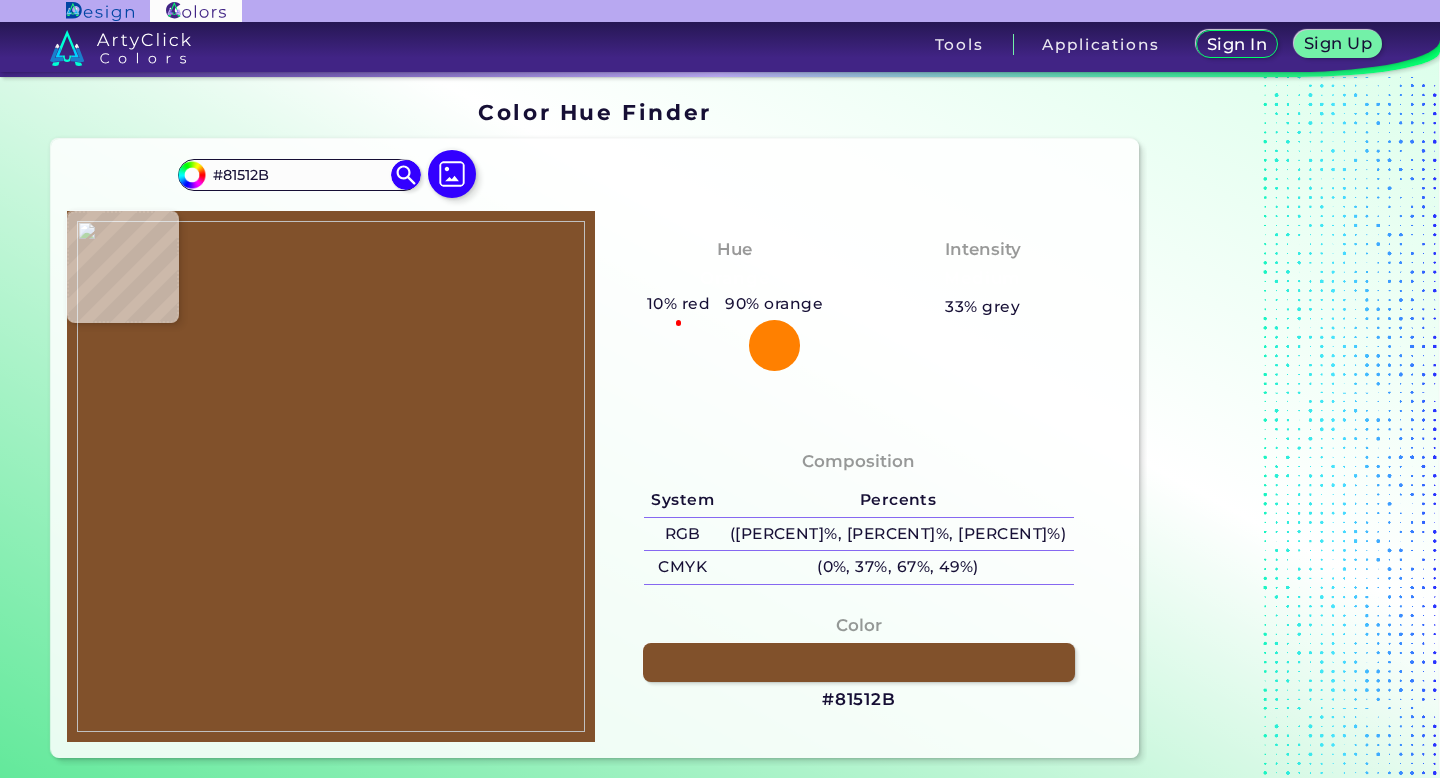 type on "#905F39" 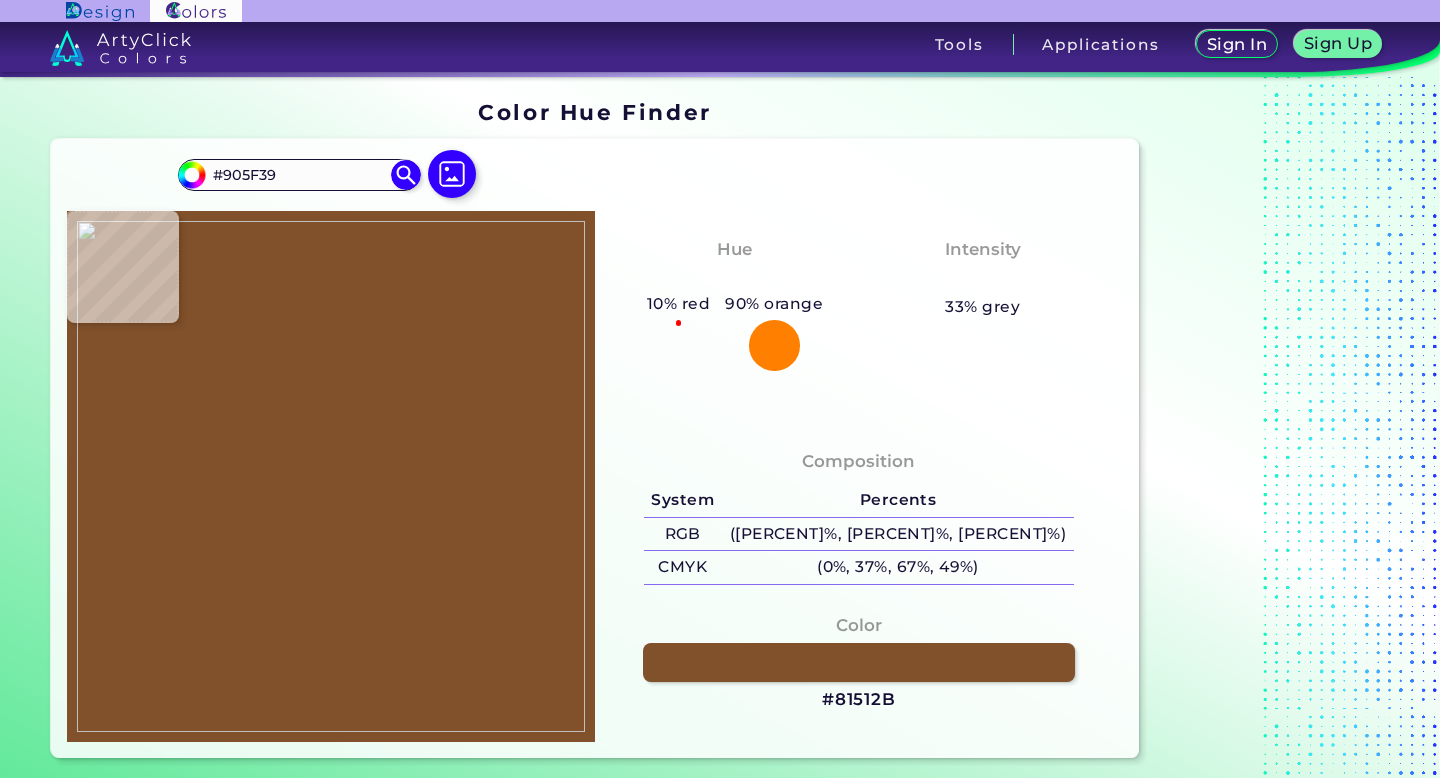 type on "#81512a" 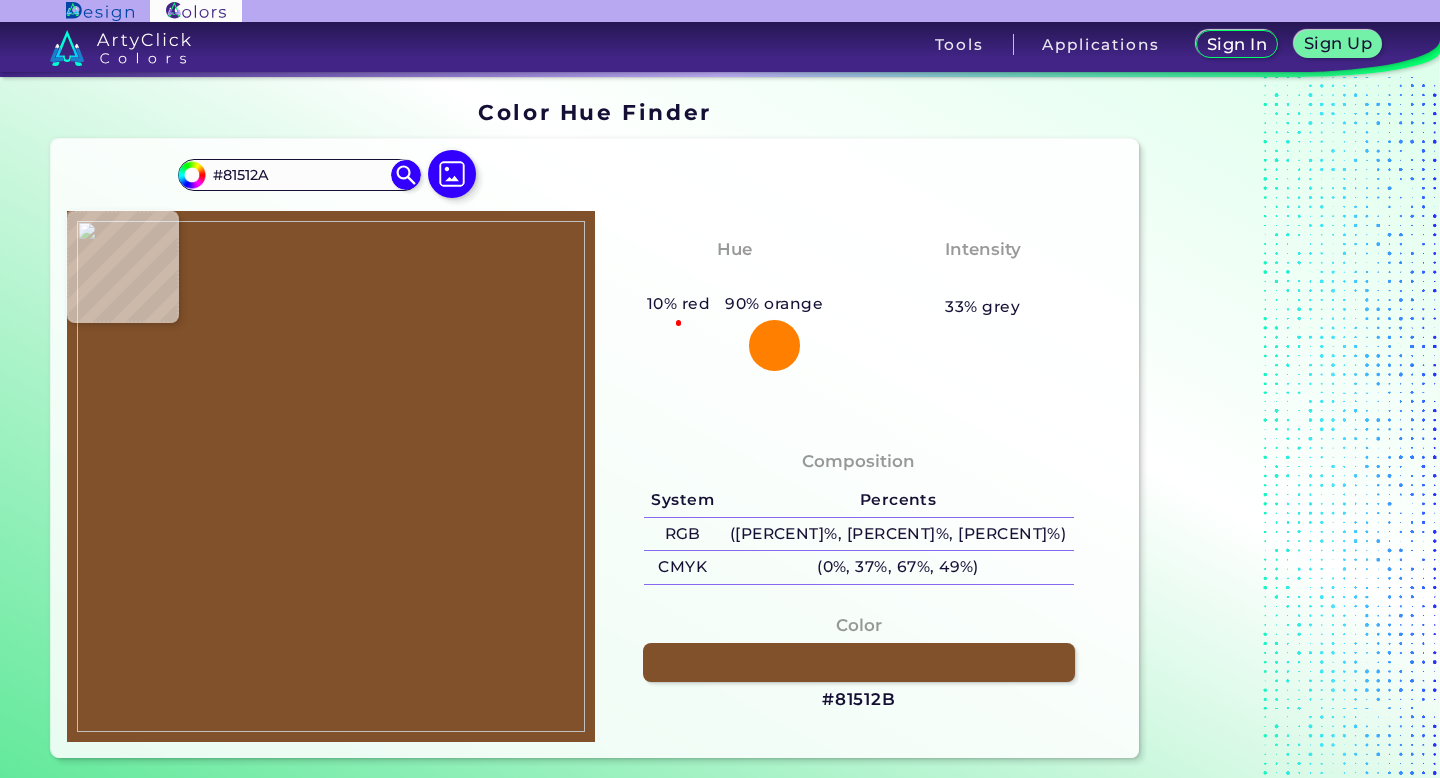 type on "#85552e" 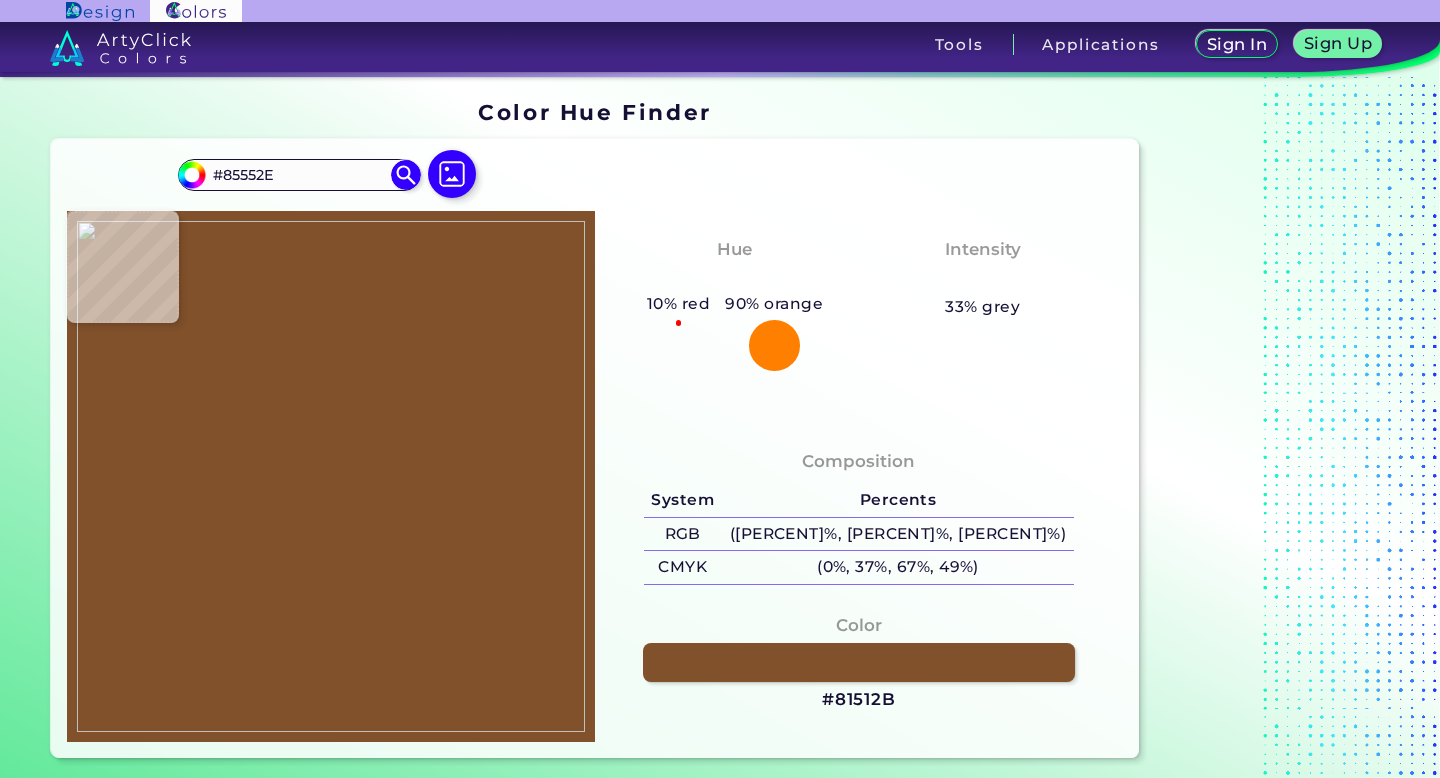 type on "#885832" 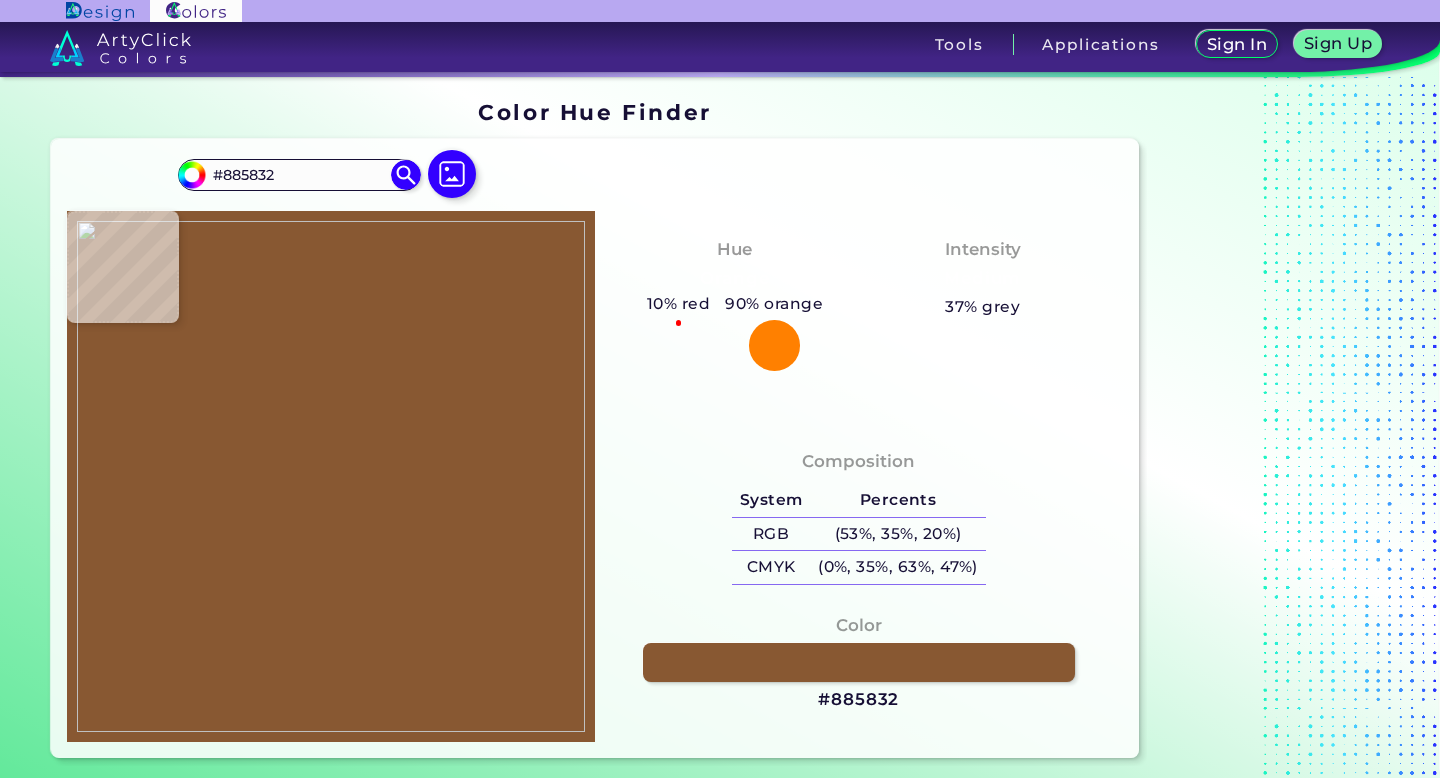 click at bounding box center (331, 476) 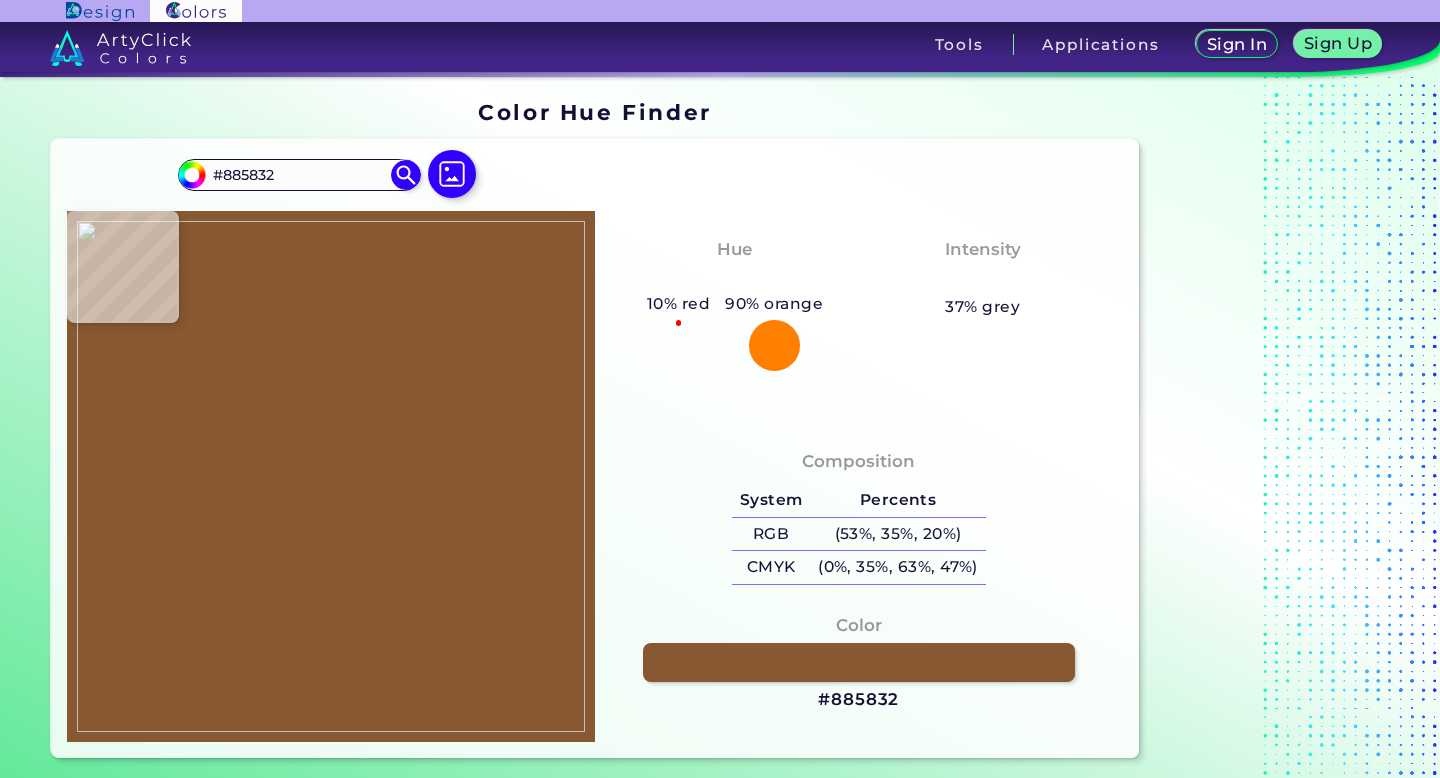 type on "#82512b" 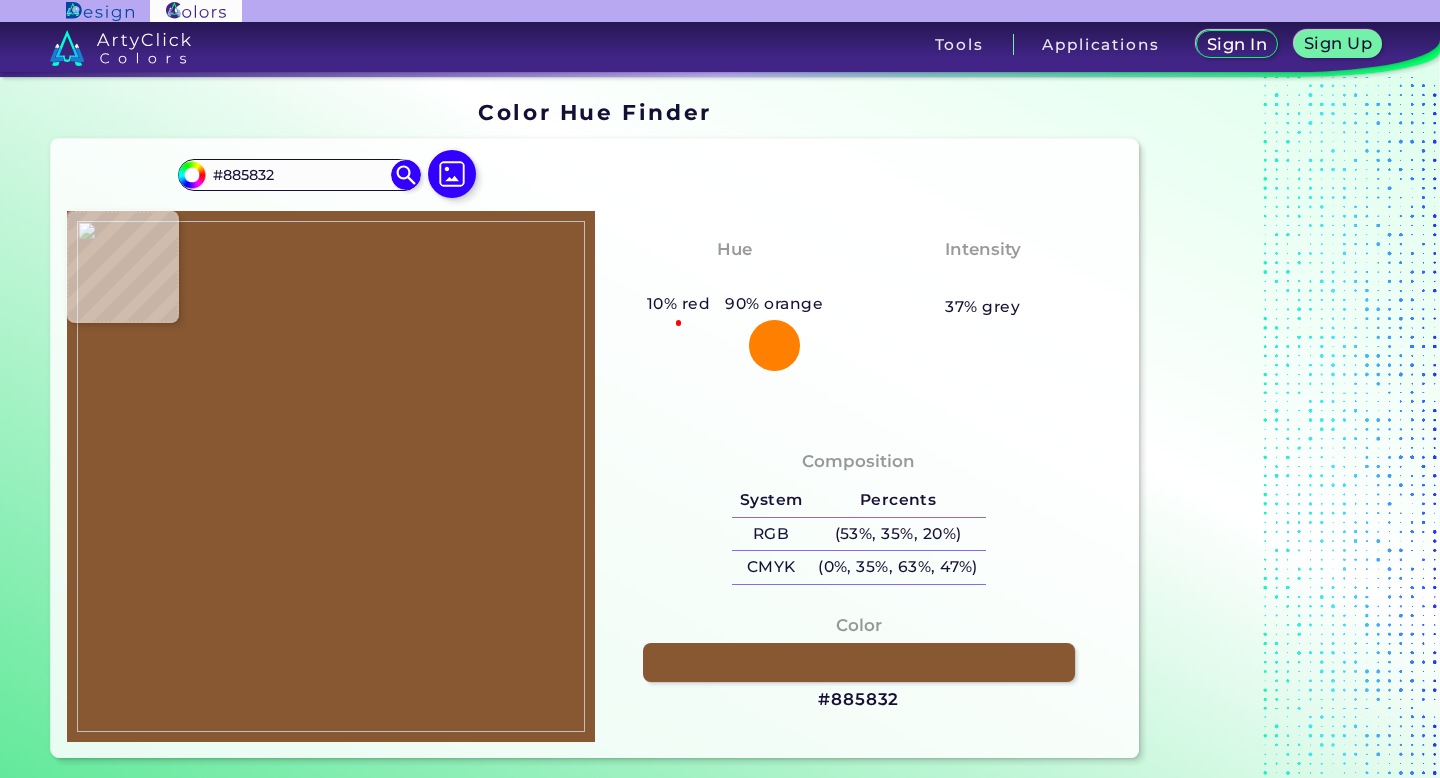 type on "#82512B" 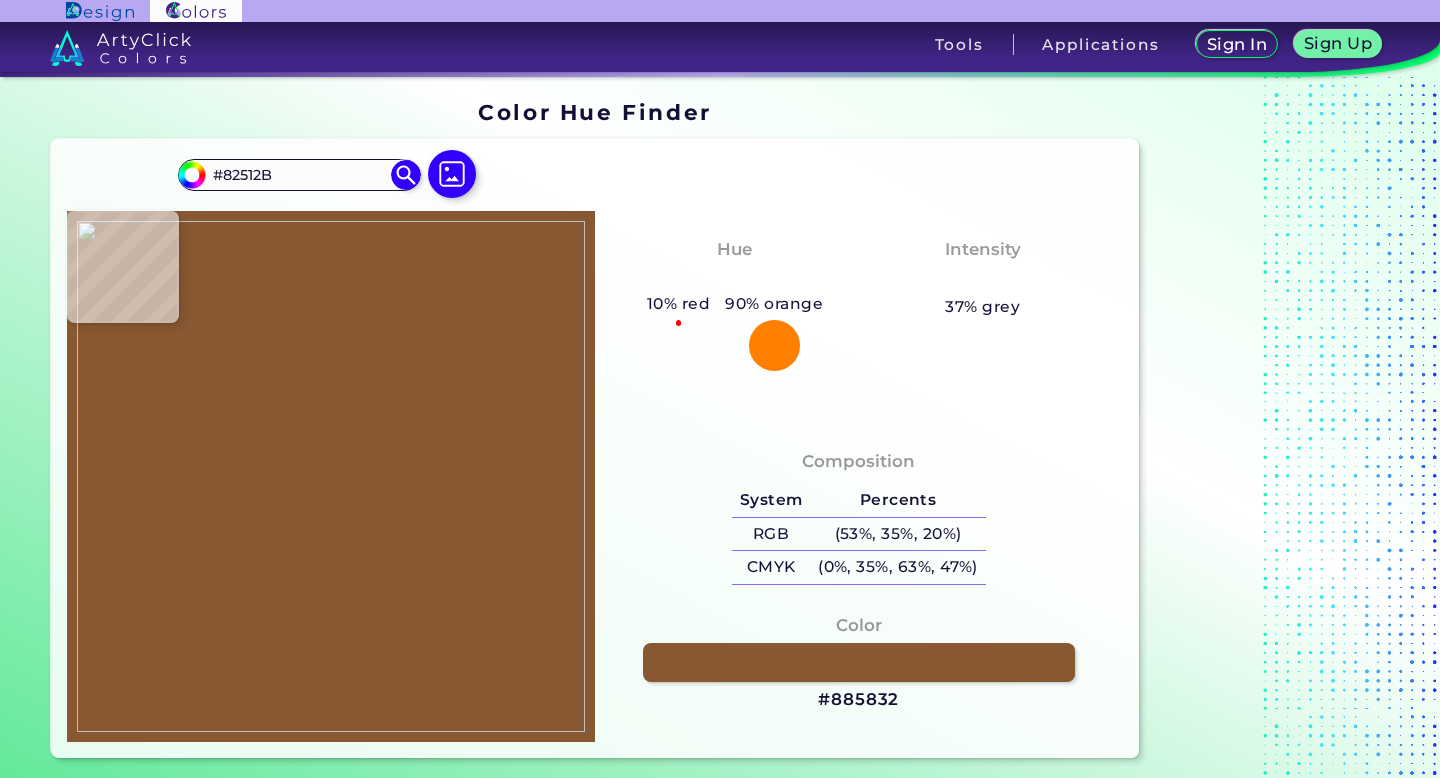 type on "#906039" 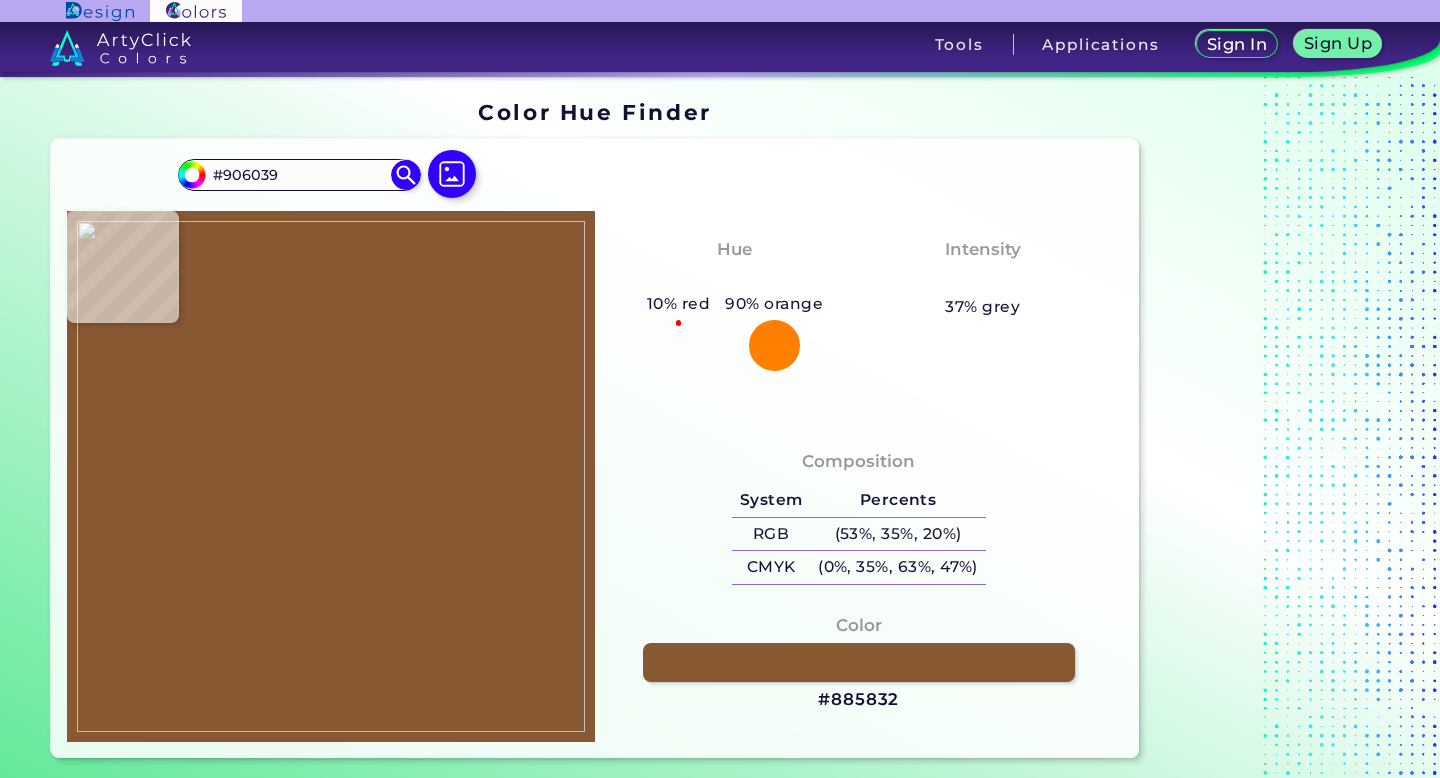 type on "#895832" 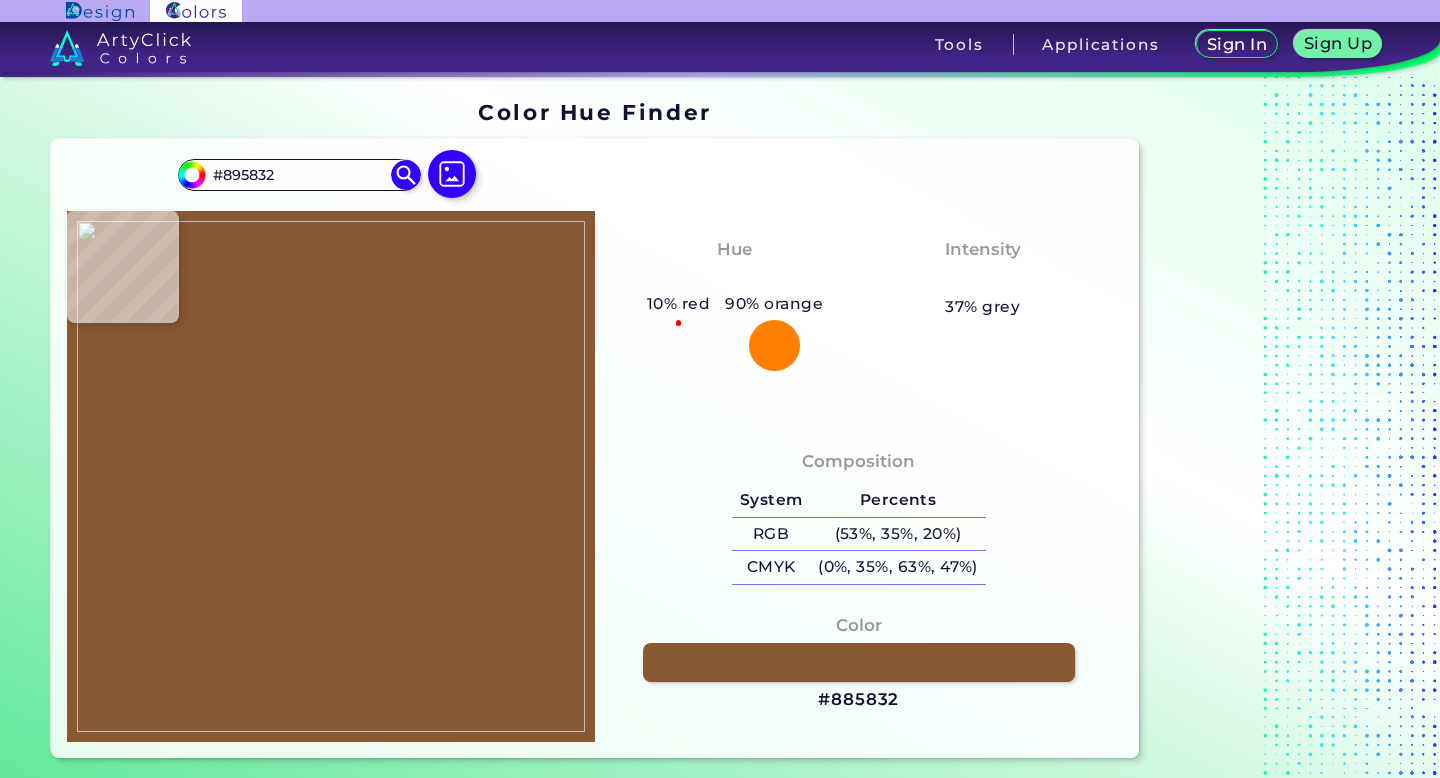 type on "#8c5c33" 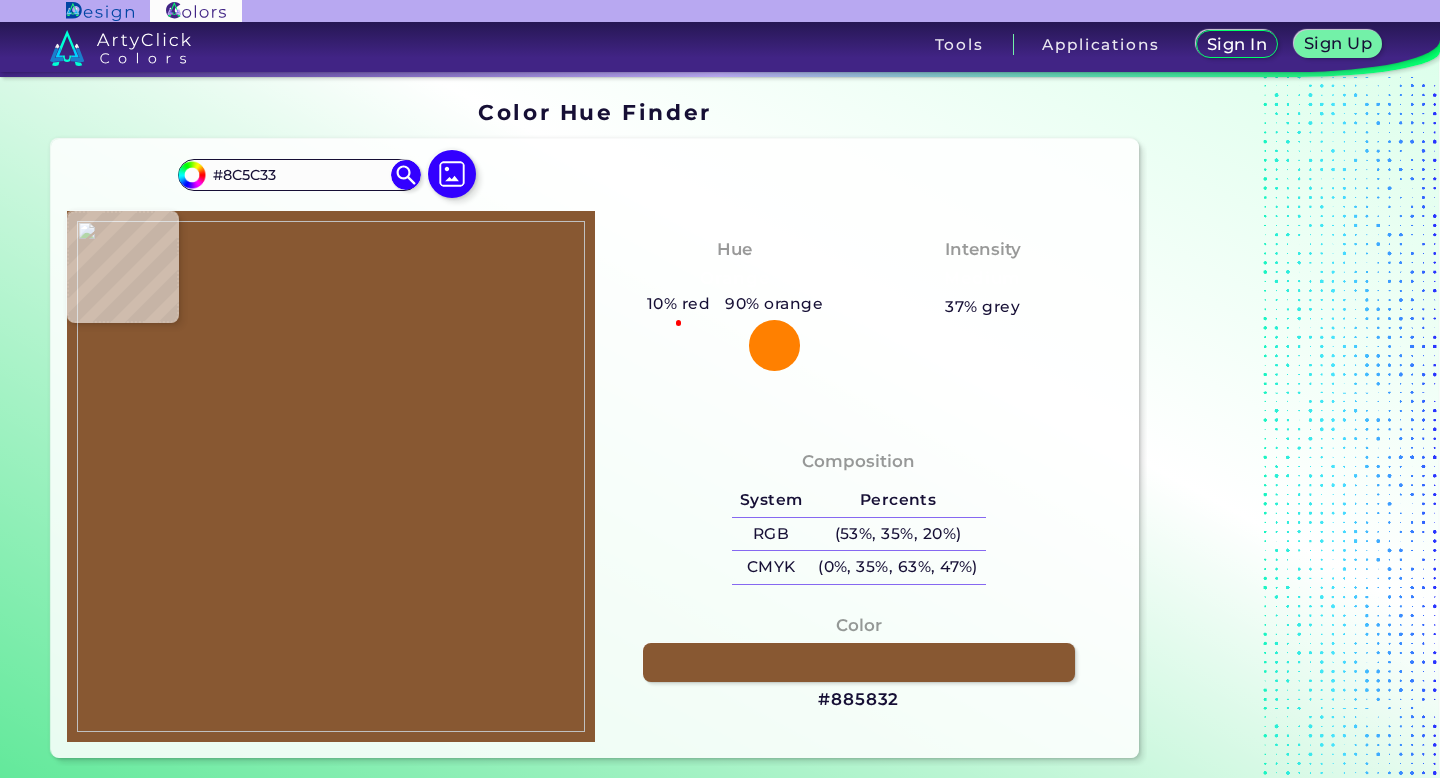 type on "#805a39" 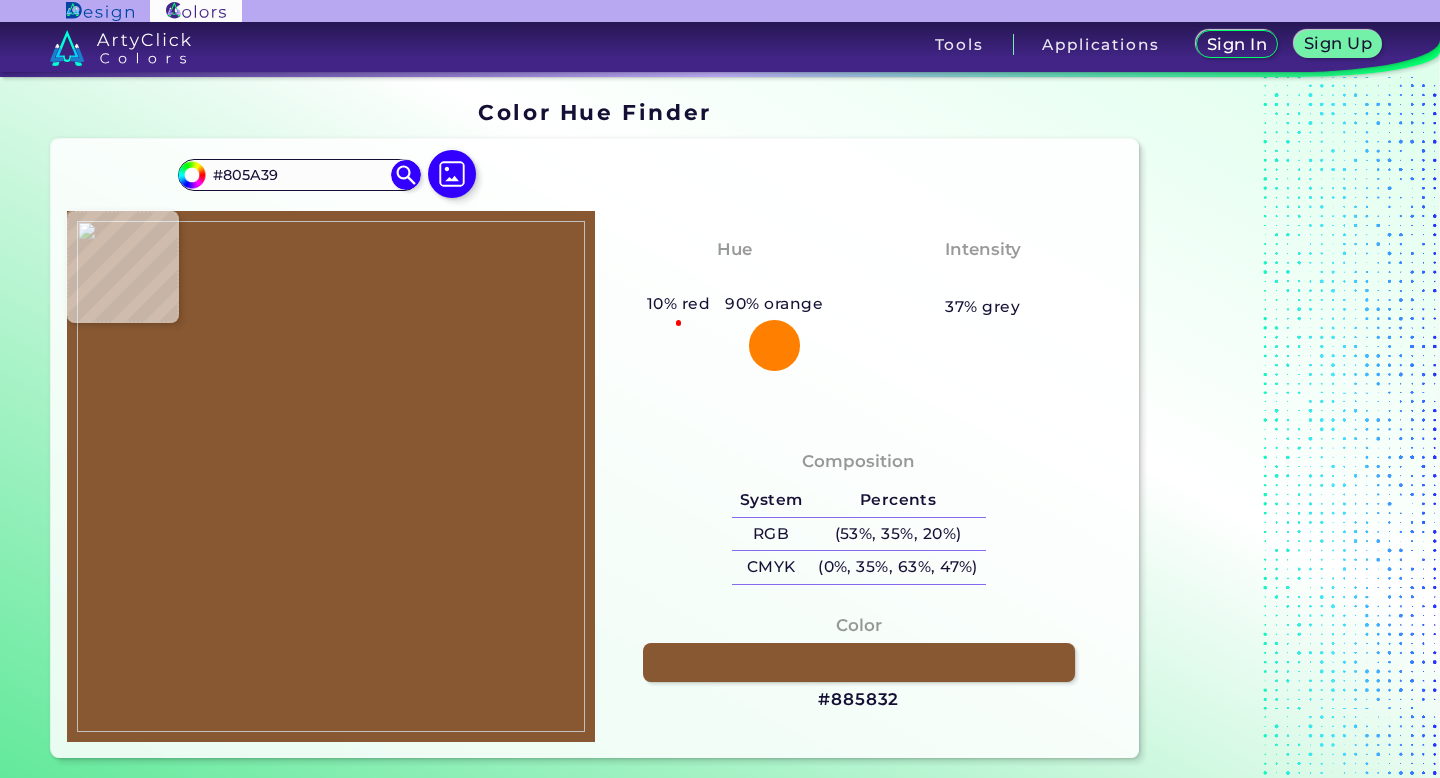 type on "#212021" 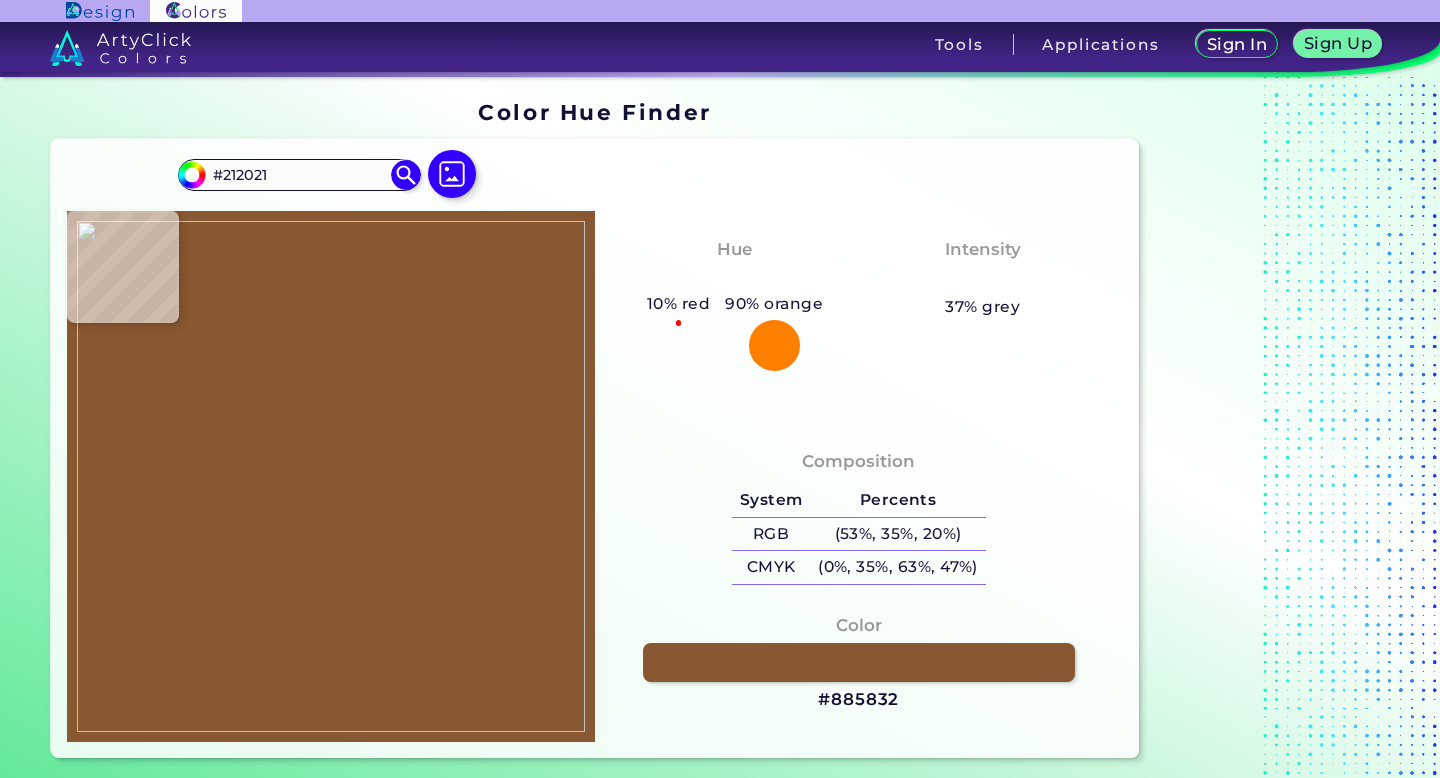 type on "#93633a" 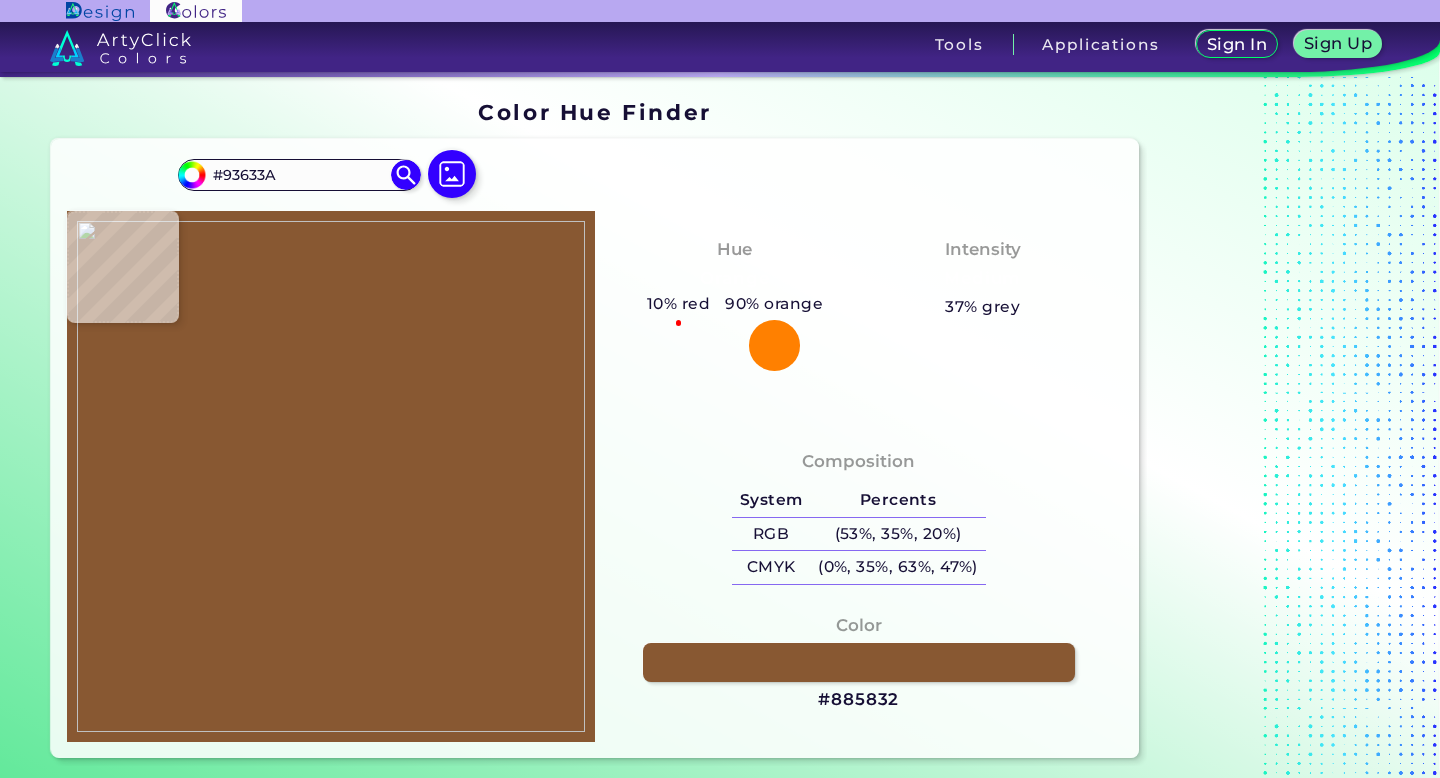 type on "#9b6843" 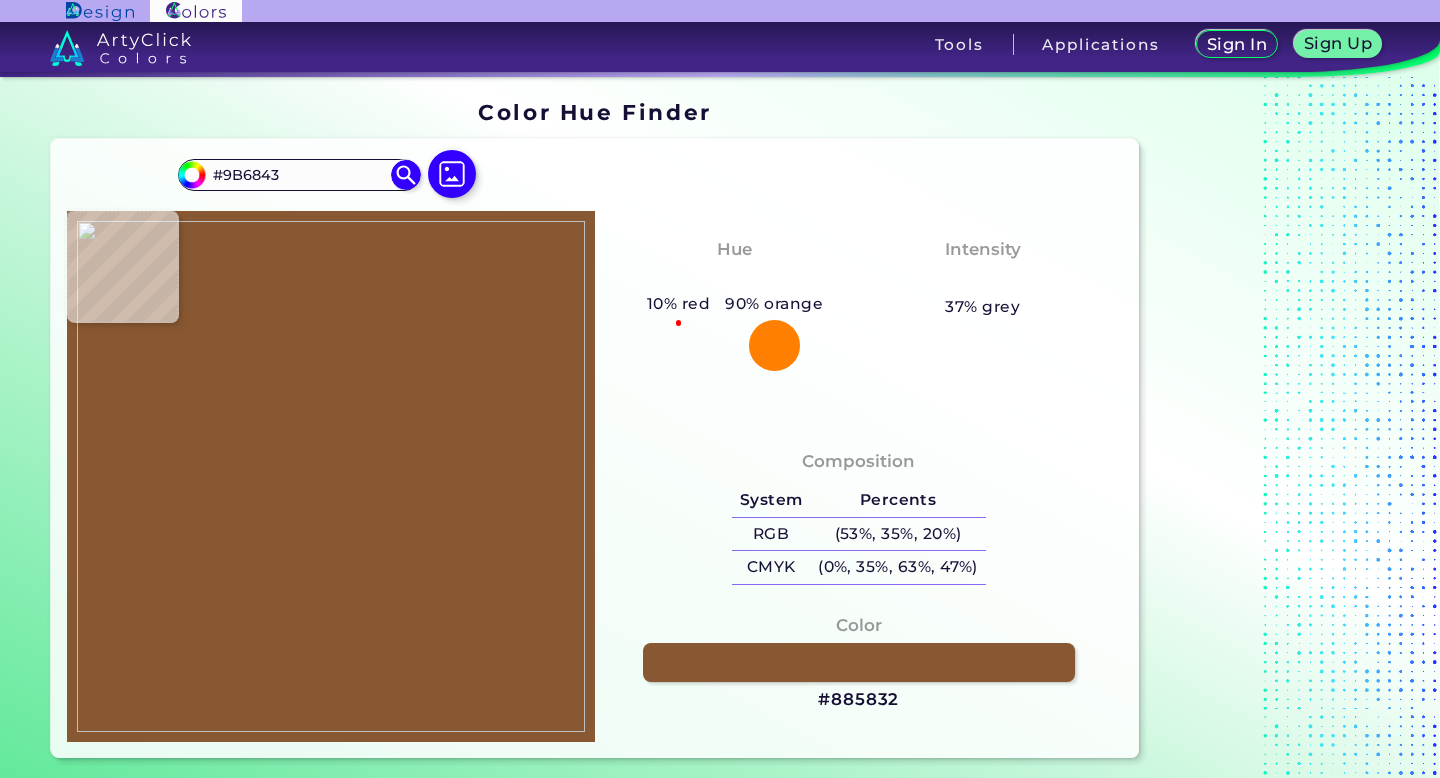 type on "#9c714d" 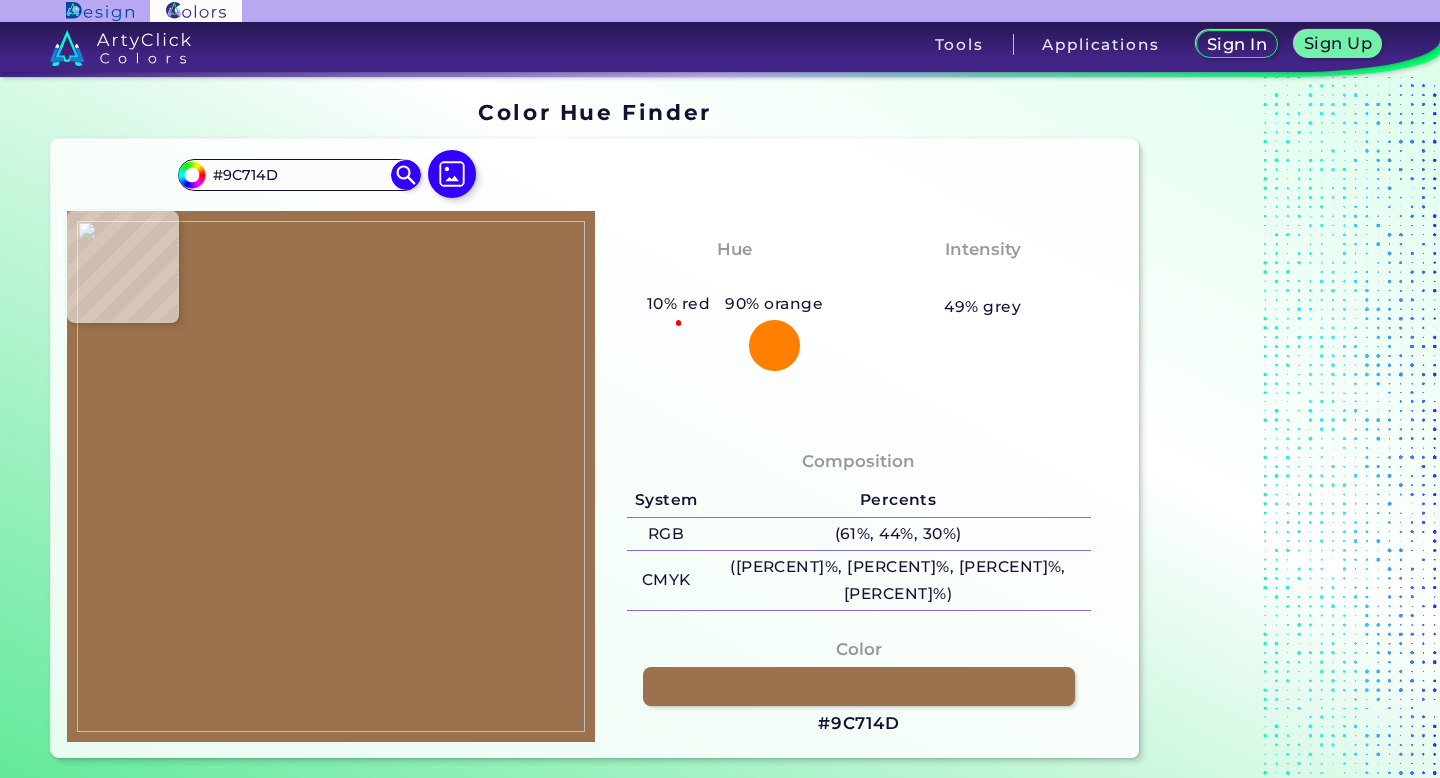type on "#a07657" 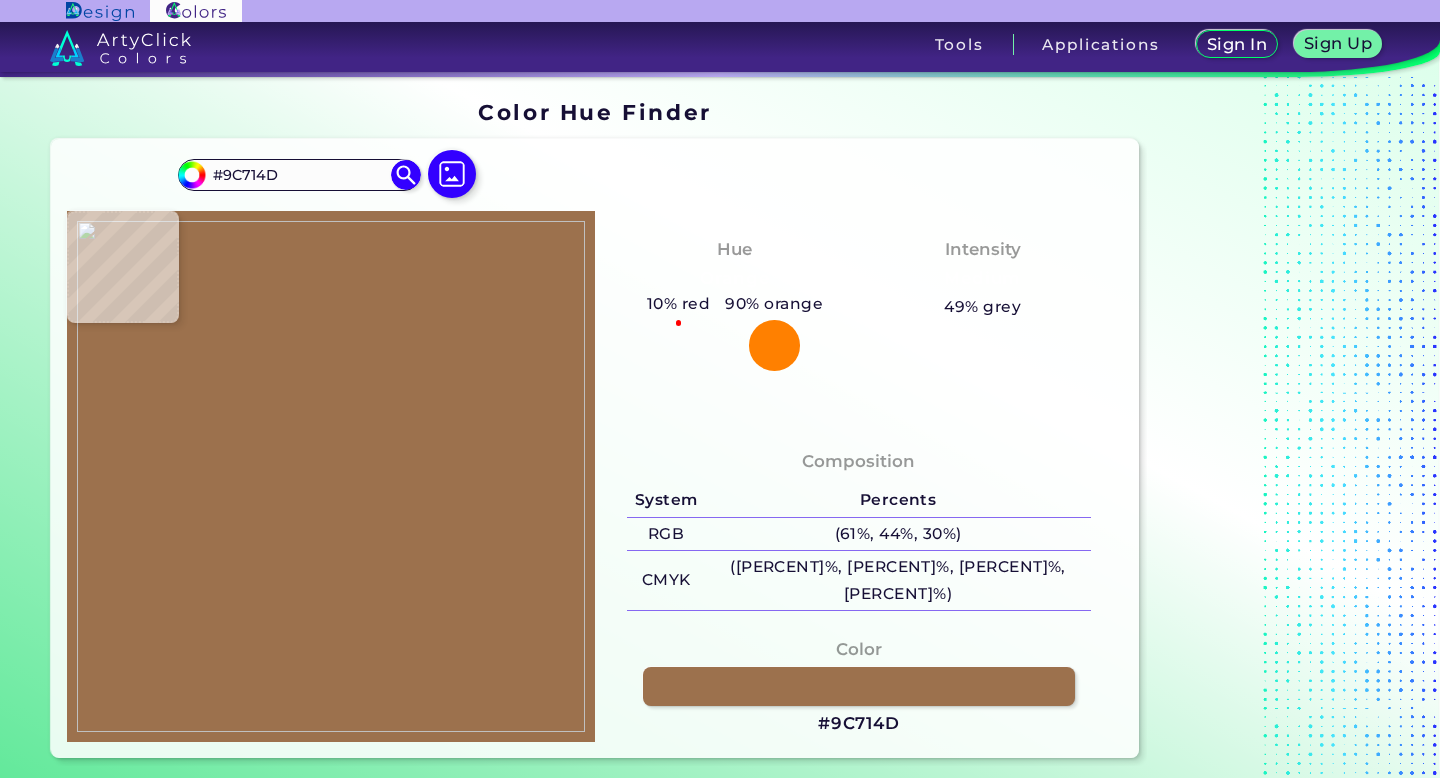 type on "#A07657" 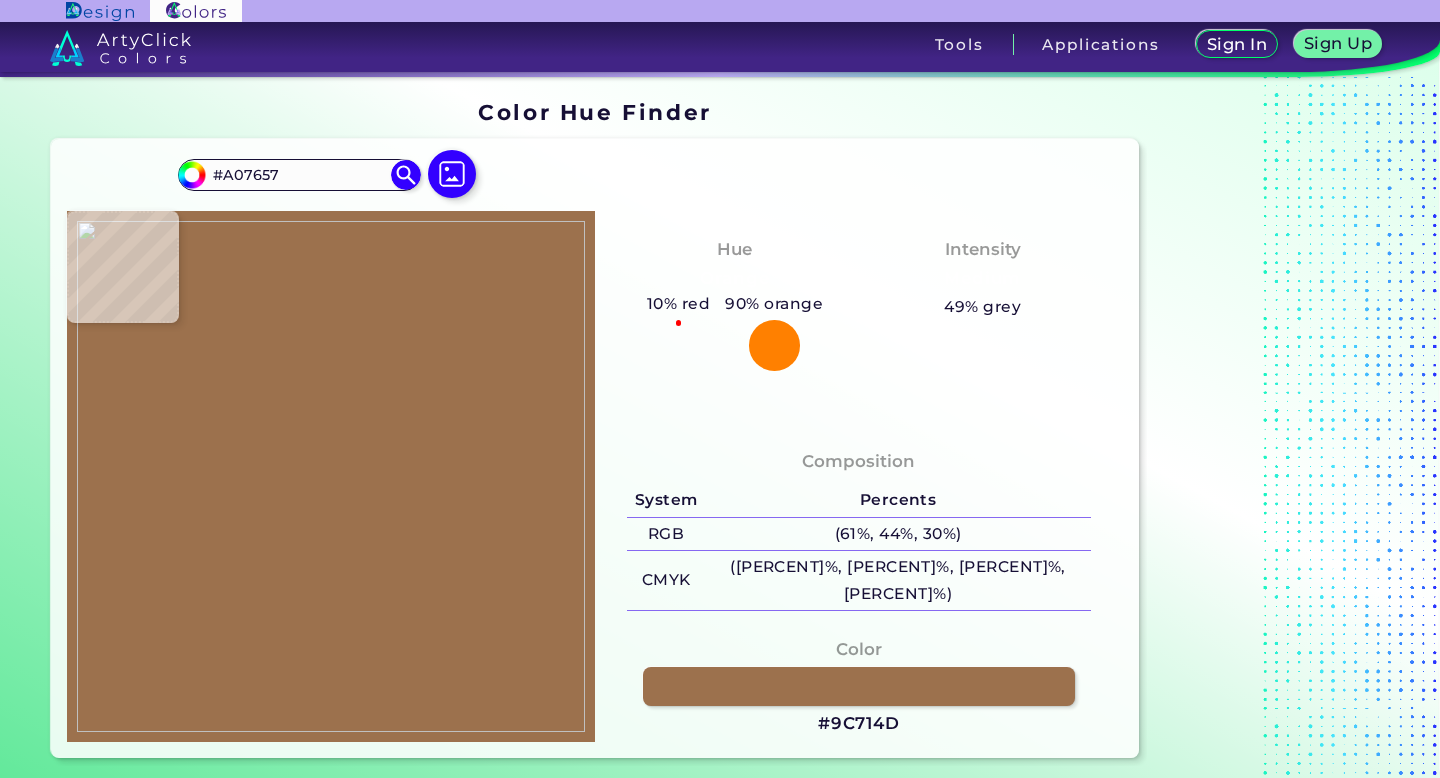 type on "#9a7357" 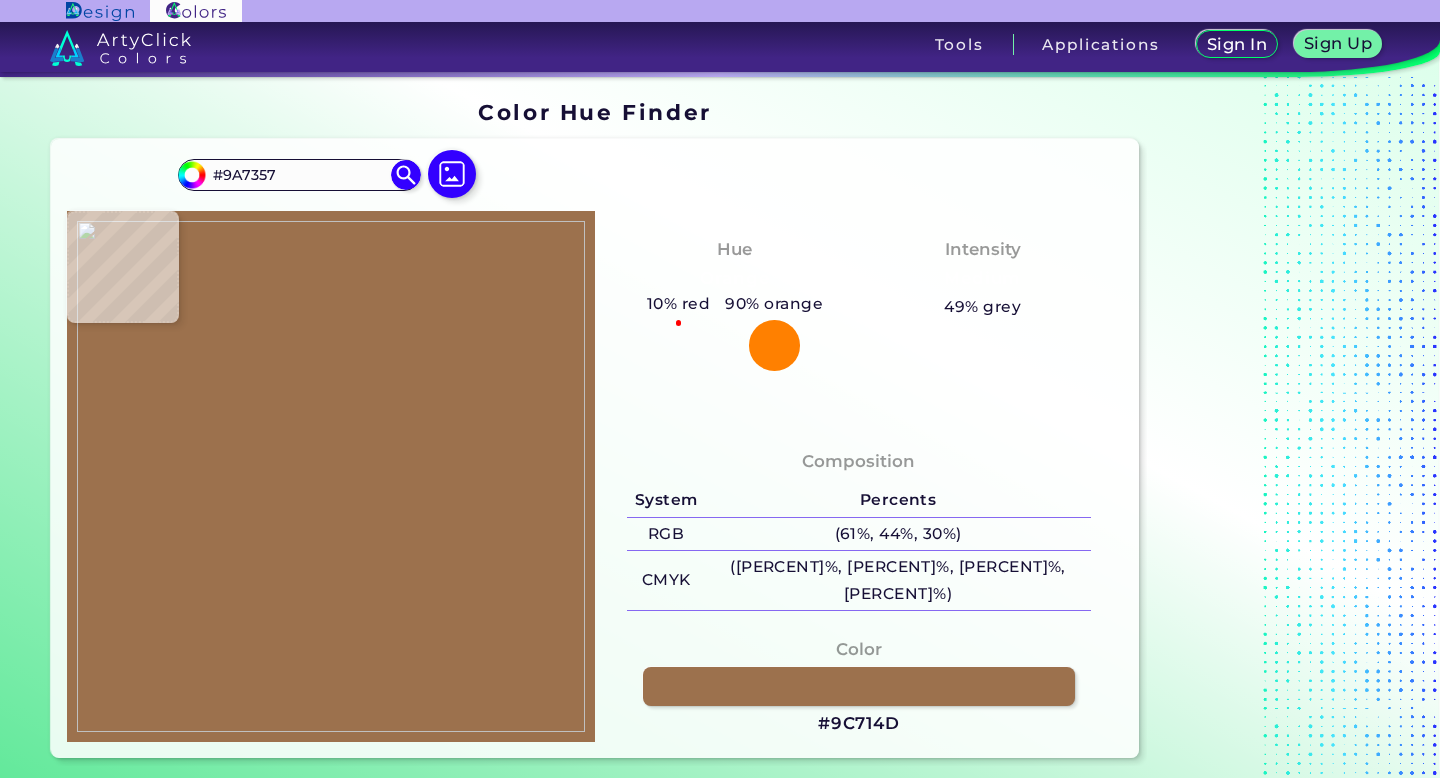 type on "#998370" 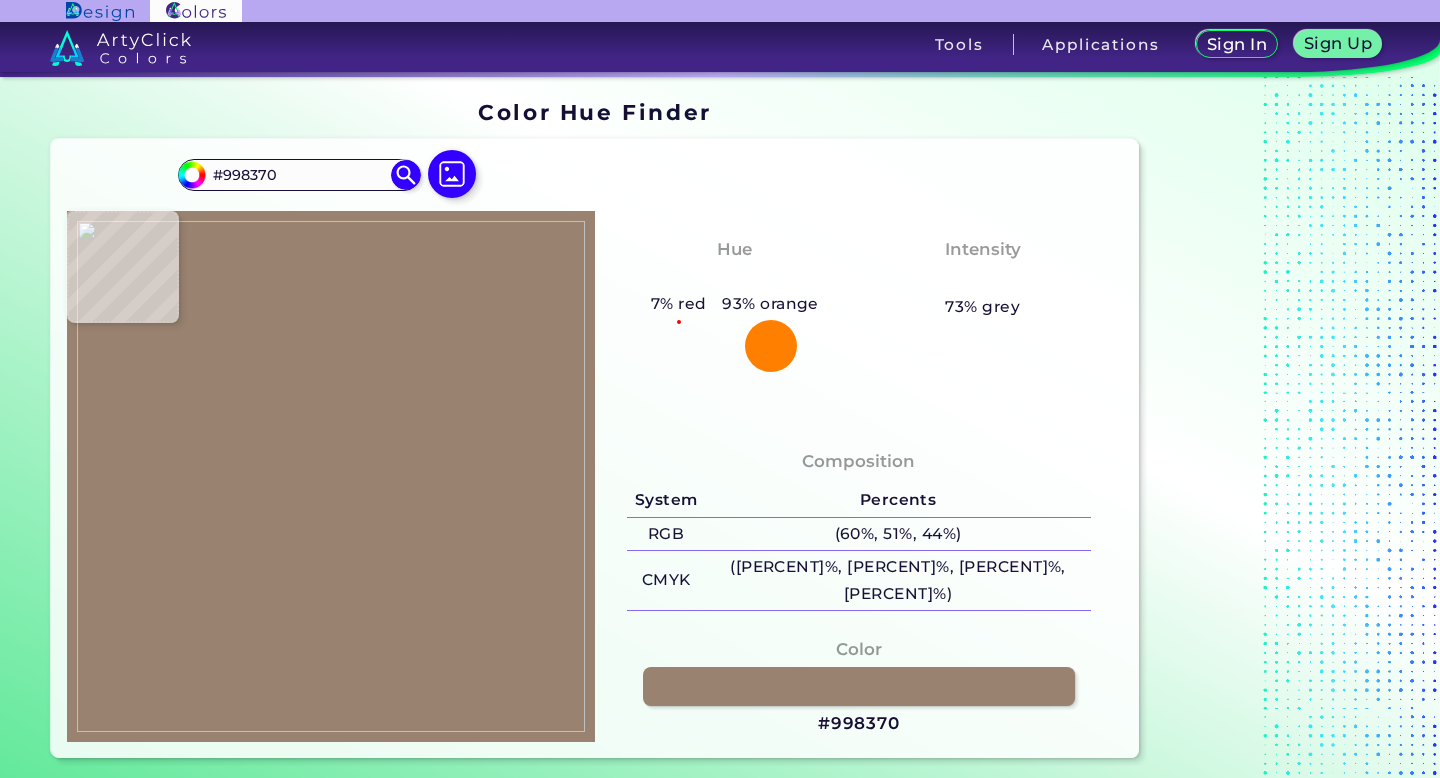 type on "#98816f" 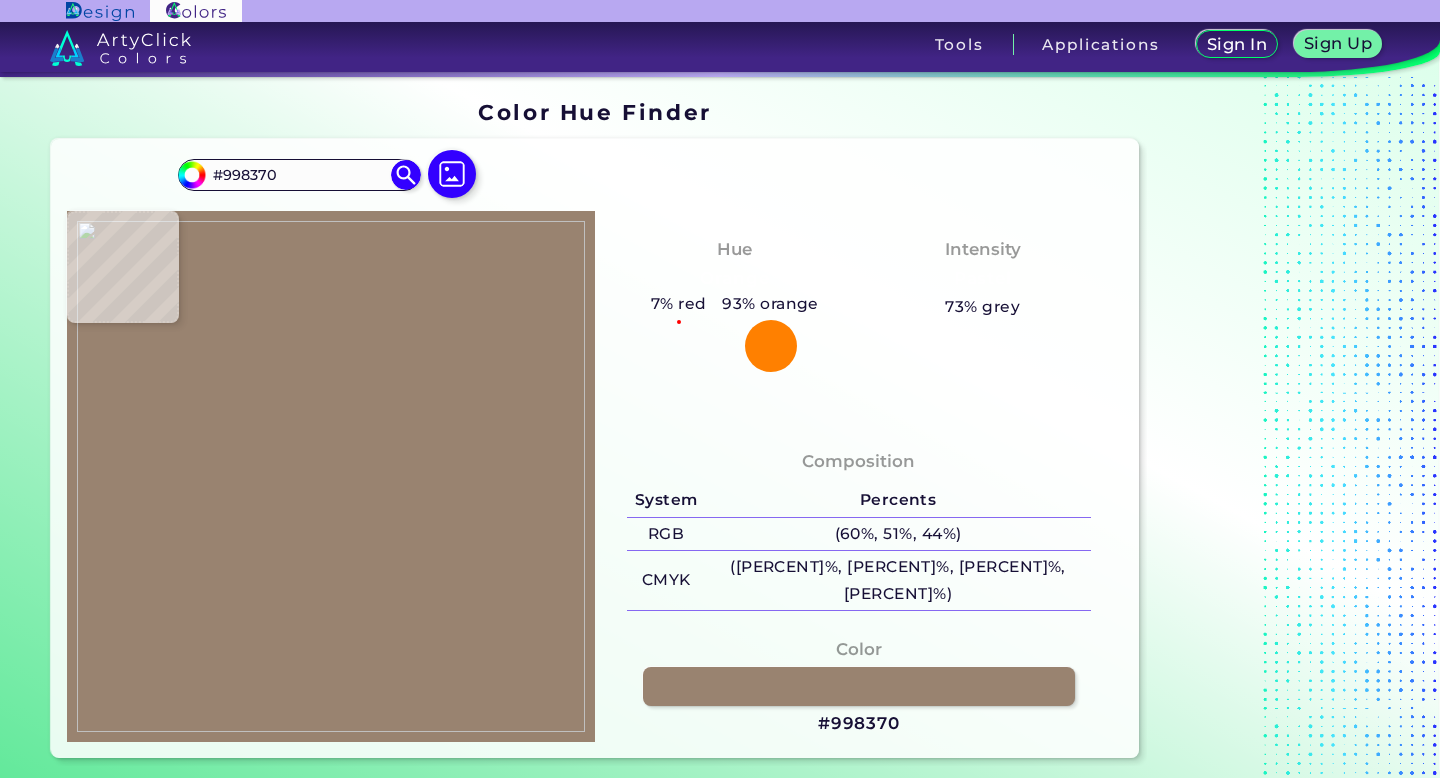 type on "#98816F" 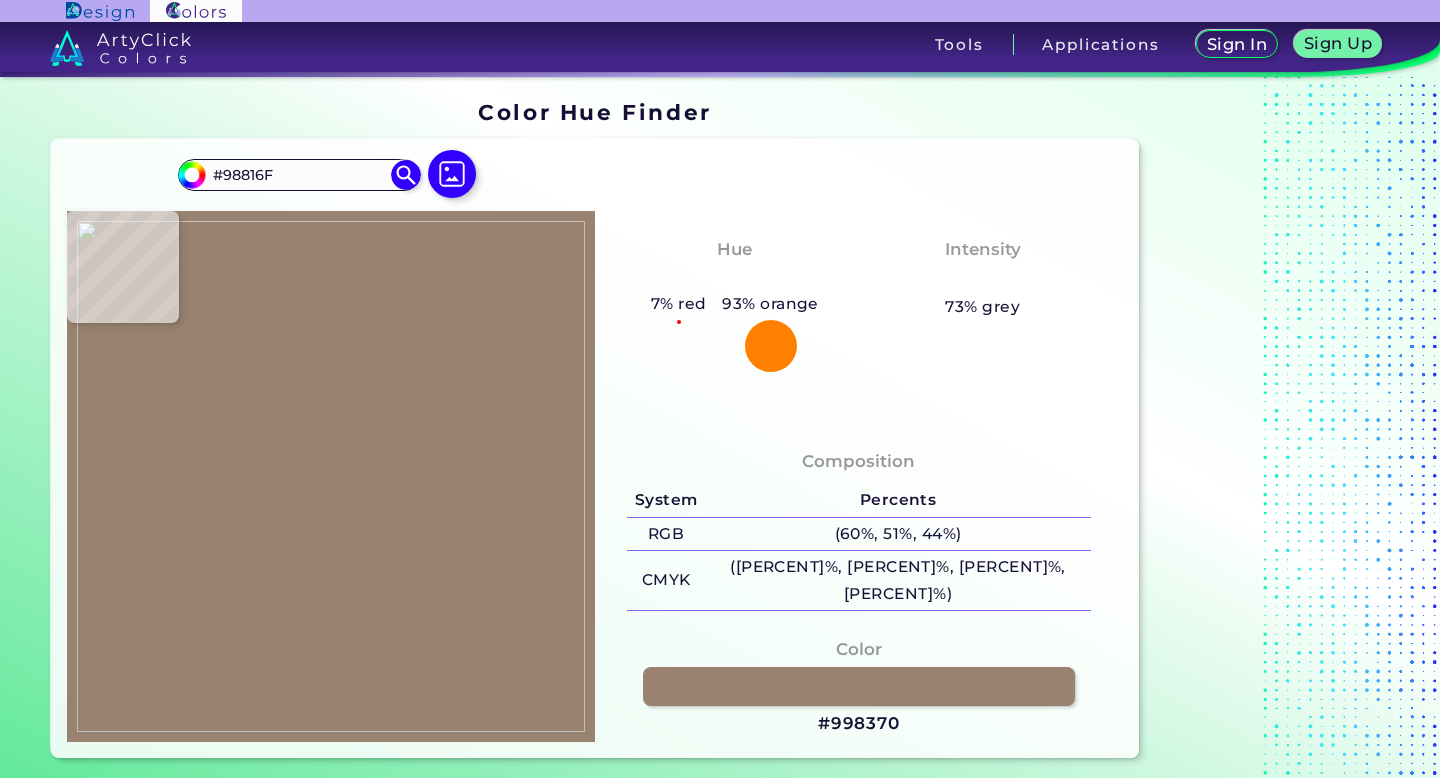 type on "#ffffff" 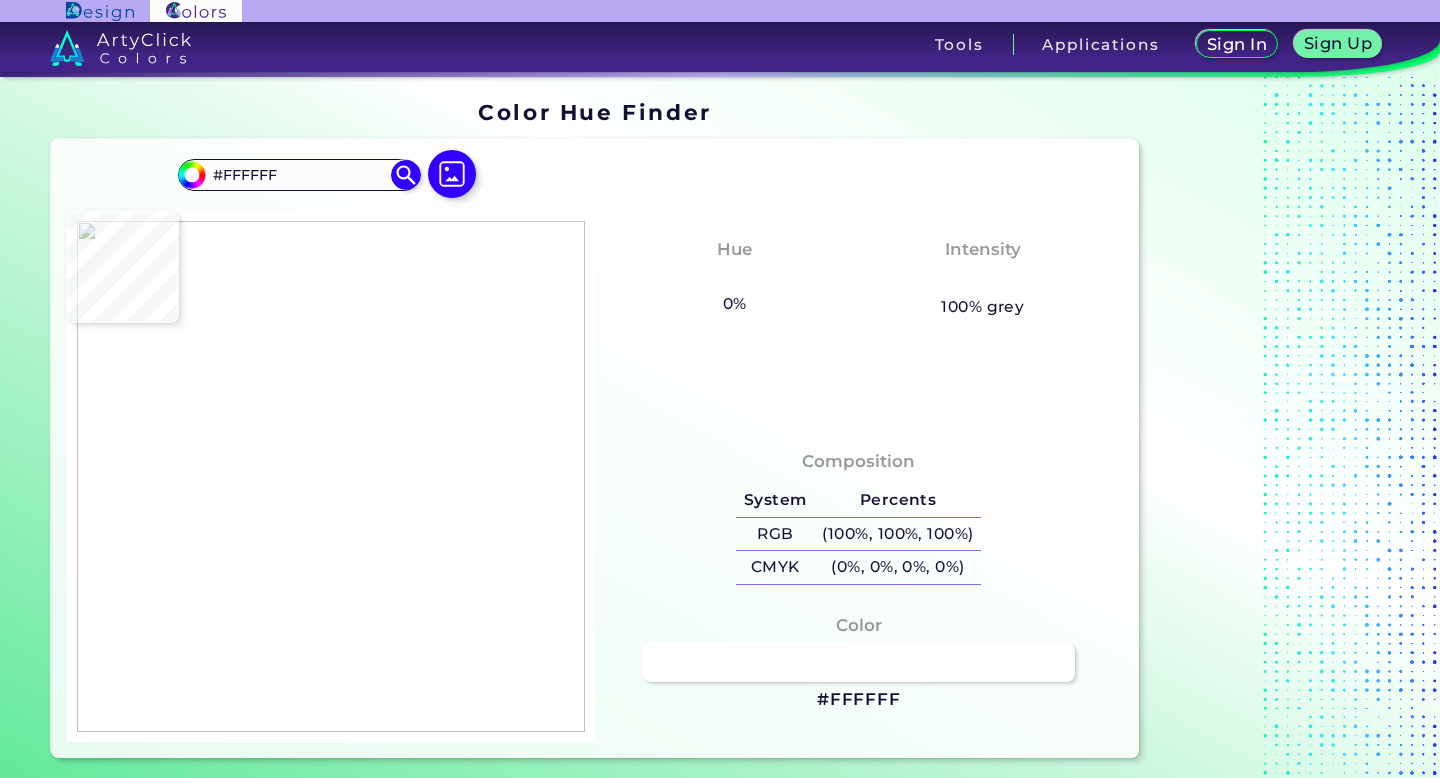 type on "#5a3210" 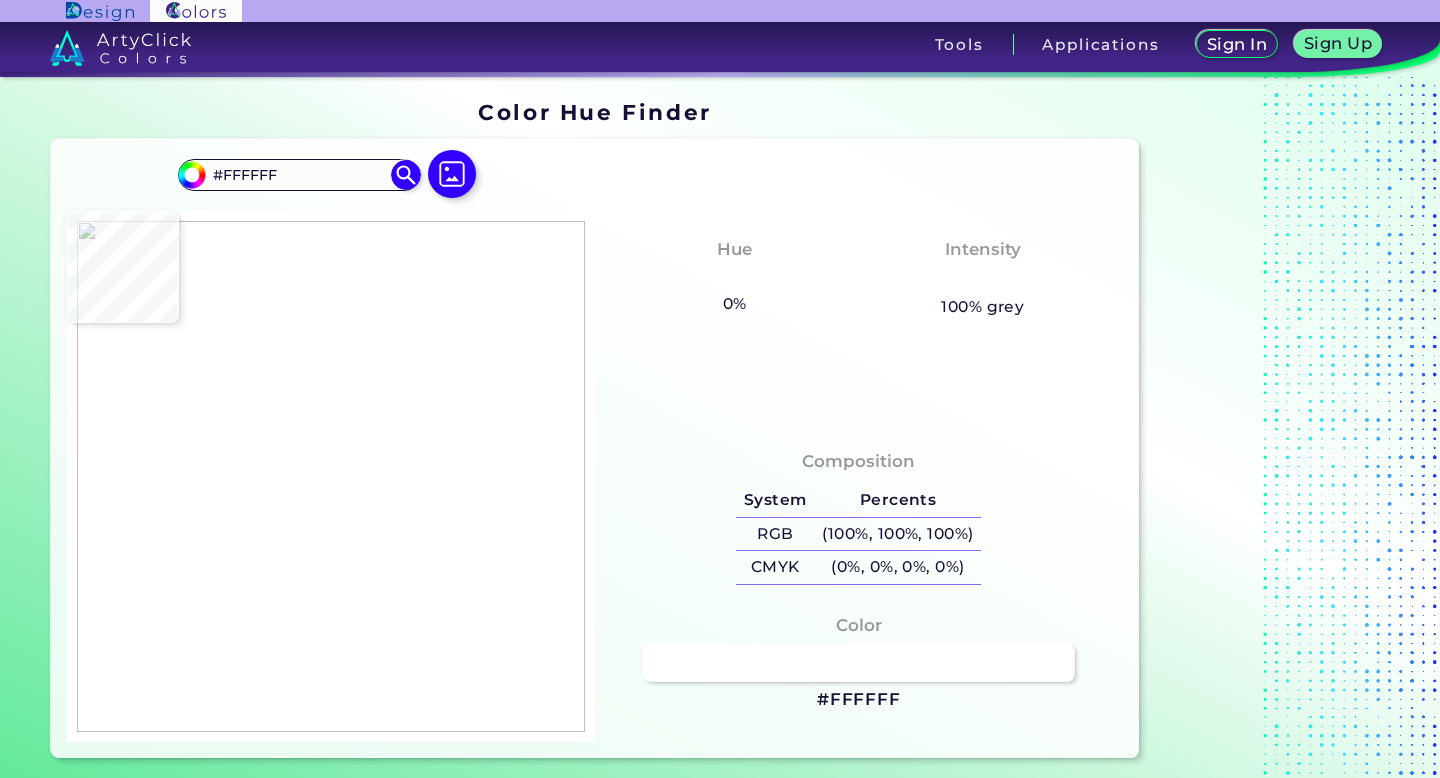 type on "#5A3210" 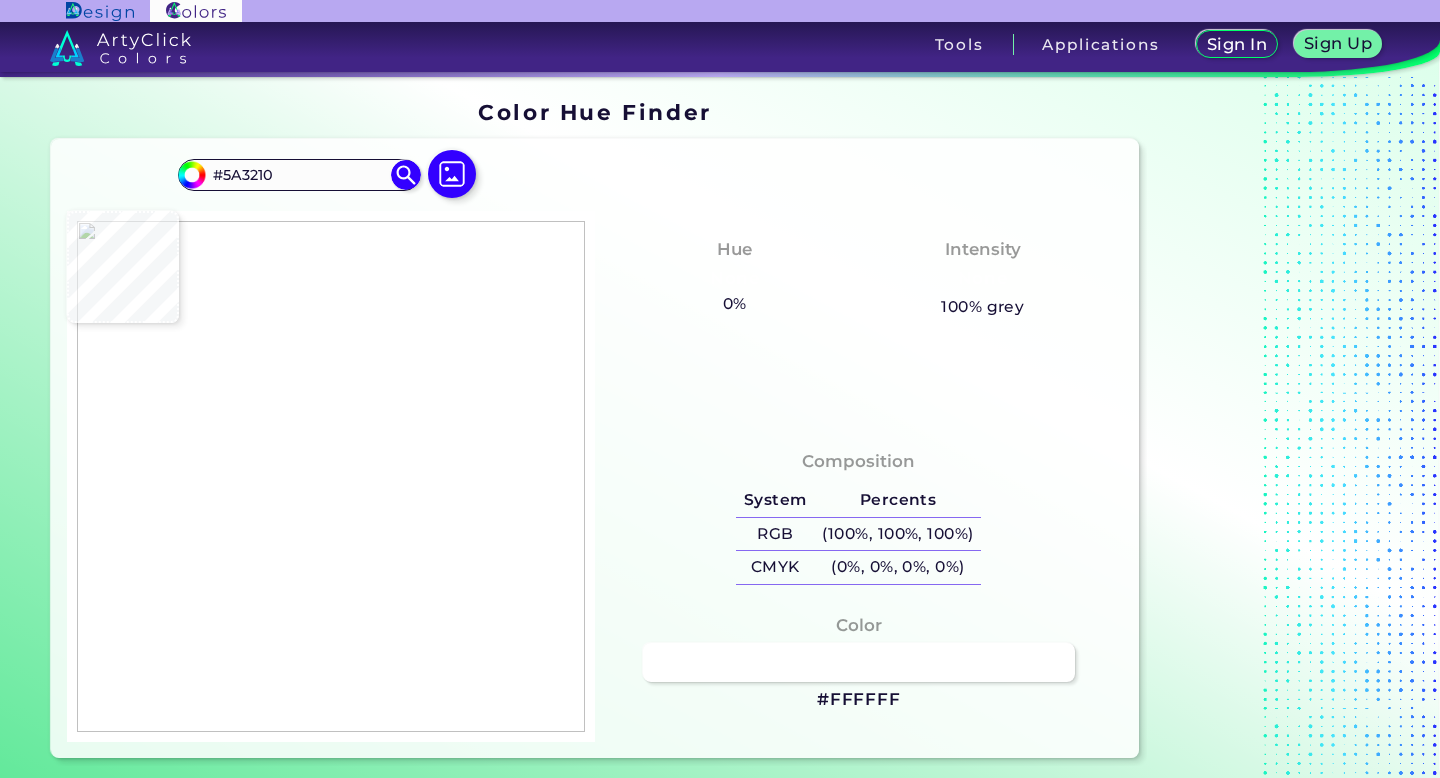 type on "#[HEX]" 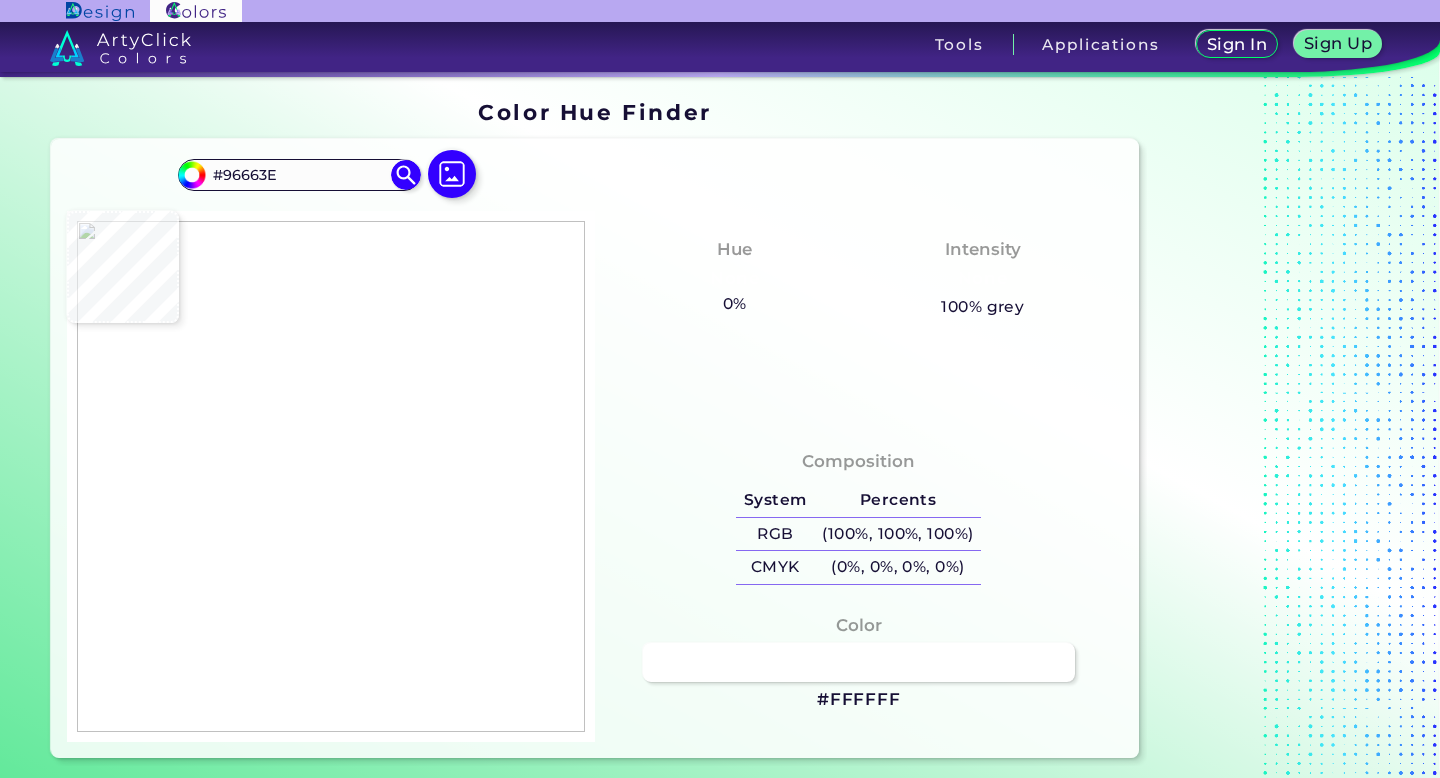 type on "#9c6e44" 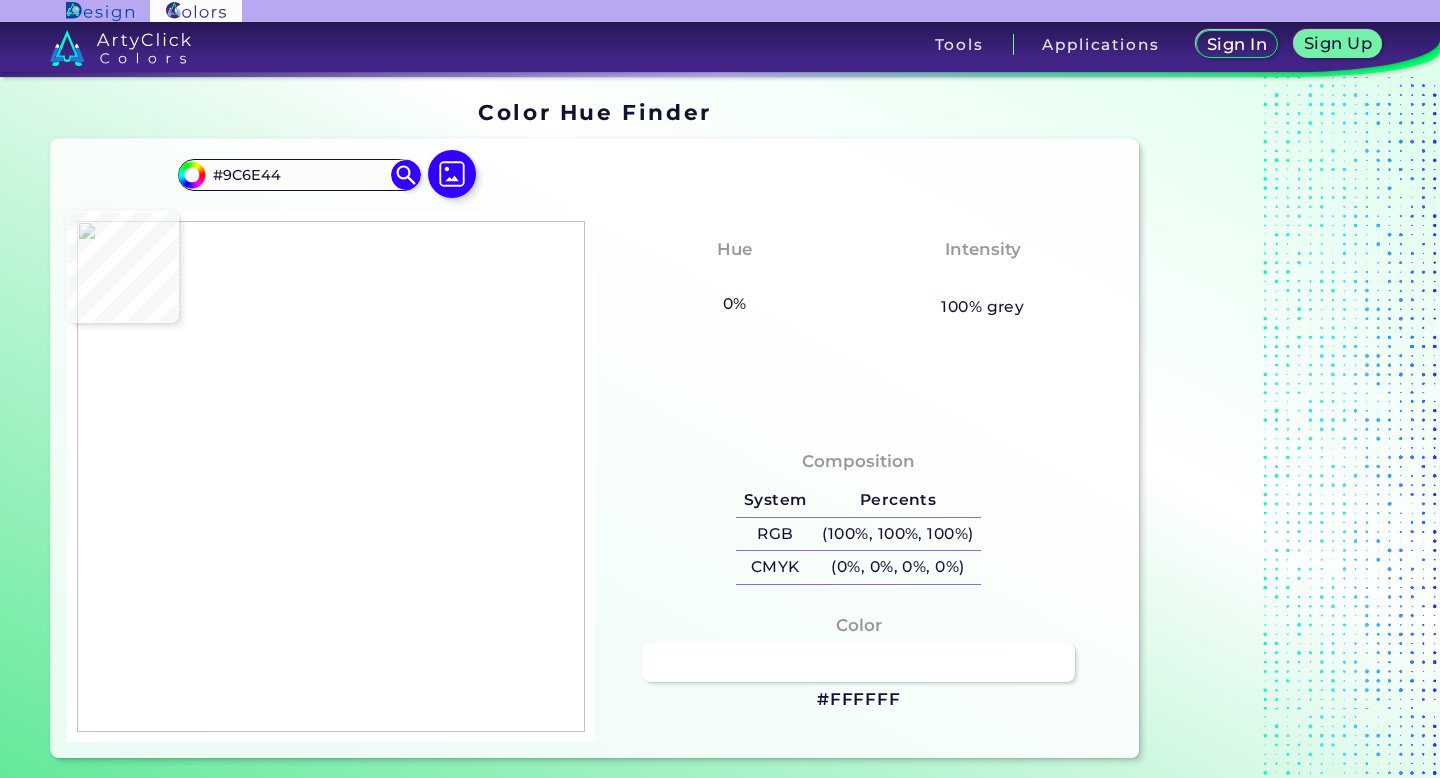 type on "#a17449" 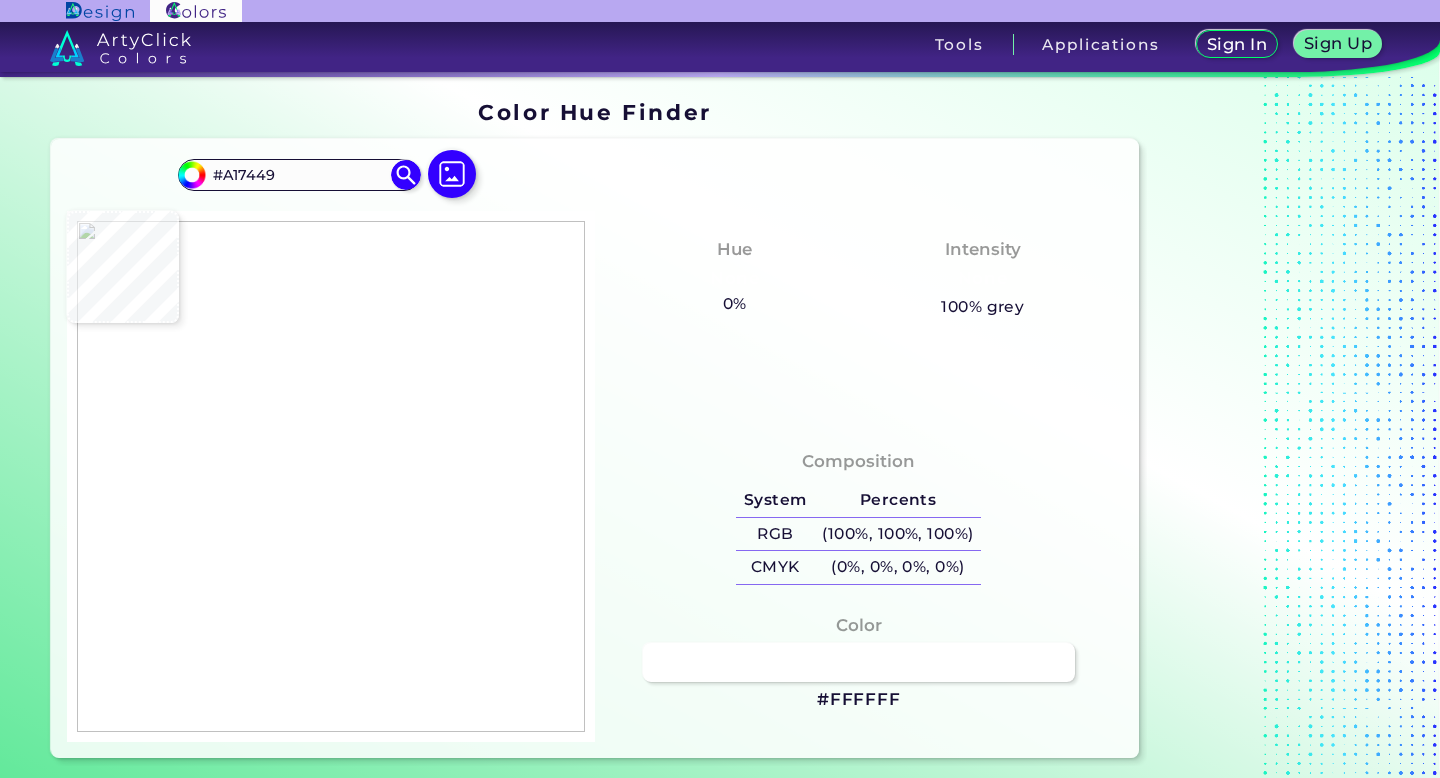 type on "#a16f42" 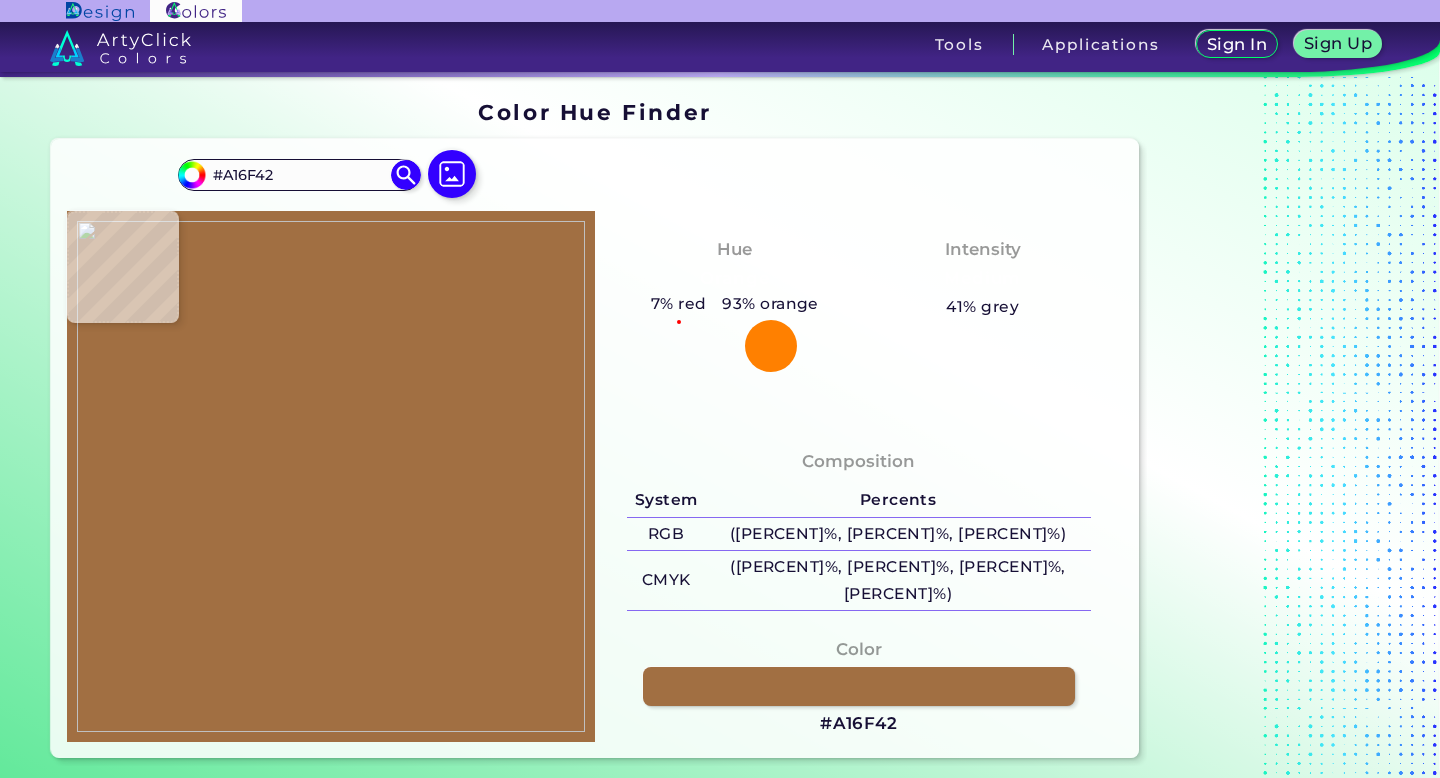 type on "#a17449" 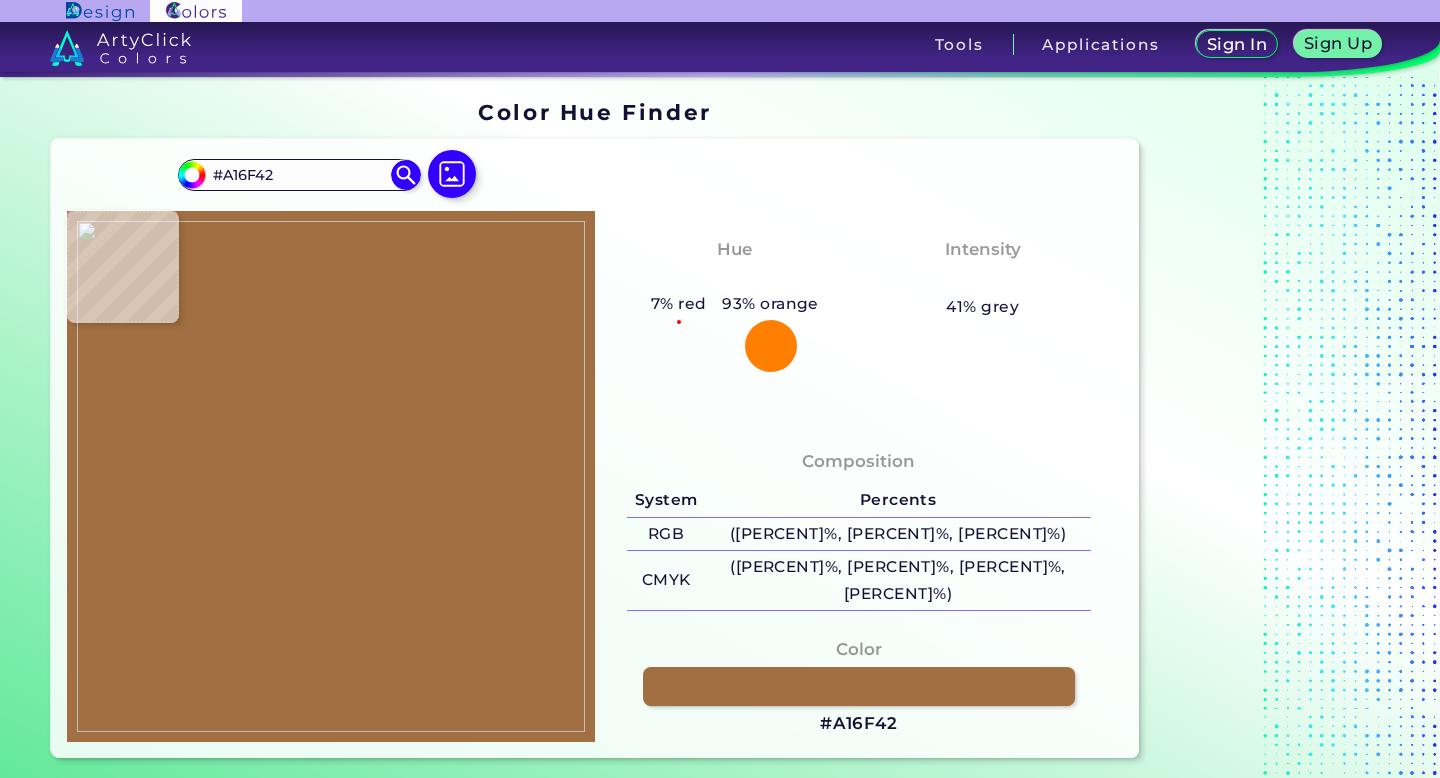 type on "#A17449" 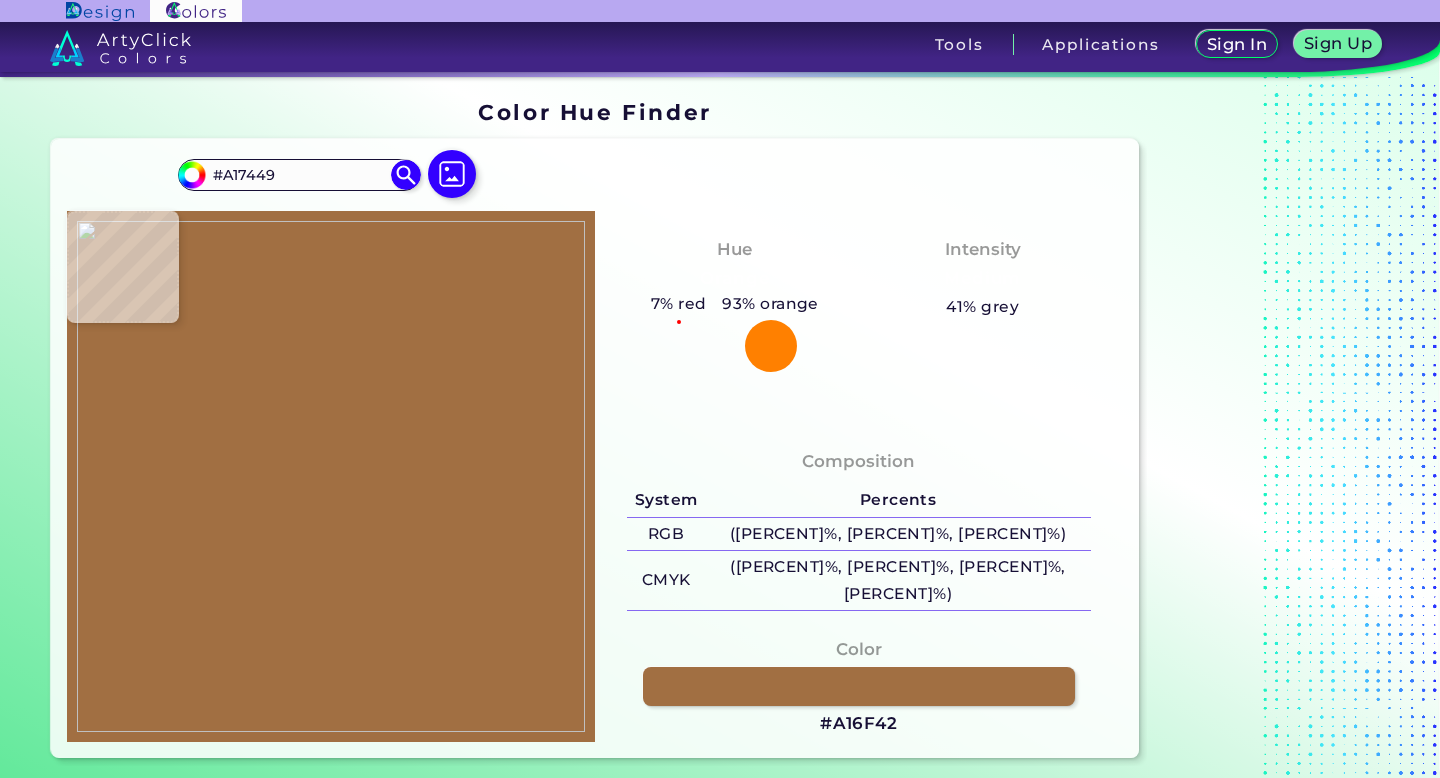 type on "#9e6e45" 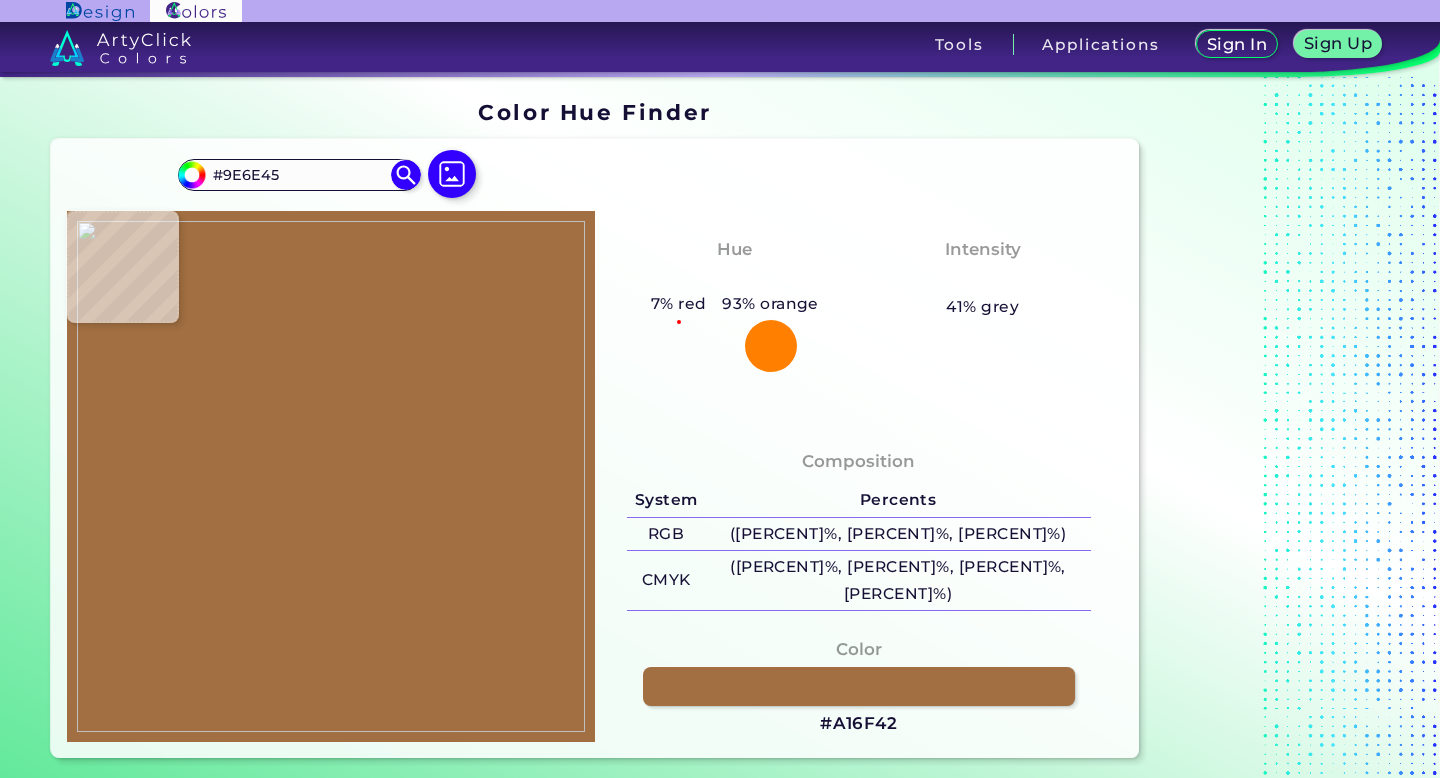 type on "#98683f" 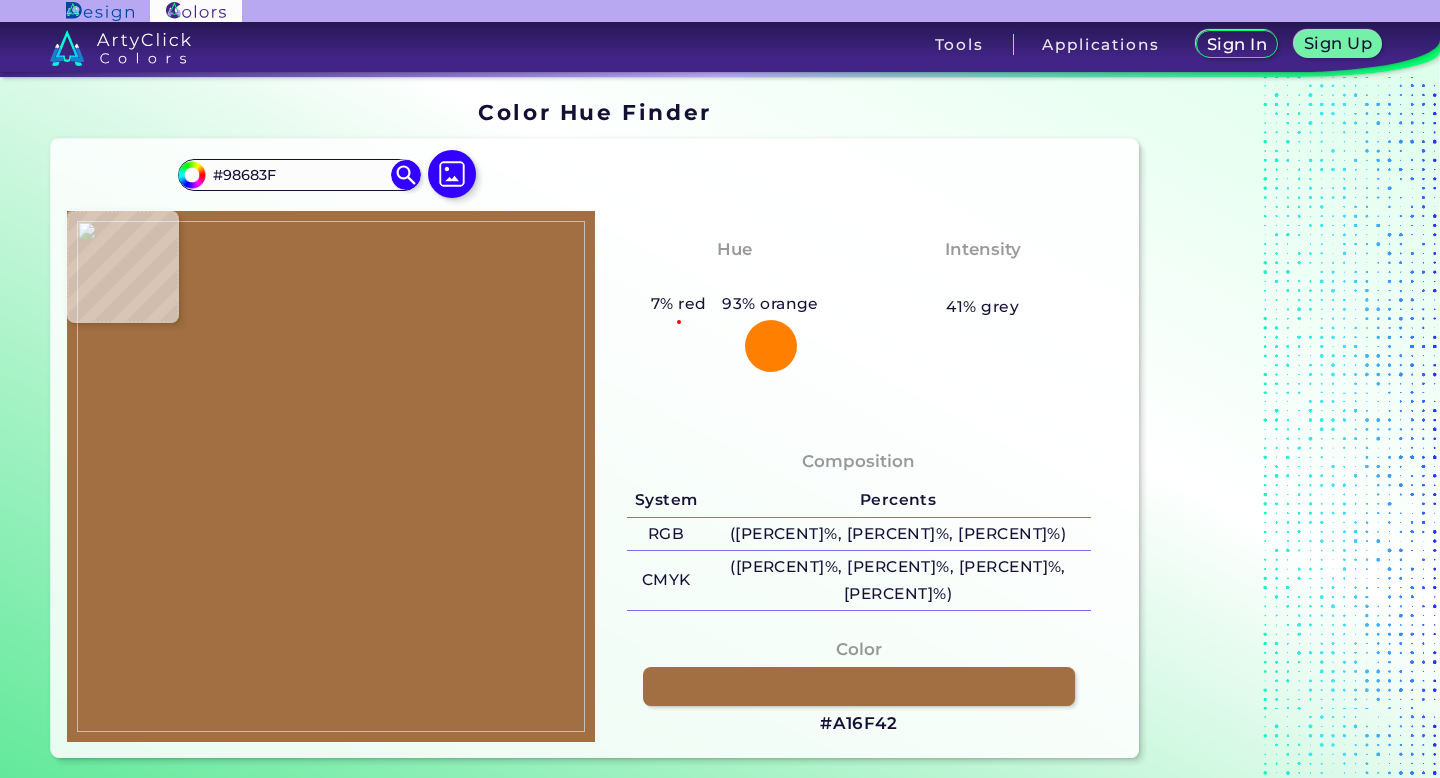 type on "#96663d" 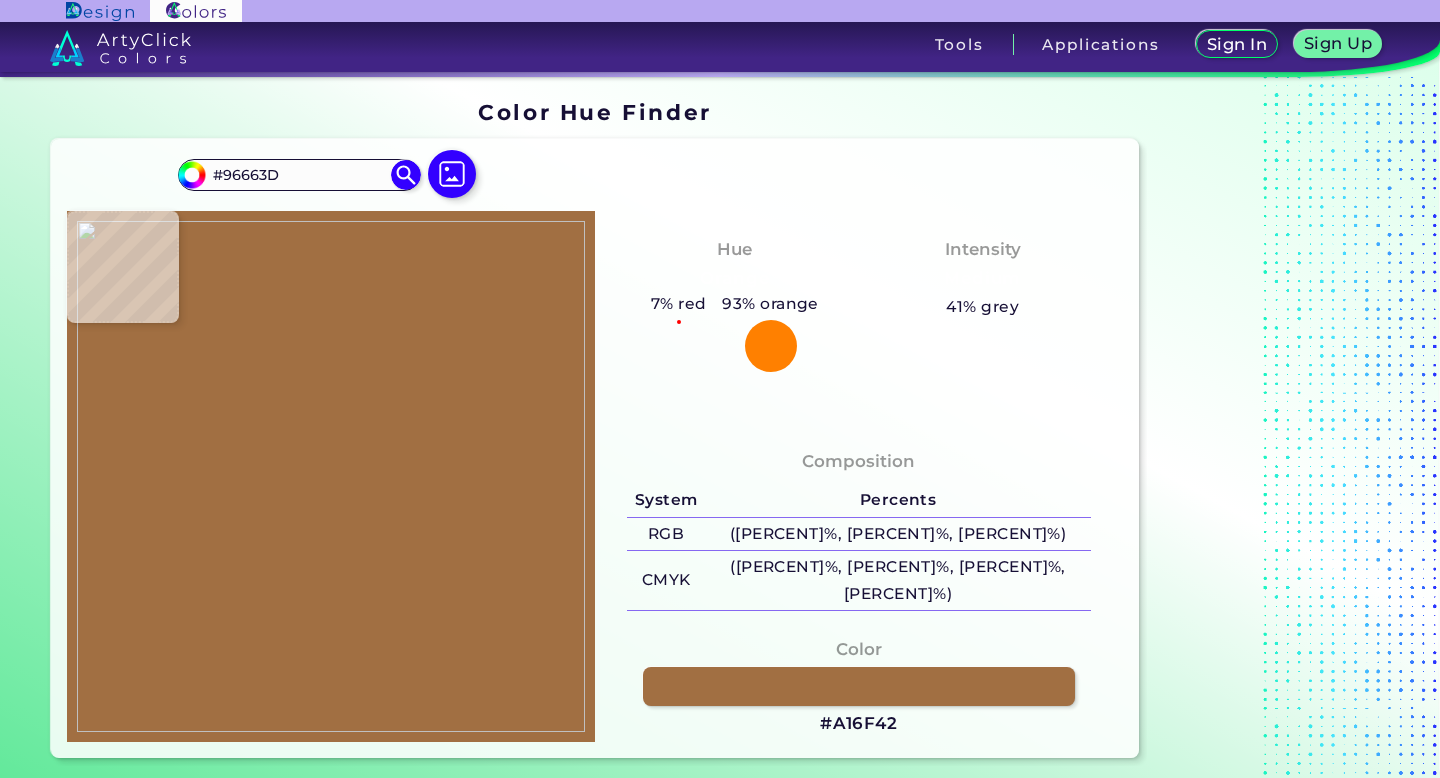 type on "#95653c" 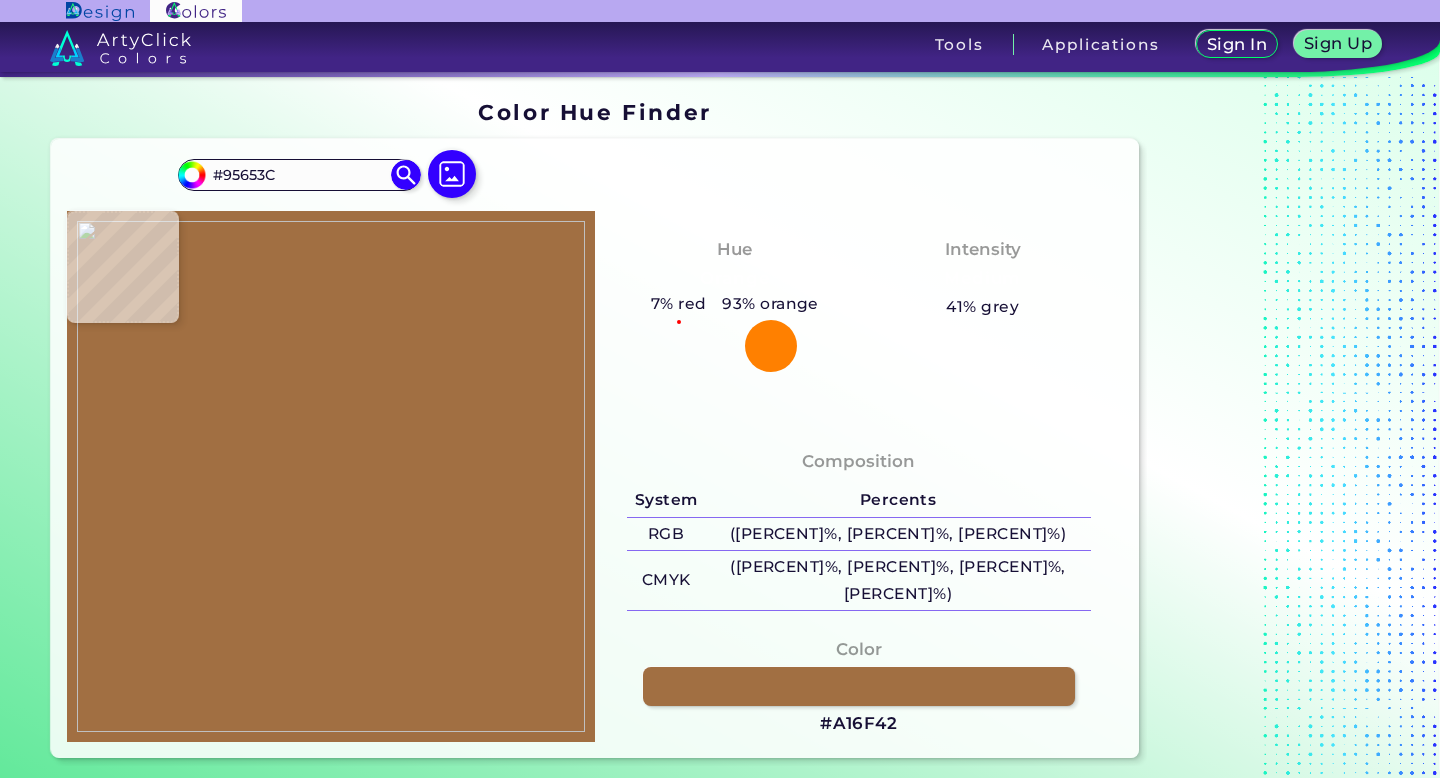 type on "#a1734a" 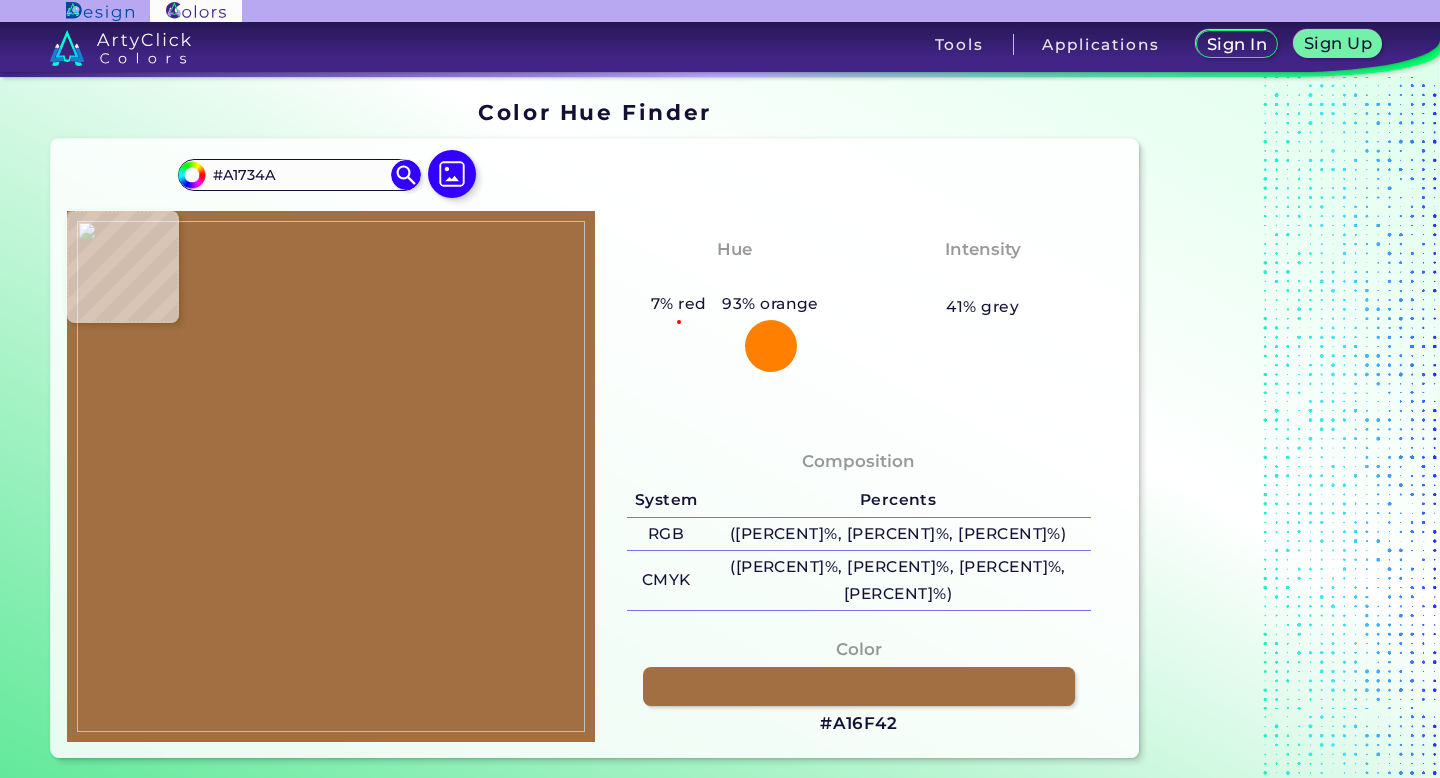 type on "#9a6840" 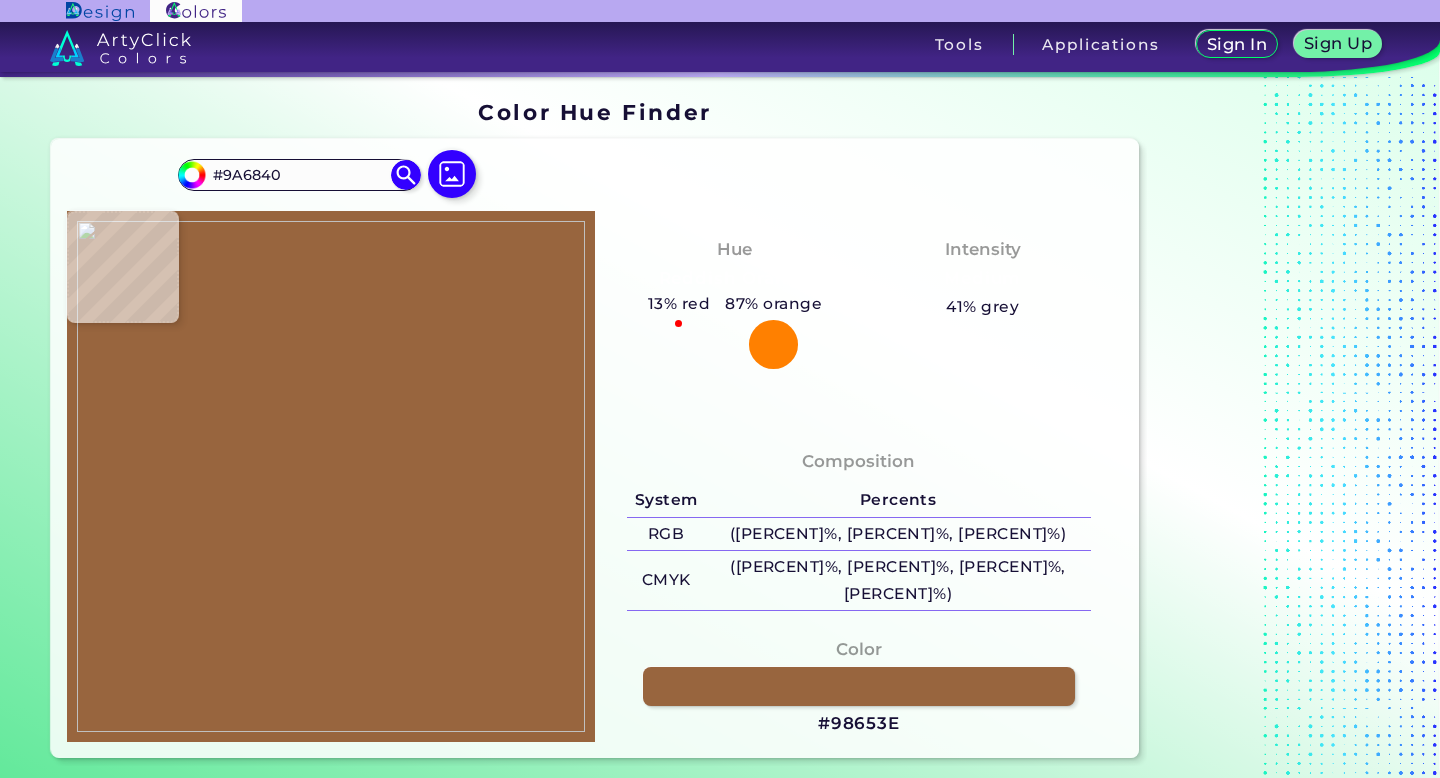 type on "#98653e" 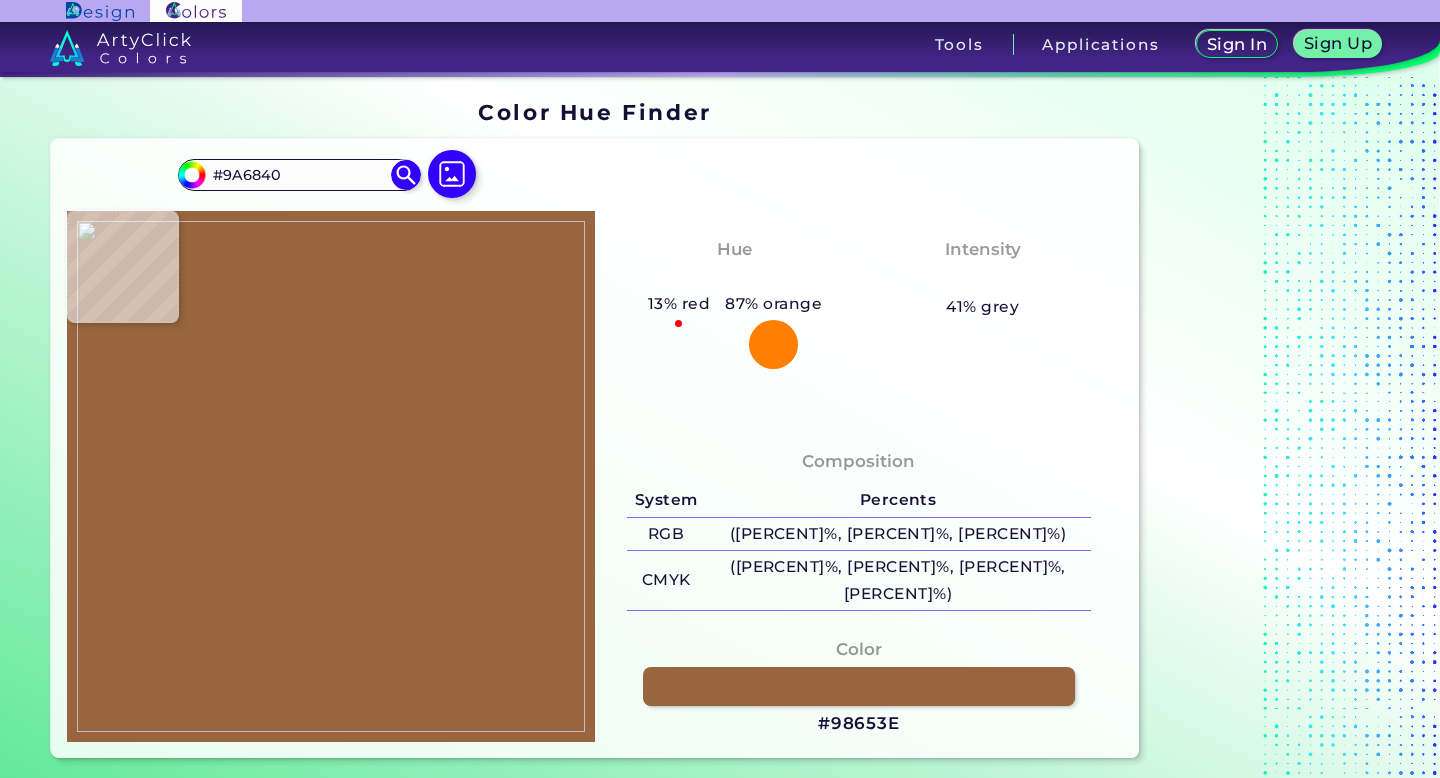 type on "#98653E" 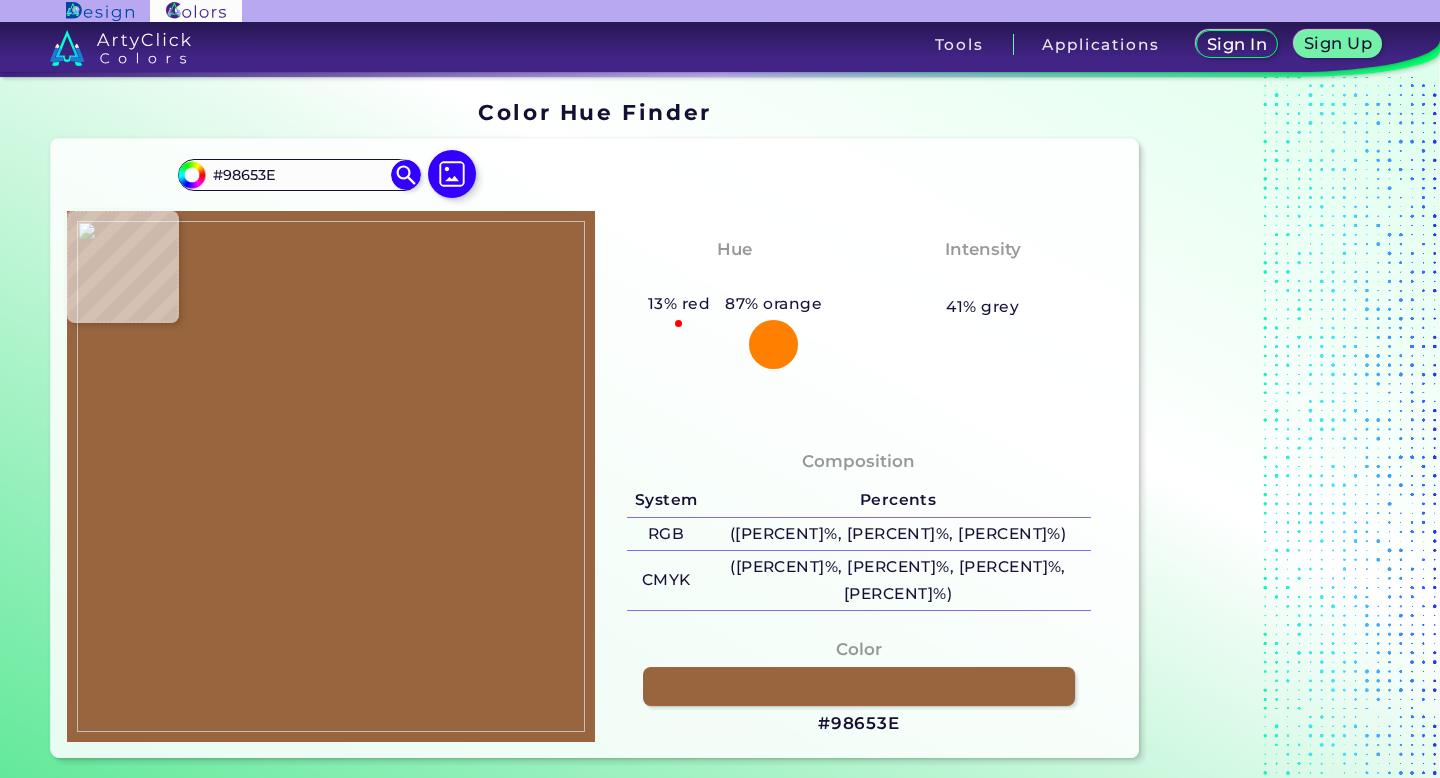 type on "#a06e46" 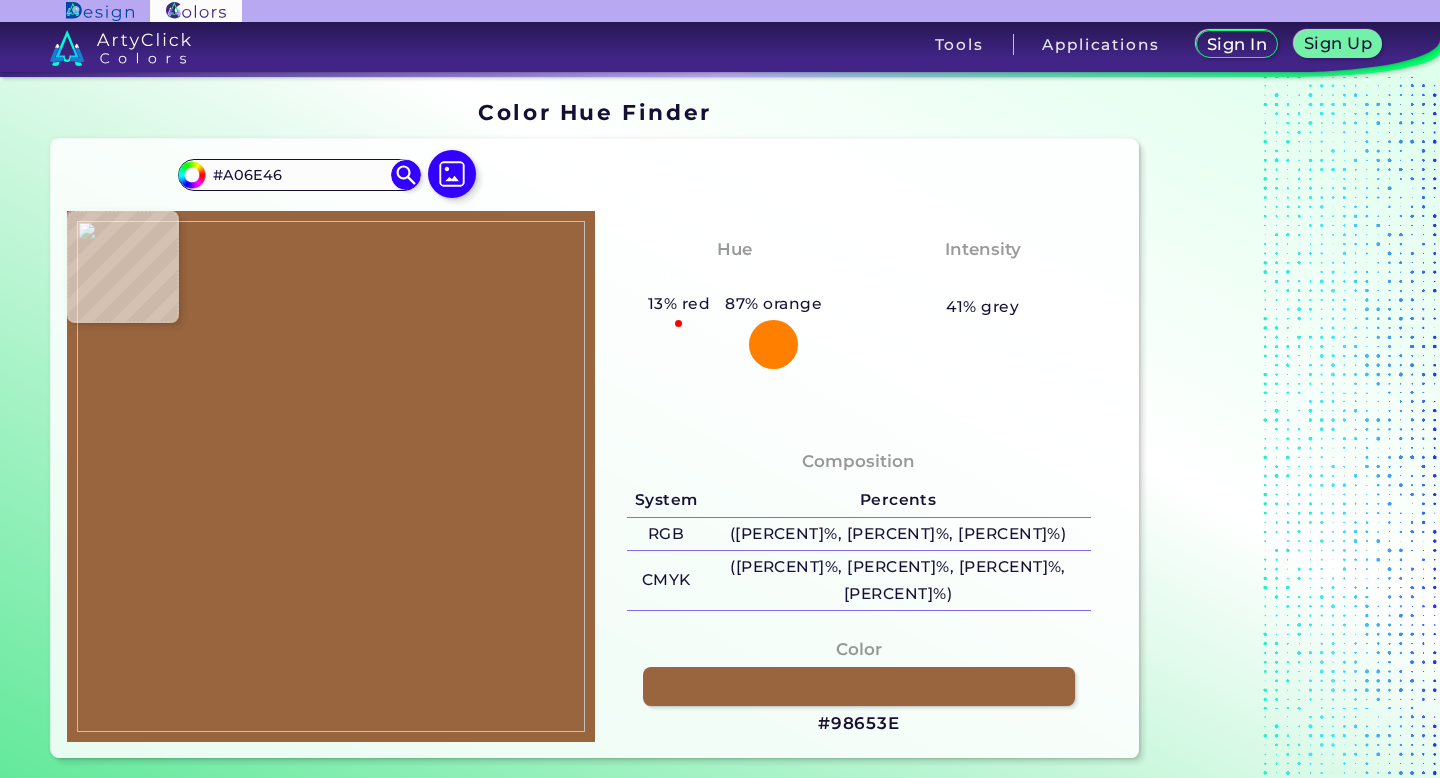 type on "#936038" 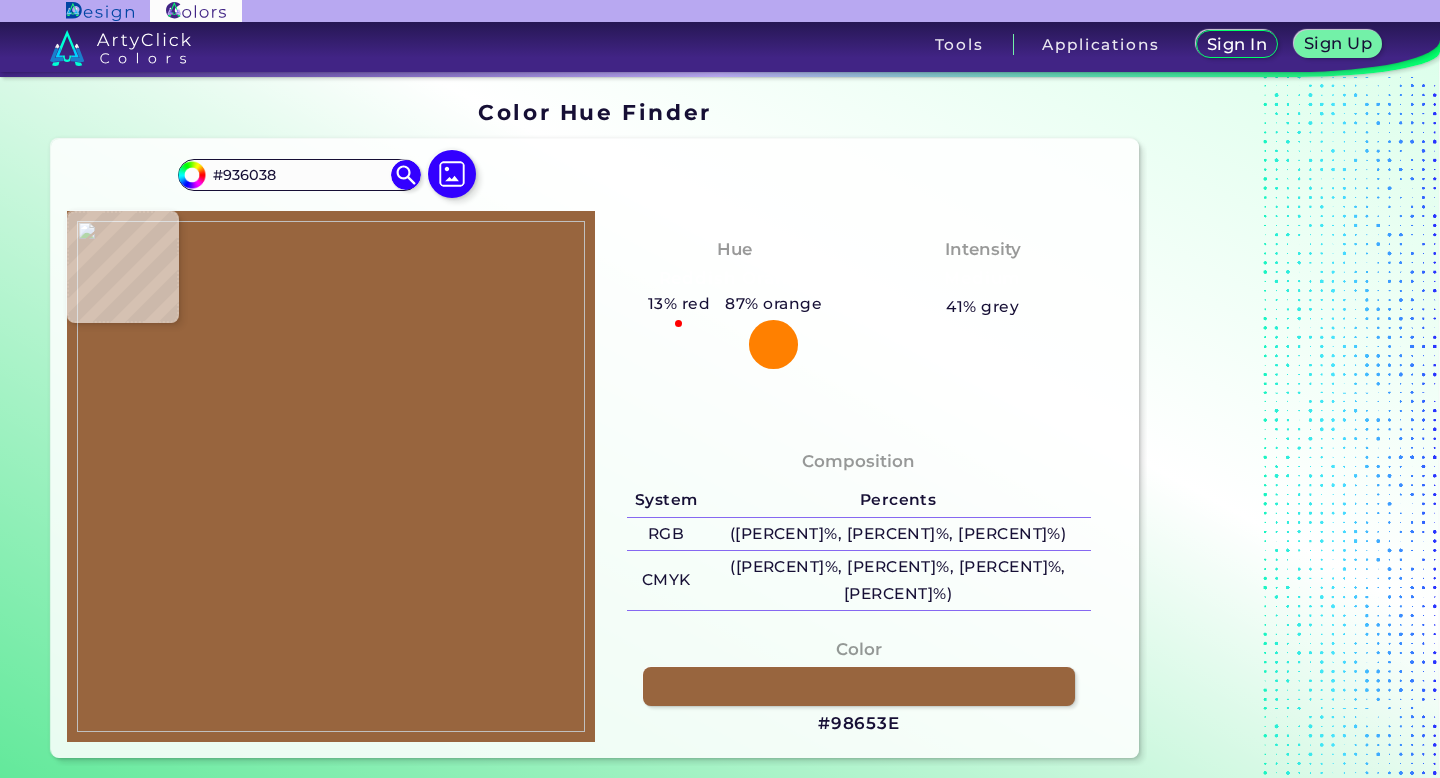 type on "#97643d" 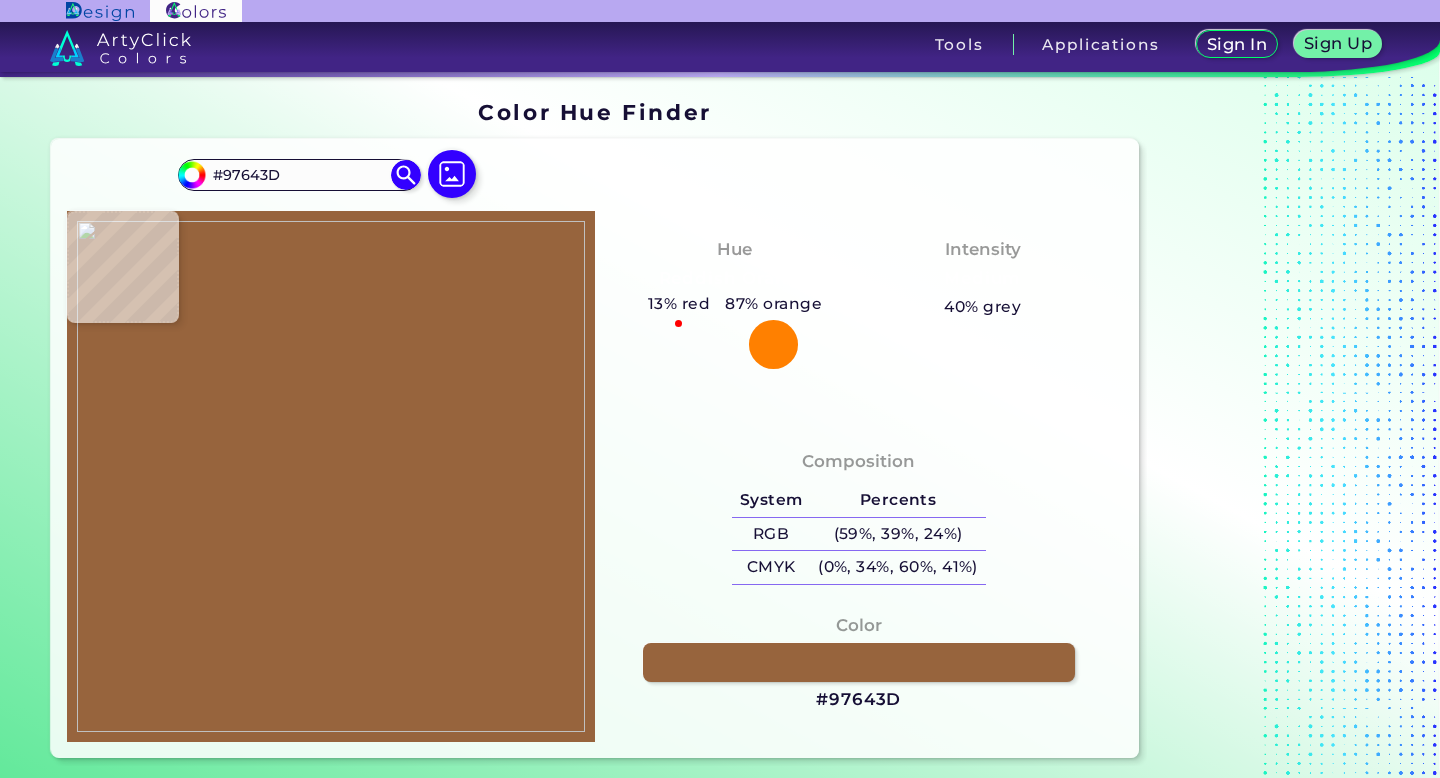 type on "#99663f" 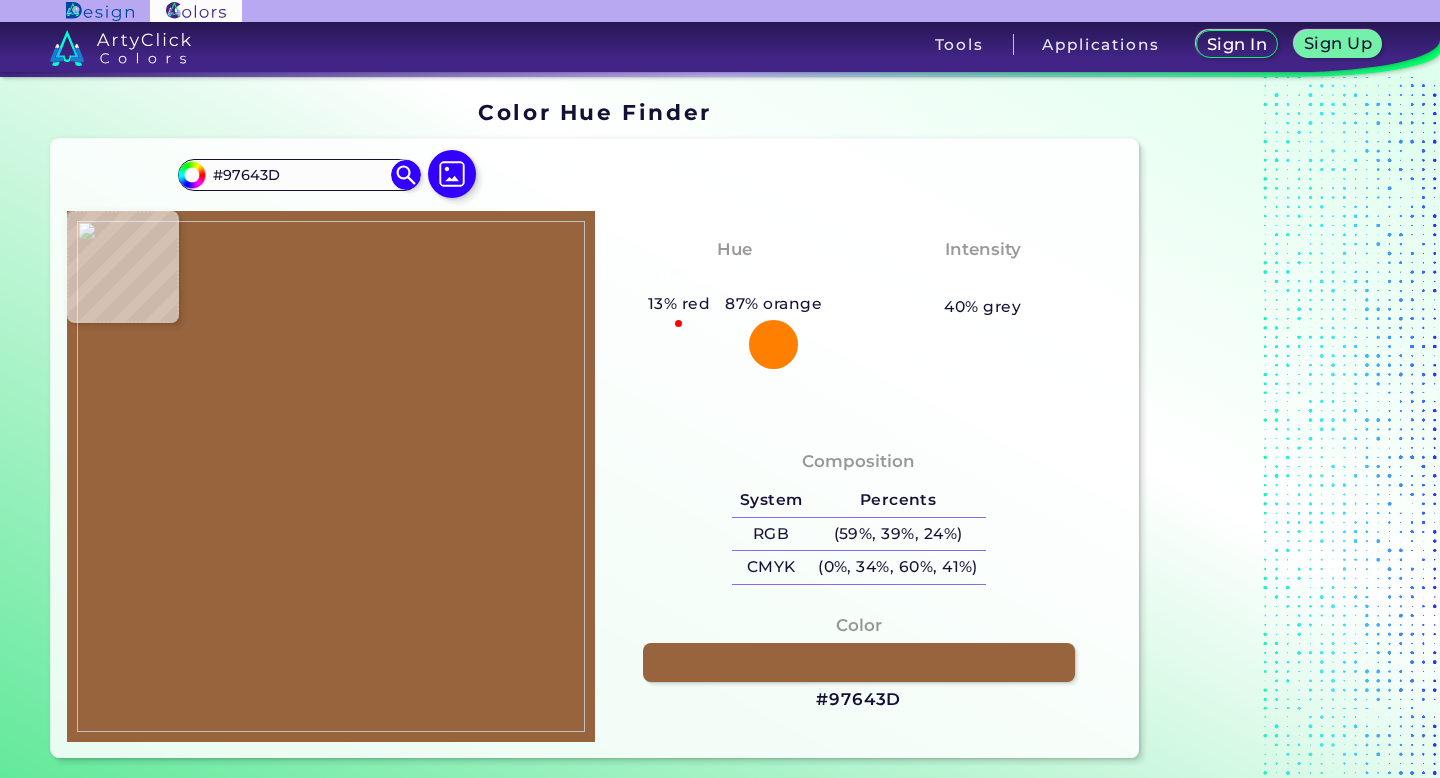 type on "#99663F" 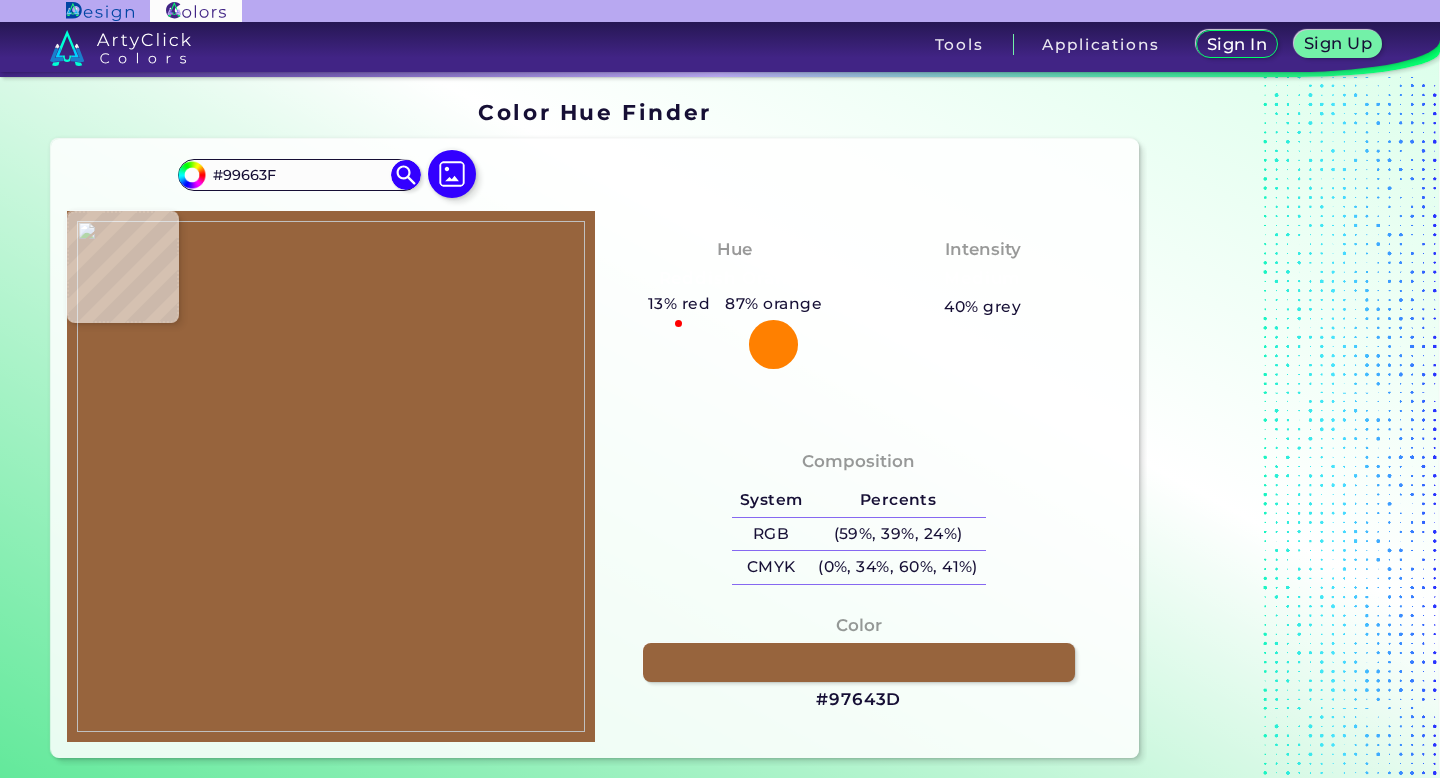 type on "#9f6c44" 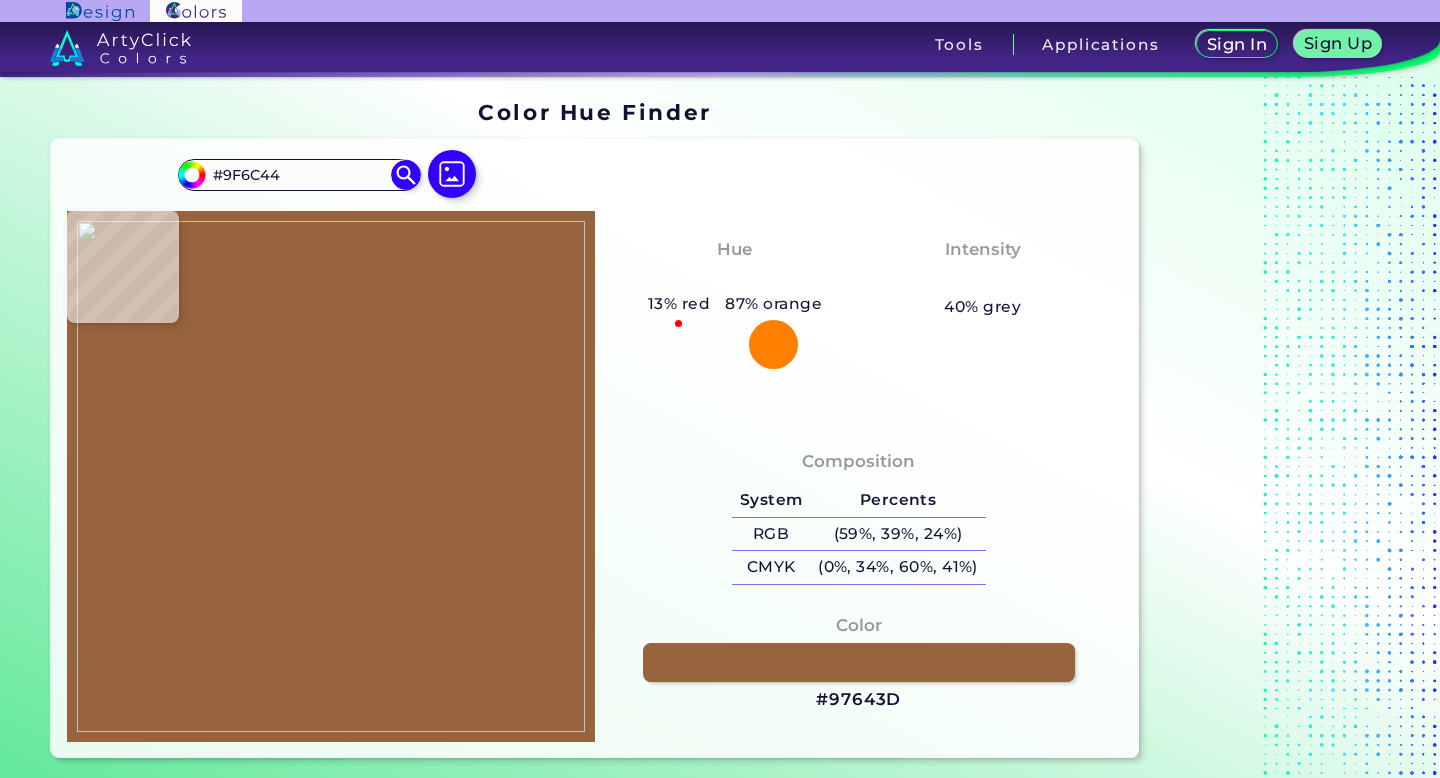 type on "#a4764c" 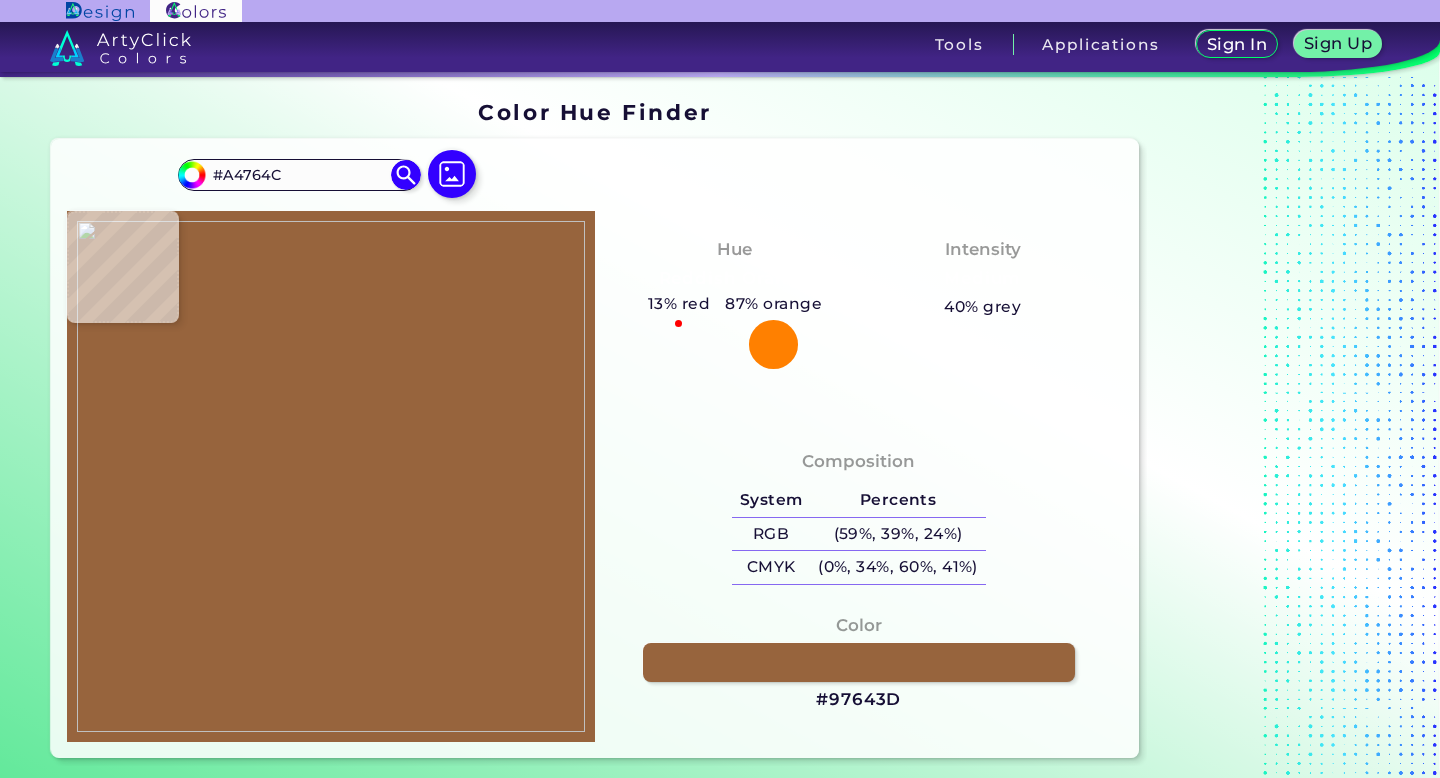 type on "#926038" 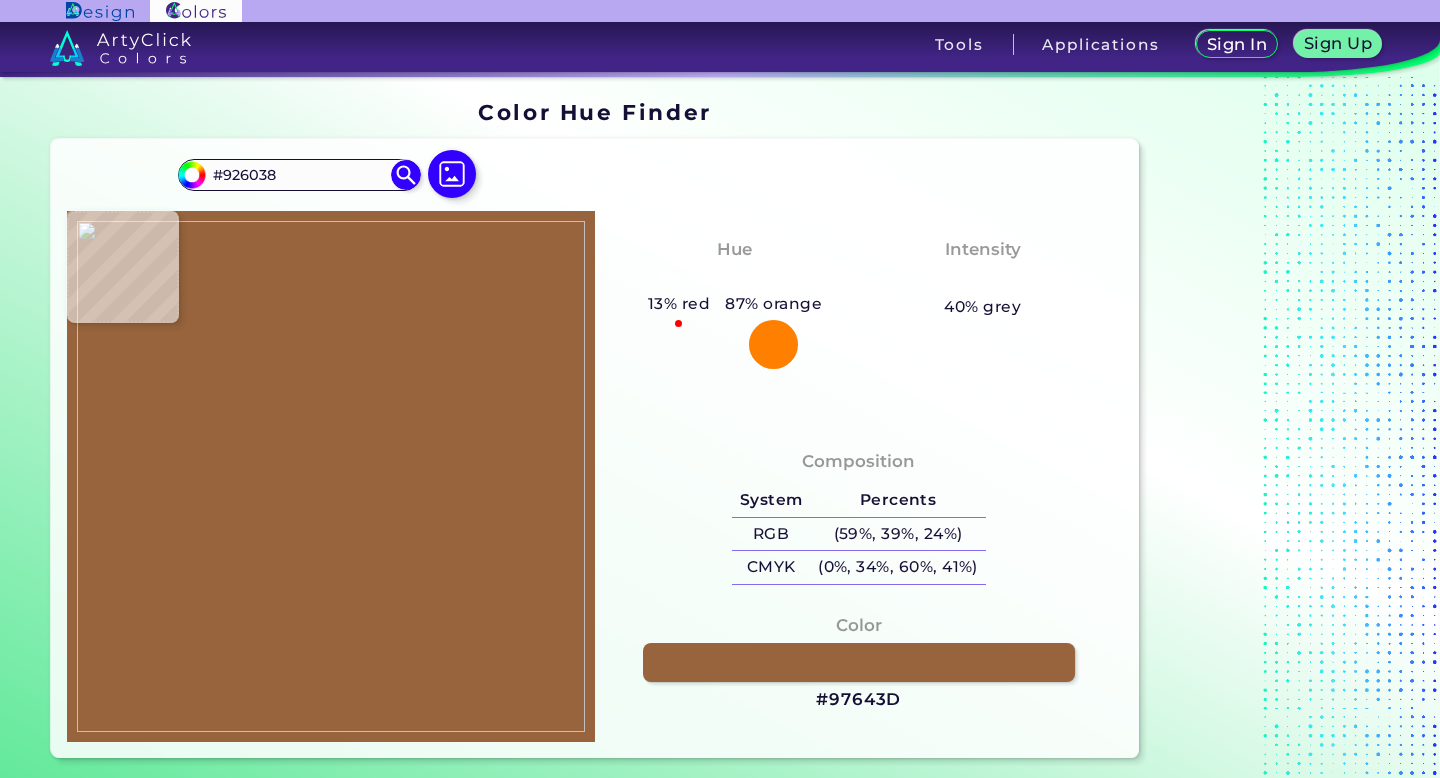 type on "#916136" 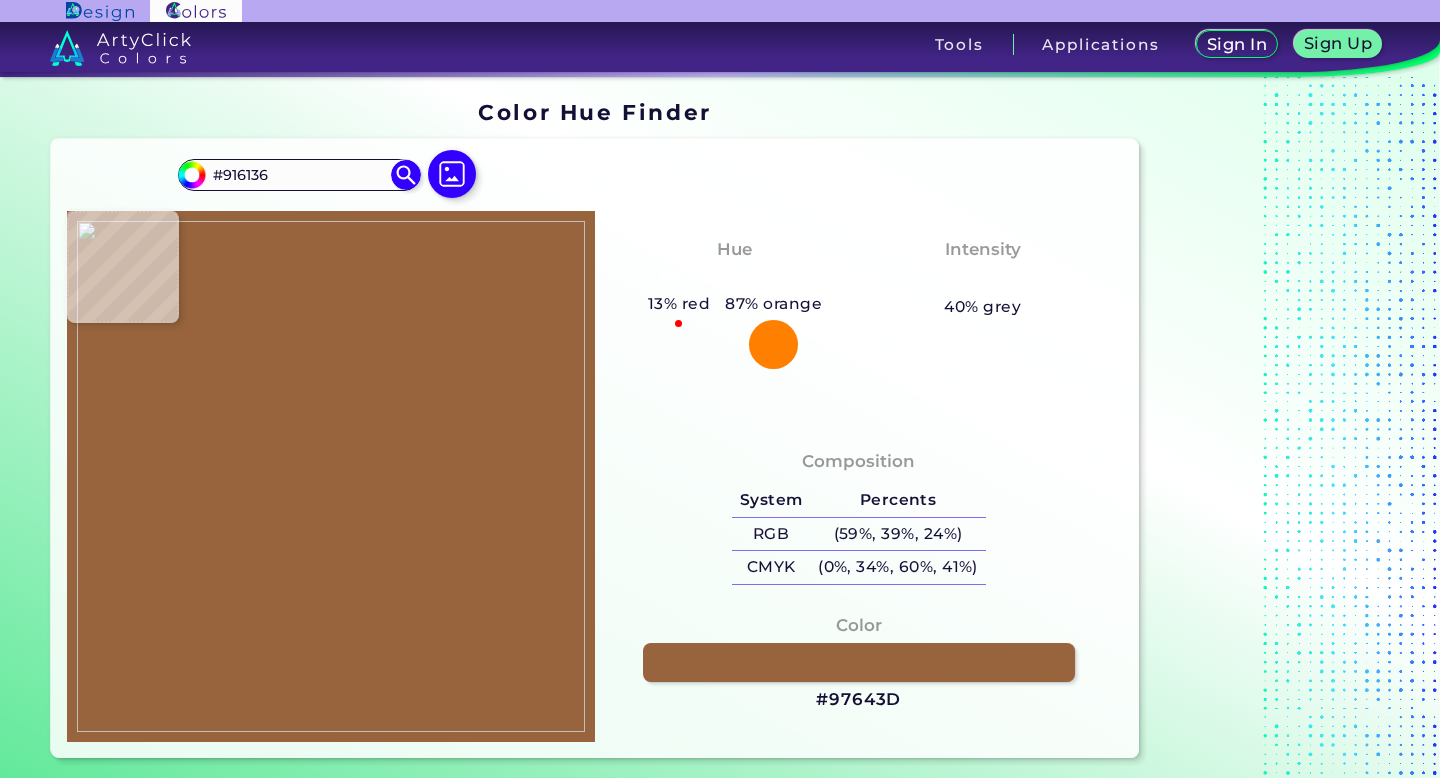 type on "#936139" 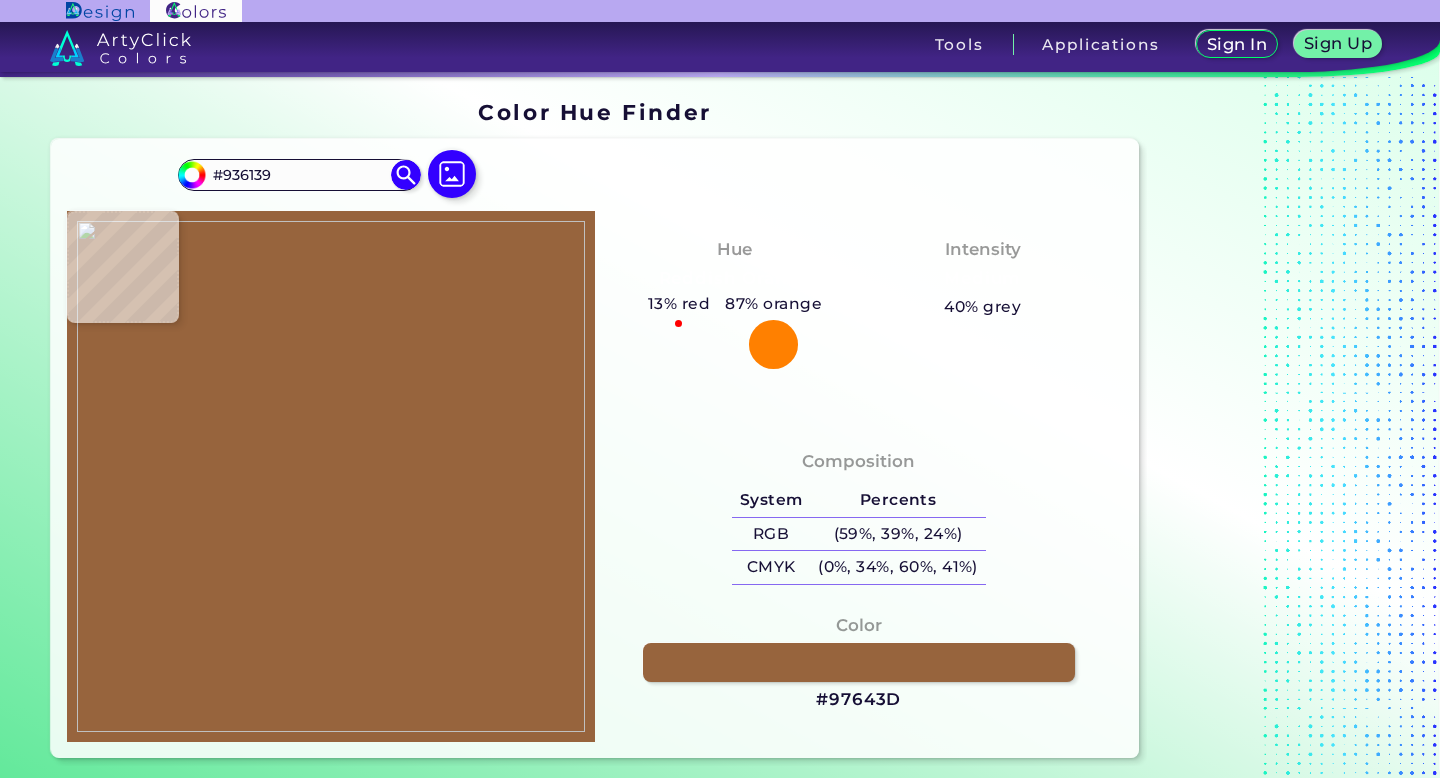 type on "#996940" 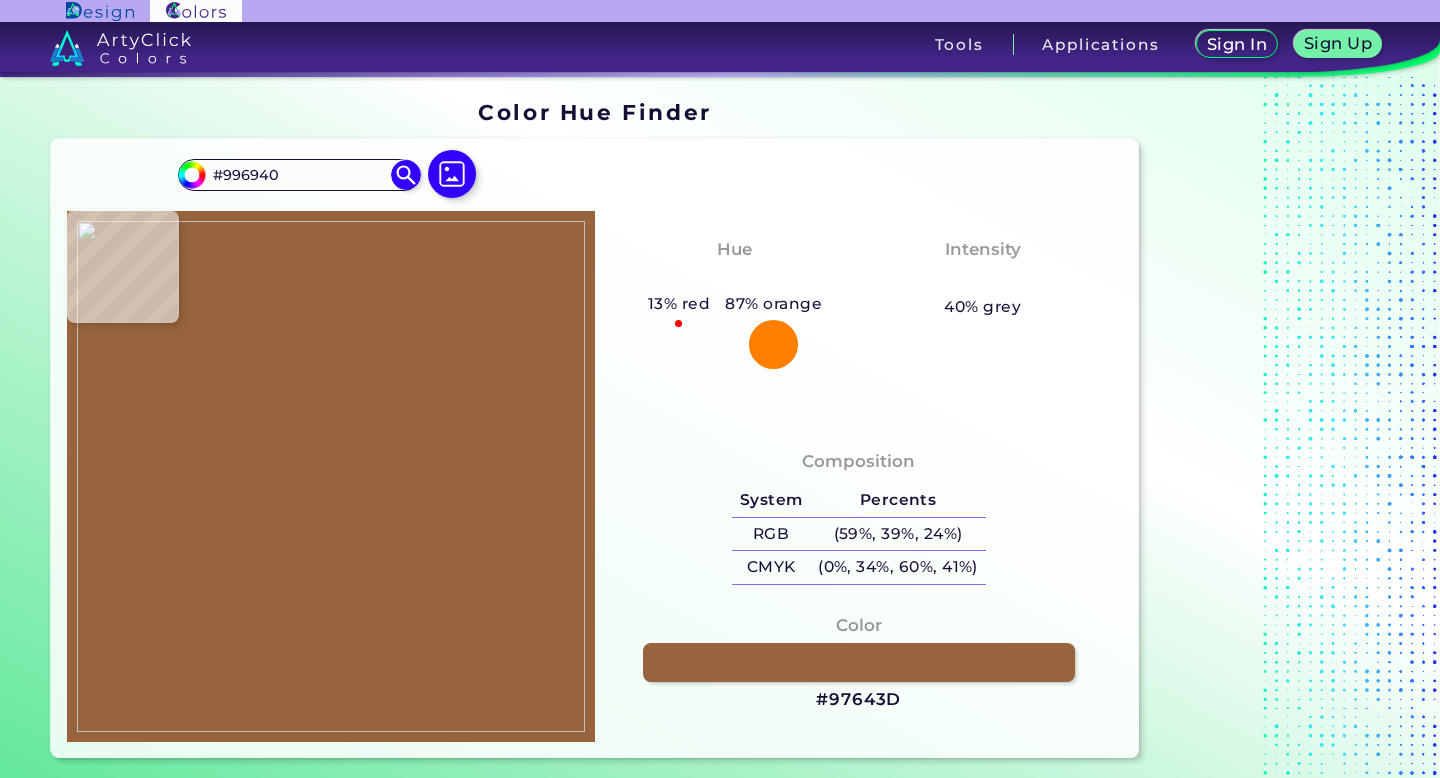 type on "#98653e" 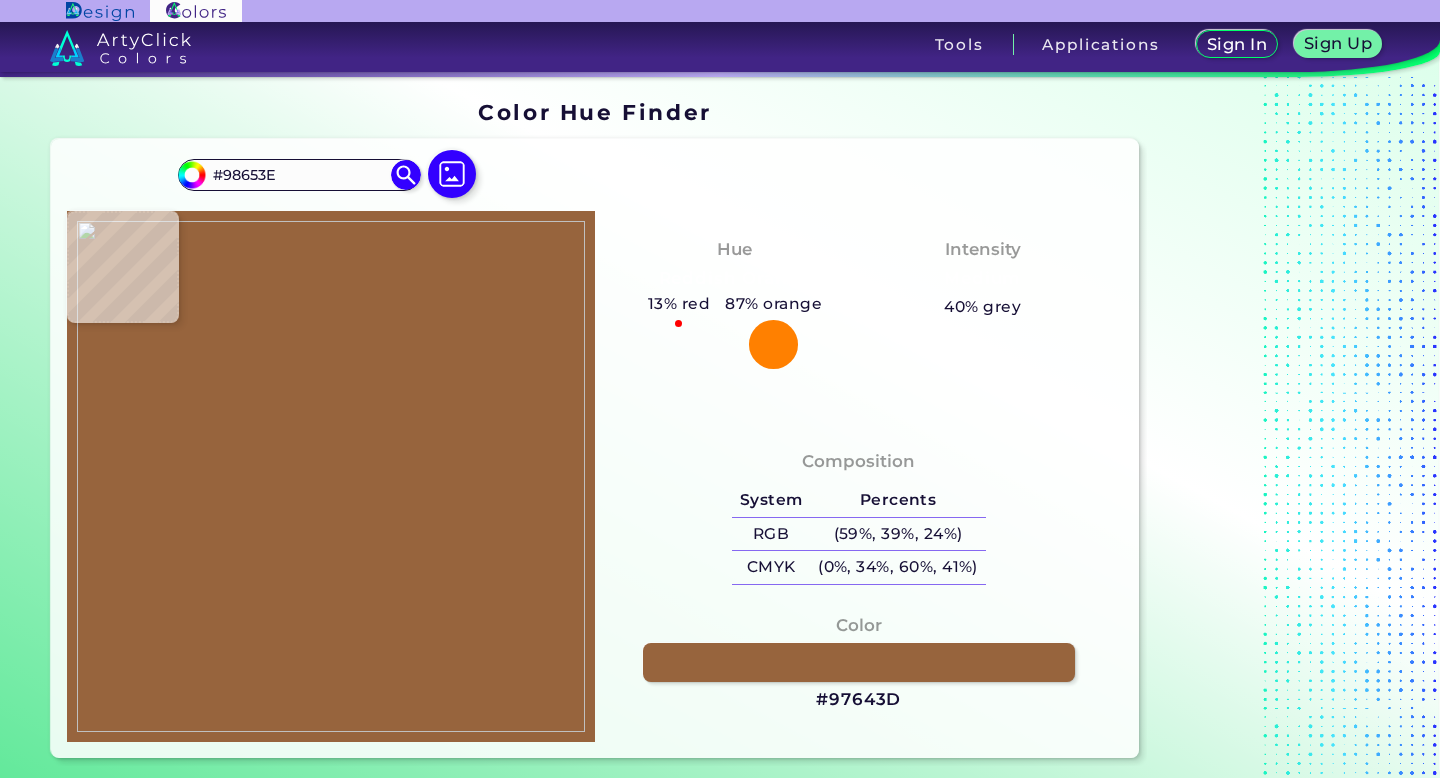 type on "#a47b5b" 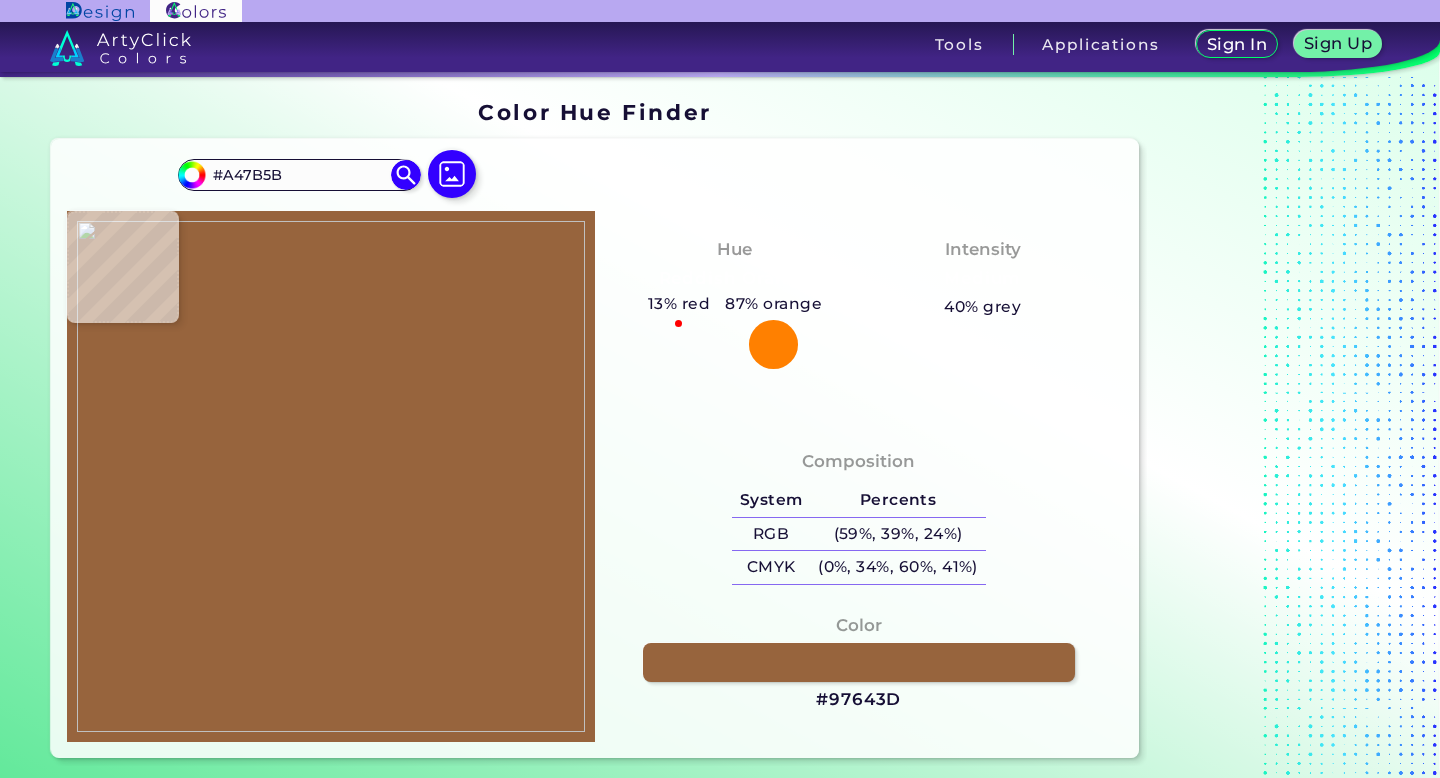 type on "#8f643e" 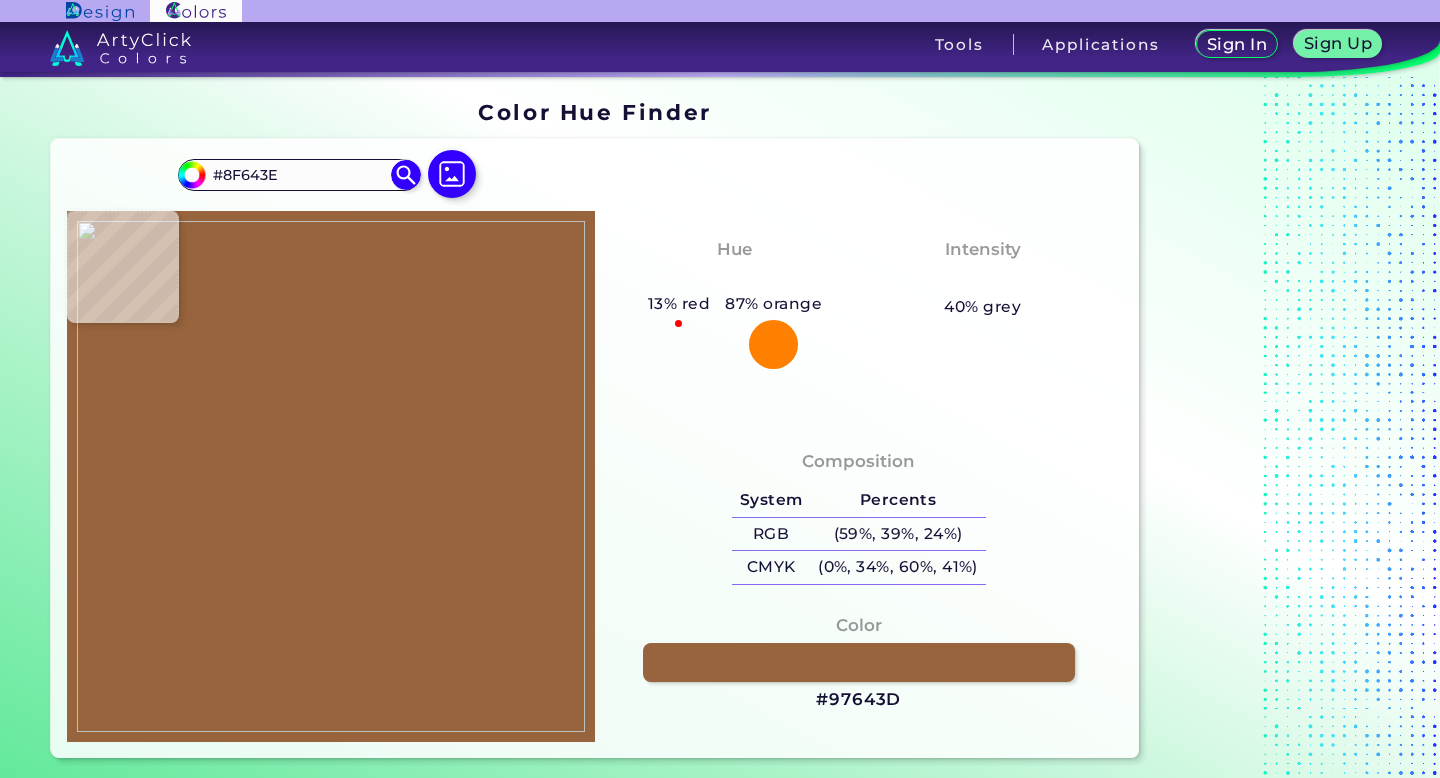 type on "#9a6a4e" 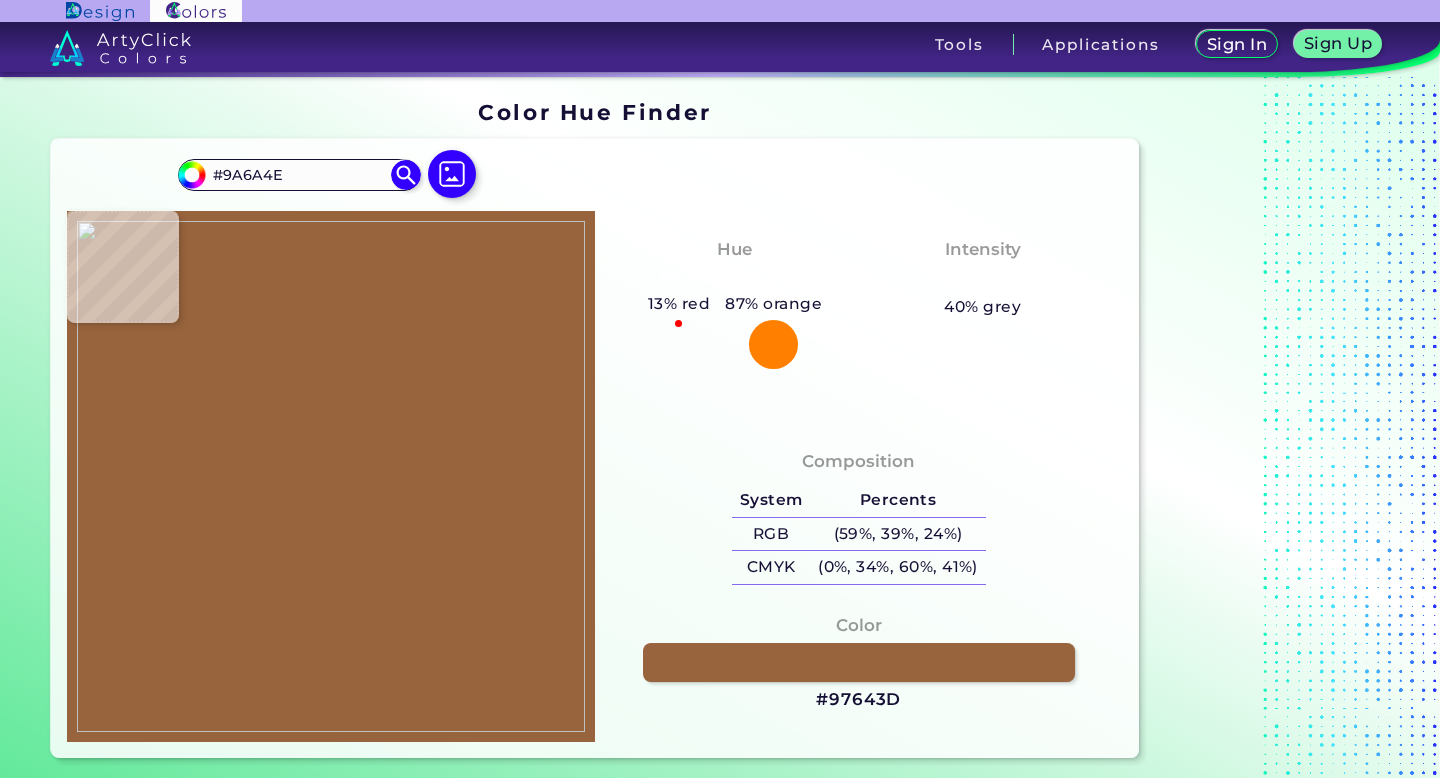 type on "#916d57" 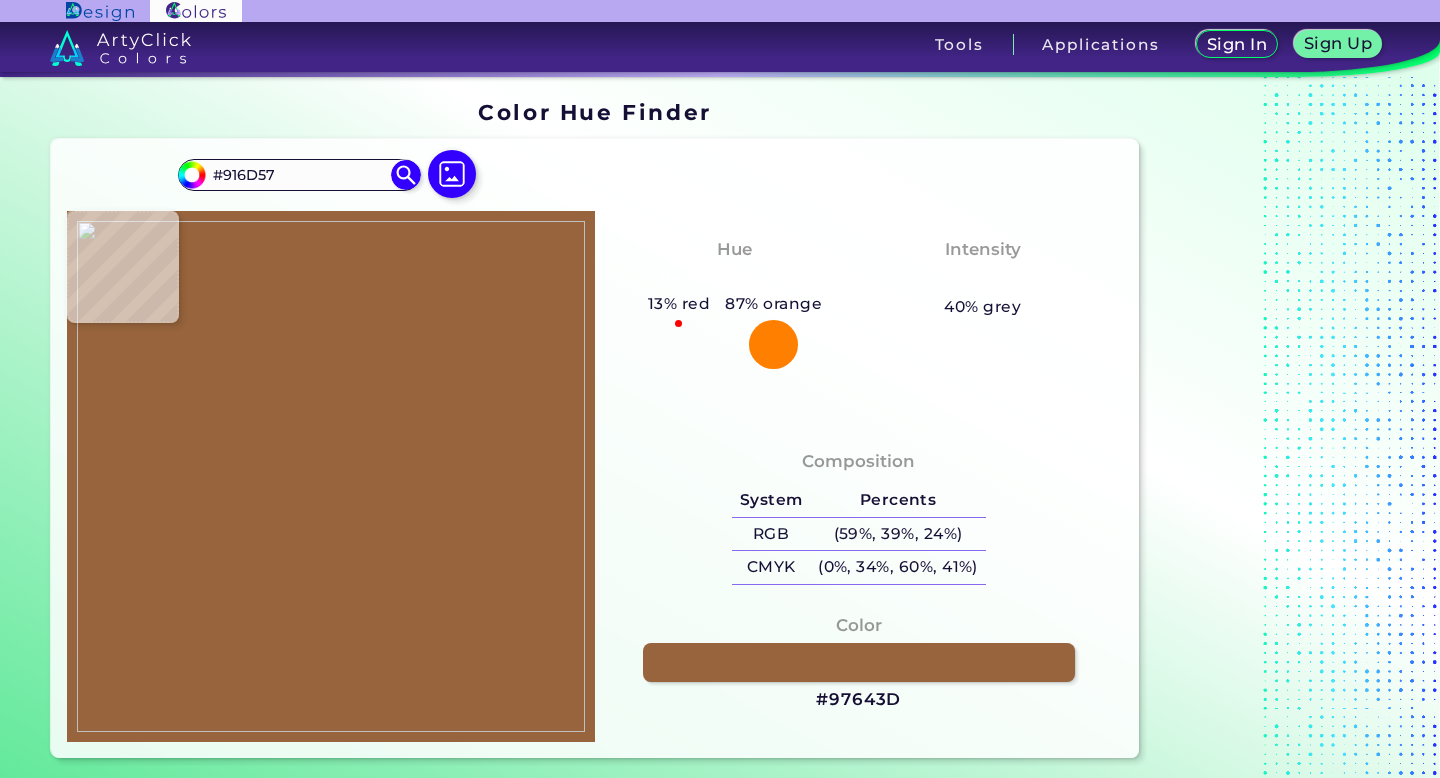 type on "#8e5f39" 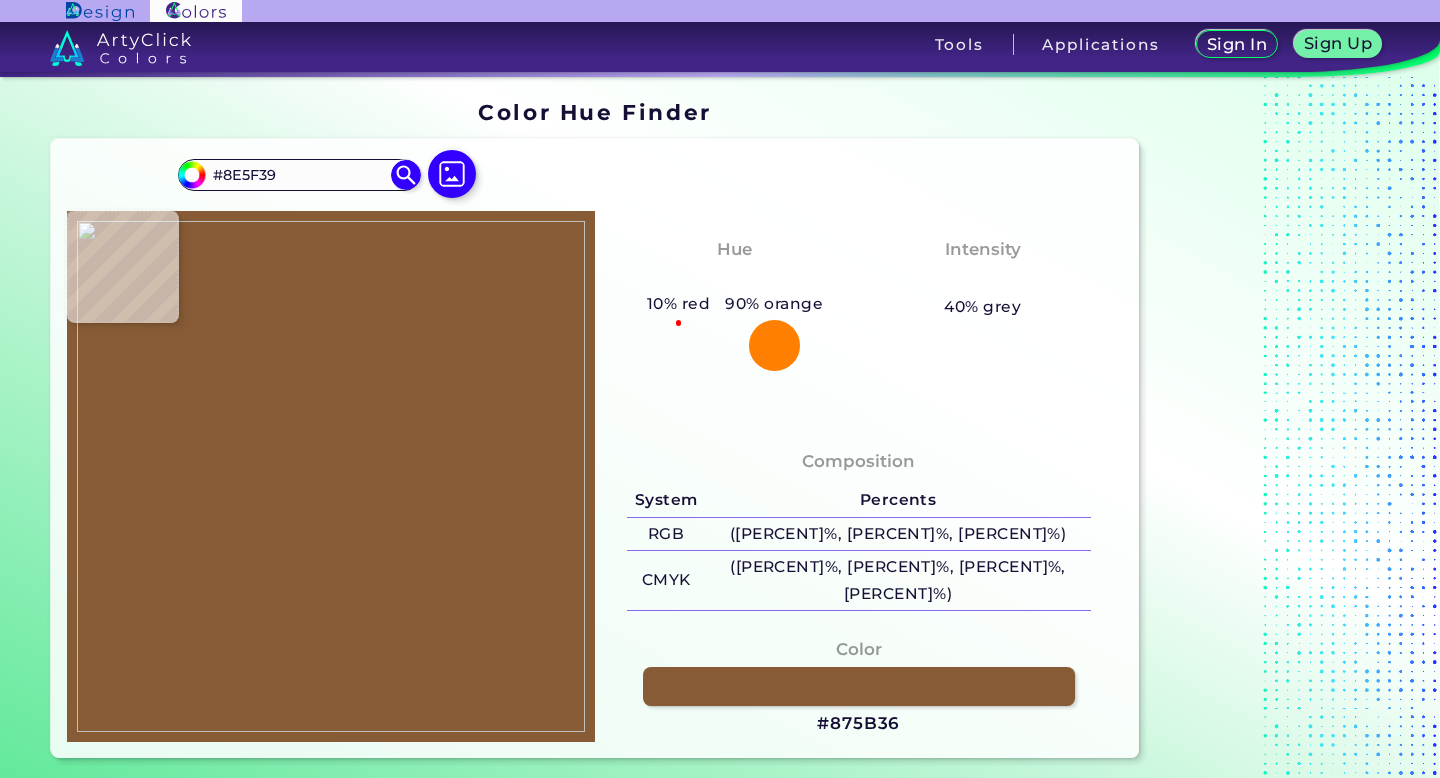 type on "#875b36" 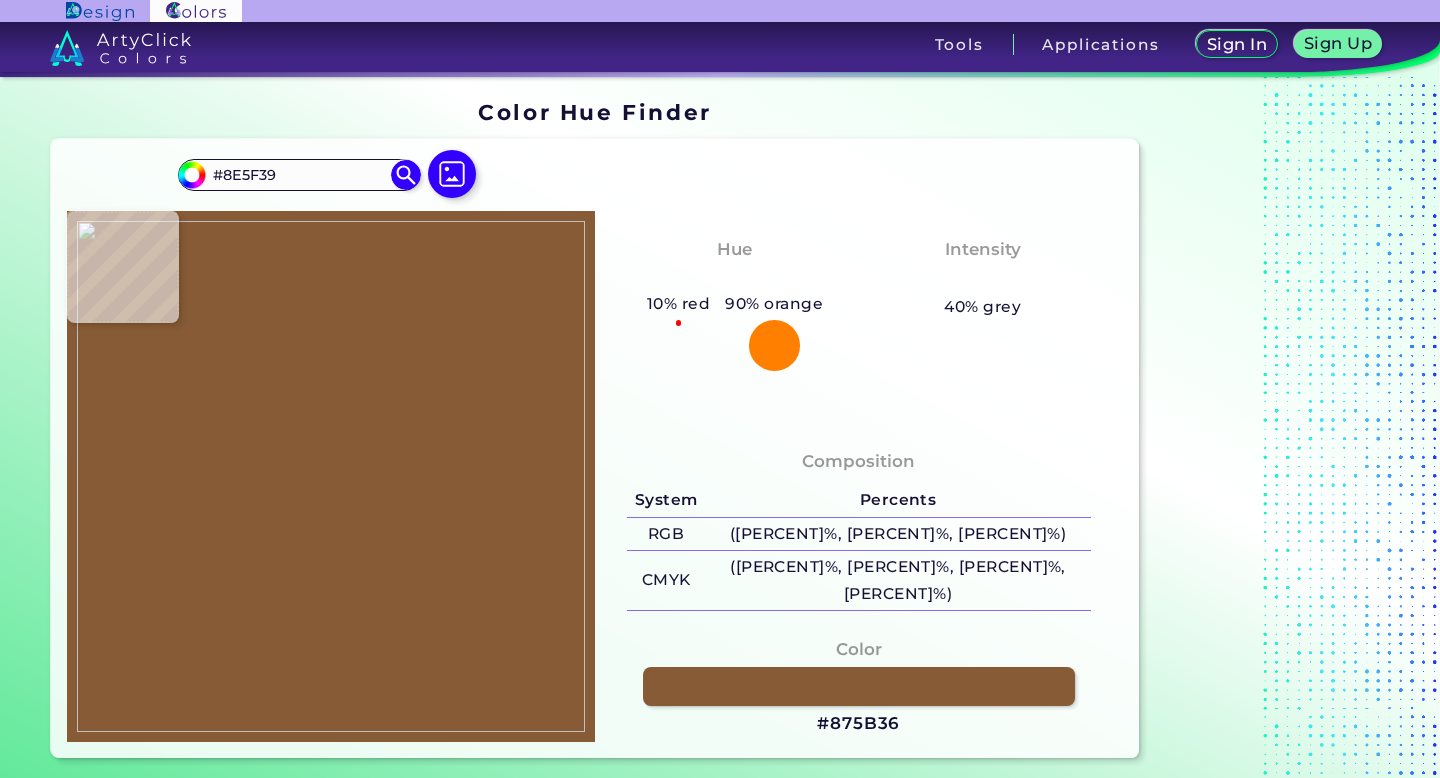 type on "#875B36" 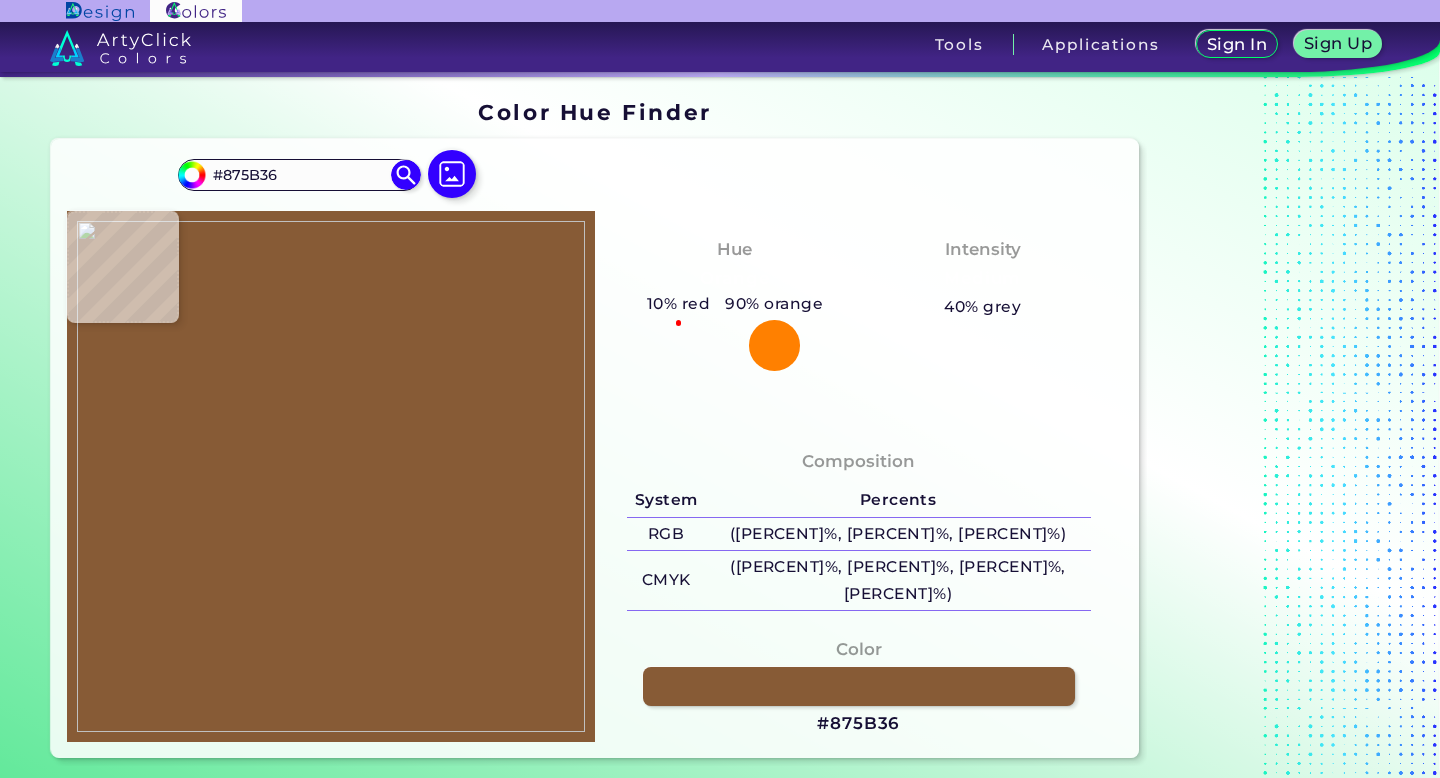 type on "#875a33" 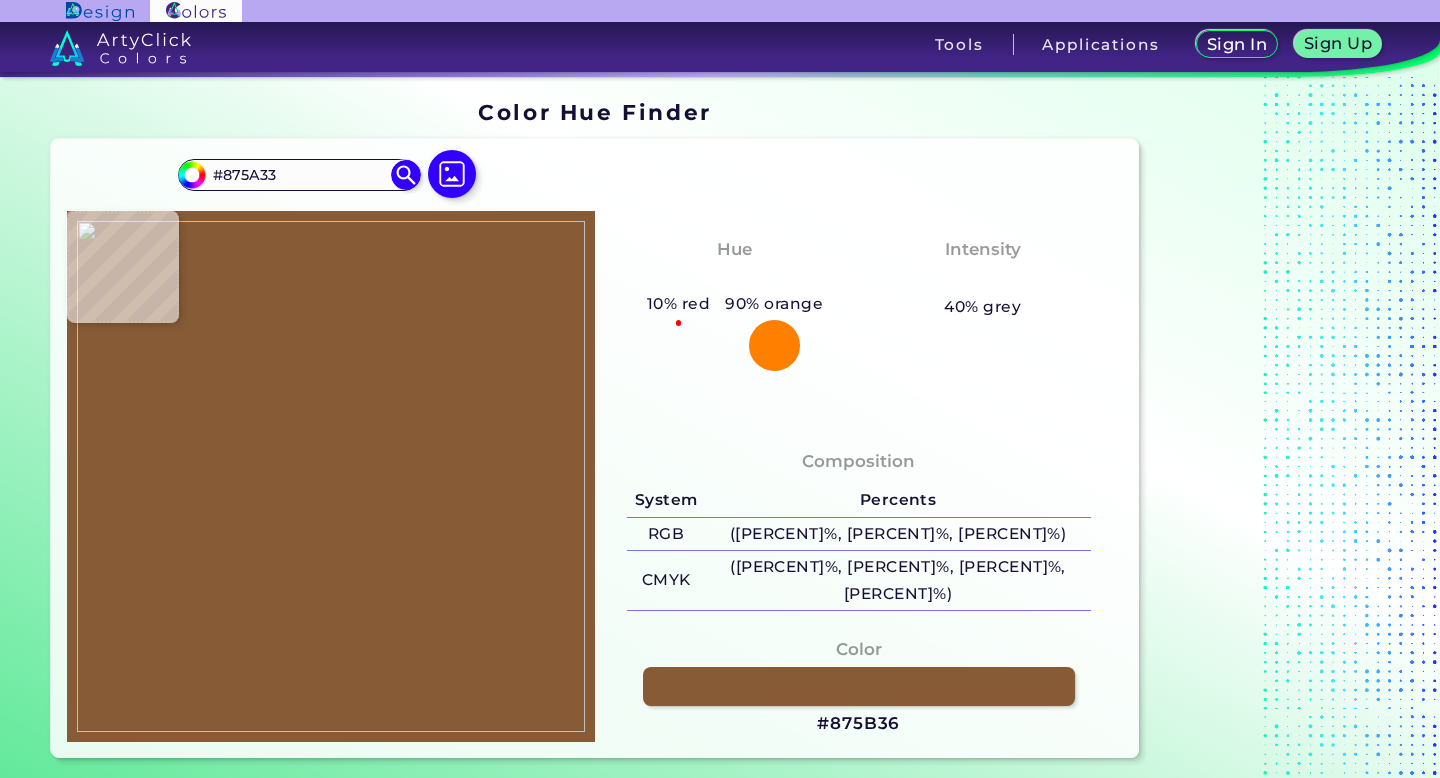 type on "#6d5135" 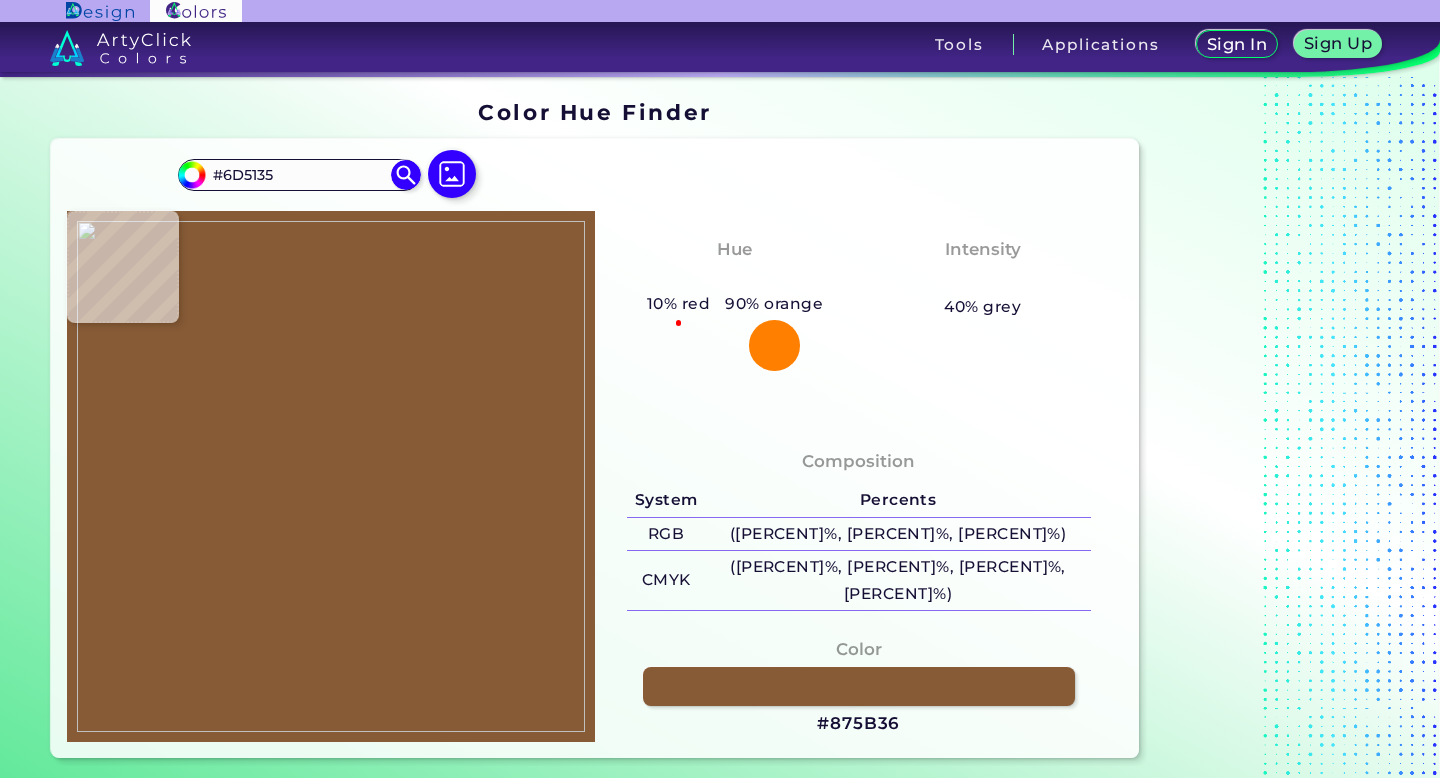 type on "#866145" 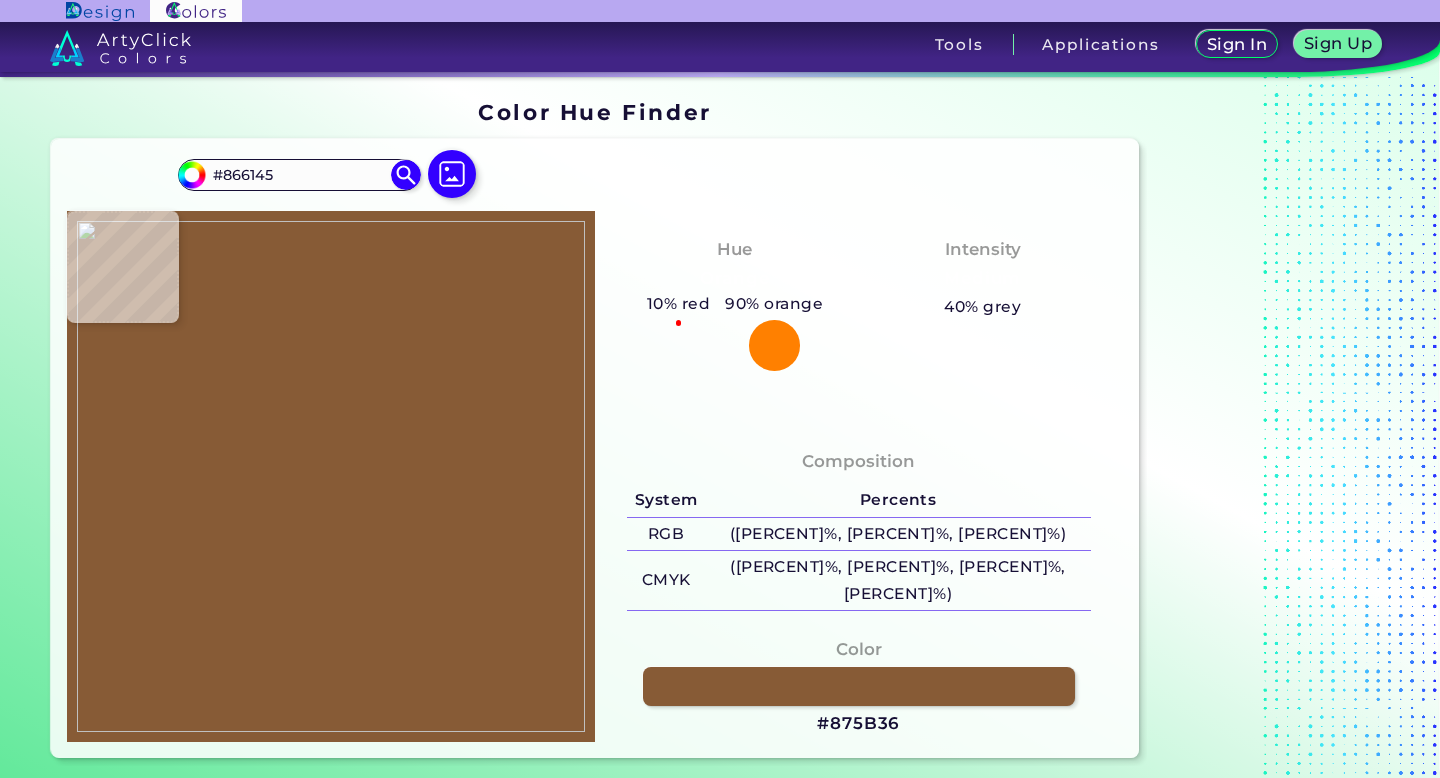 type on "#8a5b30" 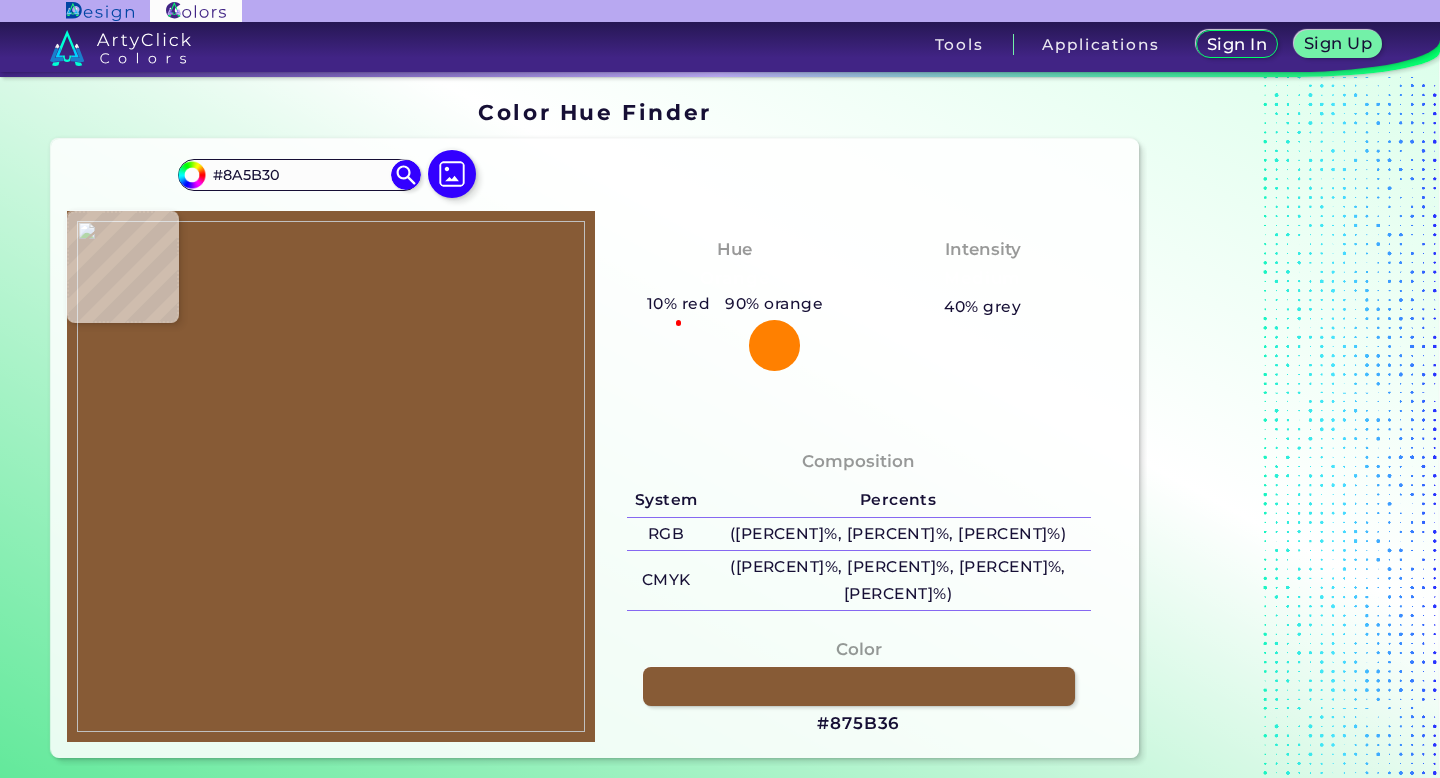 type on "#88582f" 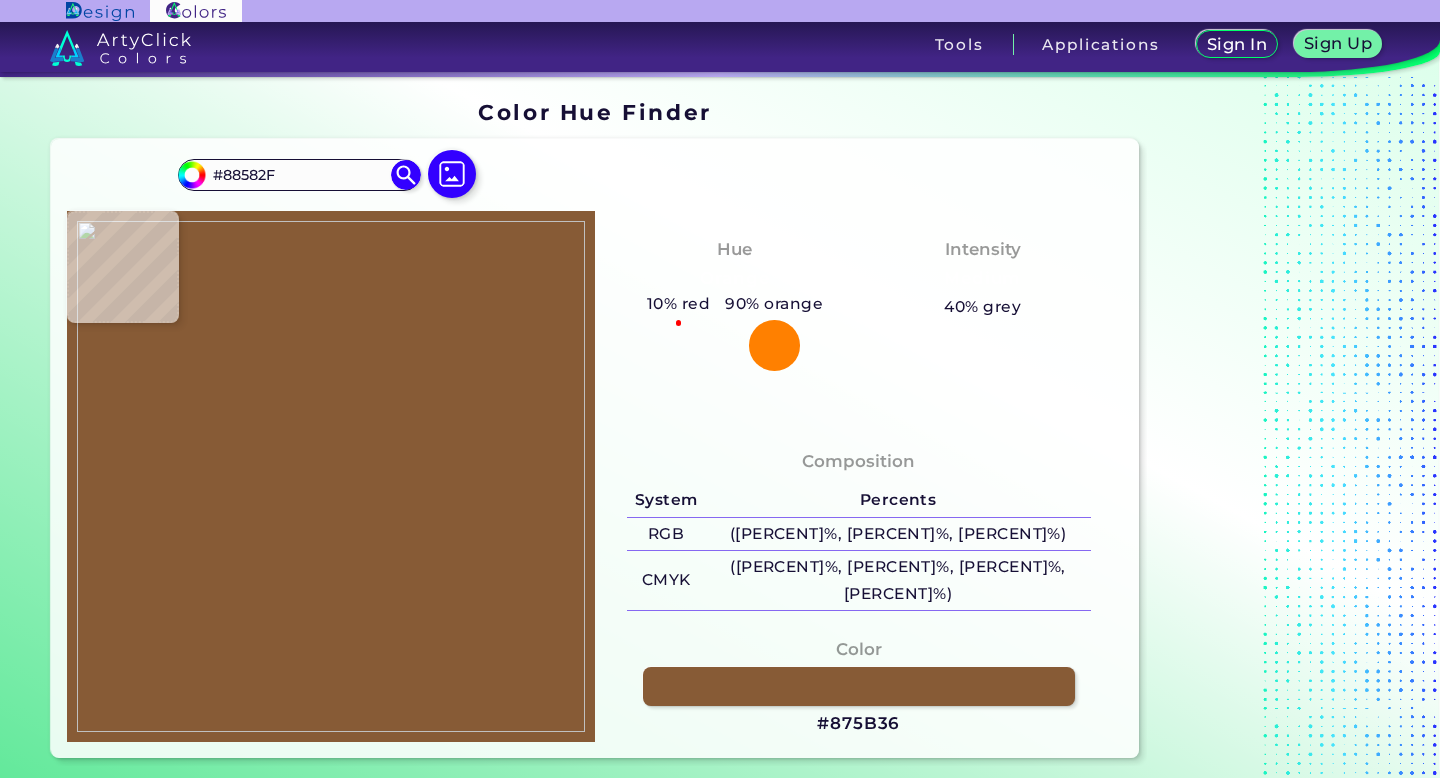 type on "#87572f" 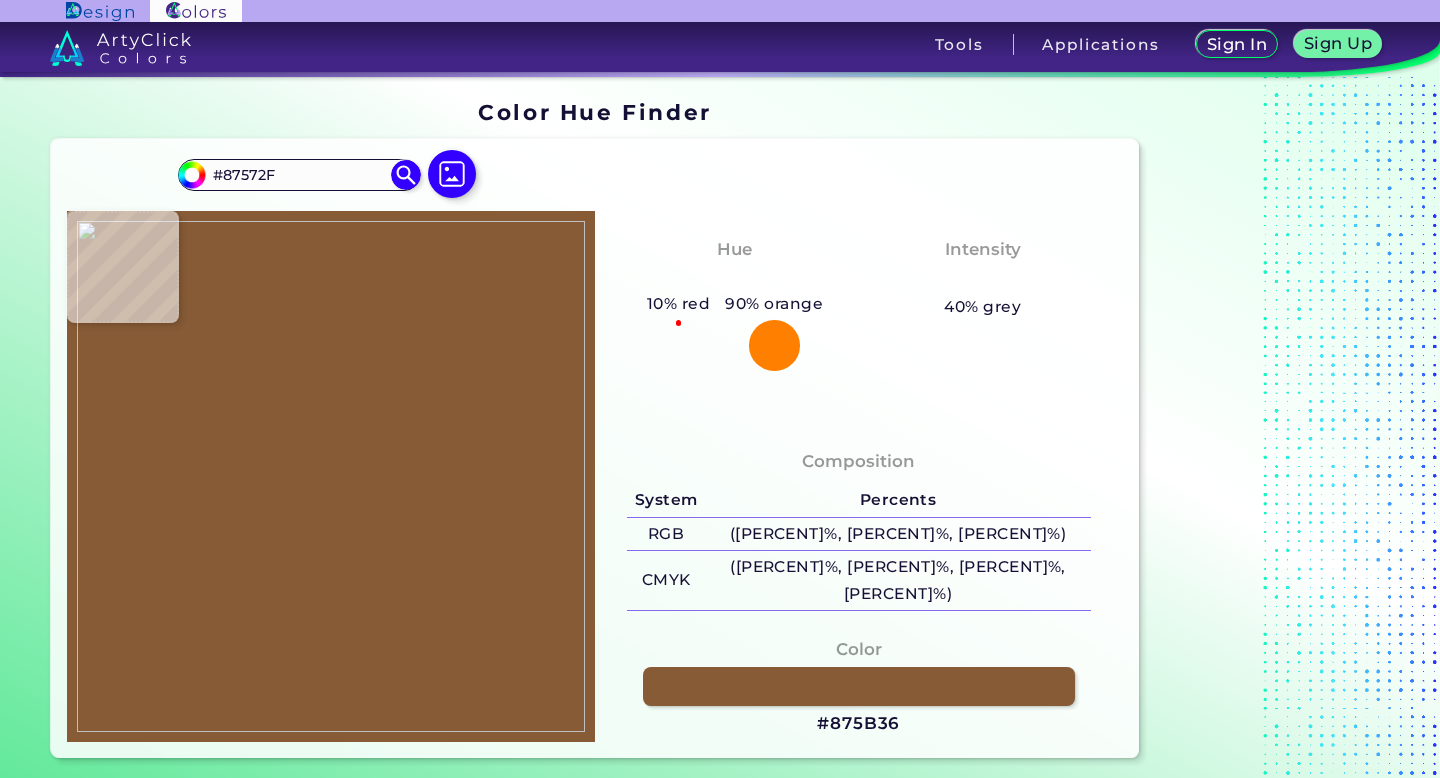 type on "#805027" 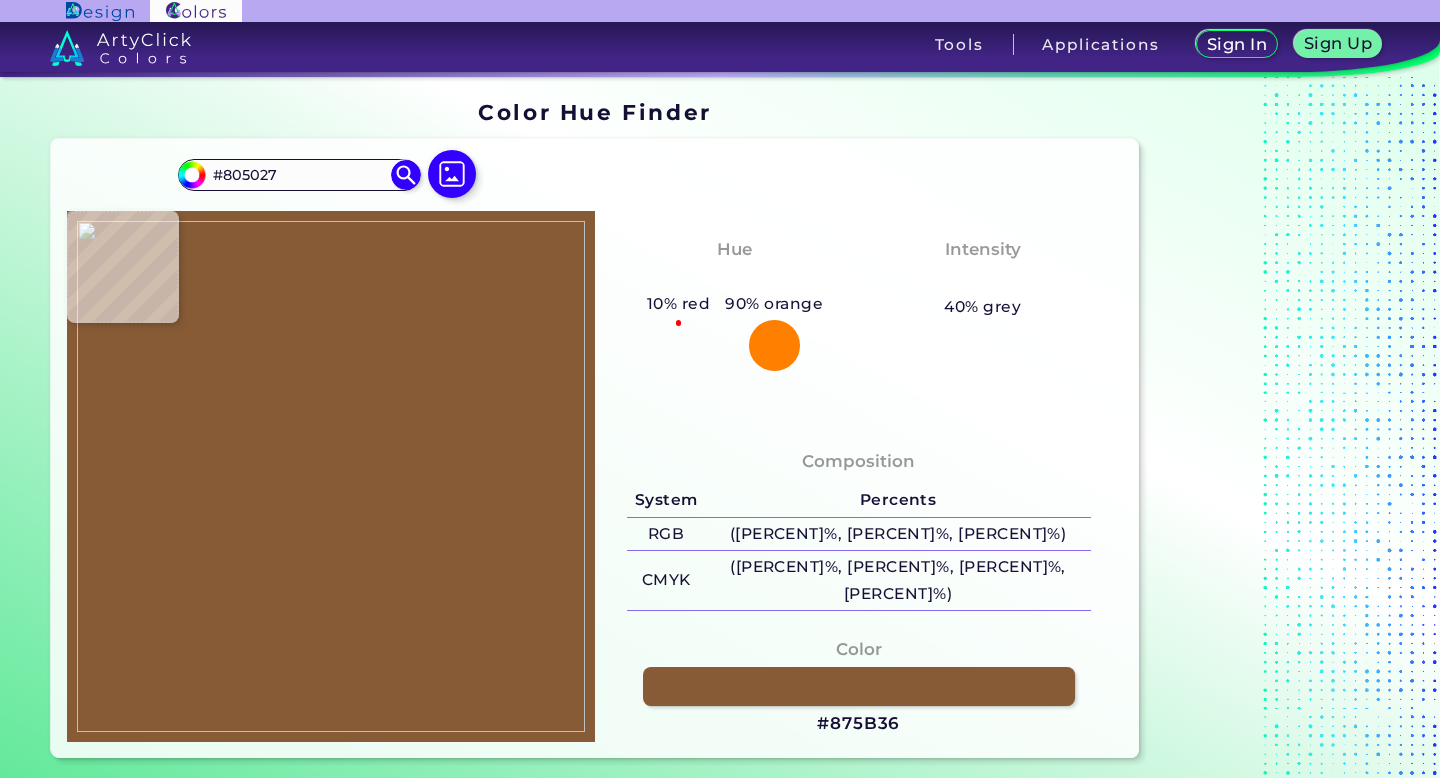 type 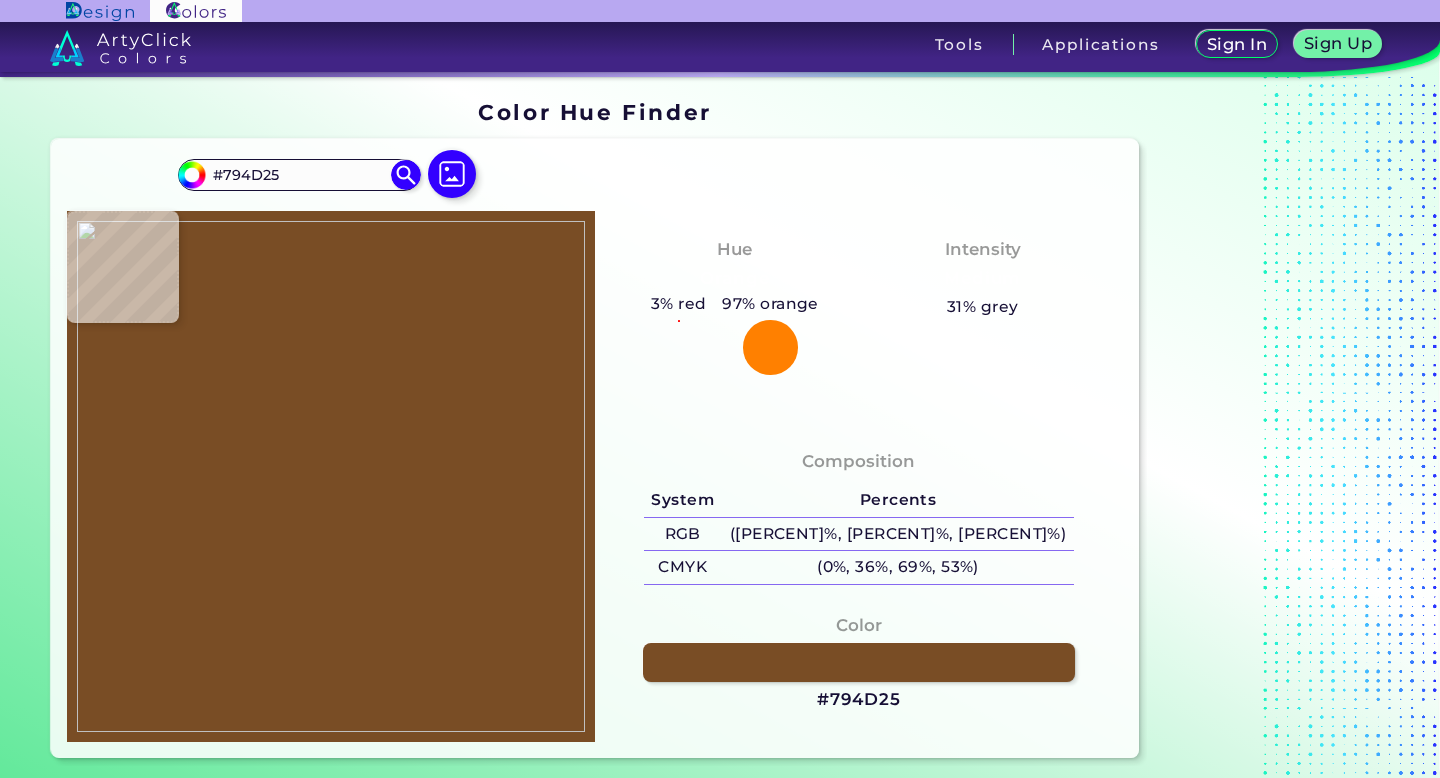 click at bounding box center (331, 476) 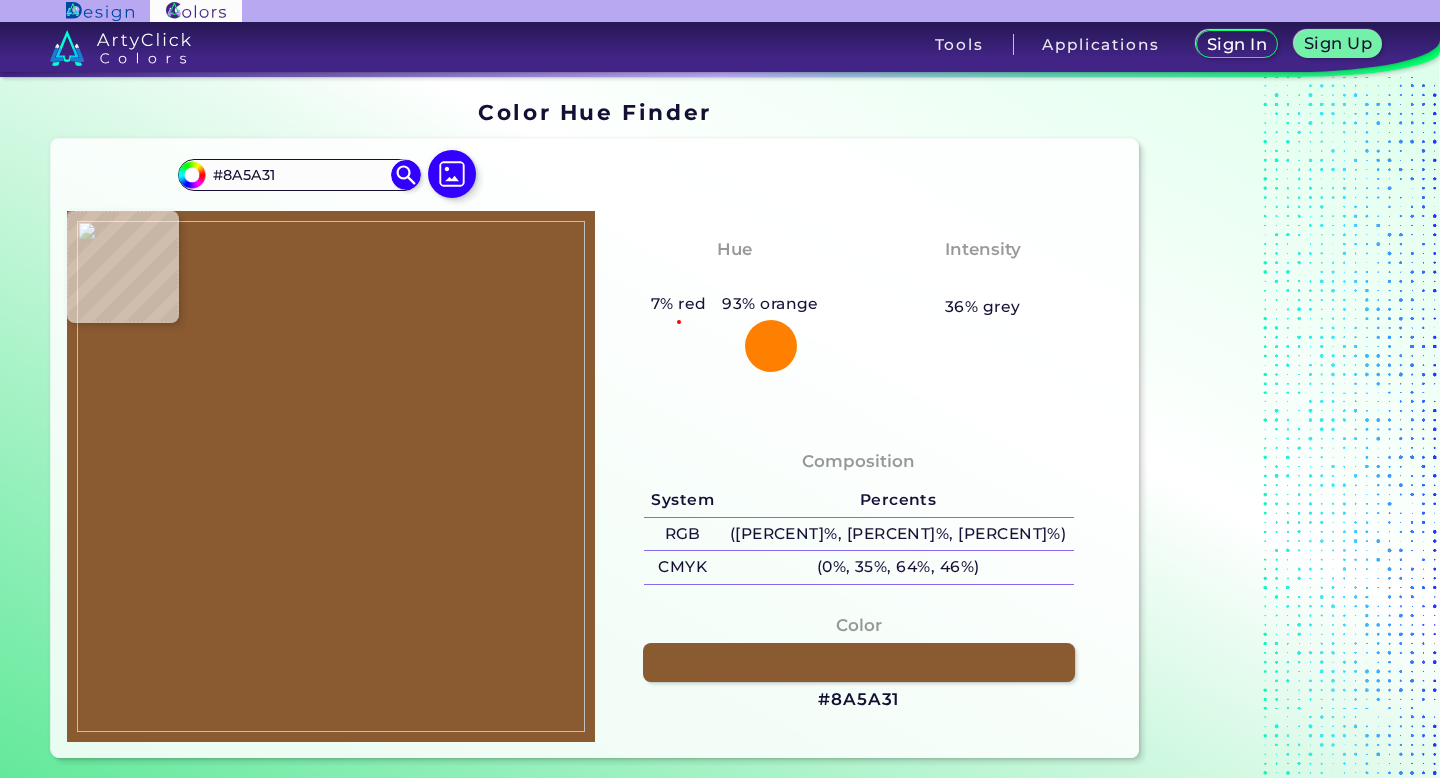 click at bounding box center (331, 476) 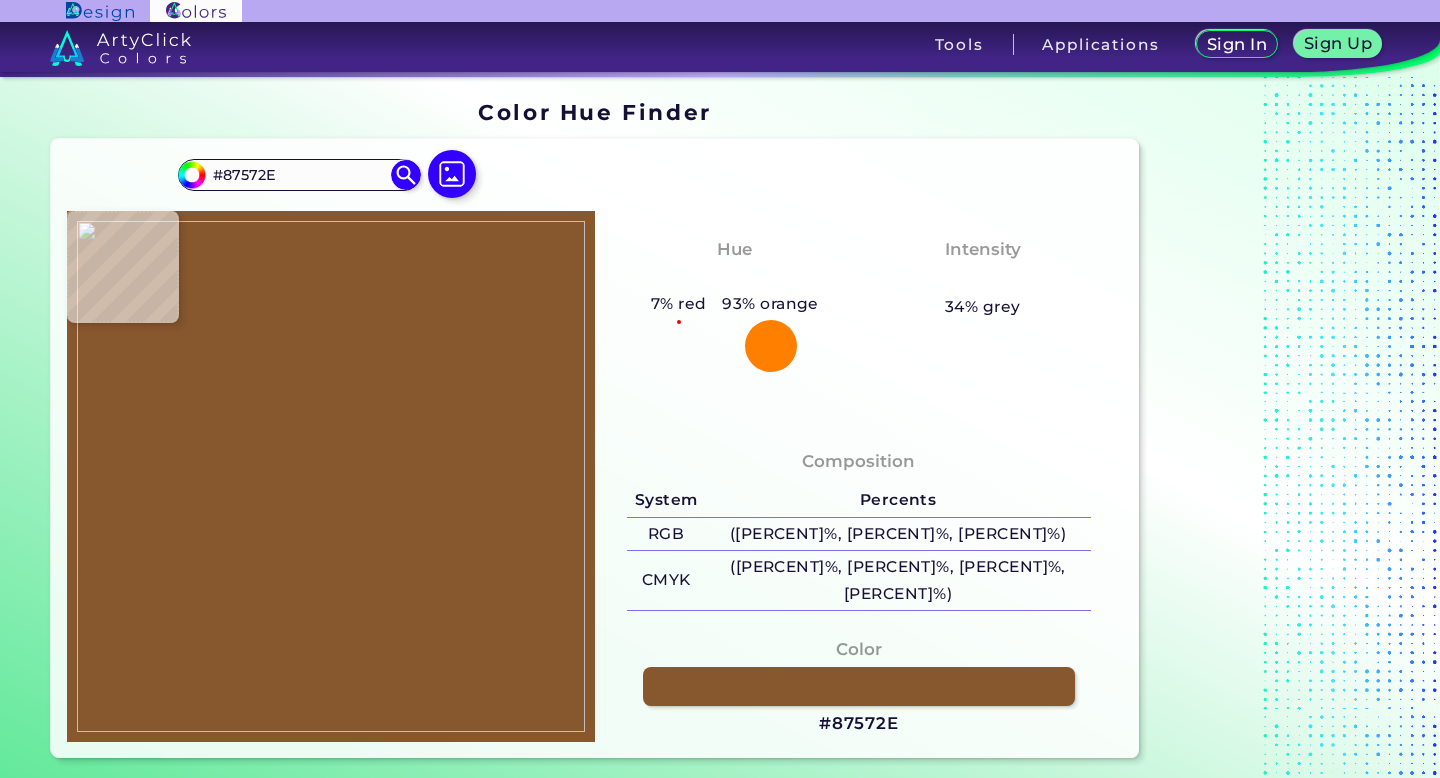 click at bounding box center [331, 476] 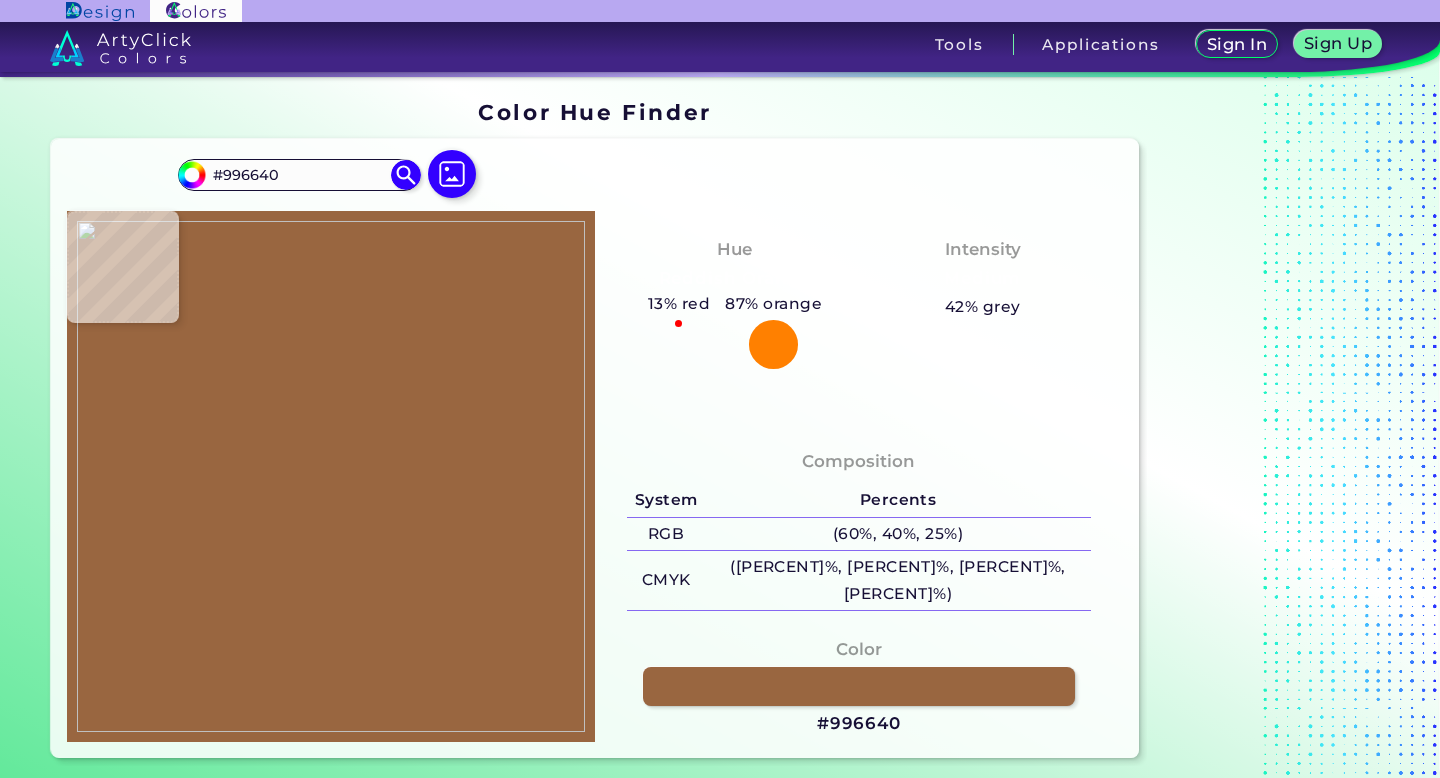 click at bounding box center (331, 476) 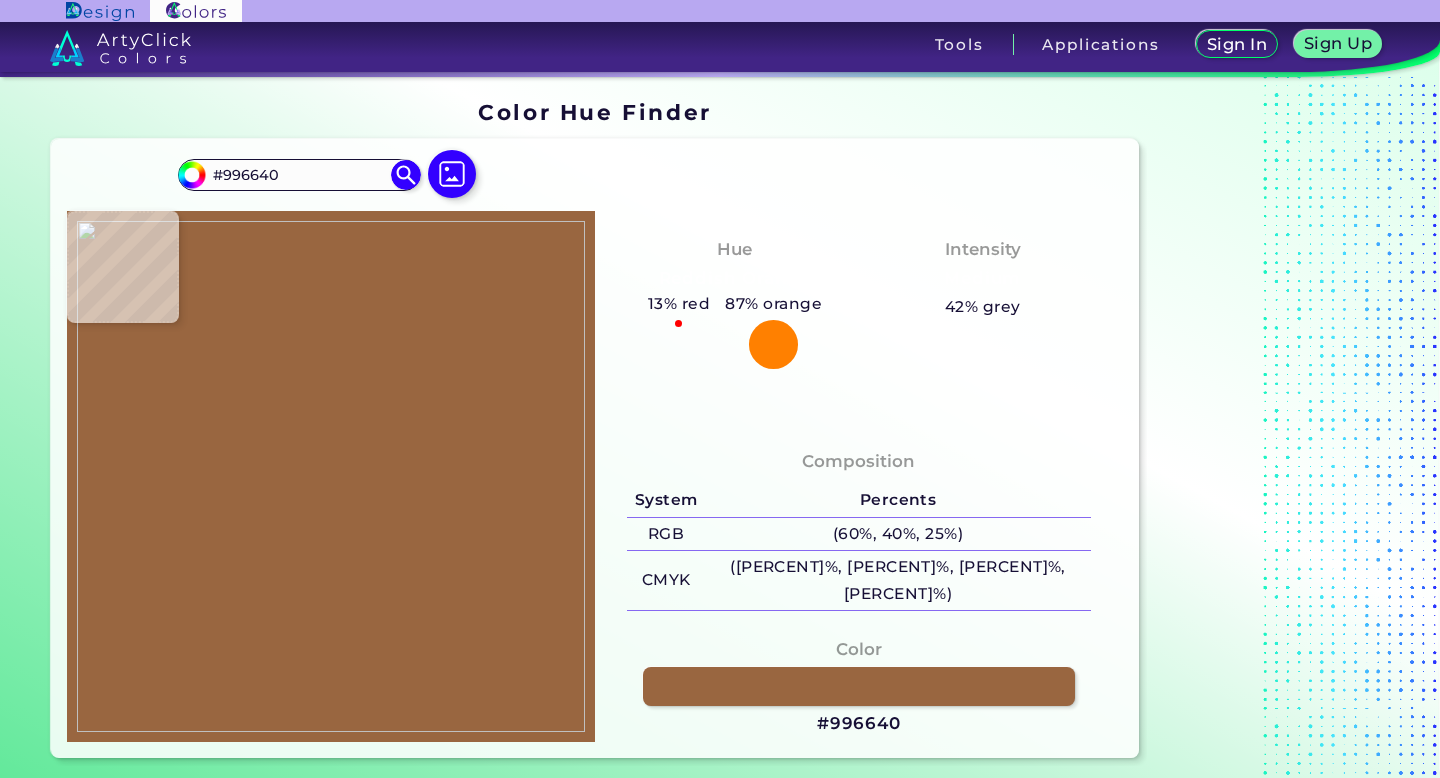 click at bounding box center (331, 476) 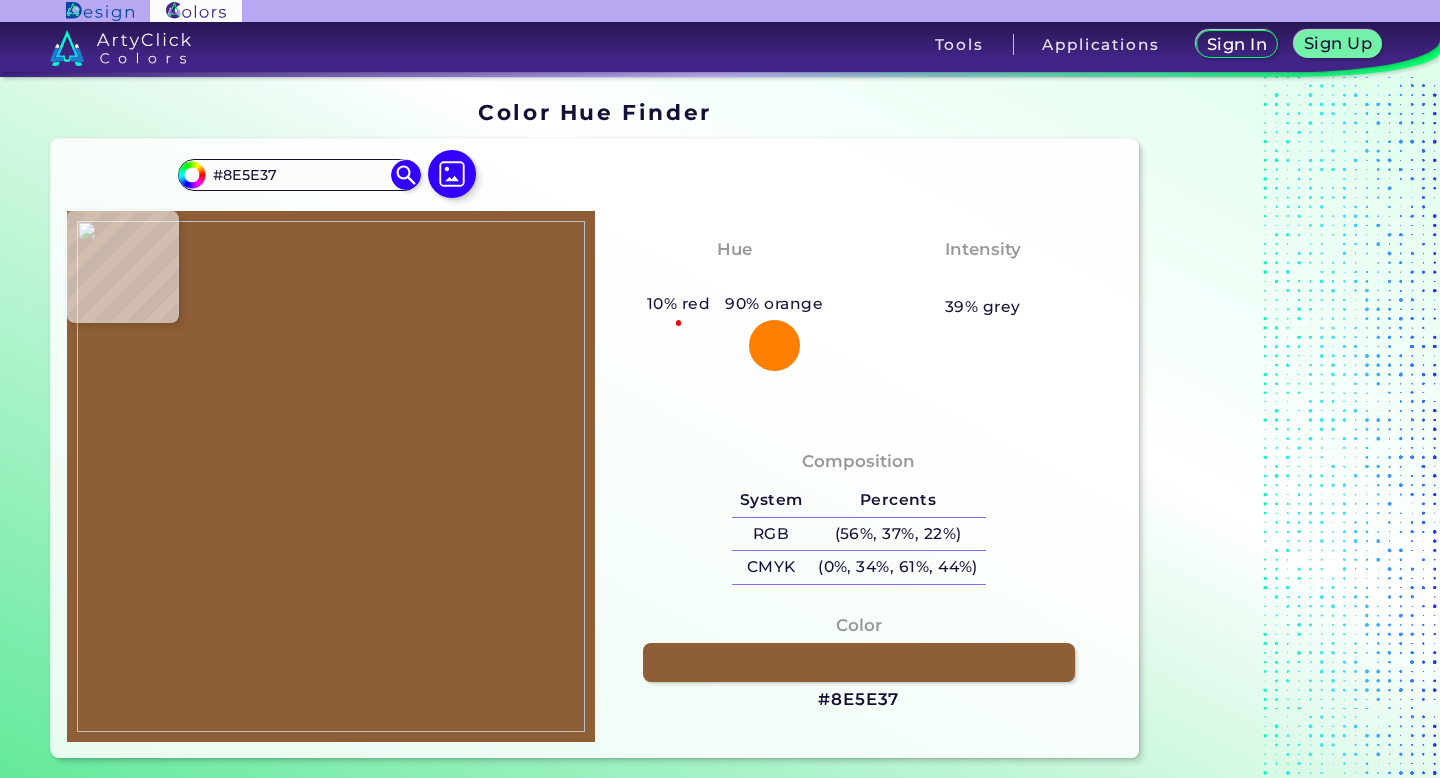 click at bounding box center [331, 476] 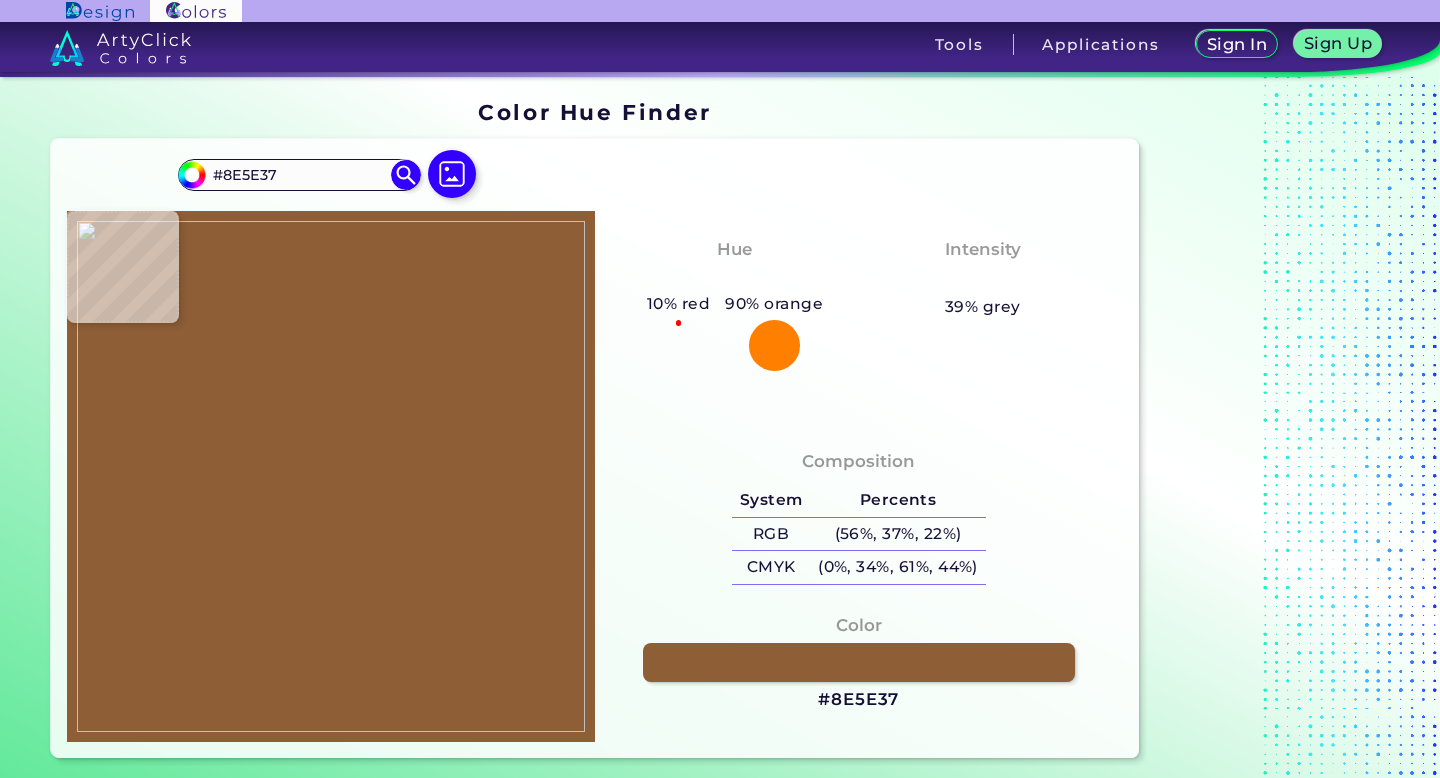 click at bounding box center (331, 476) 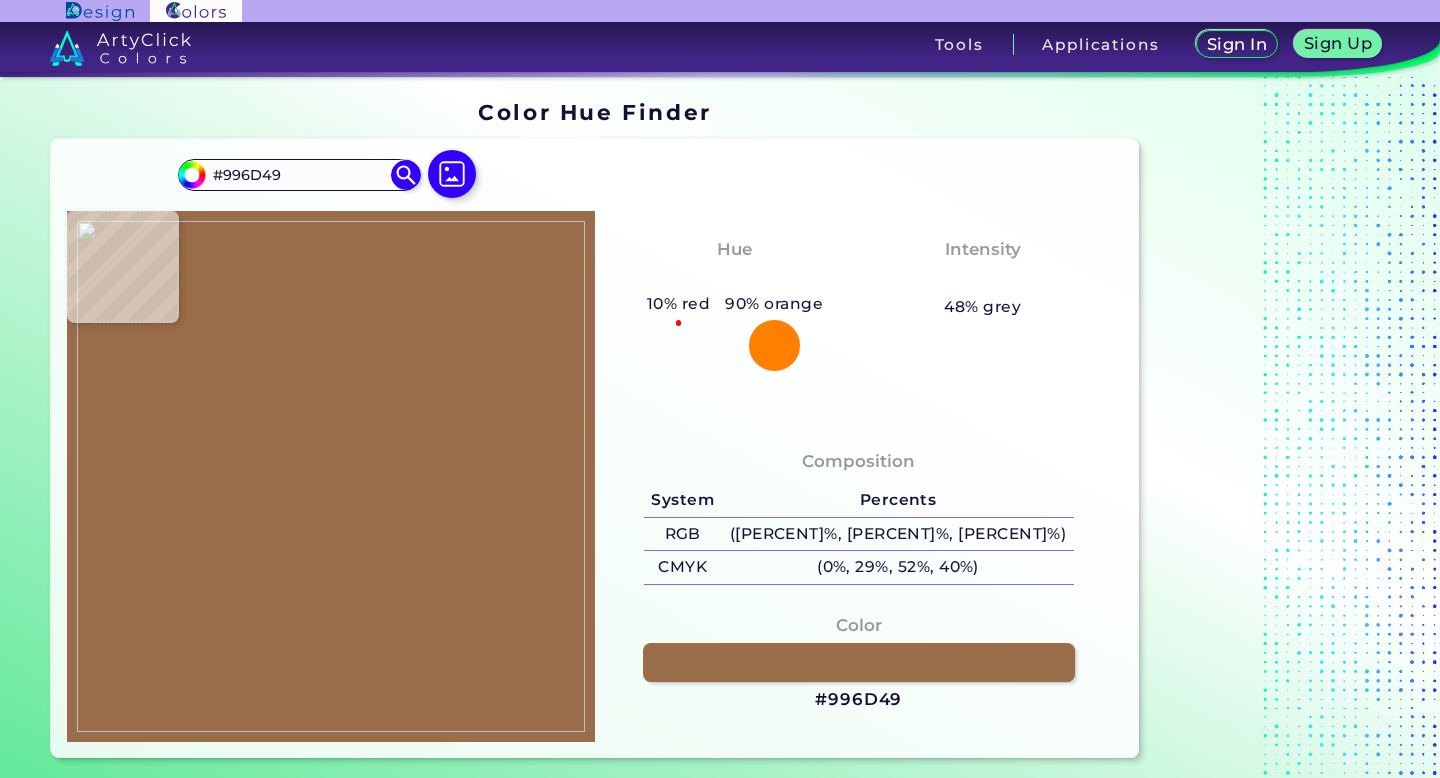 click at bounding box center (331, 476) 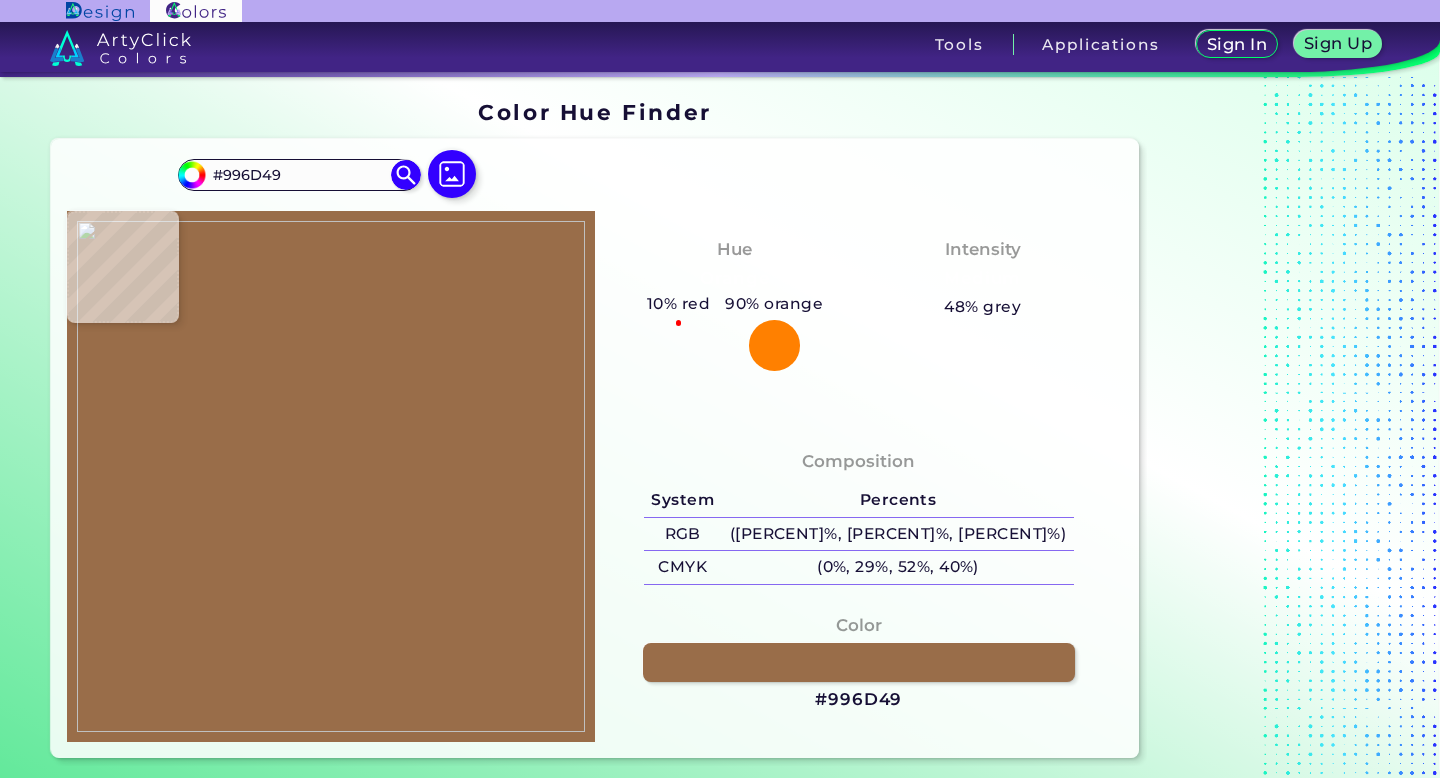 click at bounding box center (331, 476) 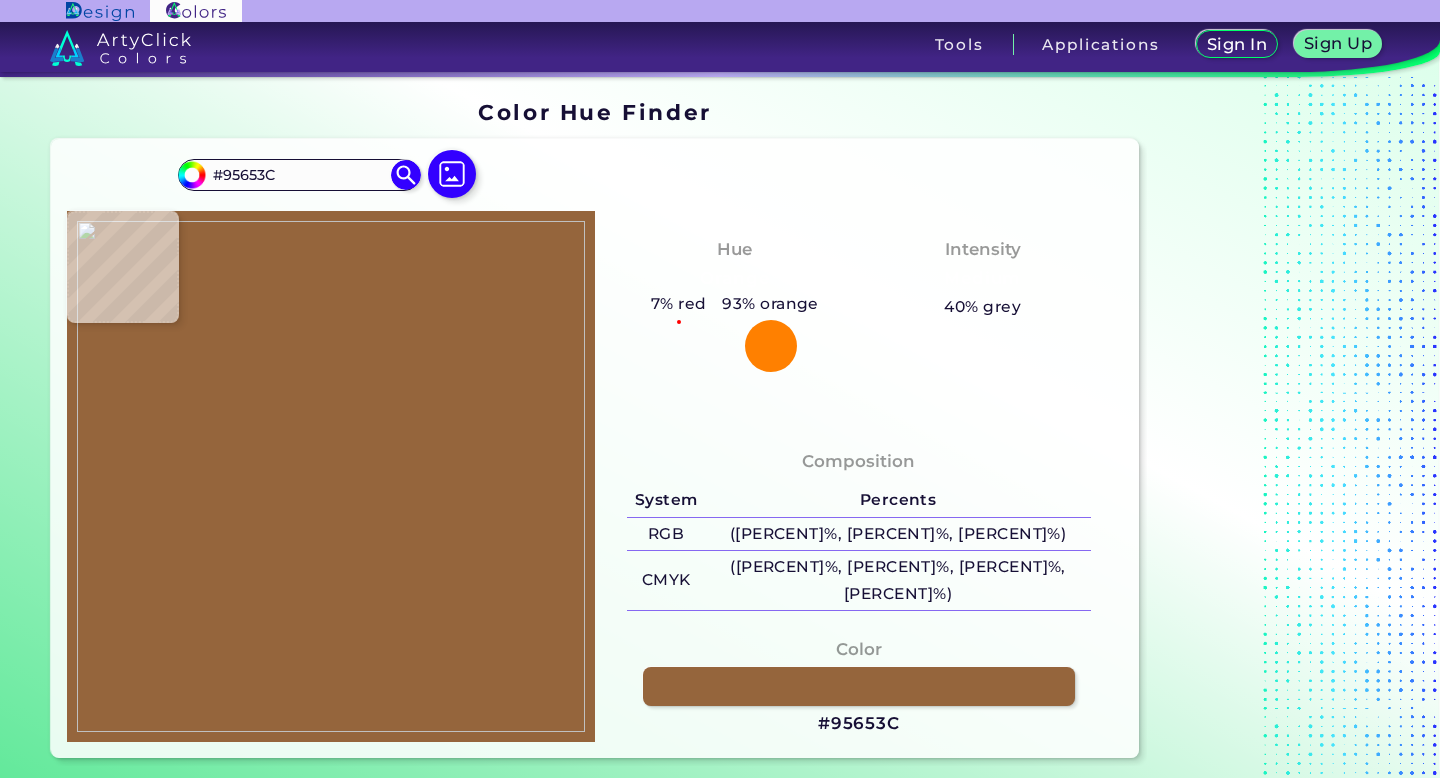 click at bounding box center (331, 476) 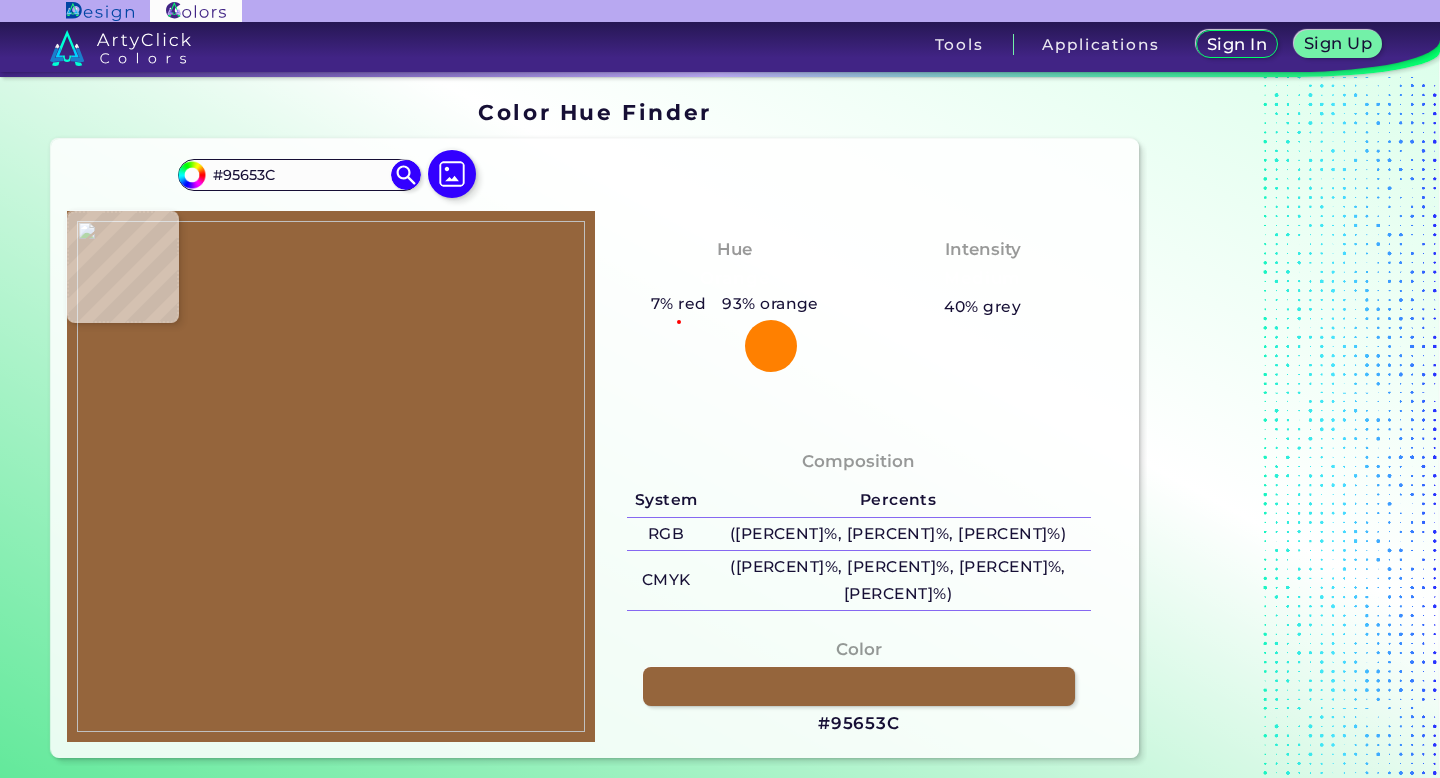 click at bounding box center [331, 476] 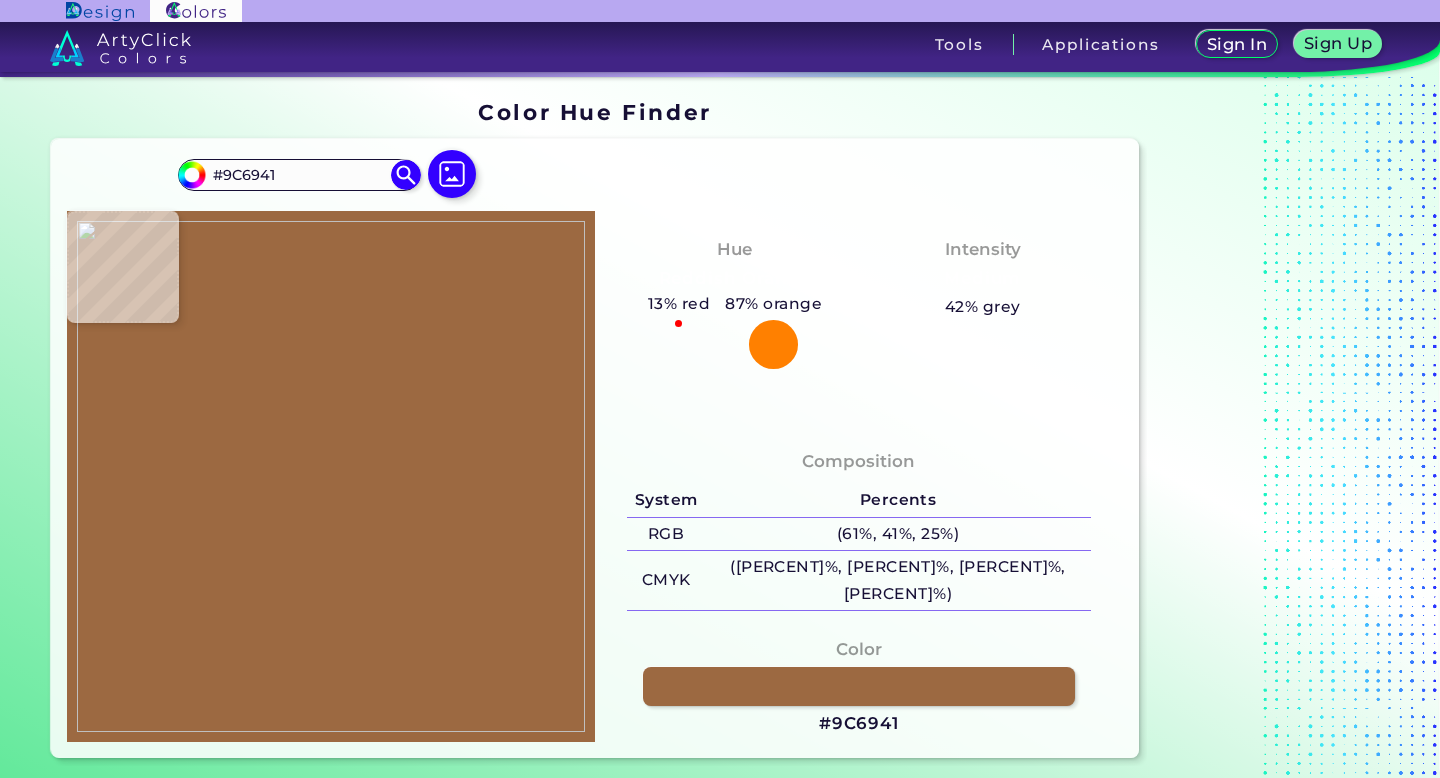 click at bounding box center [331, 476] 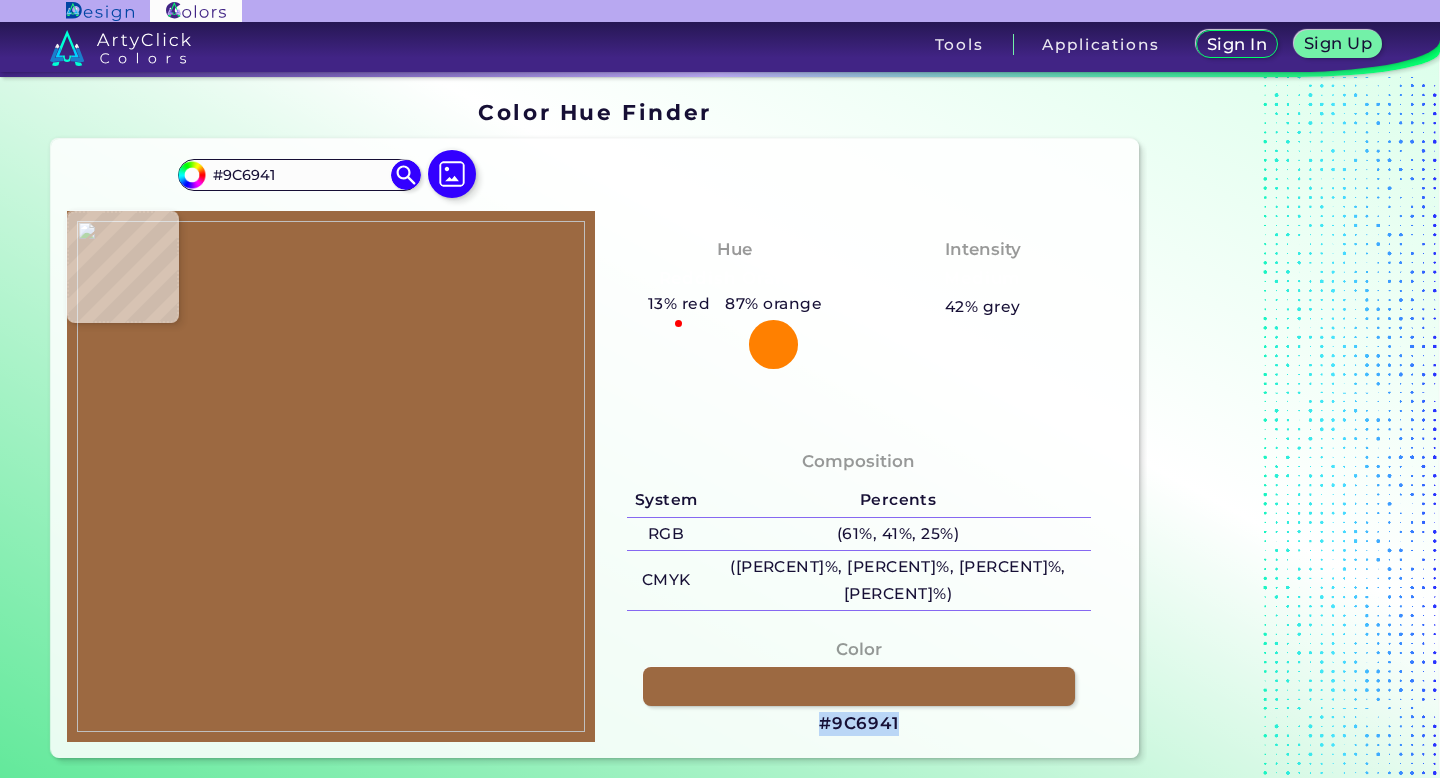 drag, startPoint x: 906, startPoint y: 704, endPoint x: 820, endPoint y: 701, distance: 86.05231 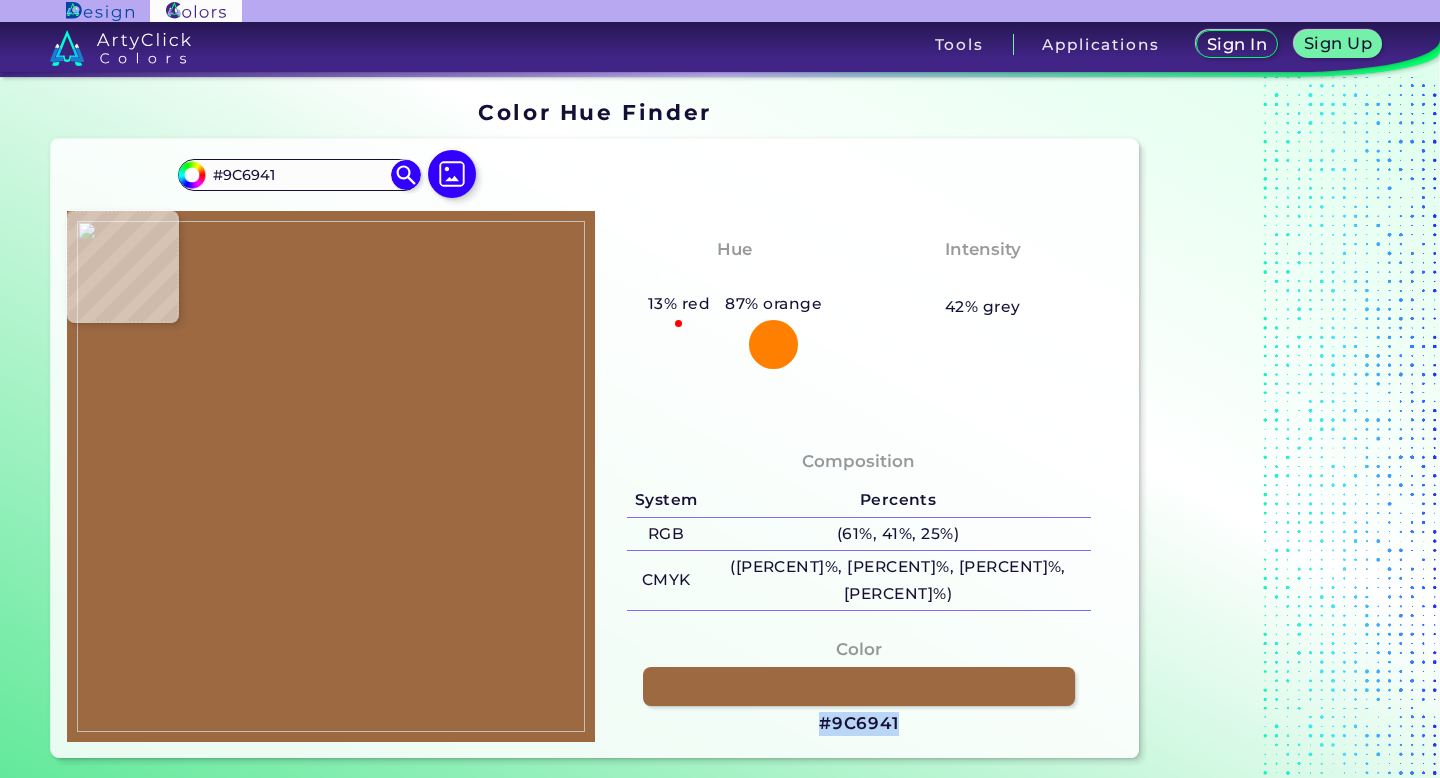 click on "Color
#9C6941" at bounding box center (859, 687) 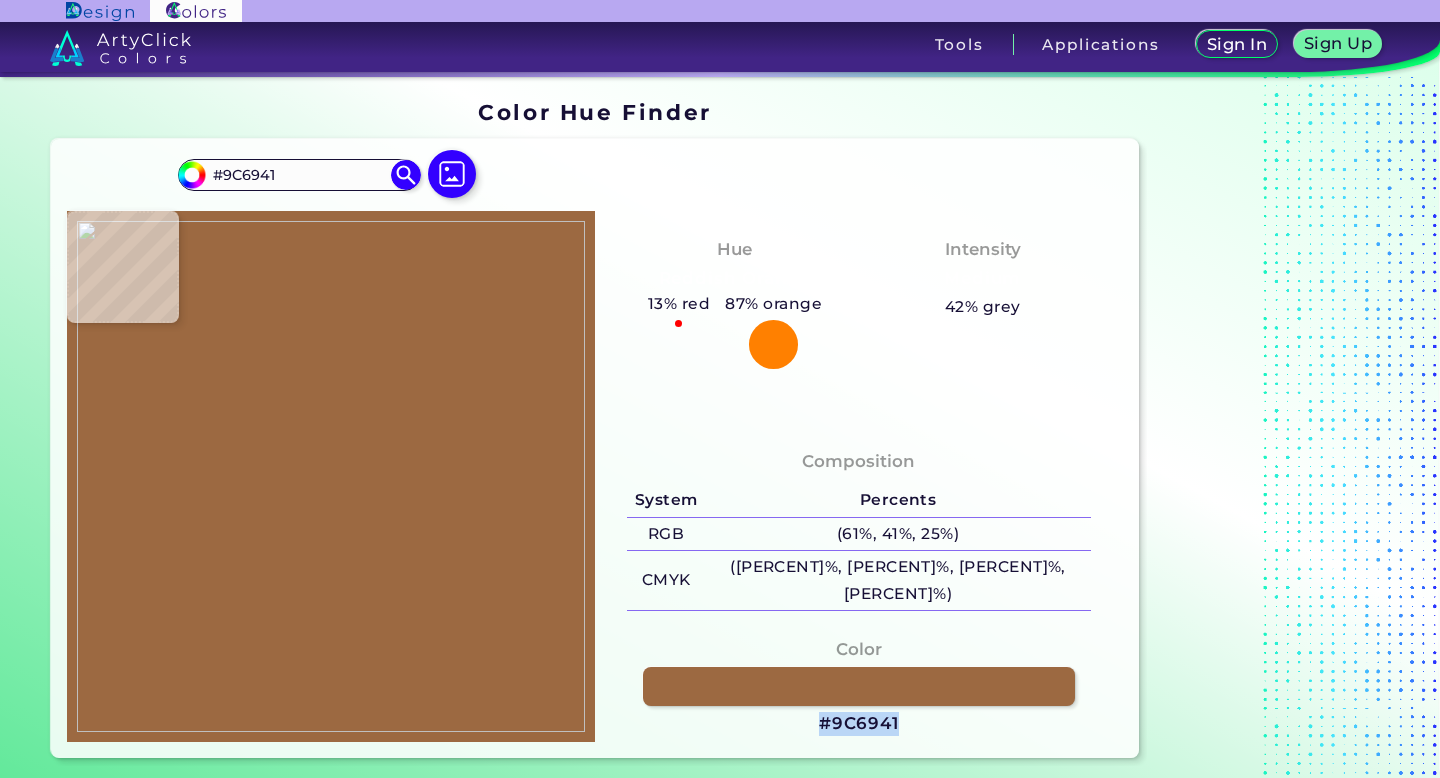 copy on "#9C6941" 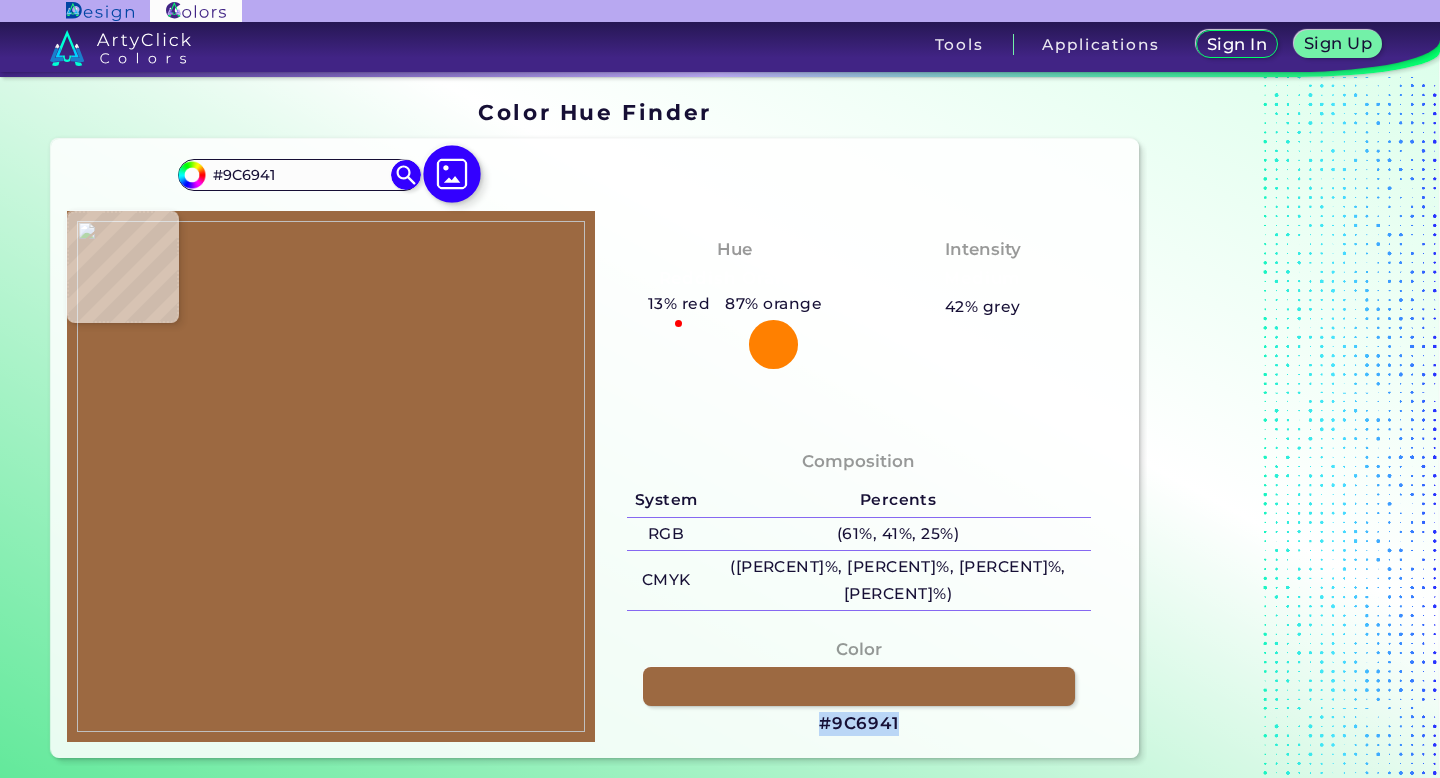 click at bounding box center (452, 174) 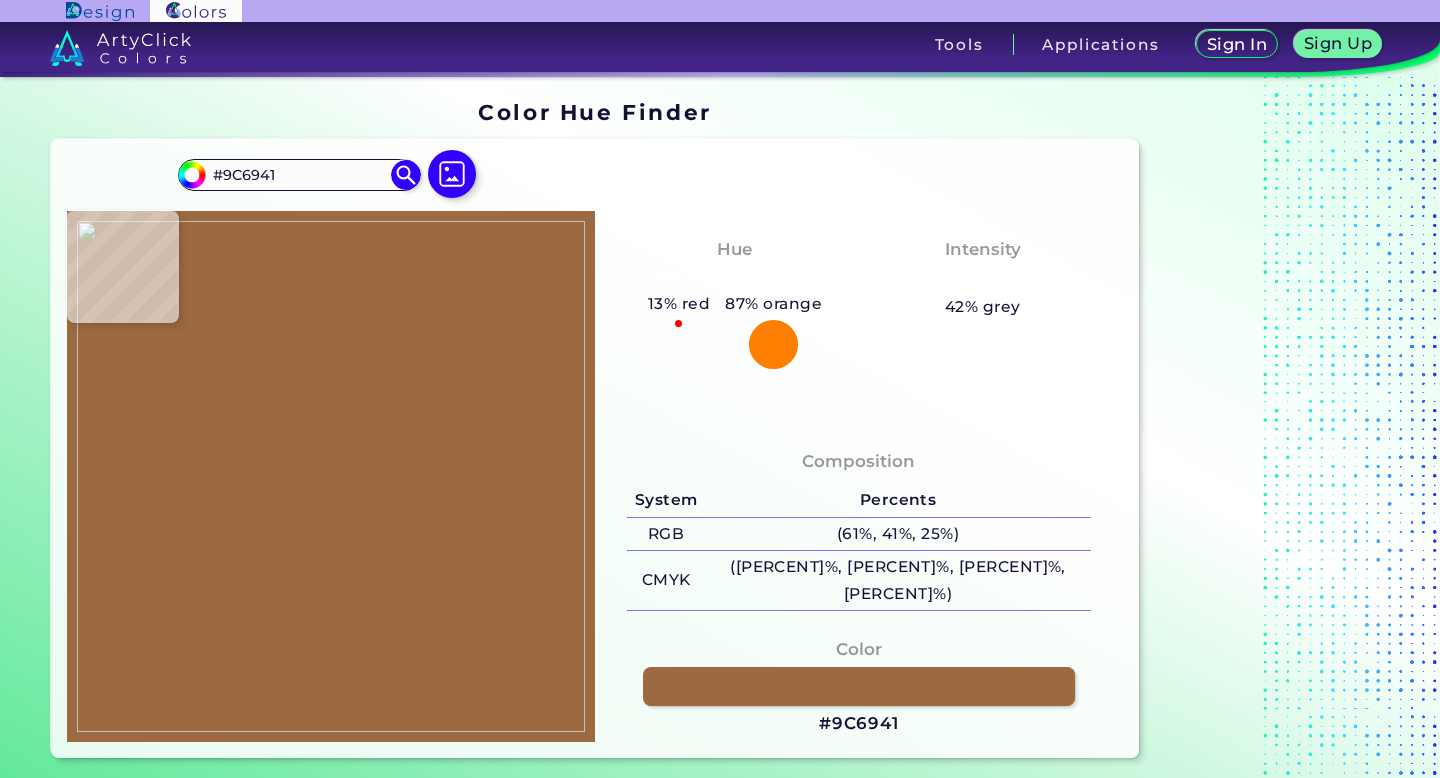 click on "Composition
System
Percents
RGB
(61%, 41%, 25%)
CMYK
(0%, 33%, 58%, 39%)" at bounding box center (859, 582) 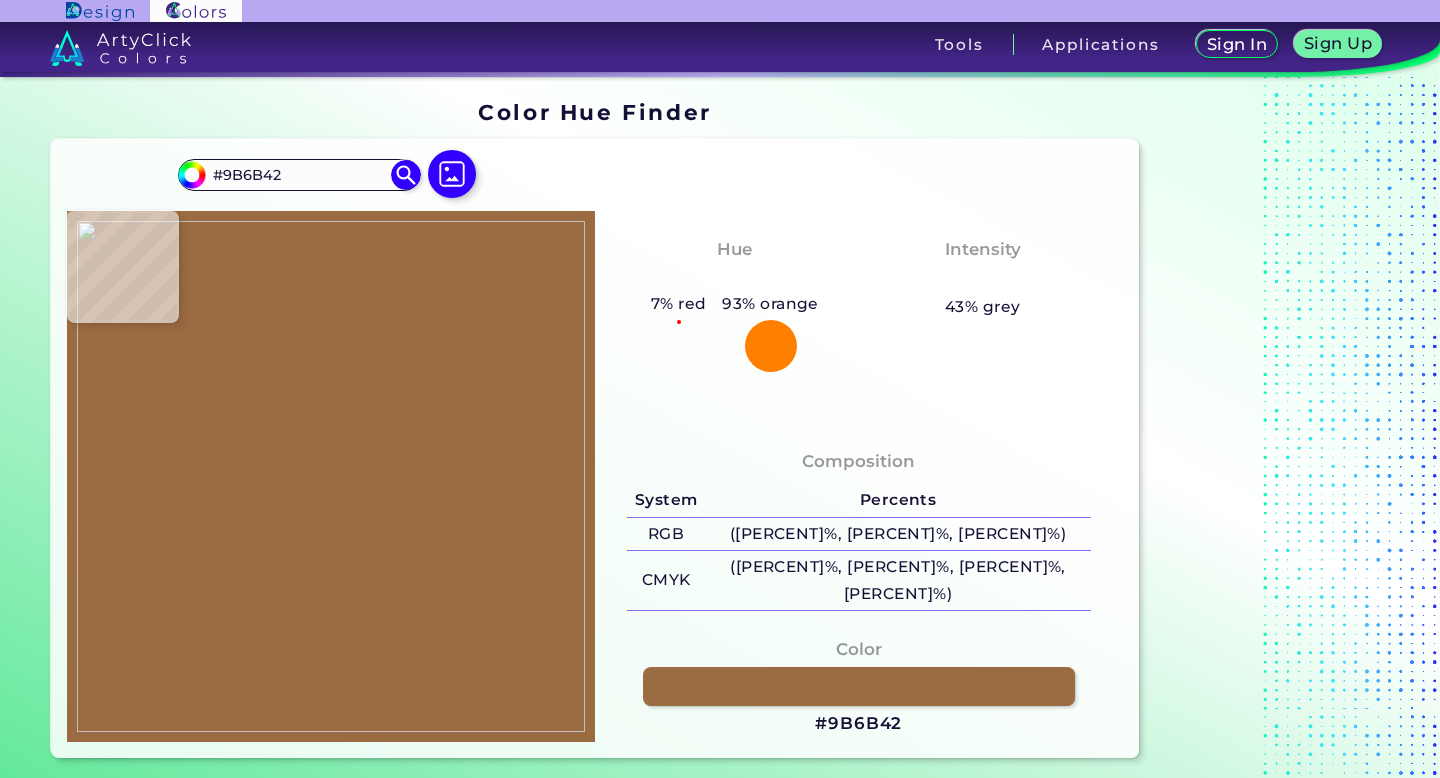 click at bounding box center [331, 476] 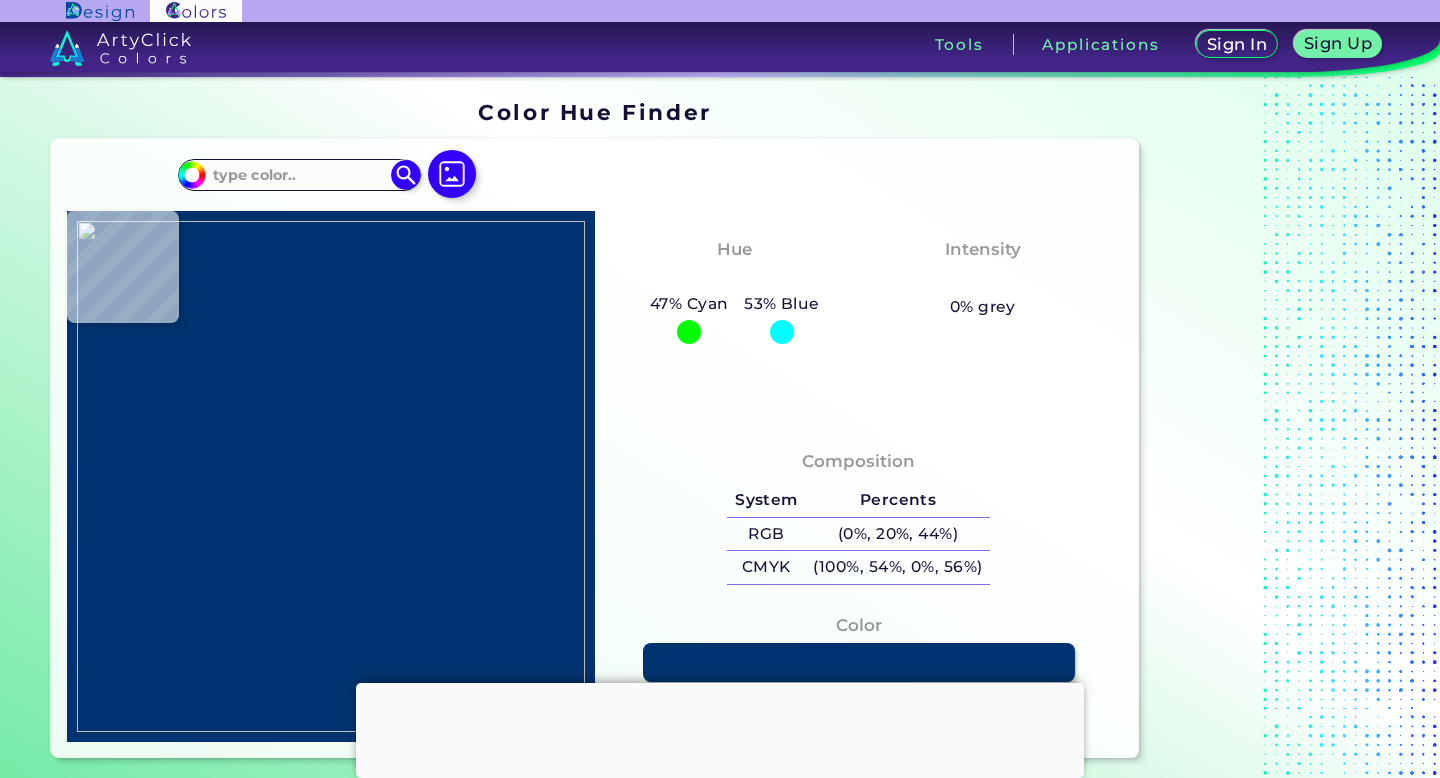 scroll, scrollTop: 0, scrollLeft: 0, axis: both 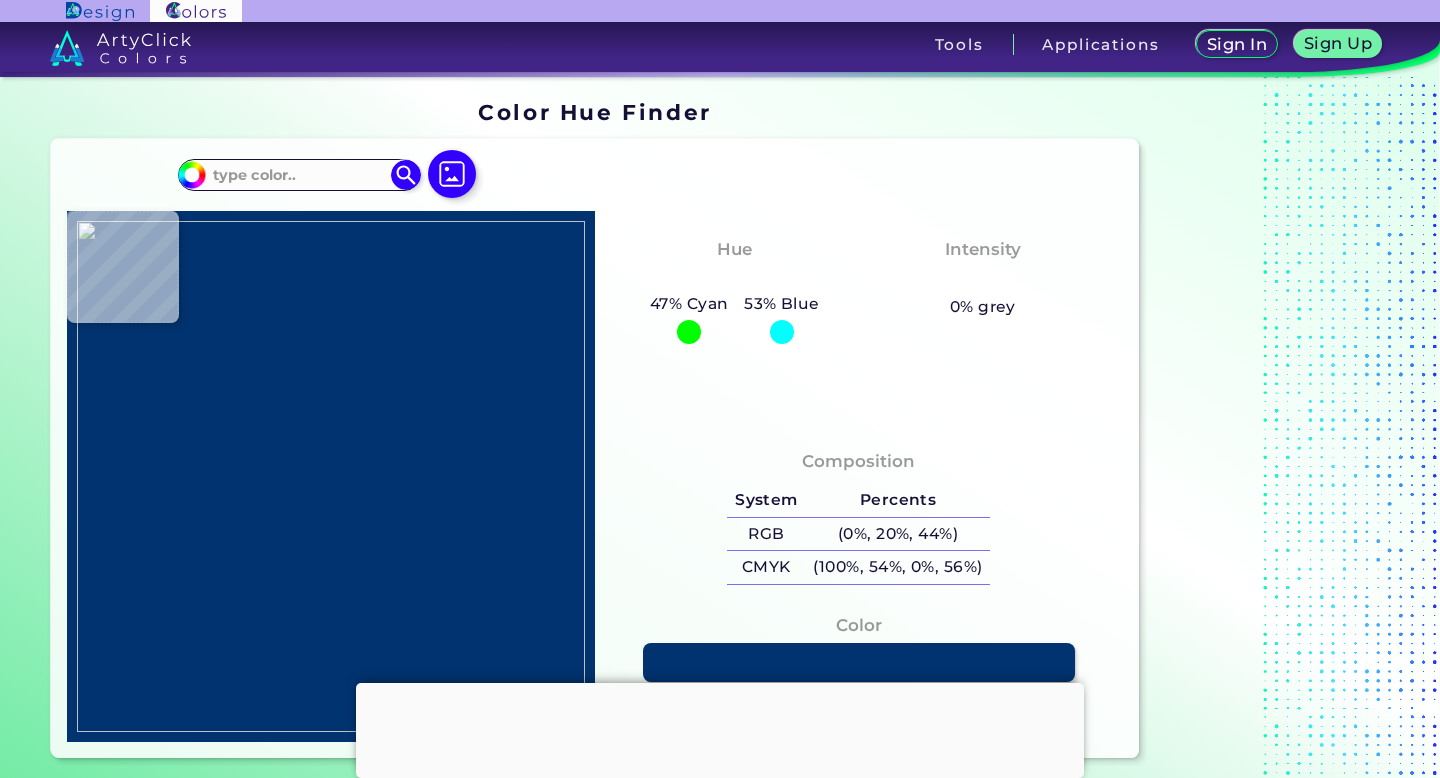 type on "#ffffff" 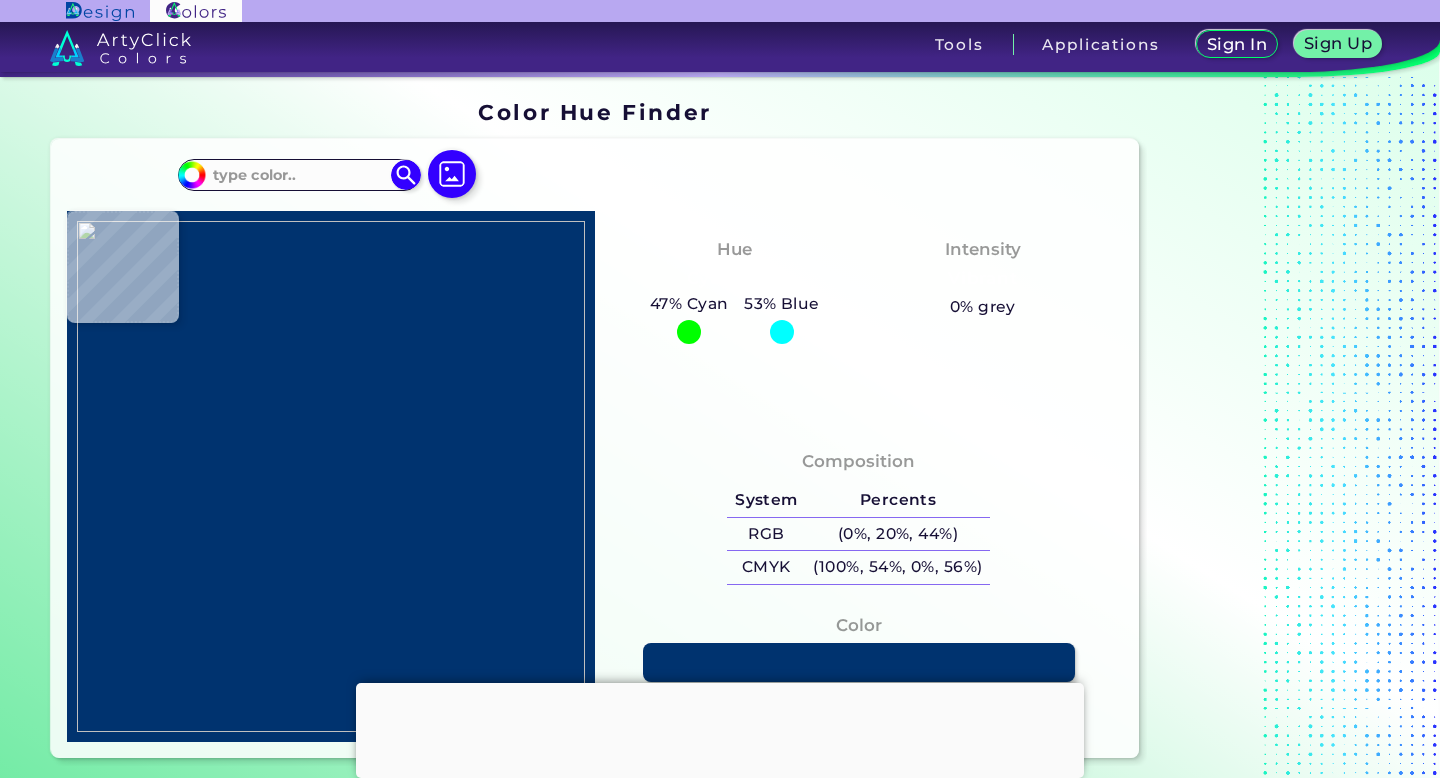 type on "#FFFFFF" 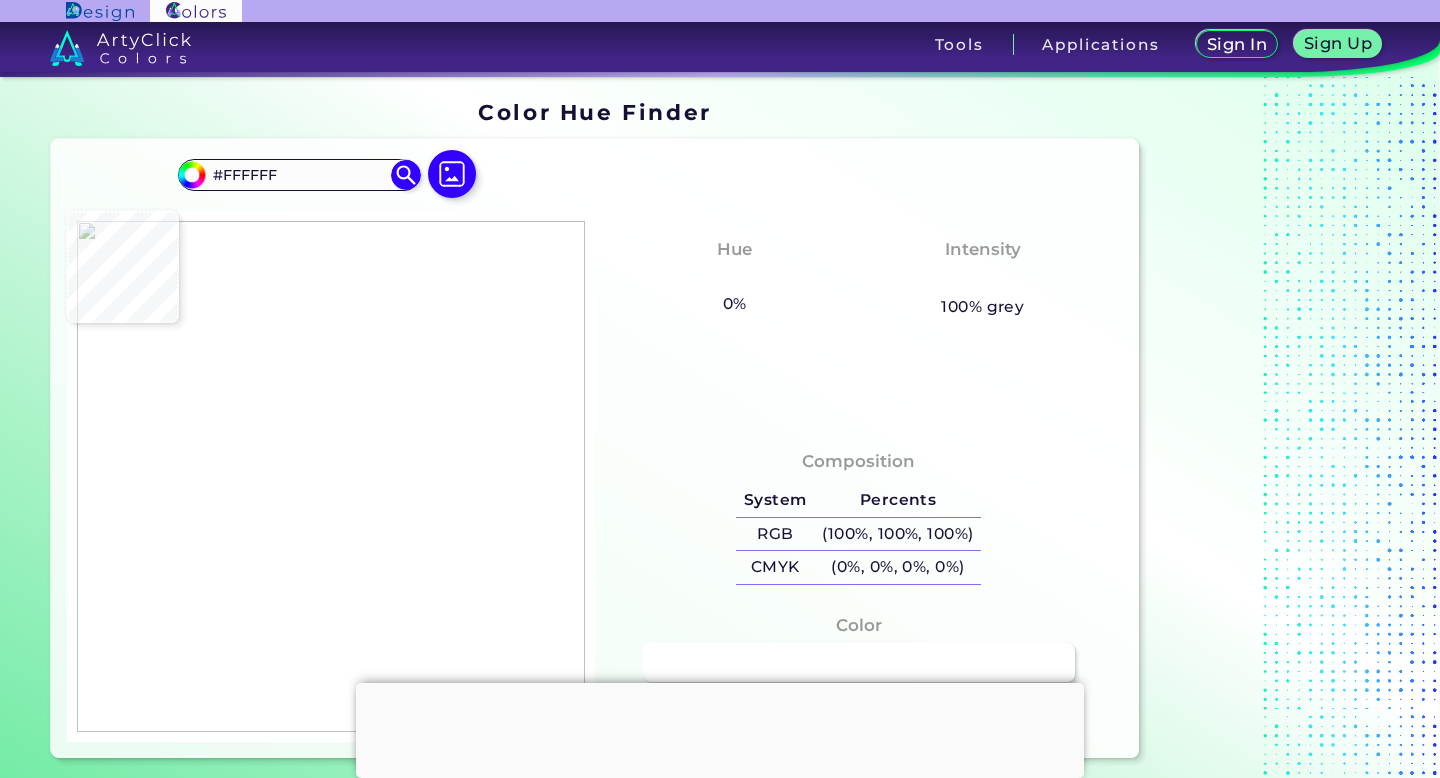 type on "#141213" 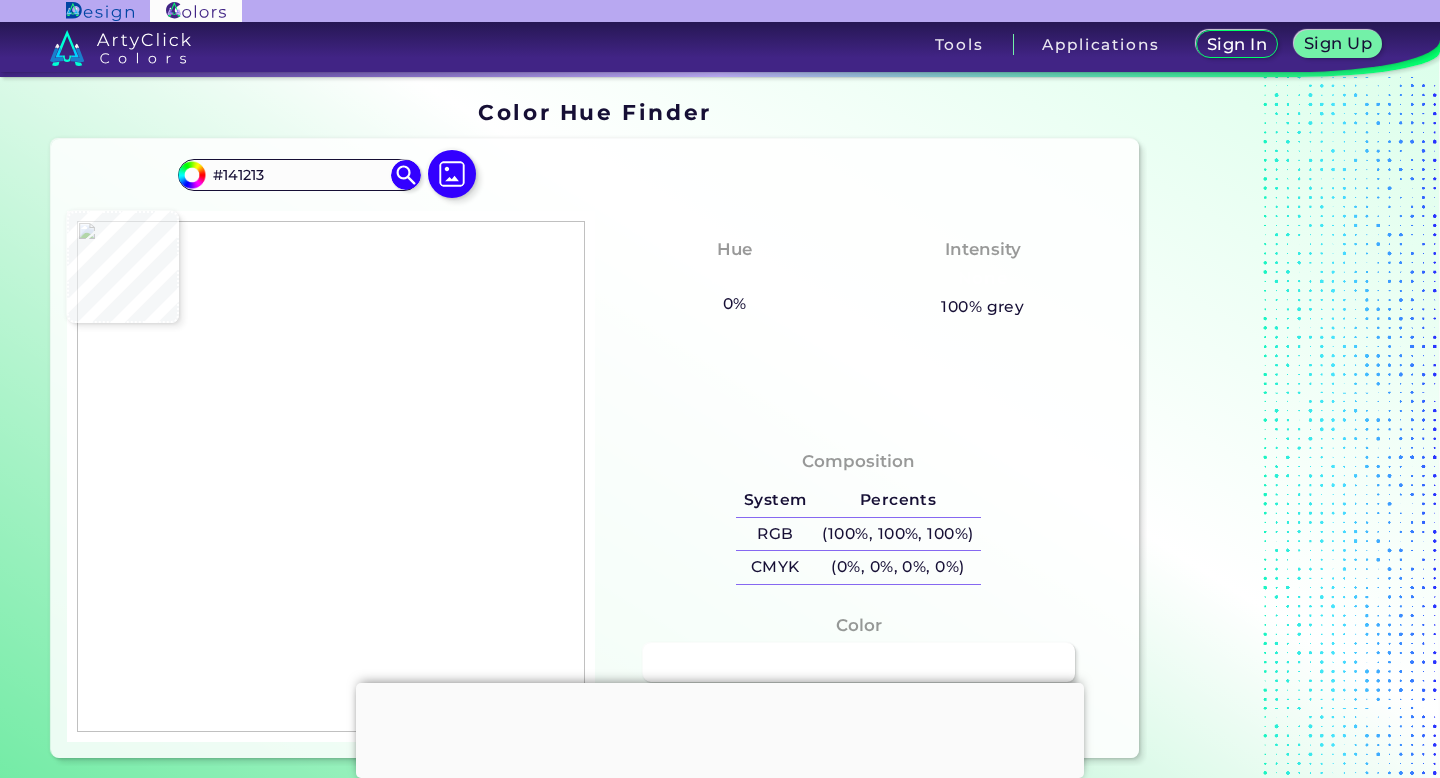 type on "#[HEX]" 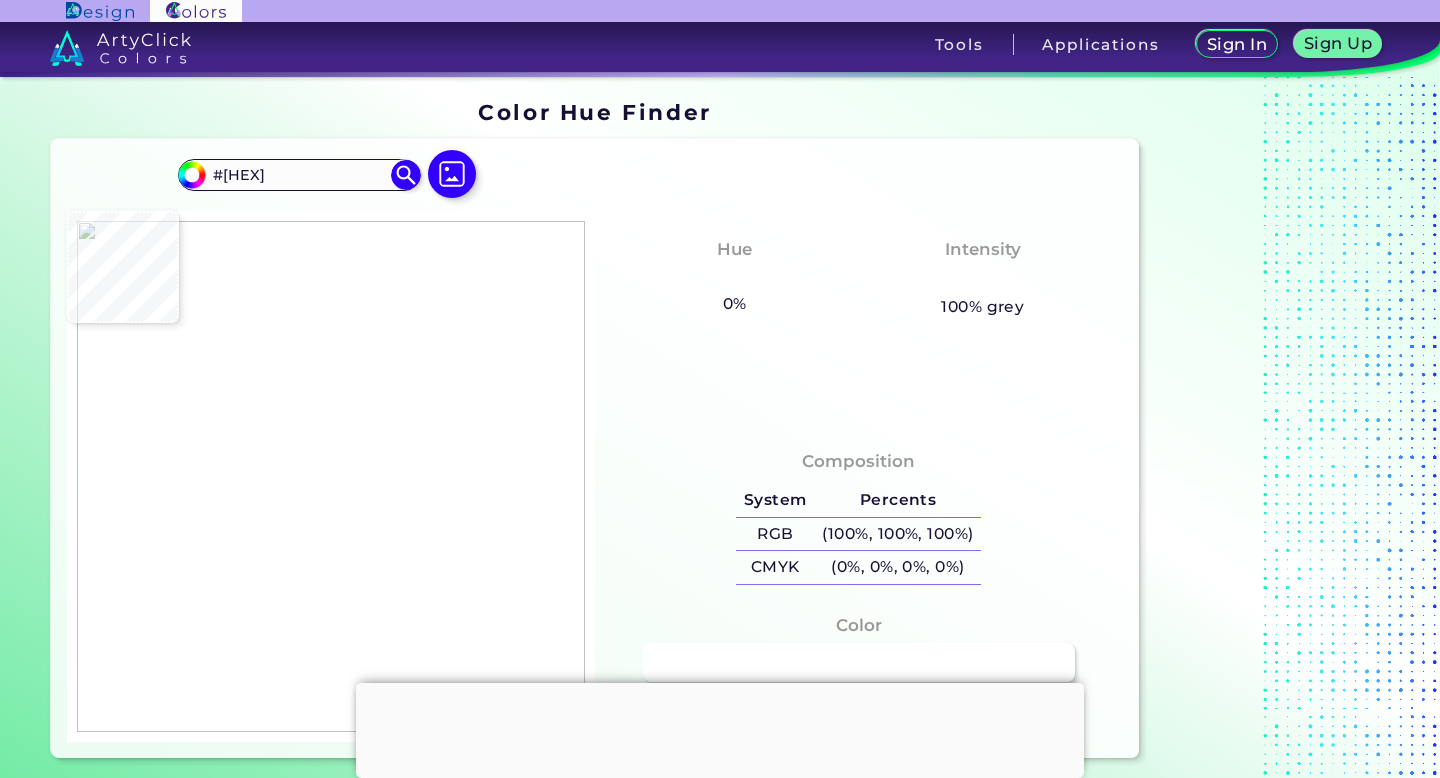 type on "#906337" 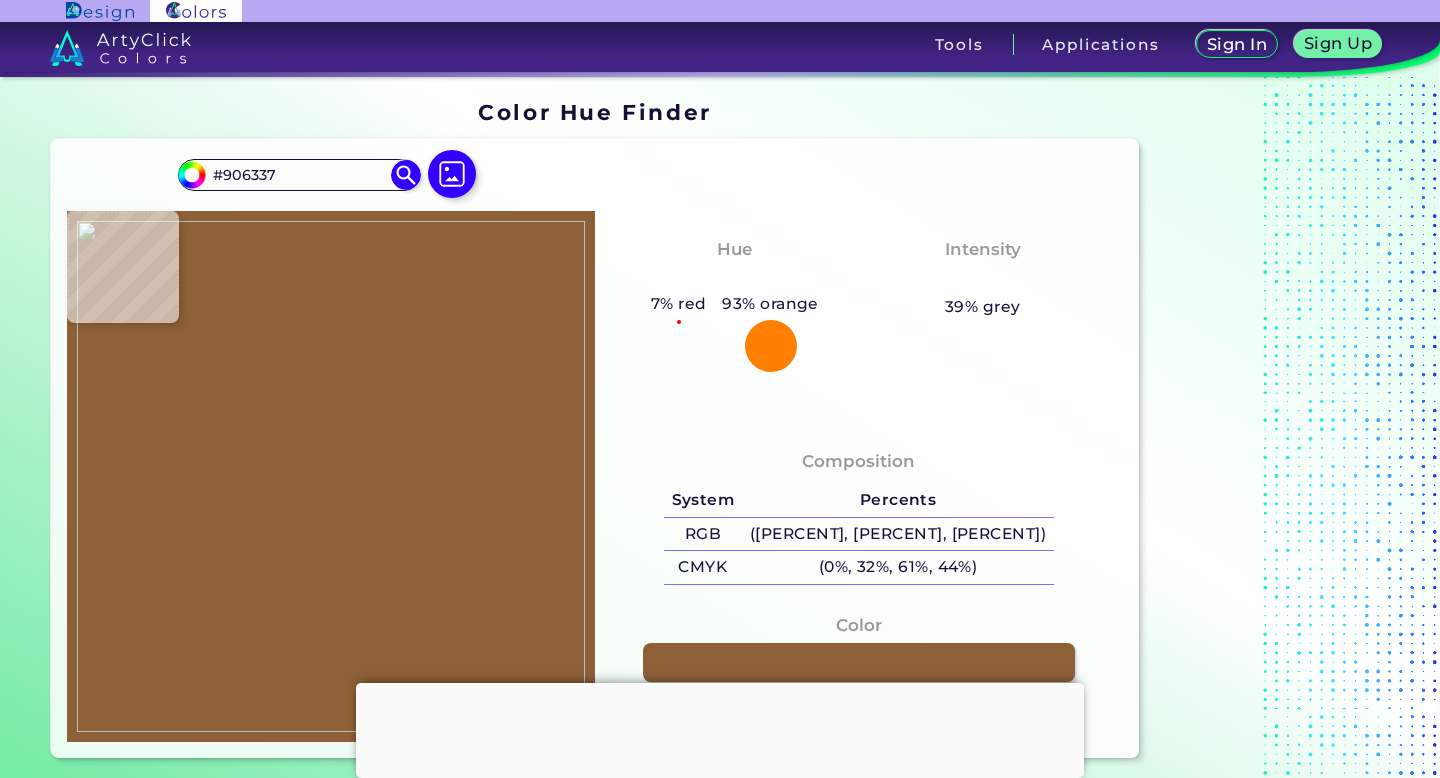 type on "#8e6038" 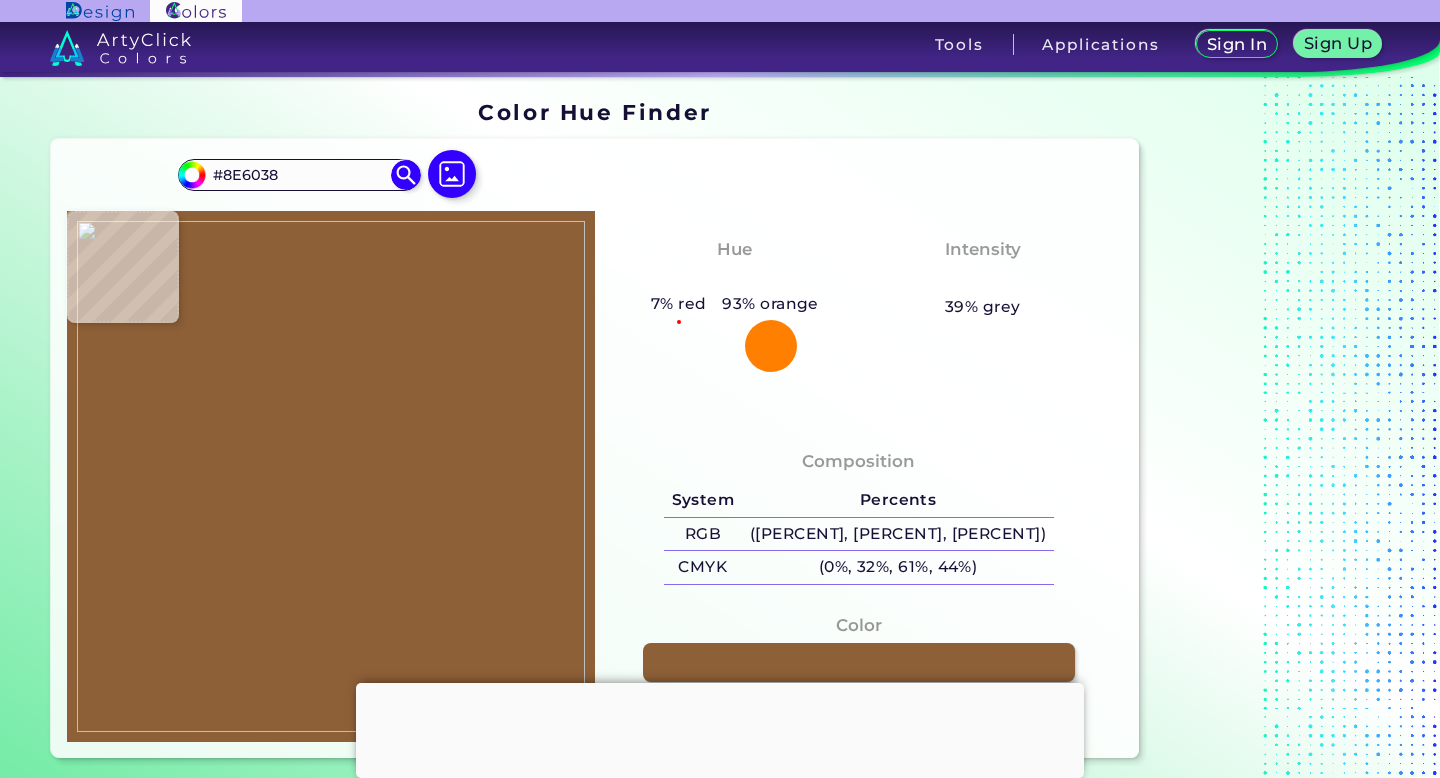 type on "#8a5c35" 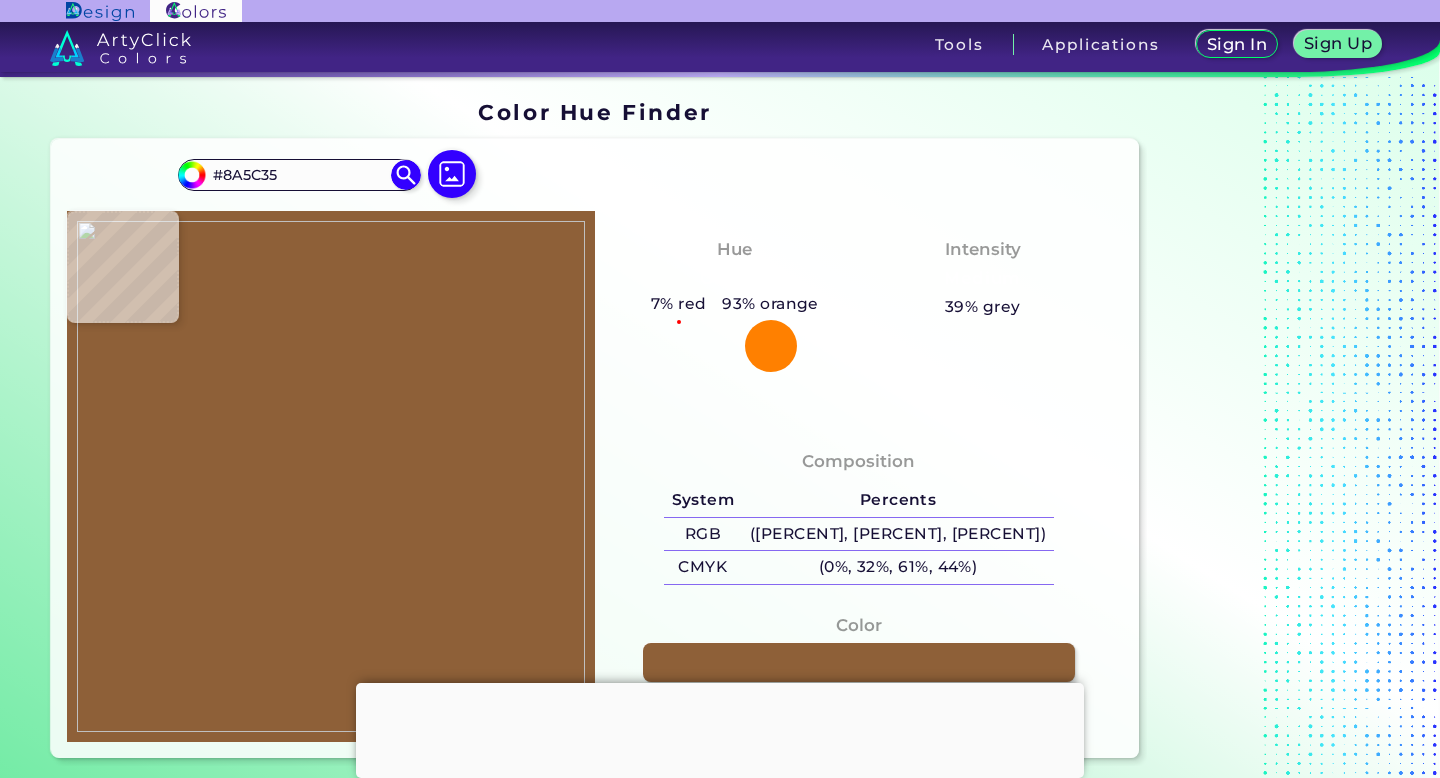 type on "#8c5e37" 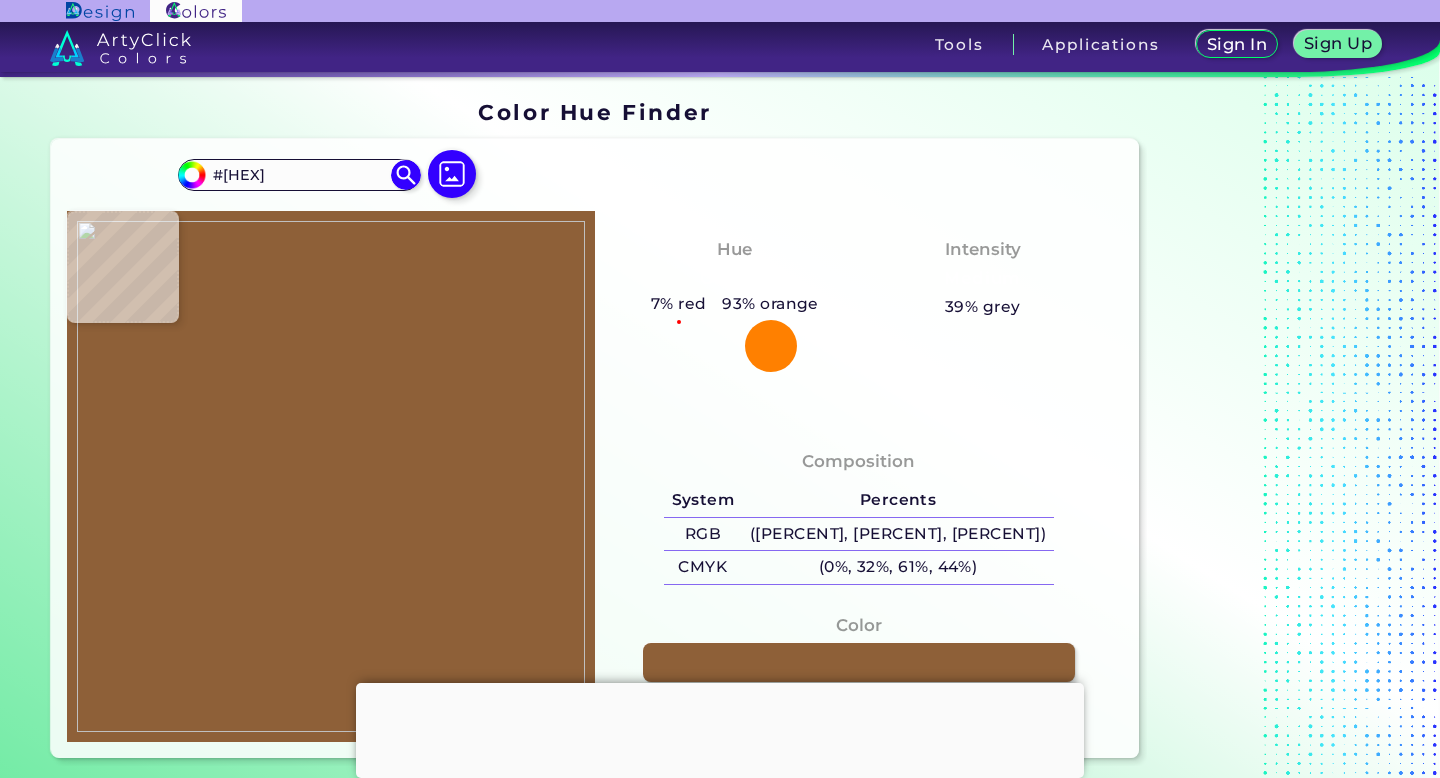 type on "#8e6037" 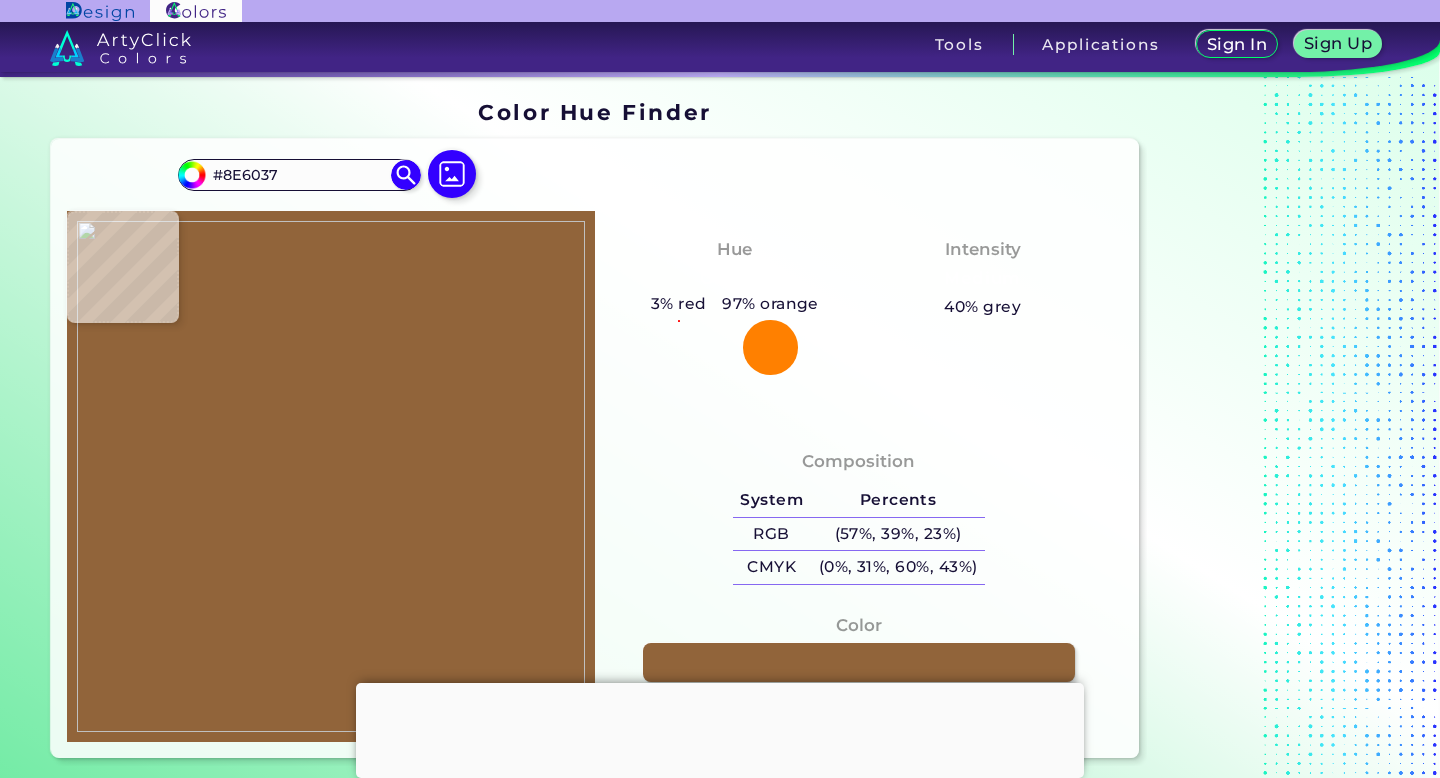 type on "#91643a" 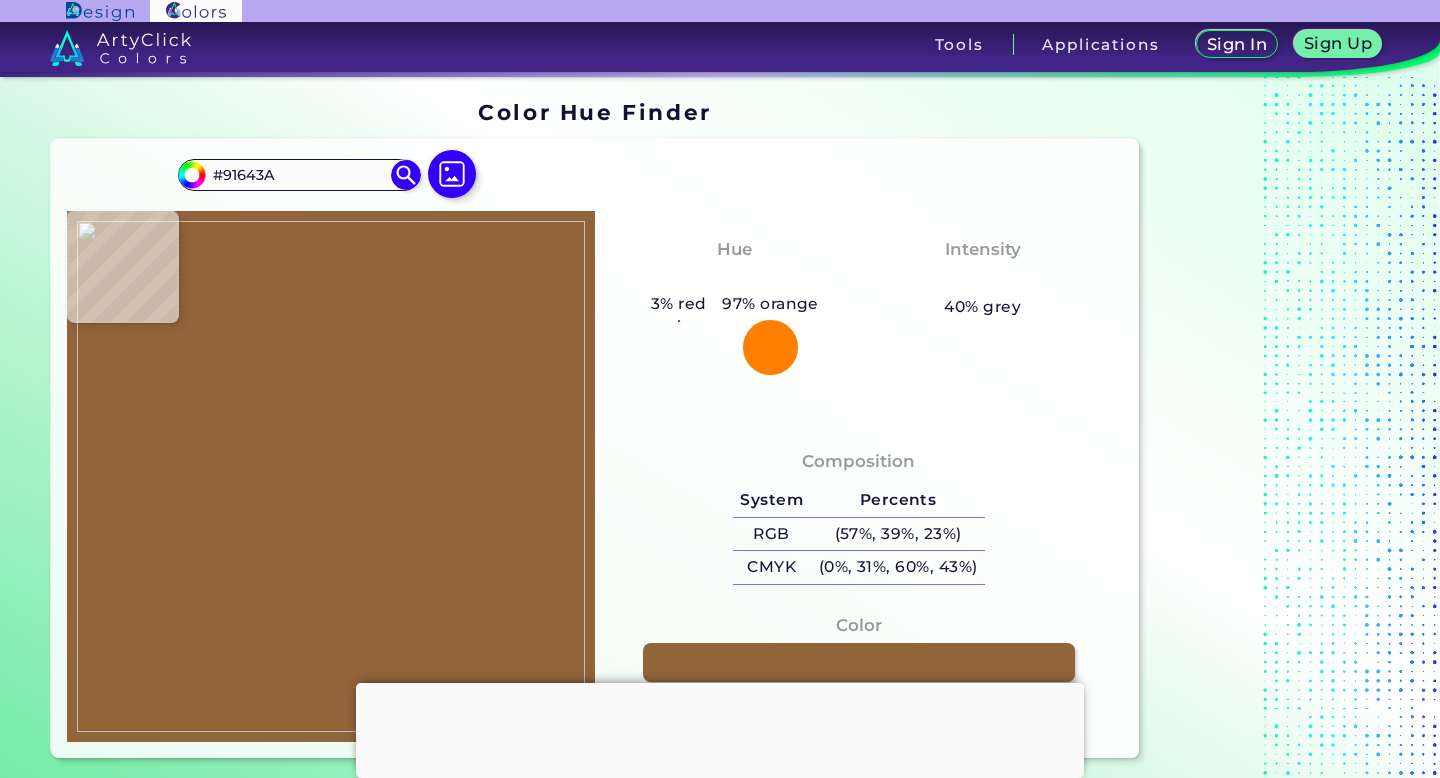 type on "#[HEX]" 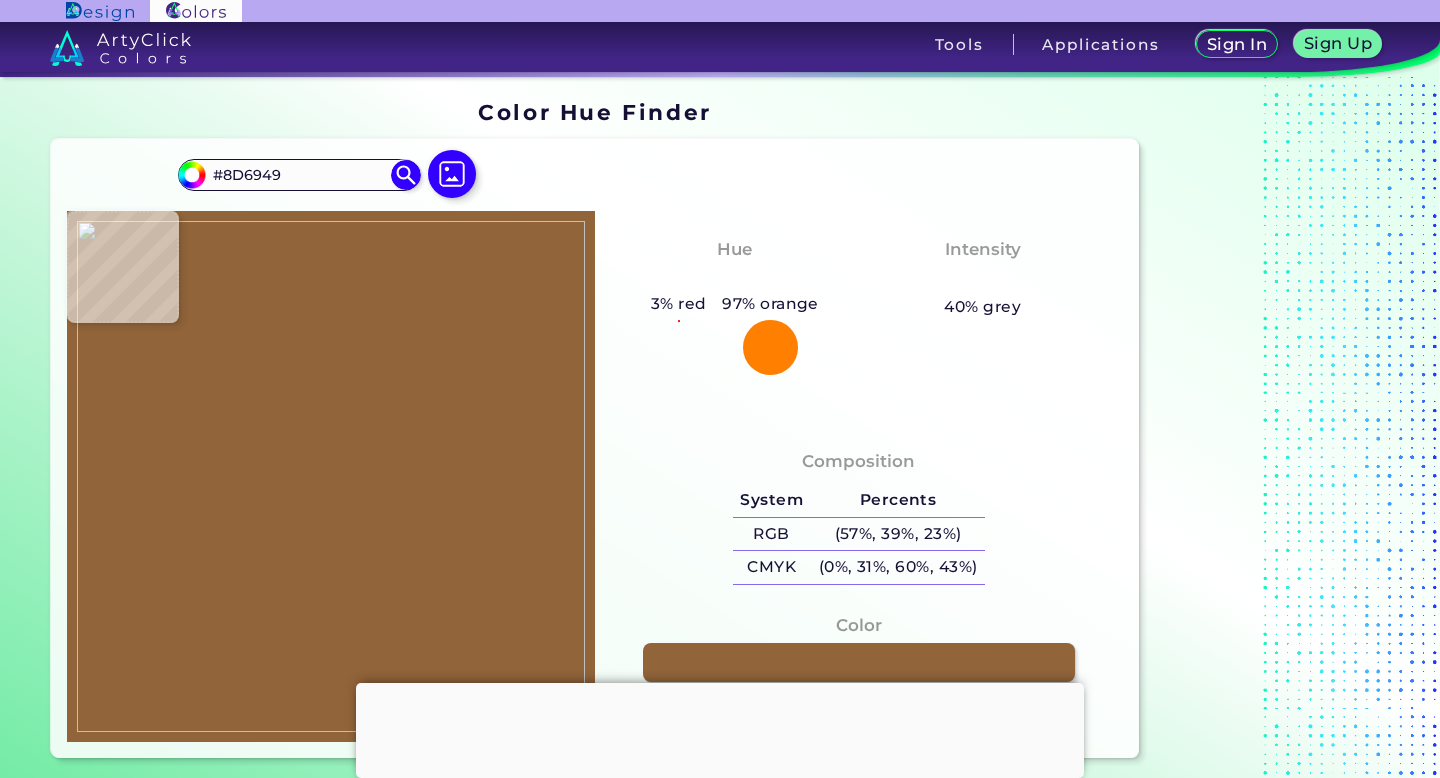 type on "#[HEX]" 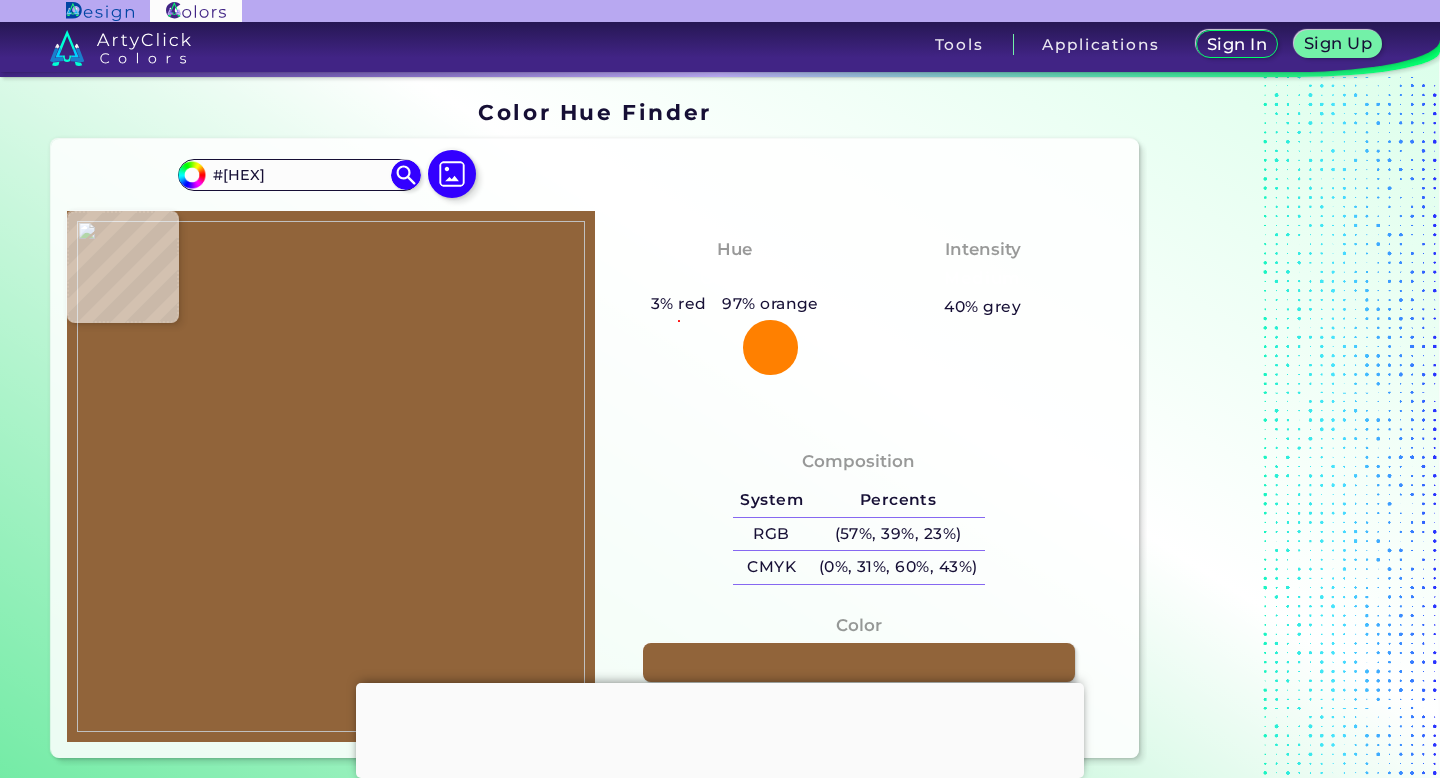 type on "#91643a" 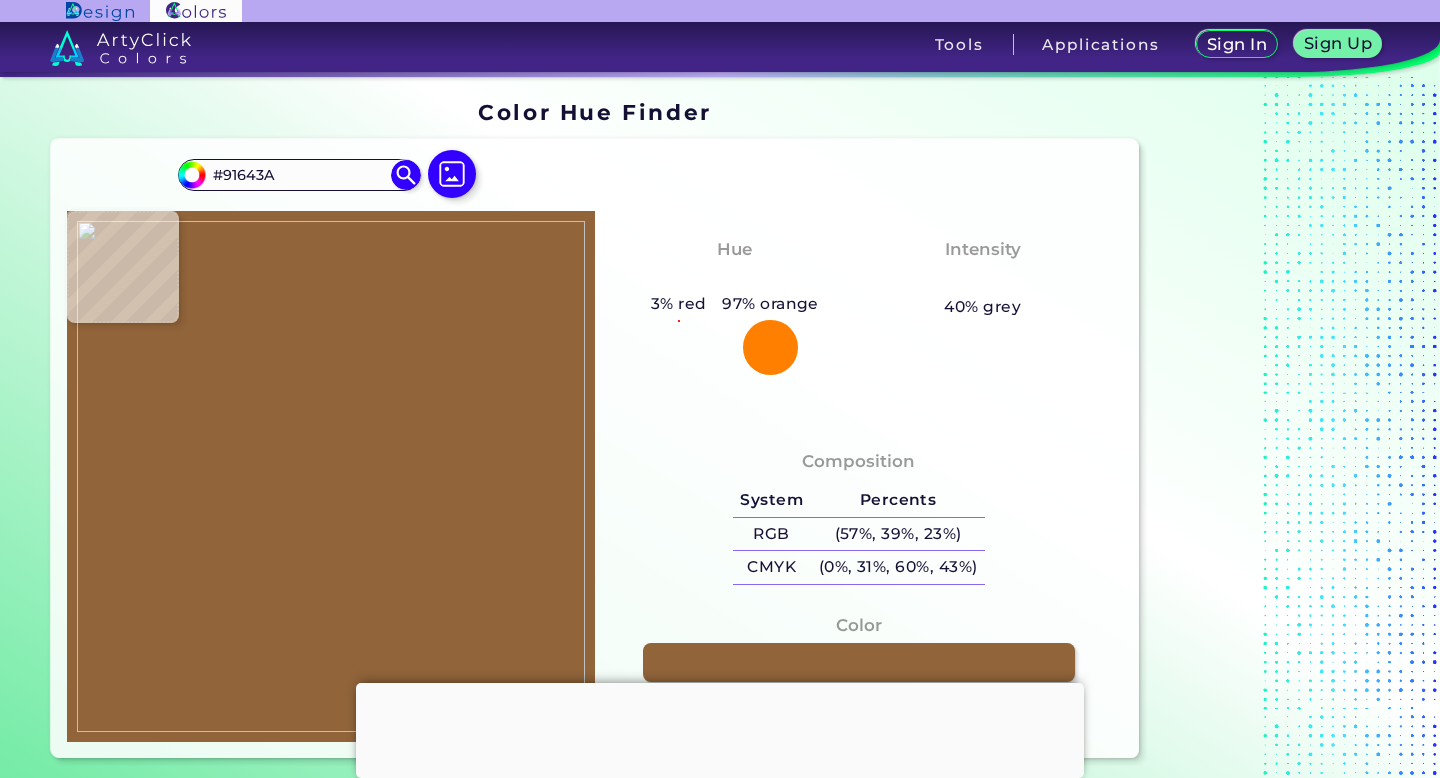 type on "#[HEX]" 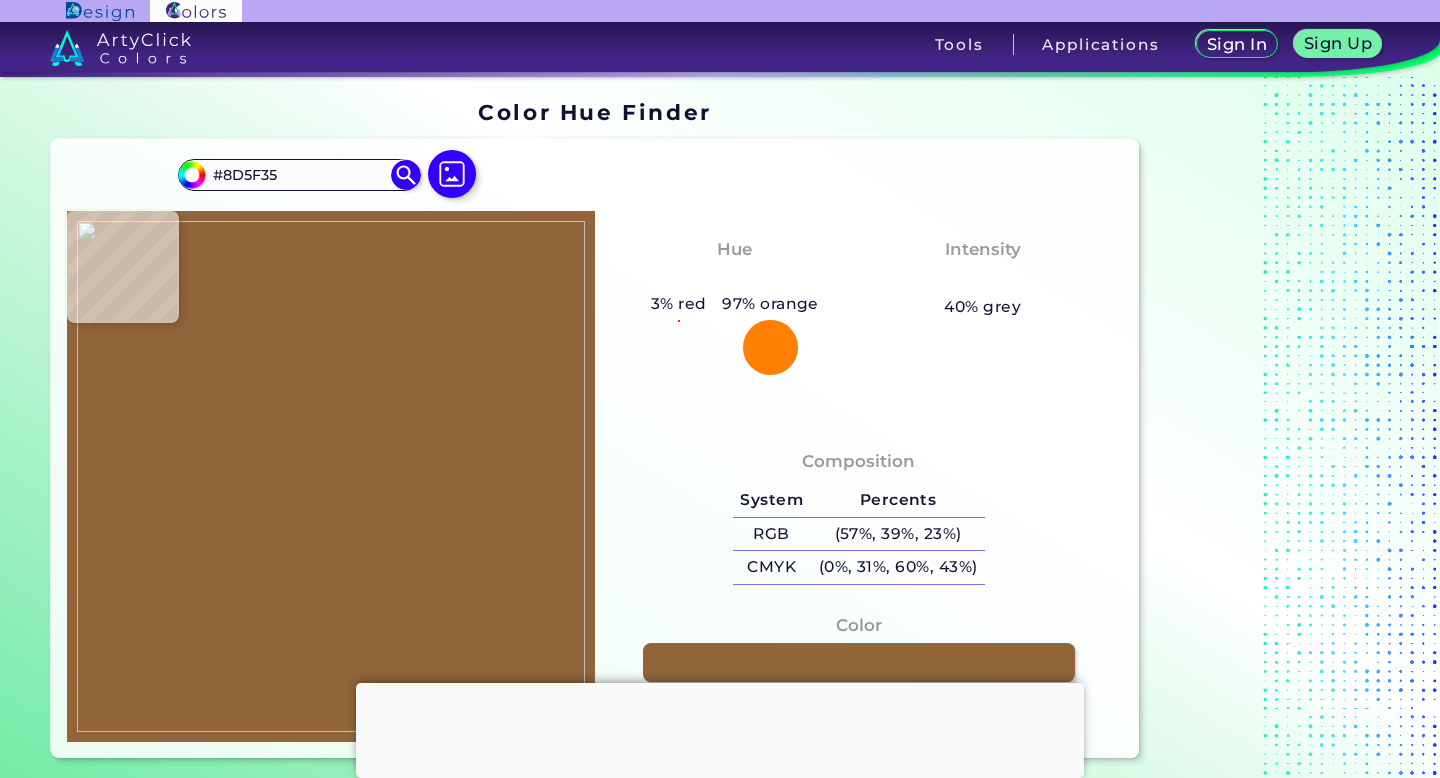 type on "#885d35" 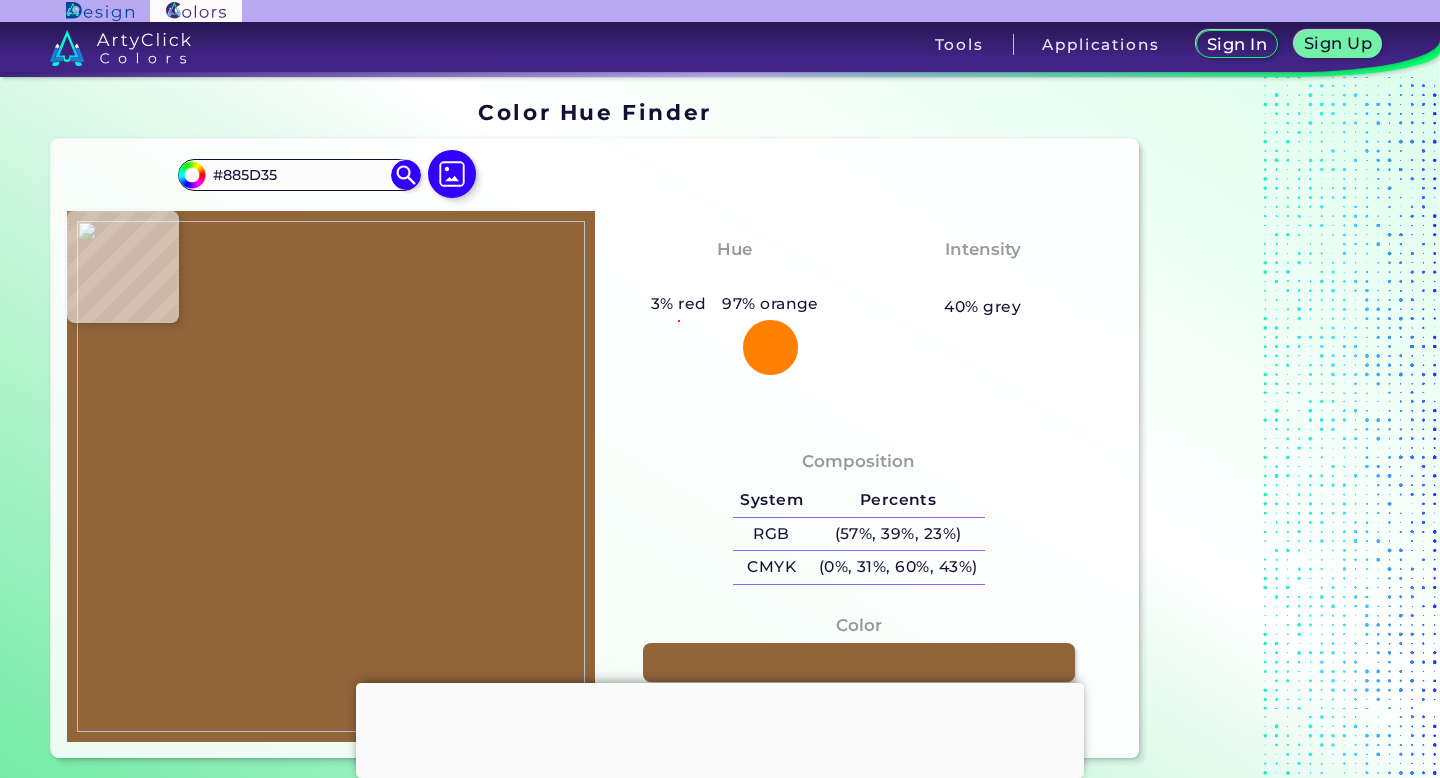 type on "#935f30" 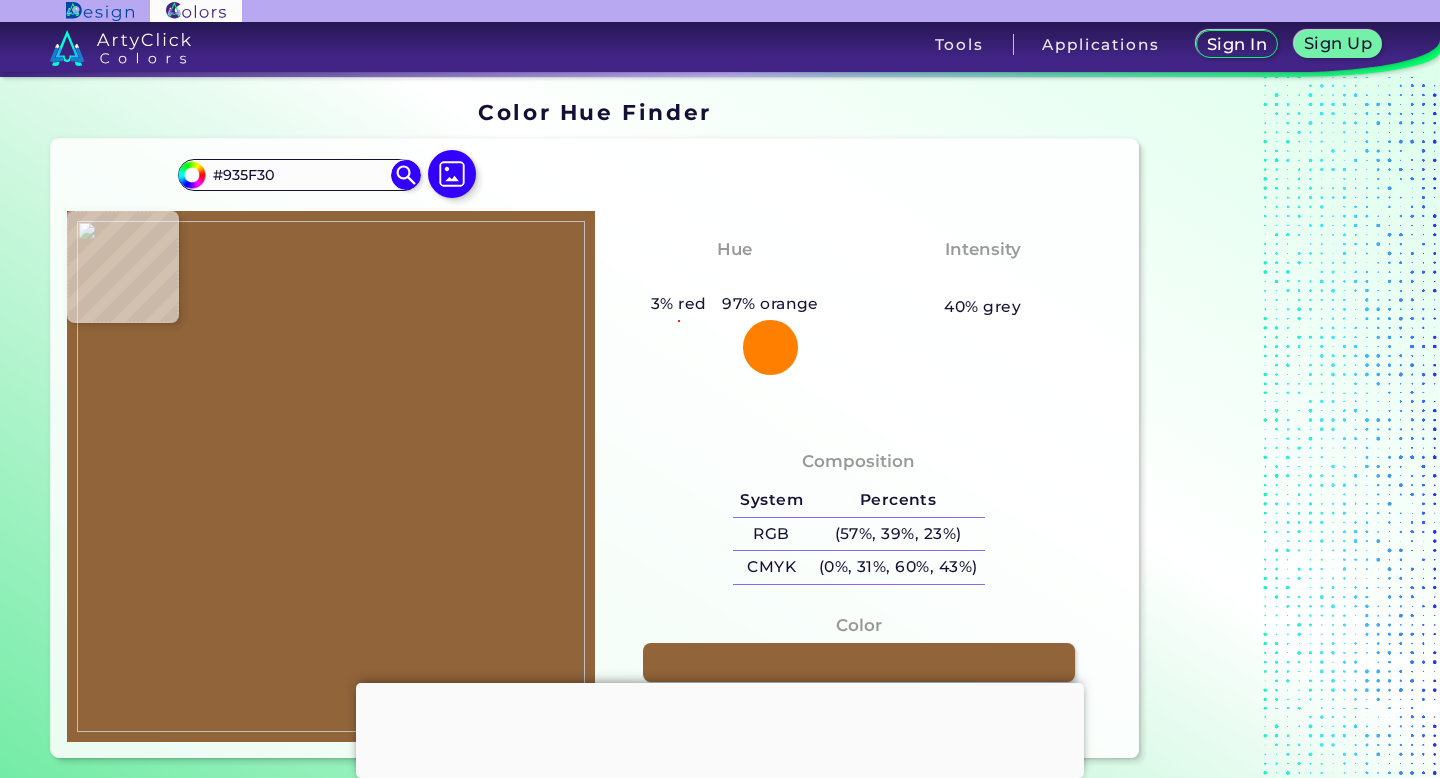 type on "#915e2d" 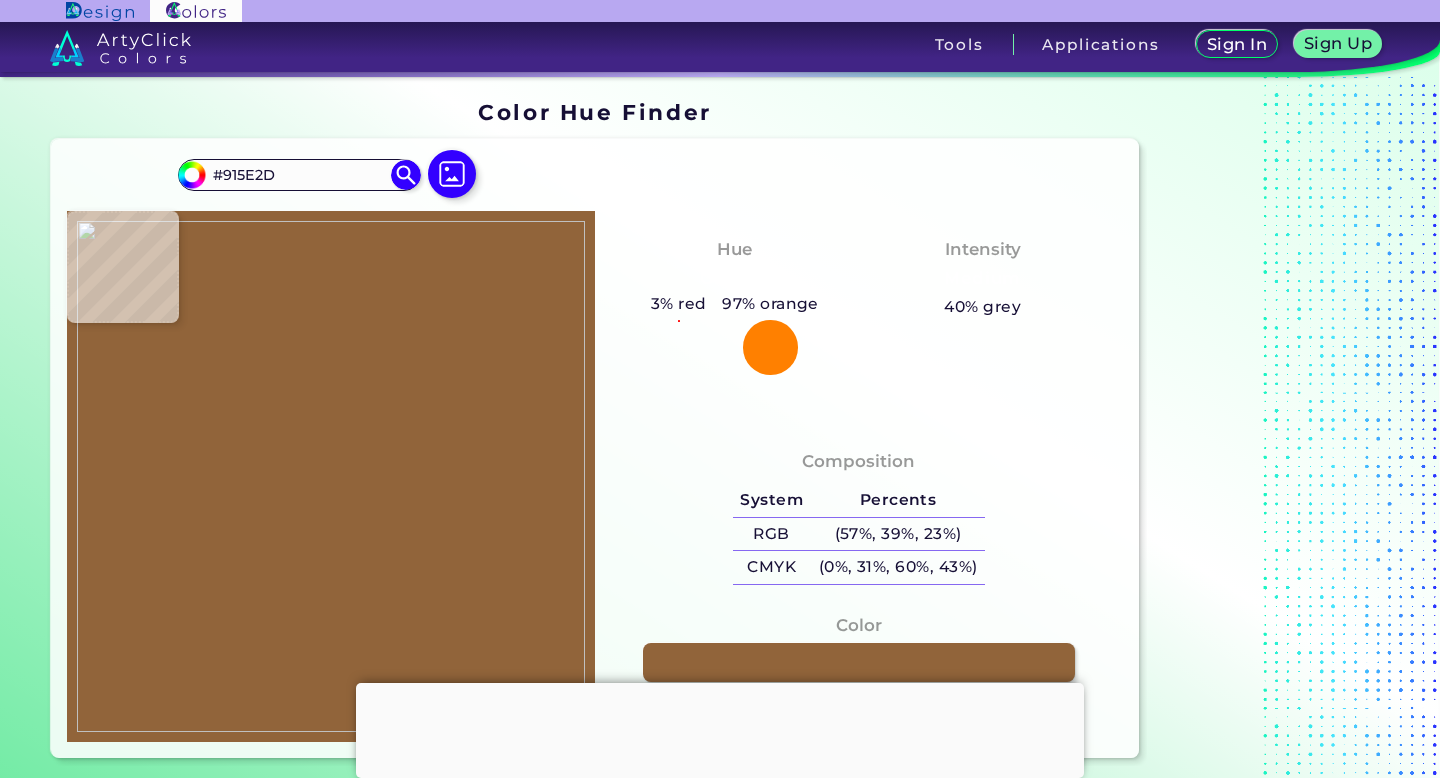 type on "#[HEX]" 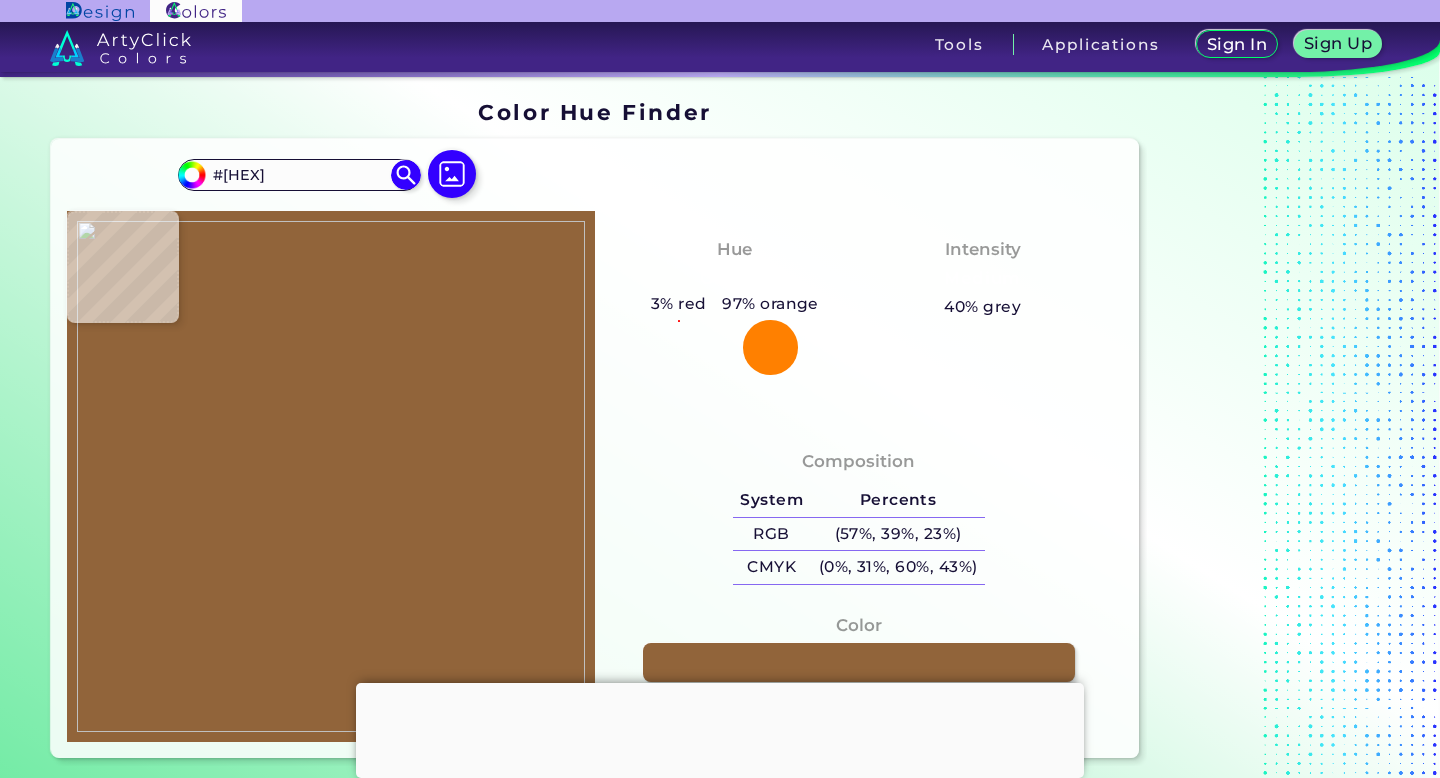 type on "#915b2d" 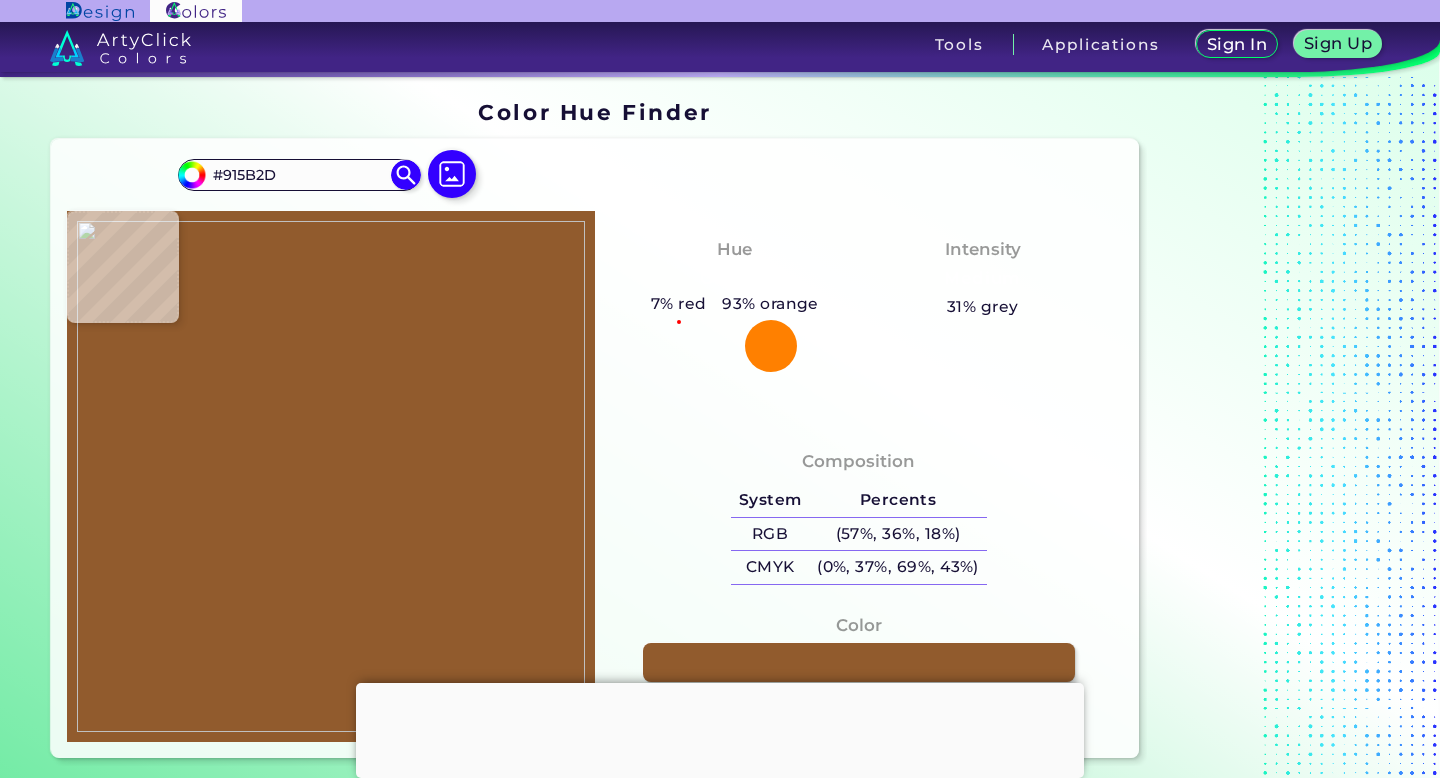 click at bounding box center [331, 476] 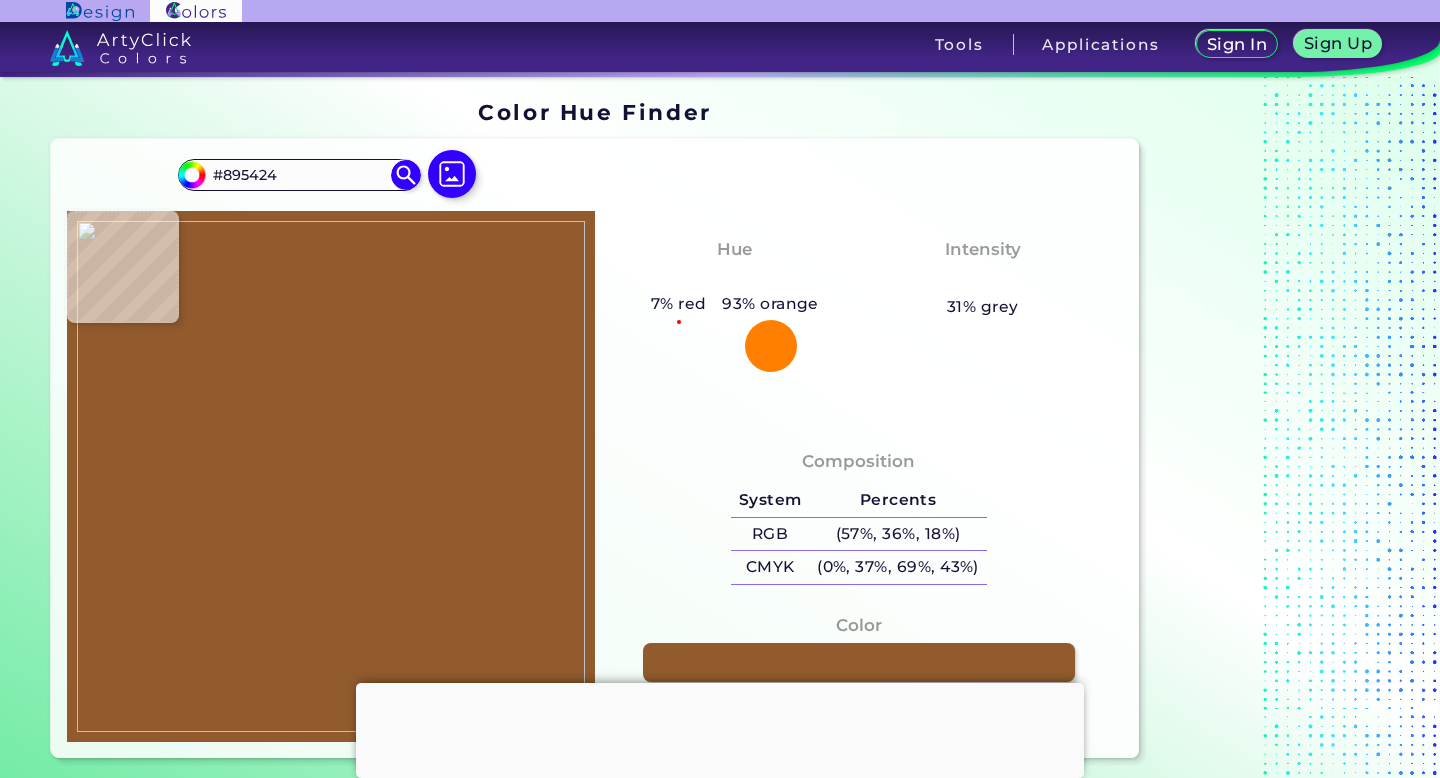 type on "#7b532e" 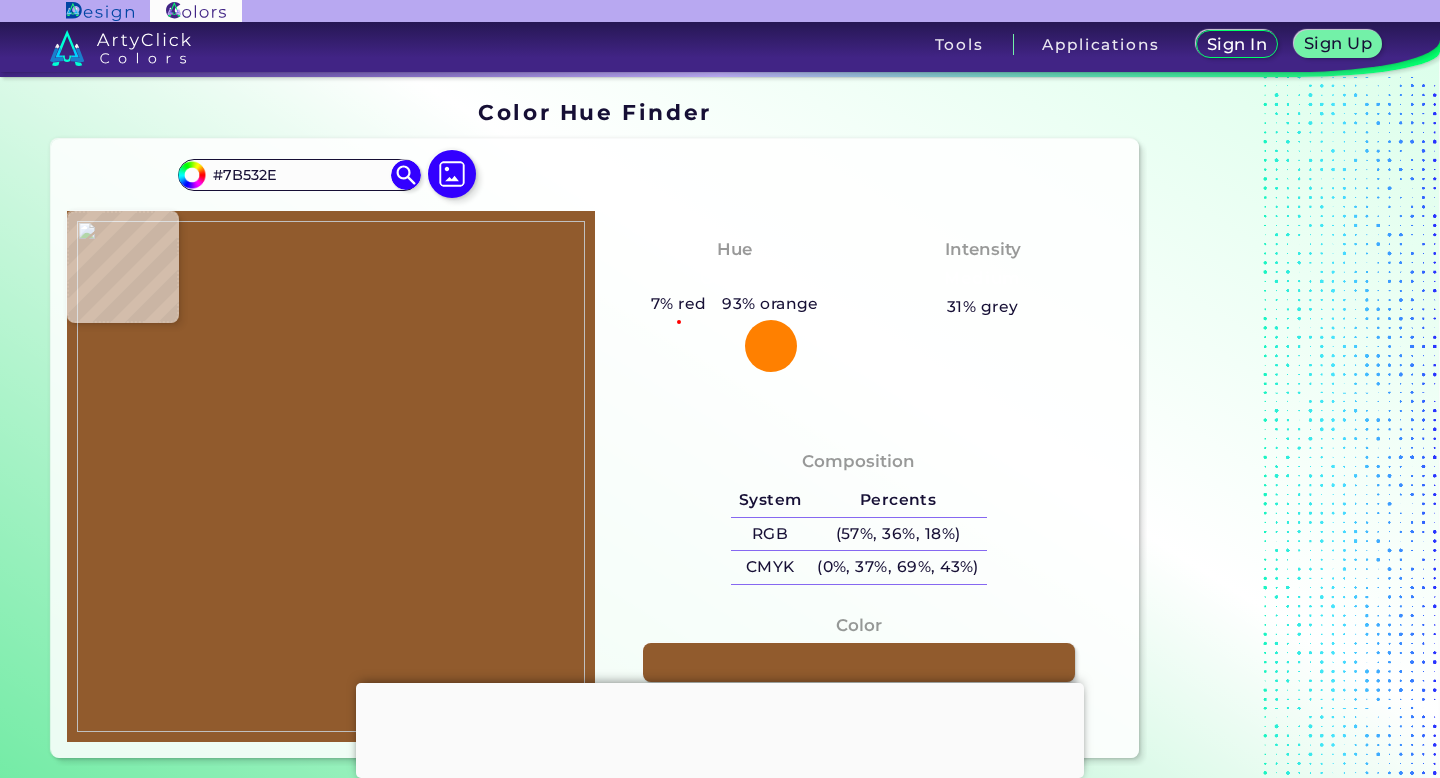 type on "#[HEX]" 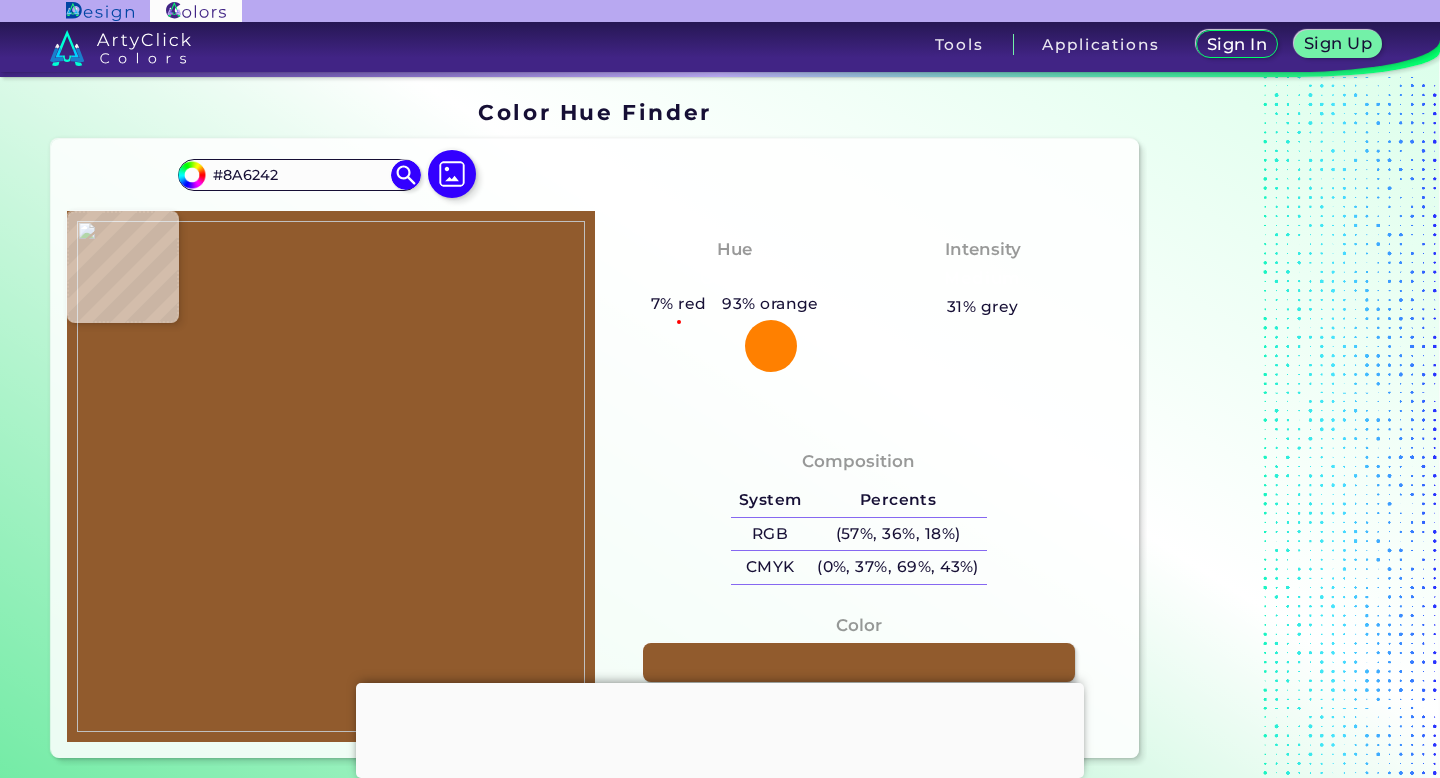 type on "#9c6734" 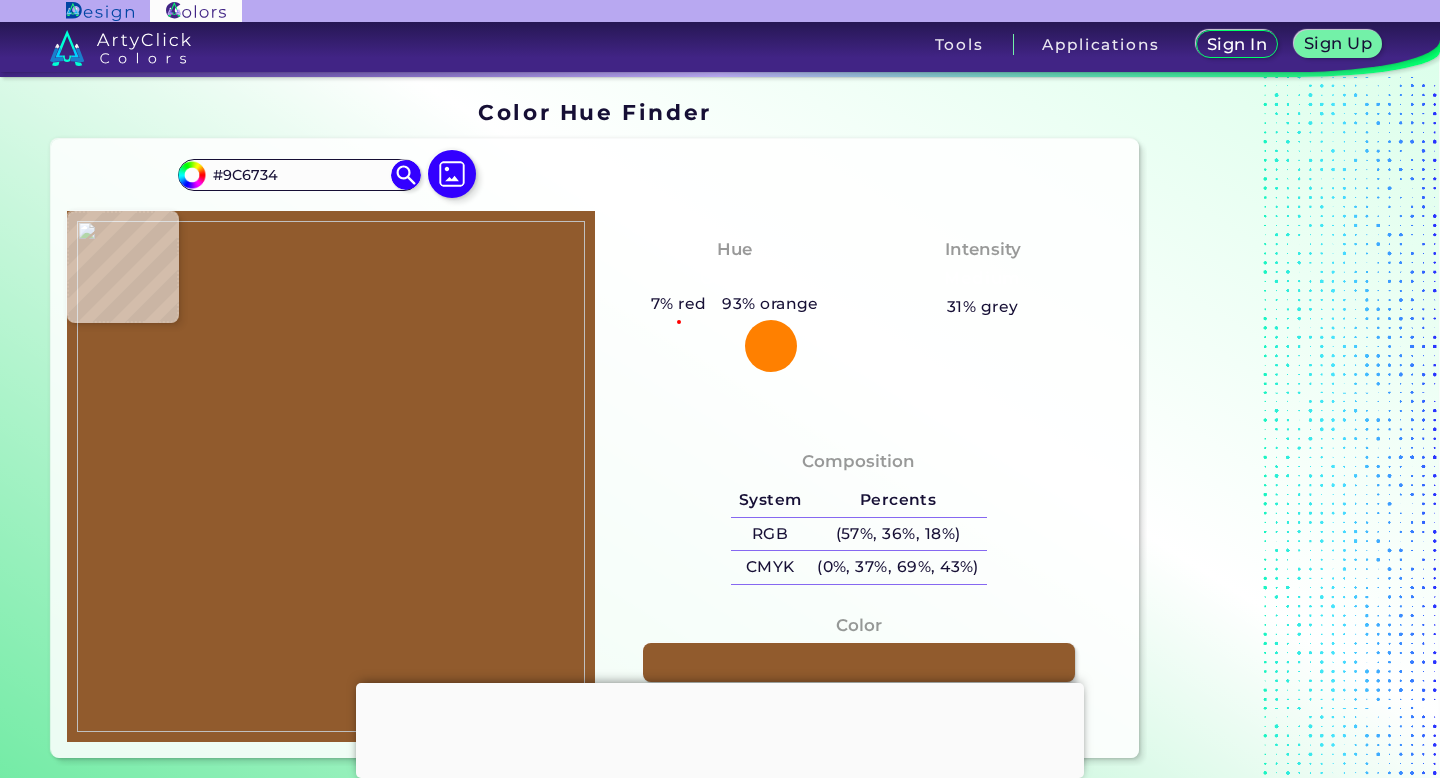 type on "#ffffff" 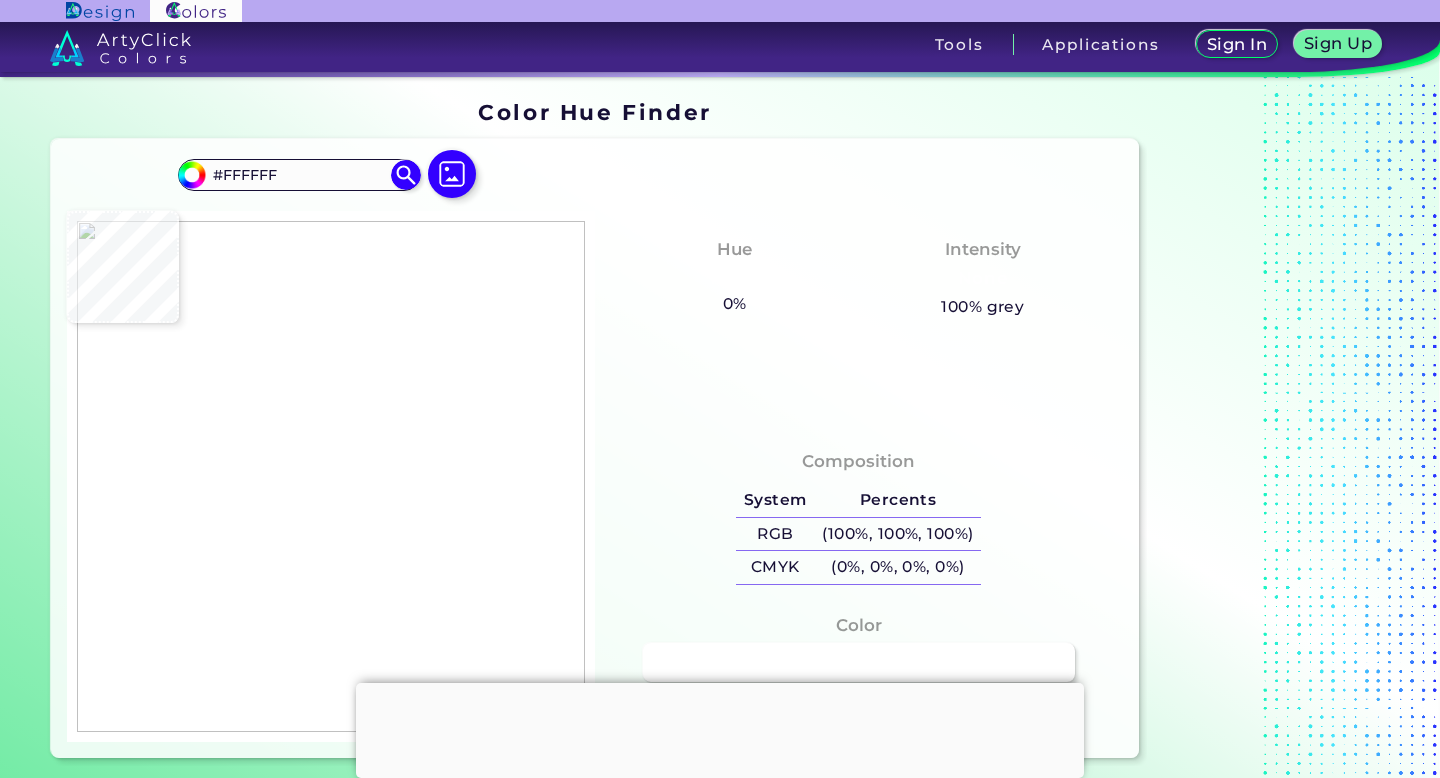 click at bounding box center (720, 683) 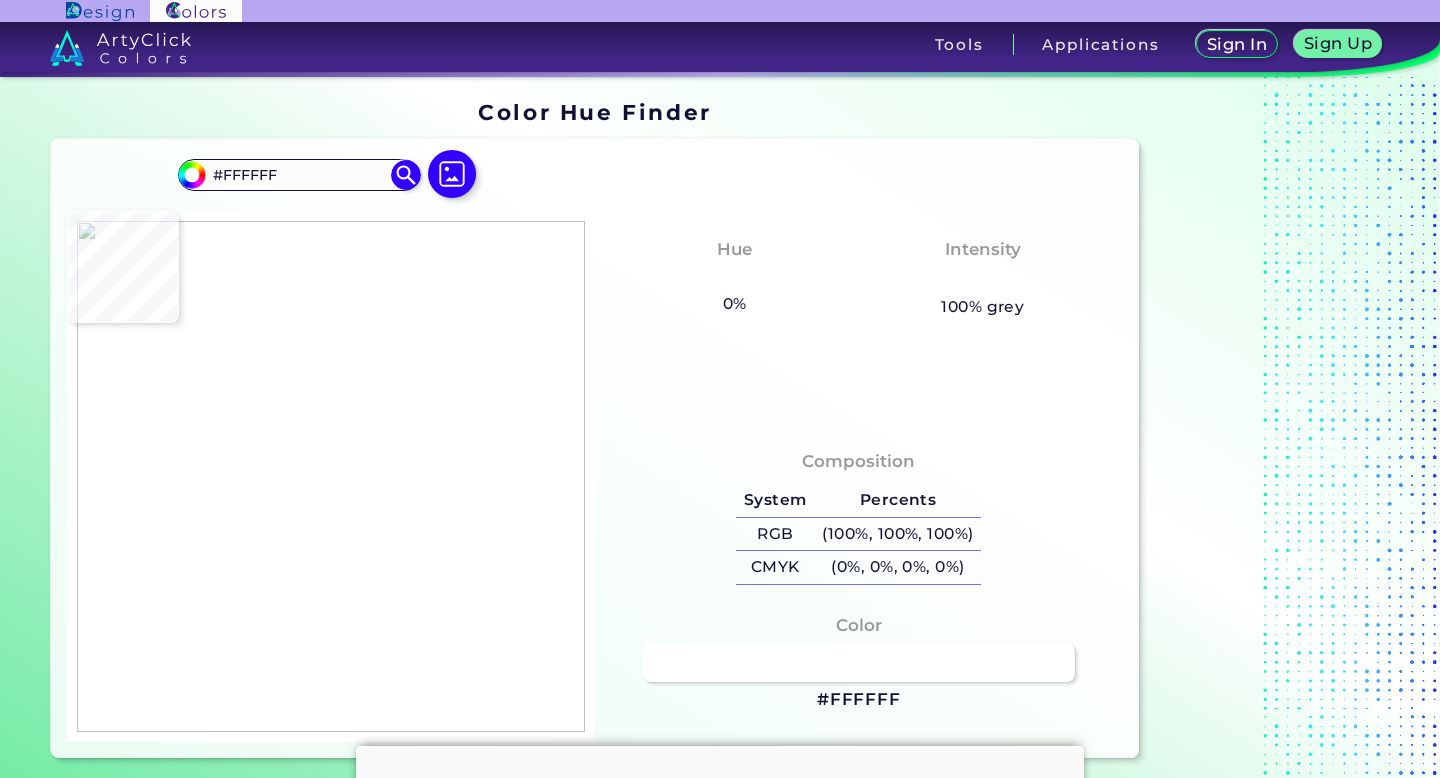 type on "#[HEX]" 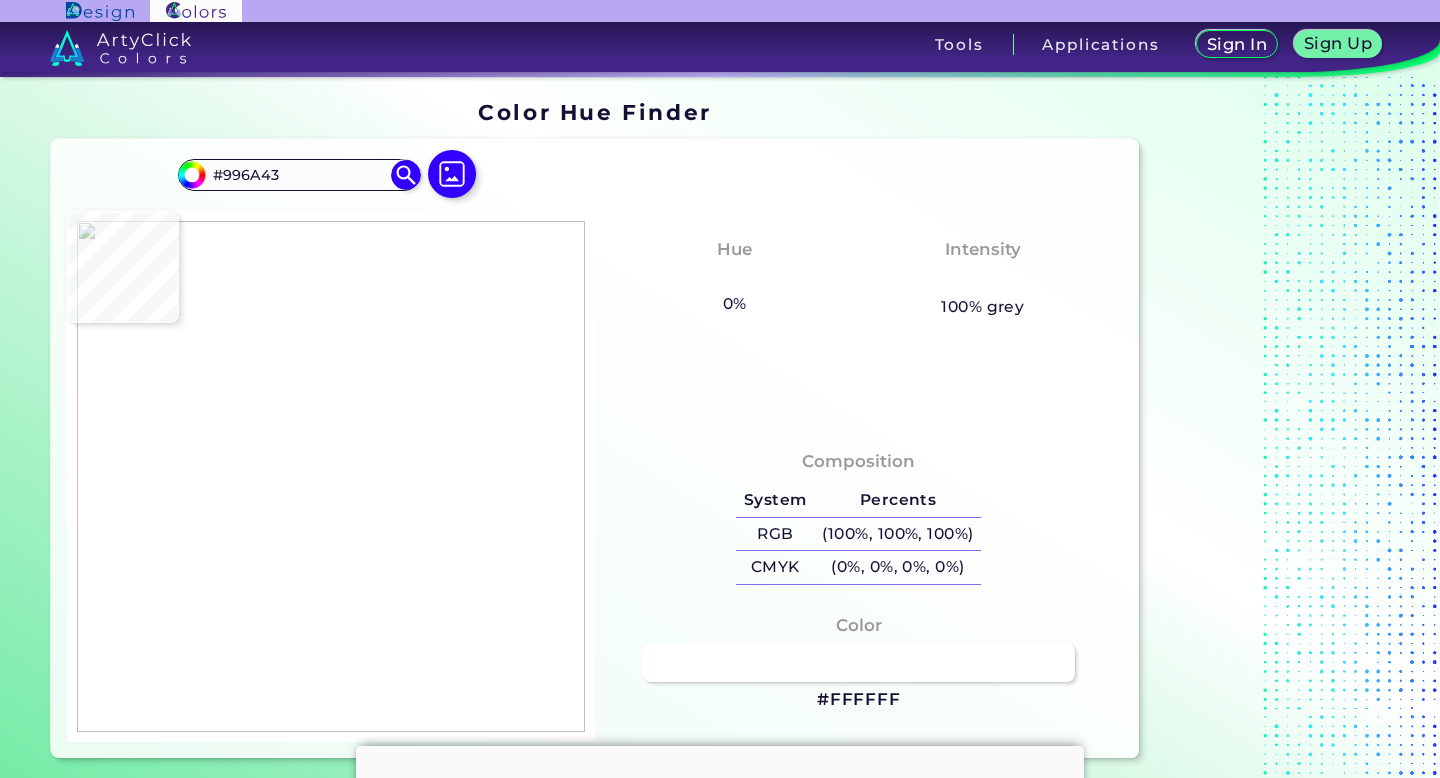 type on "#93653b" 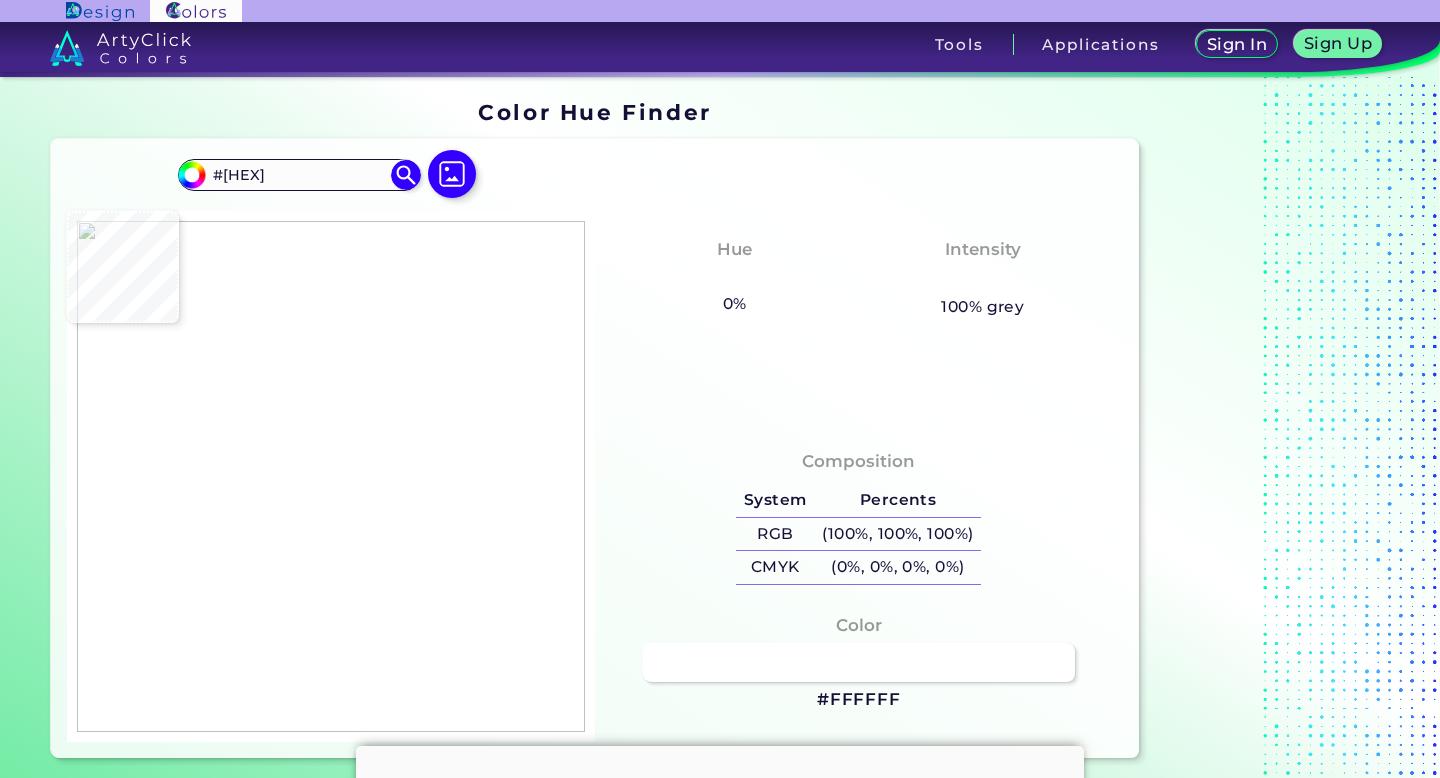 type on "#8f6138" 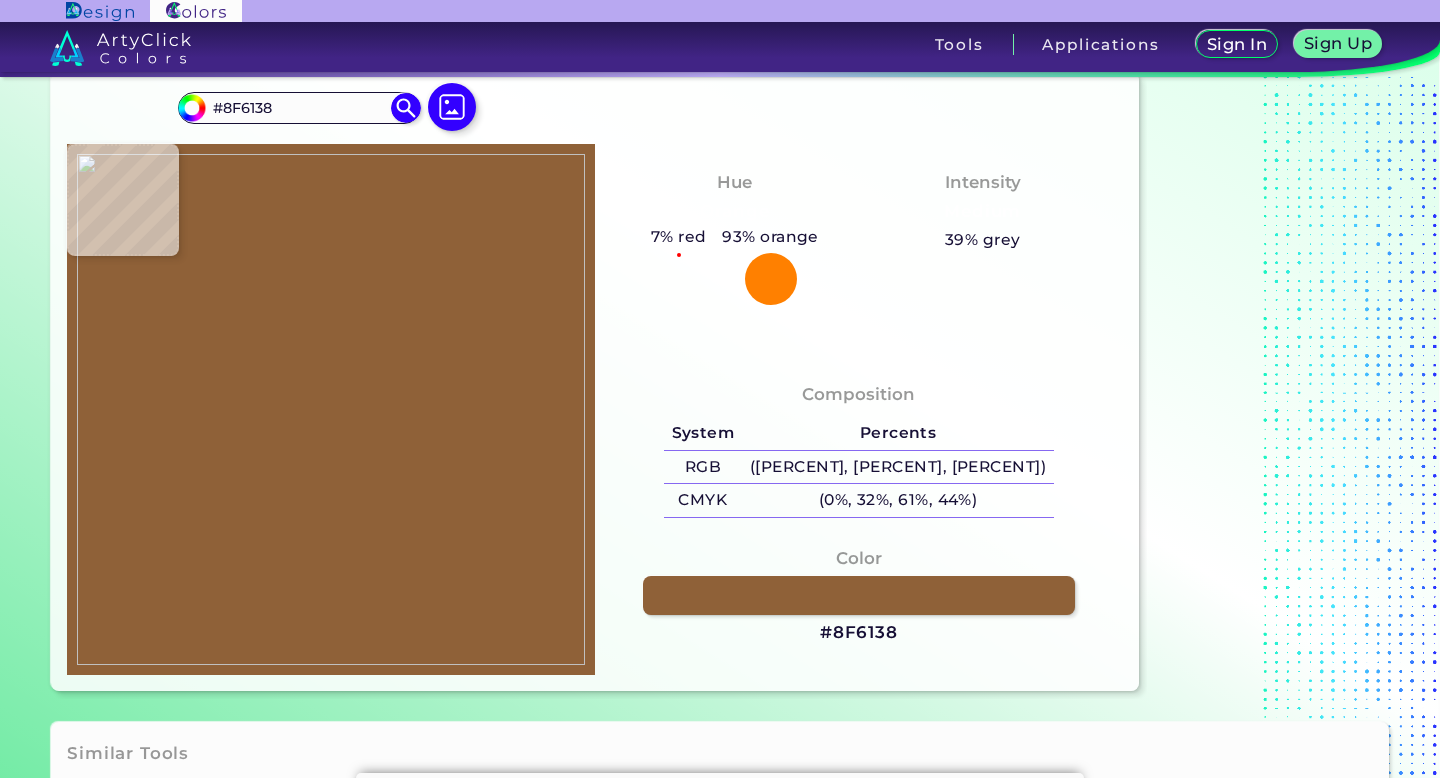 scroll, scrollTop: 83, scrollLeft: 0, axis: vertical 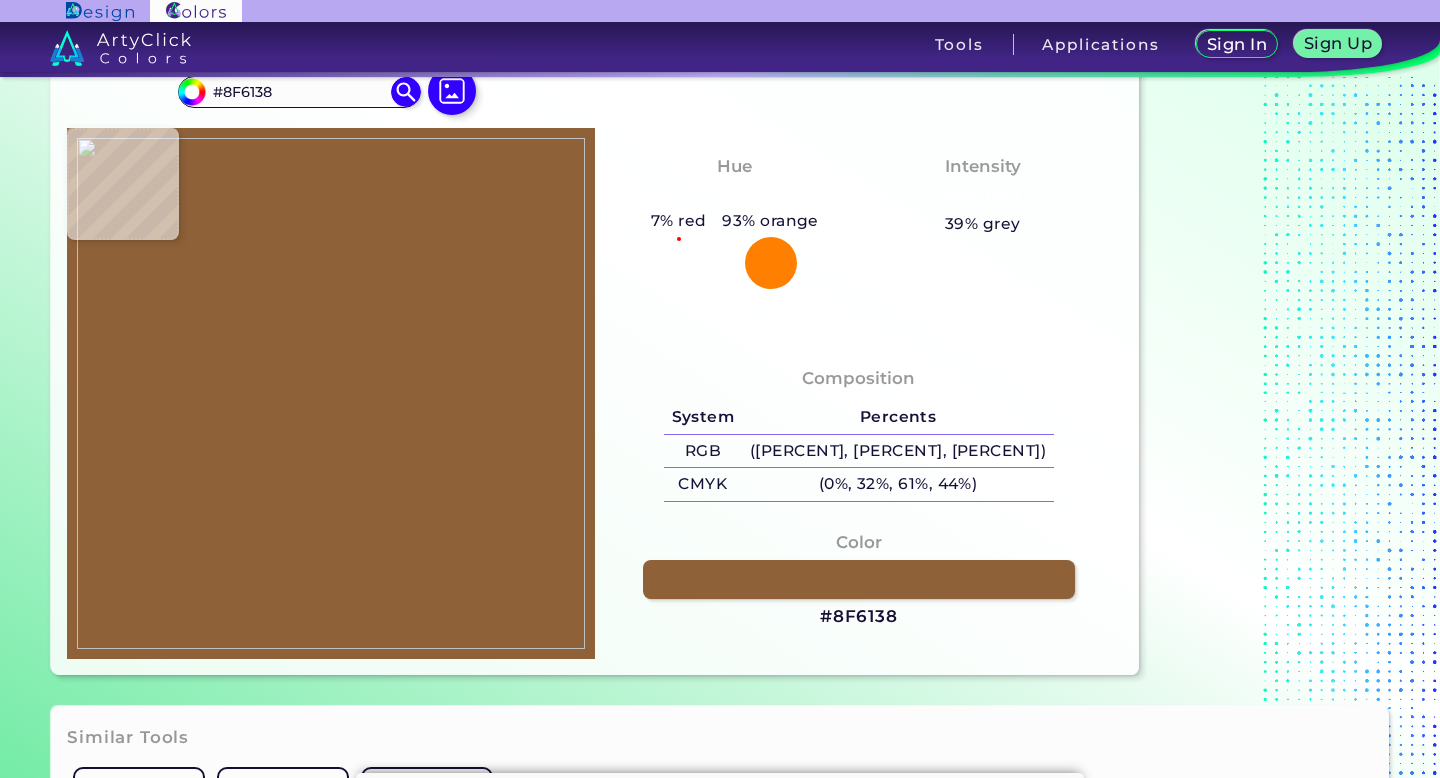 type on "#8f6137" 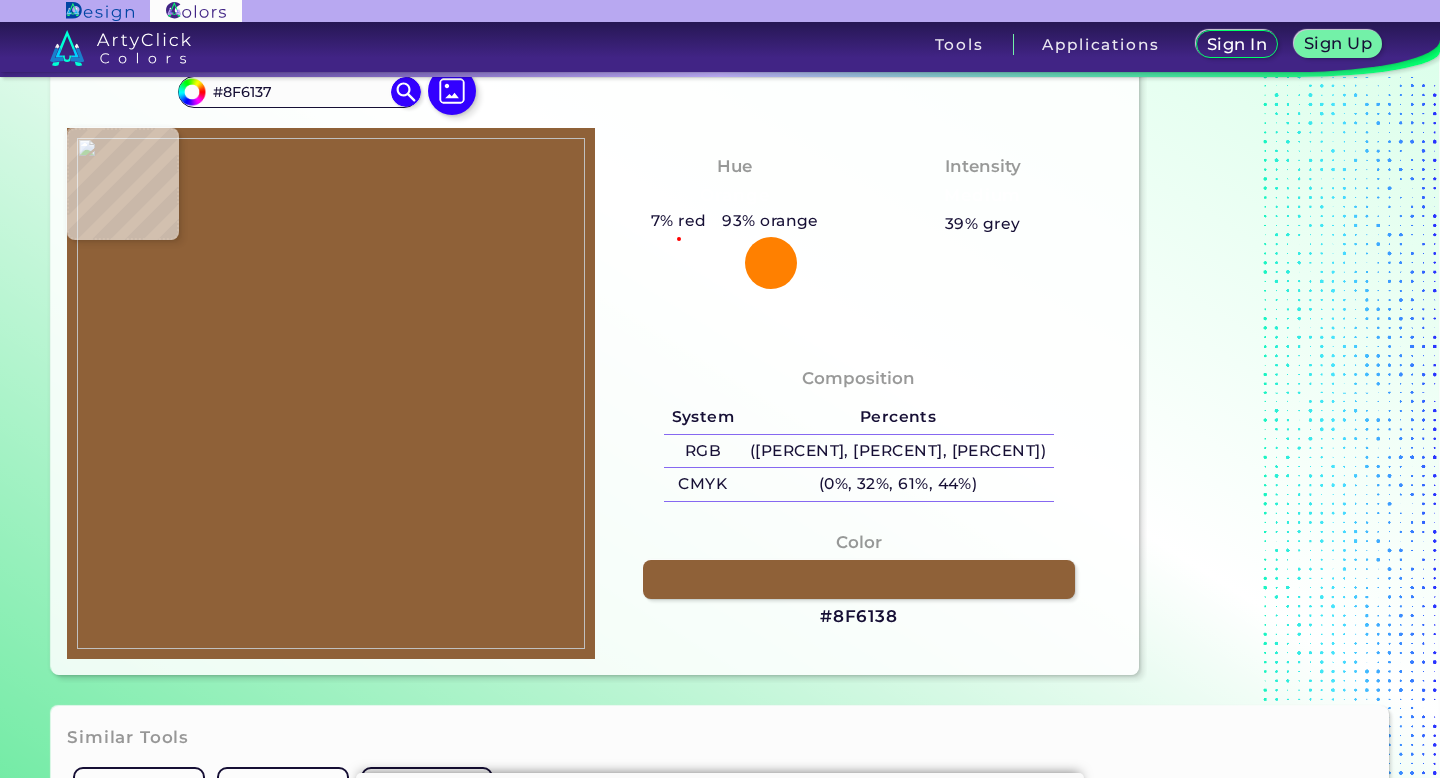 type on "#7d5533" 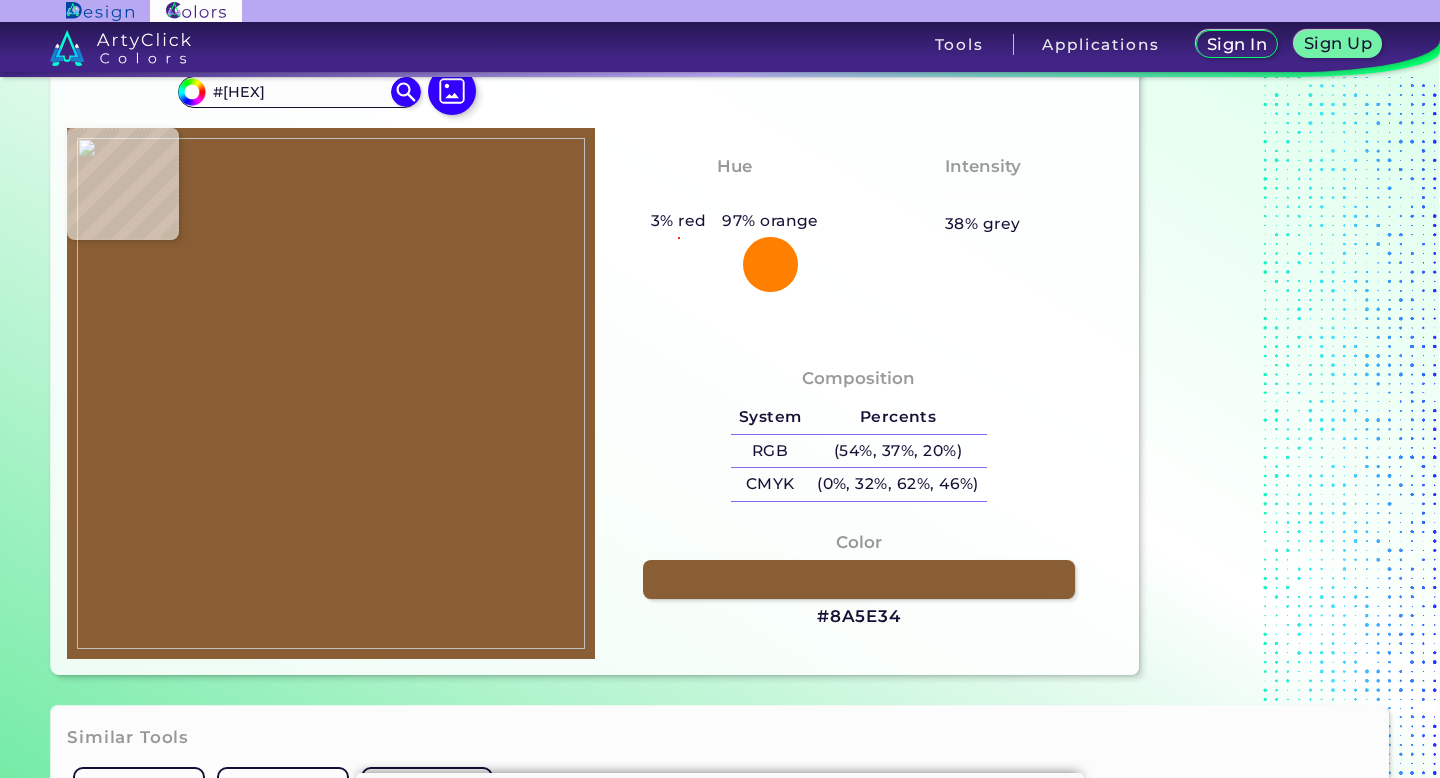 type on "#8a5e34" 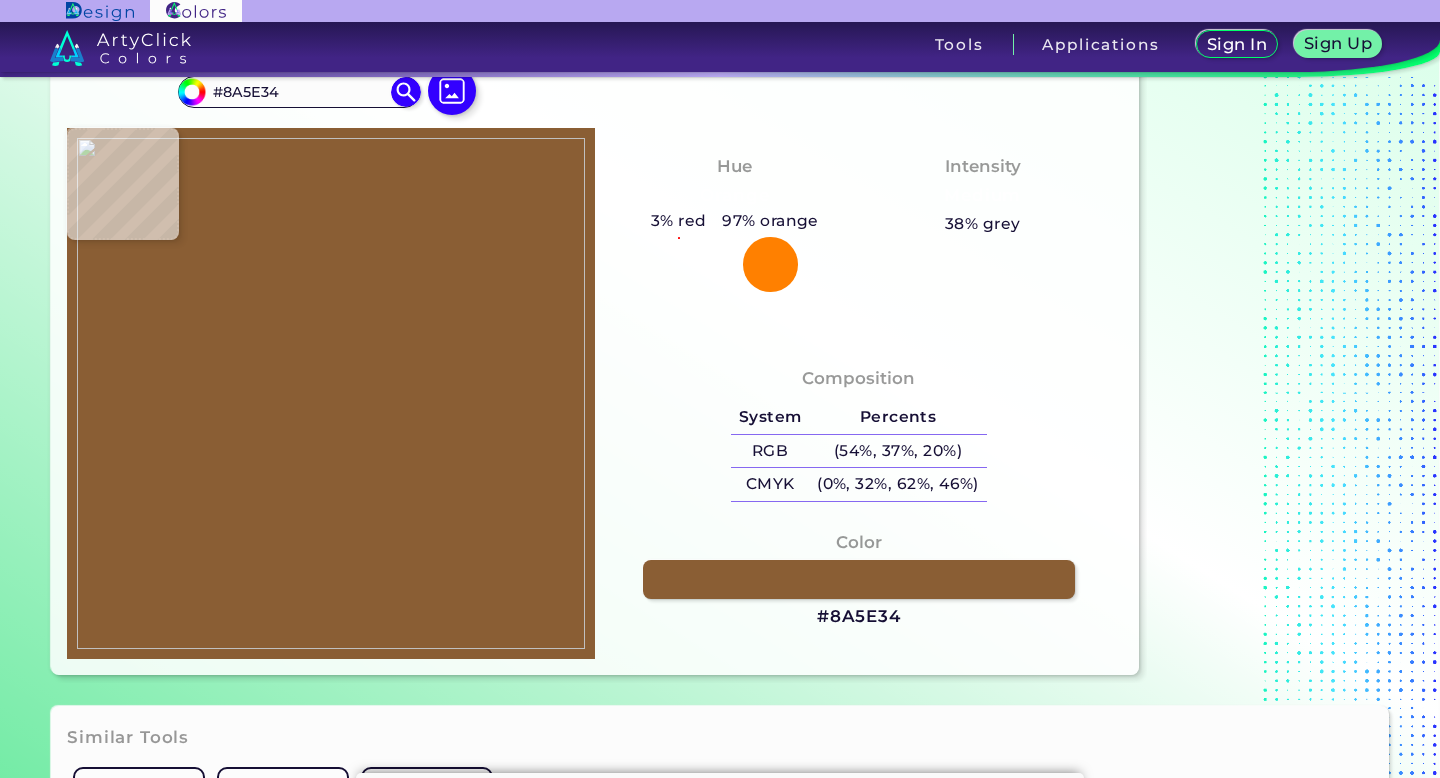 type on "#755132" 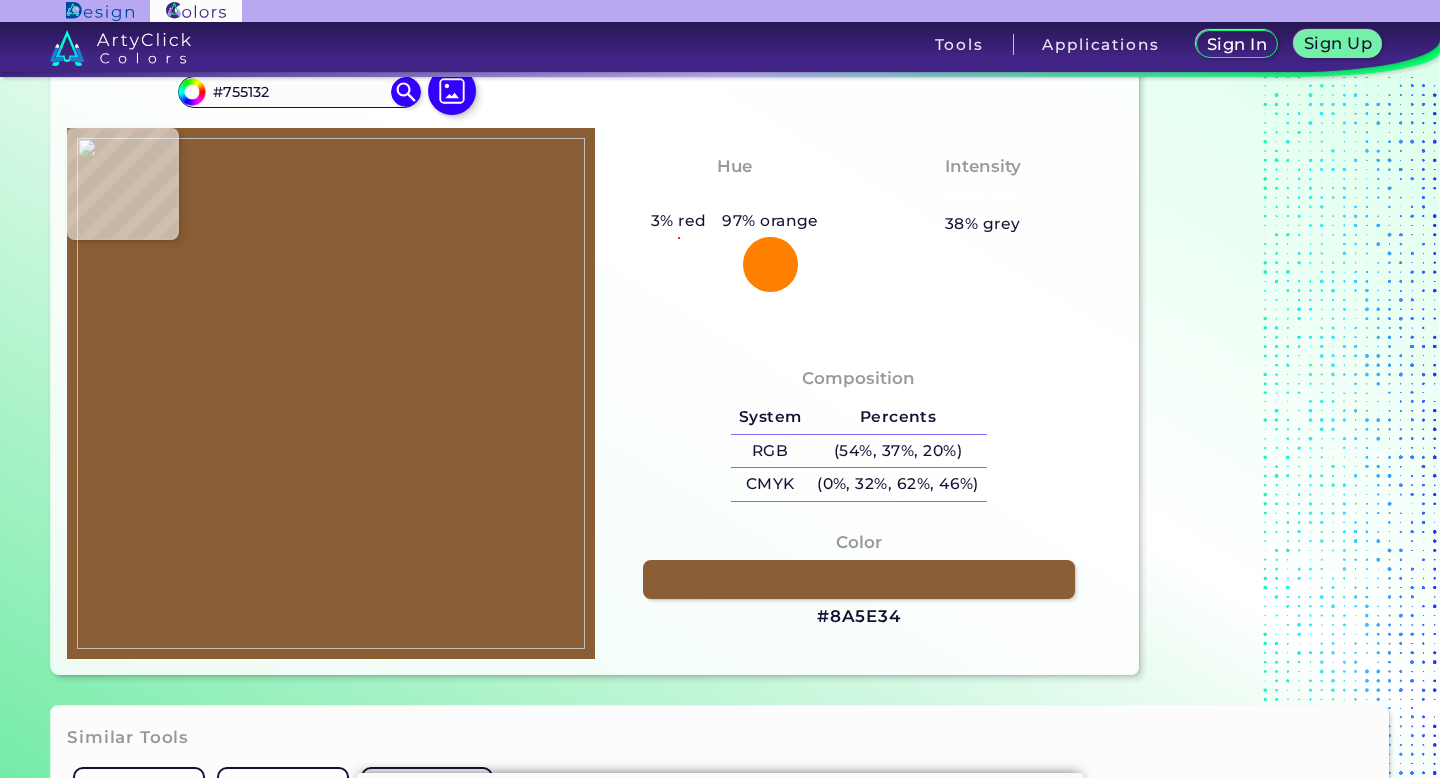 type on "#746c67" 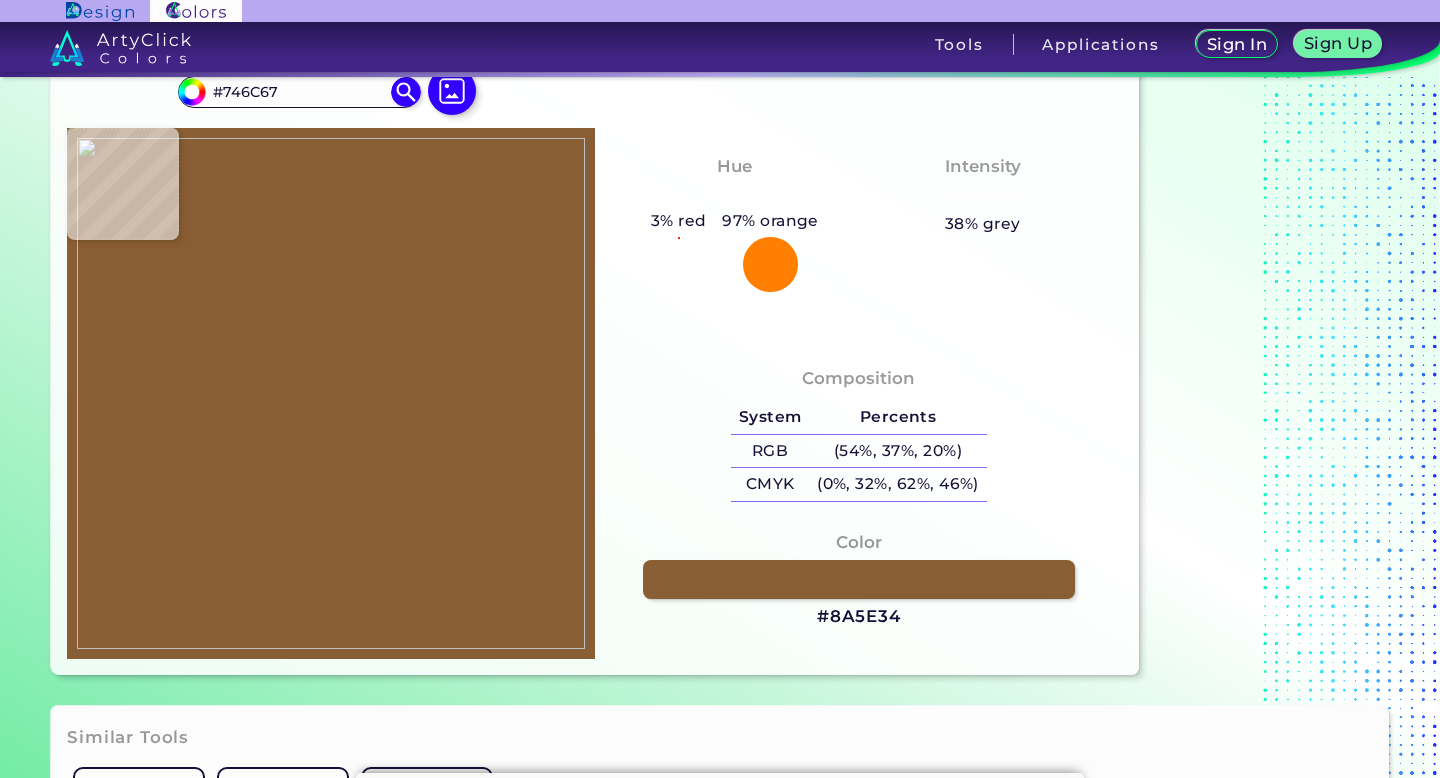 type on "#b79377" 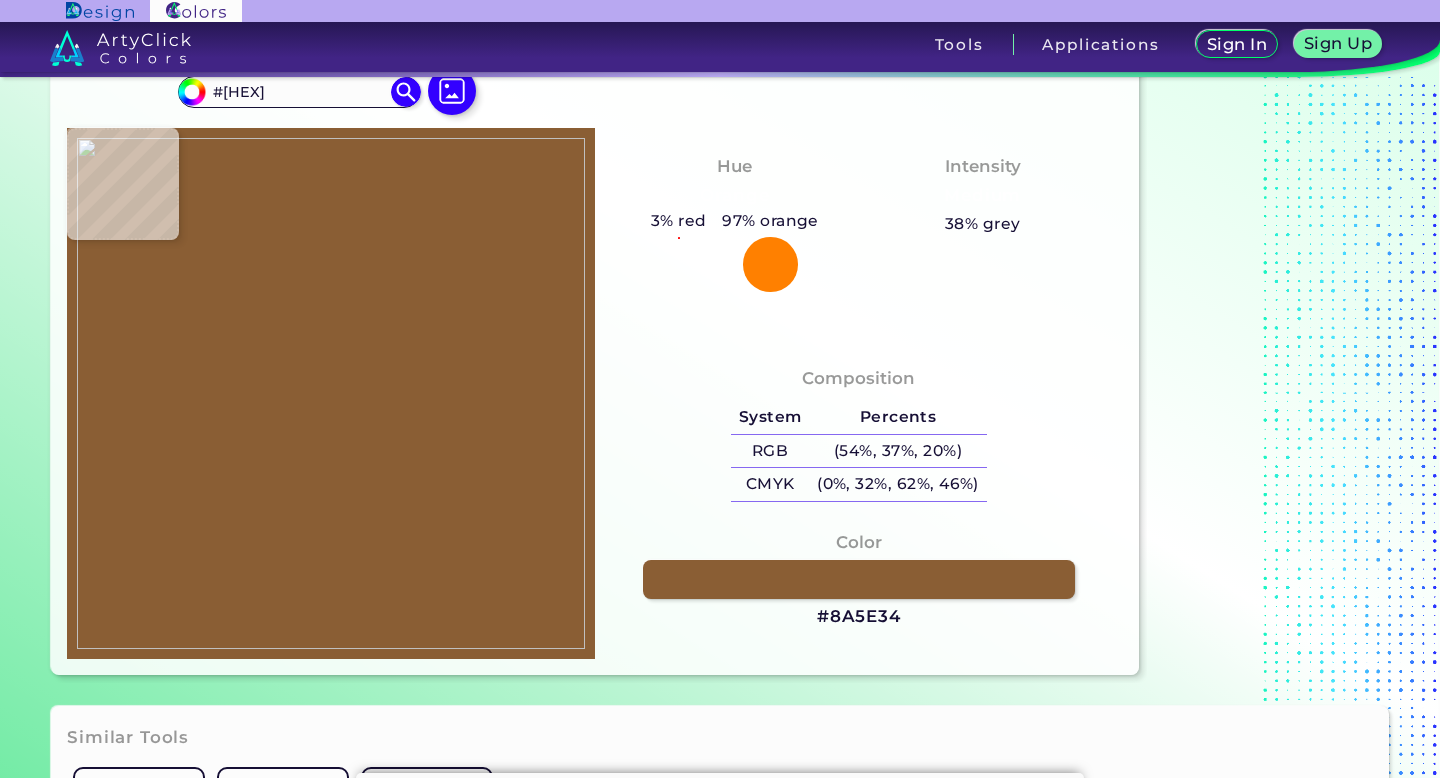 type on "#[HEX]" 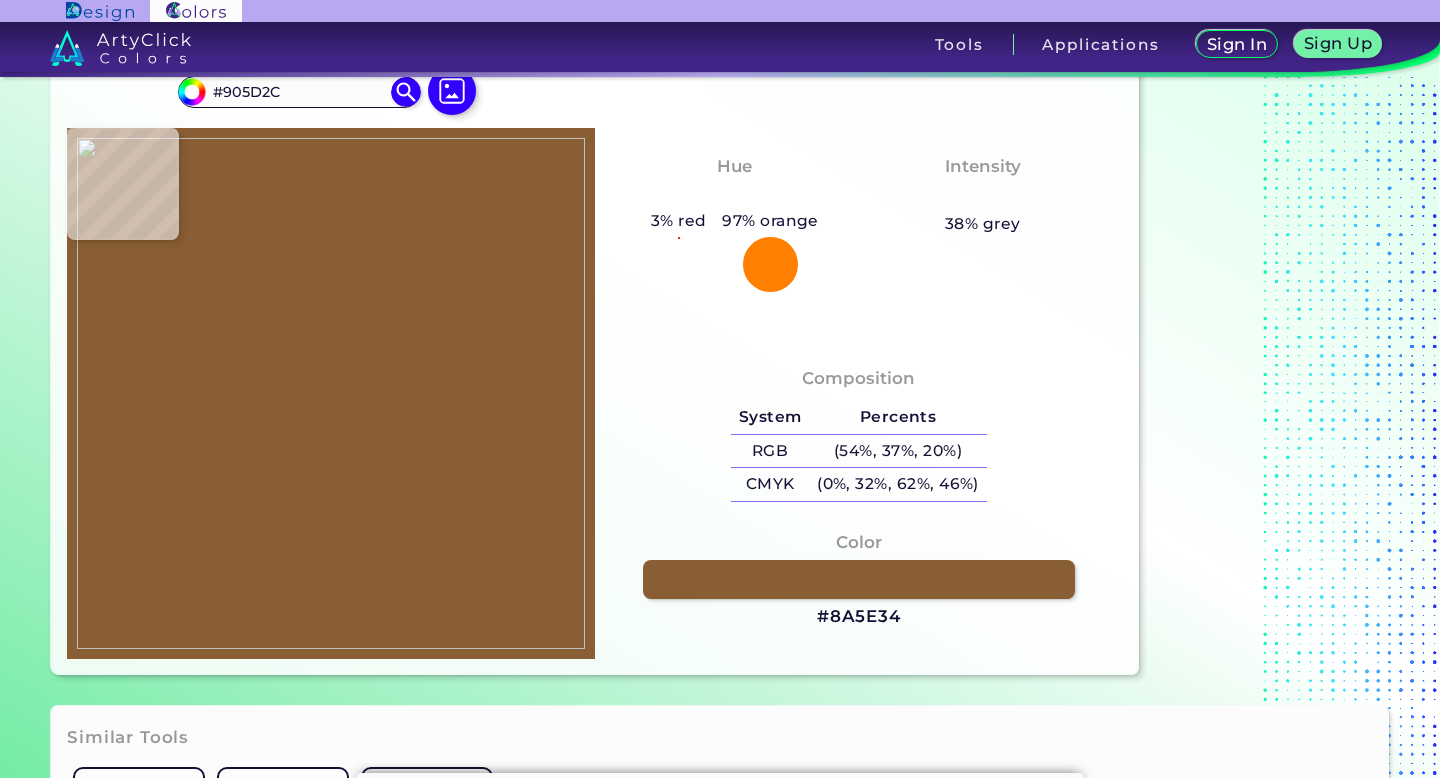 type on "#915b2b" 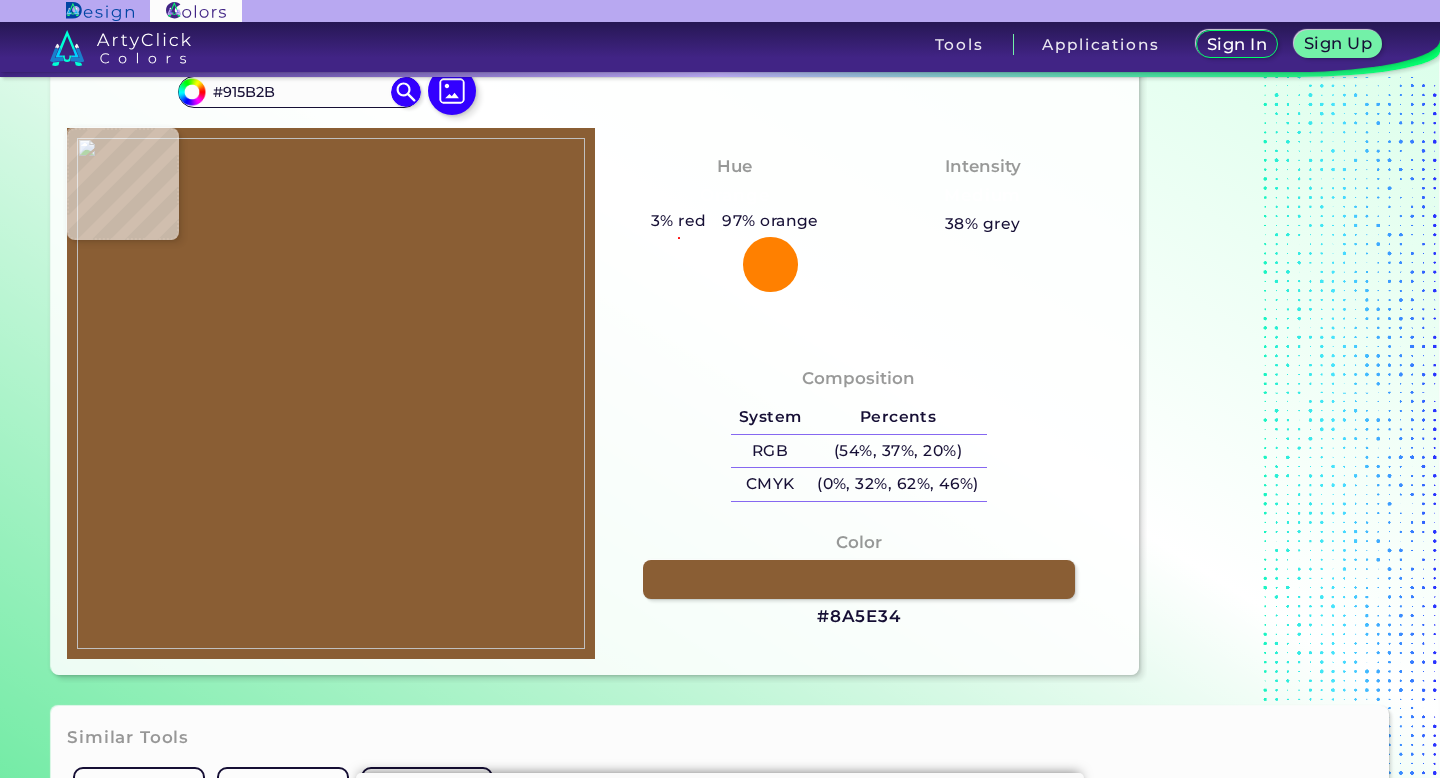 type on "#905b2b" 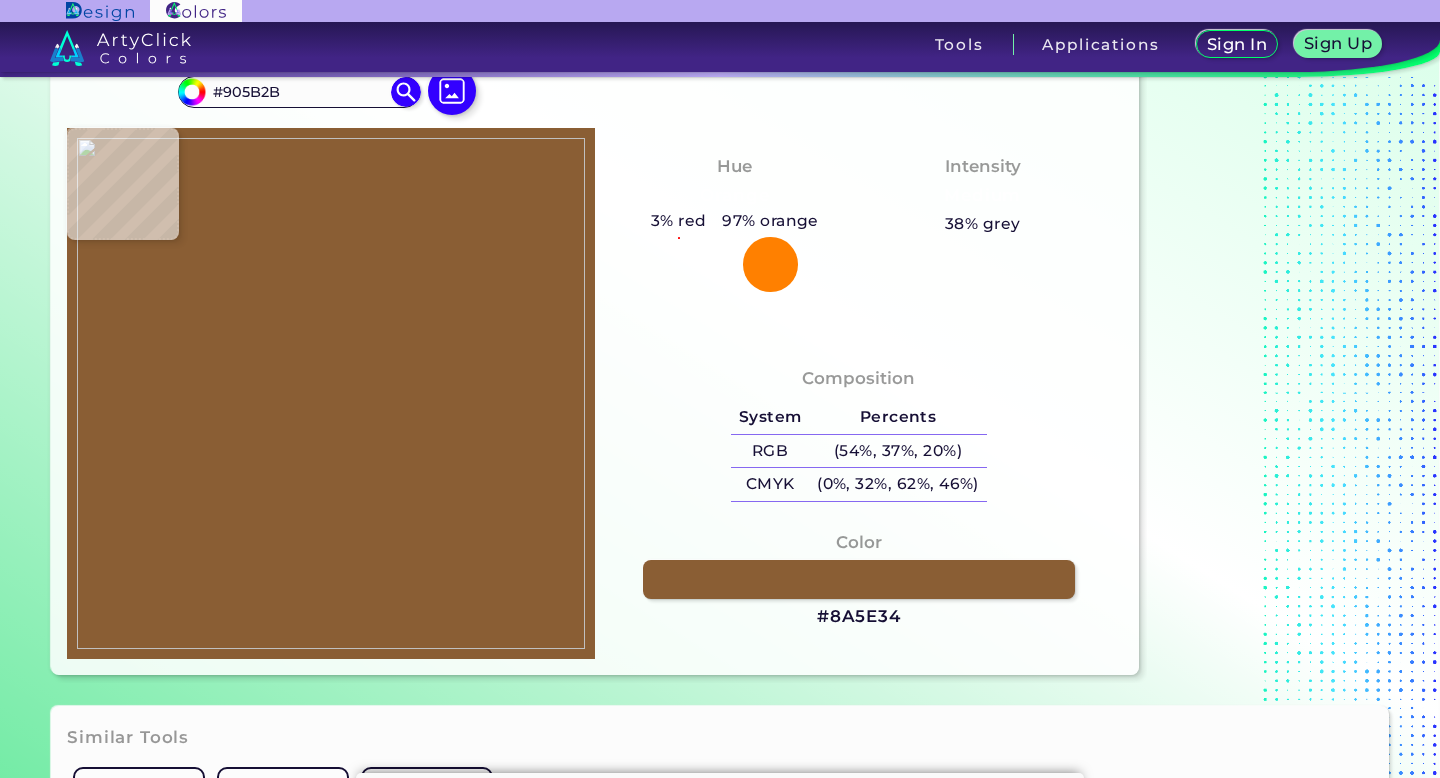 type on "#8e5828" 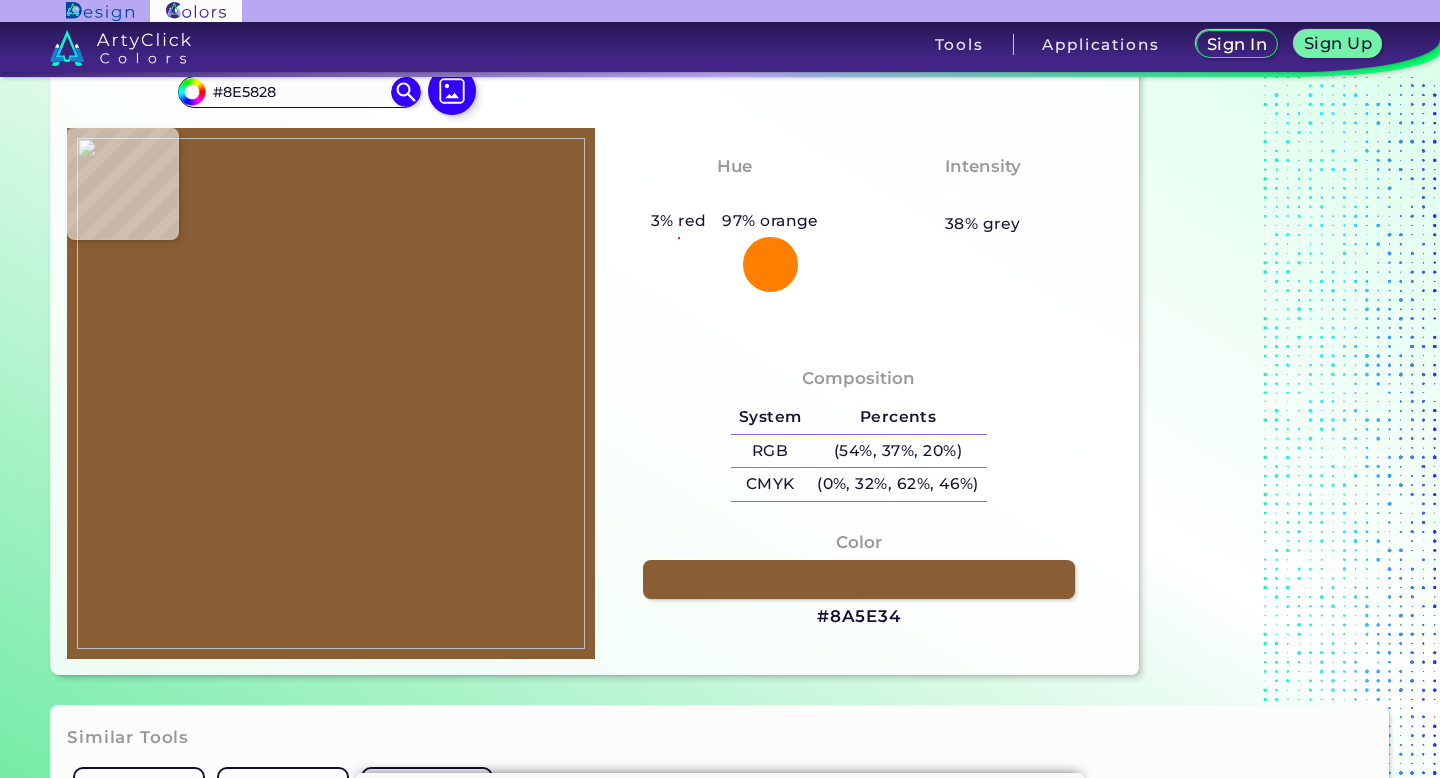 type on "#905b2b" 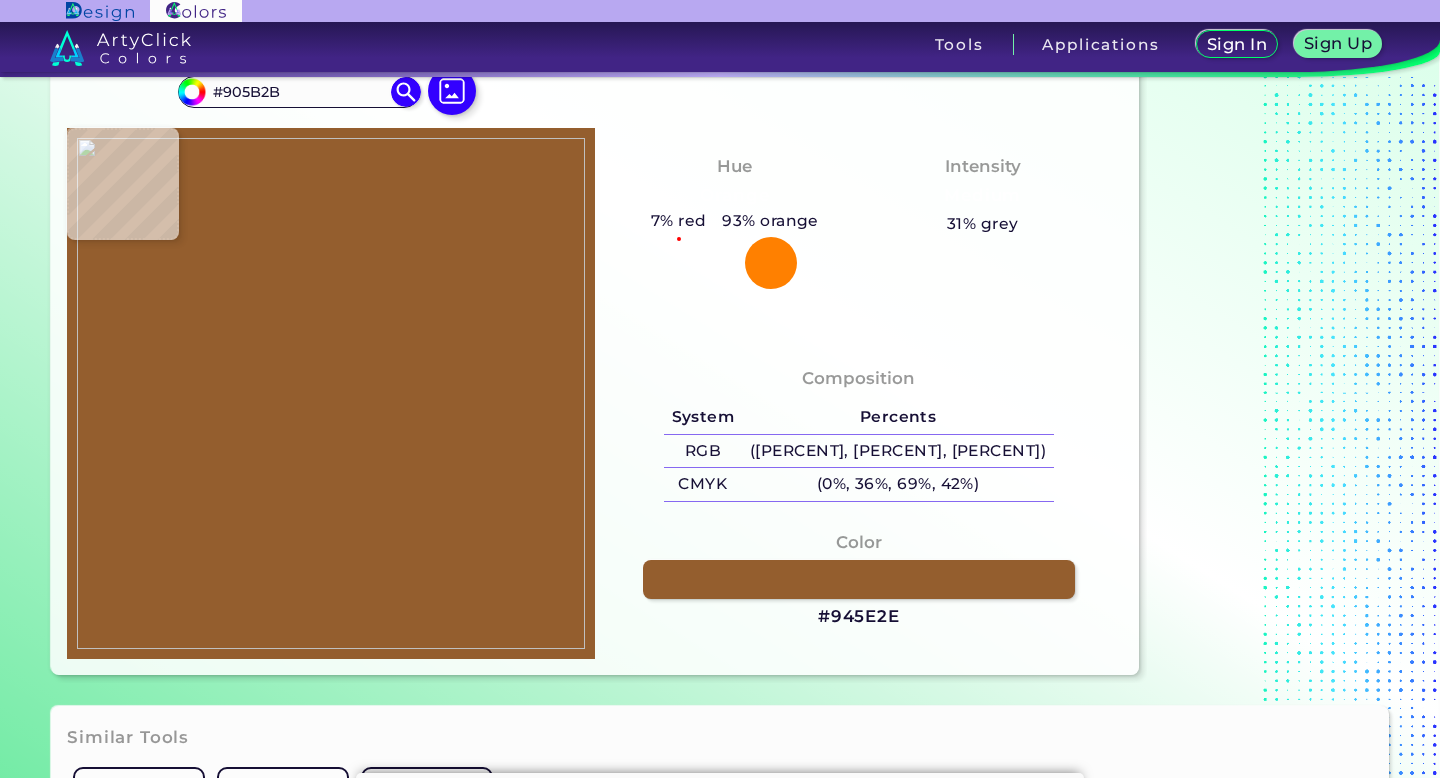 type on "#945e2e" 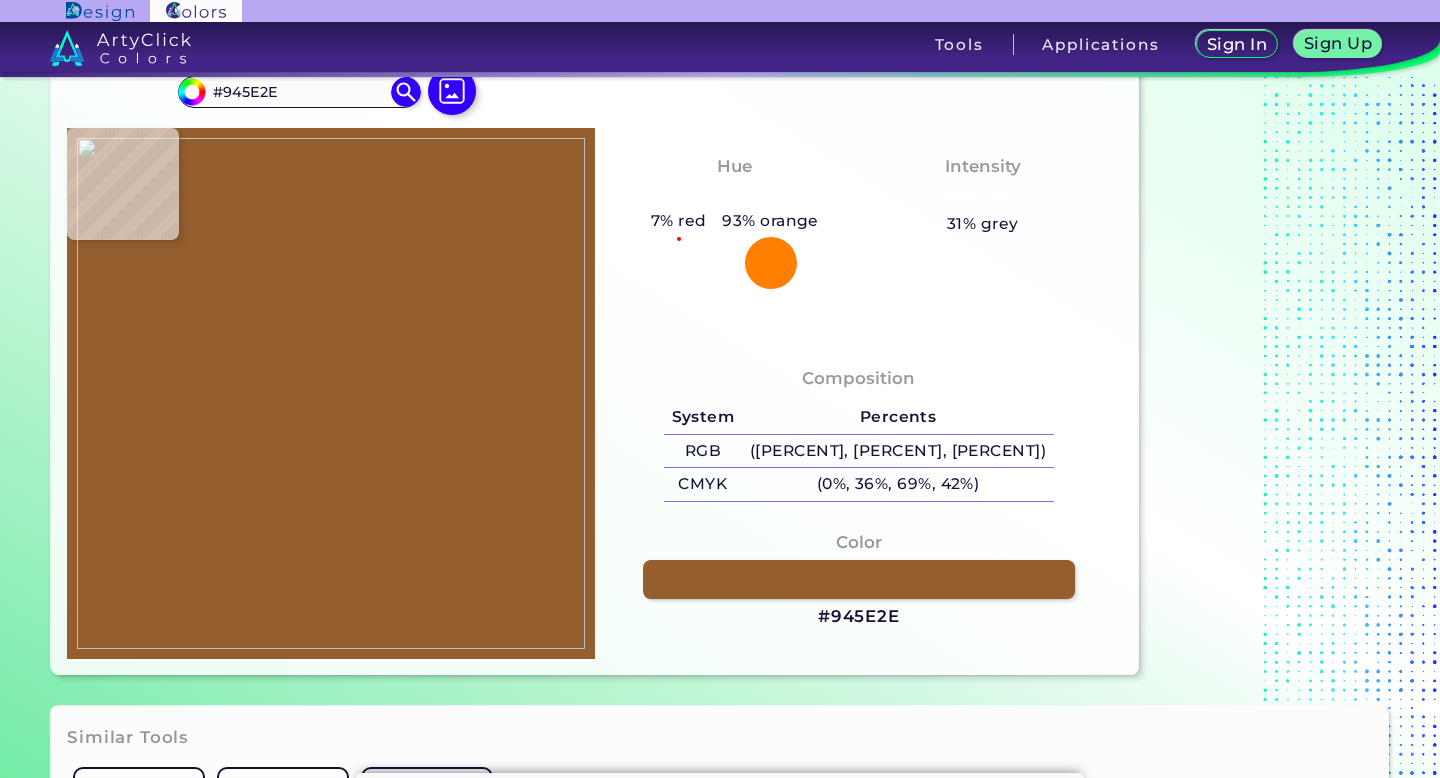type on "#915b2b" 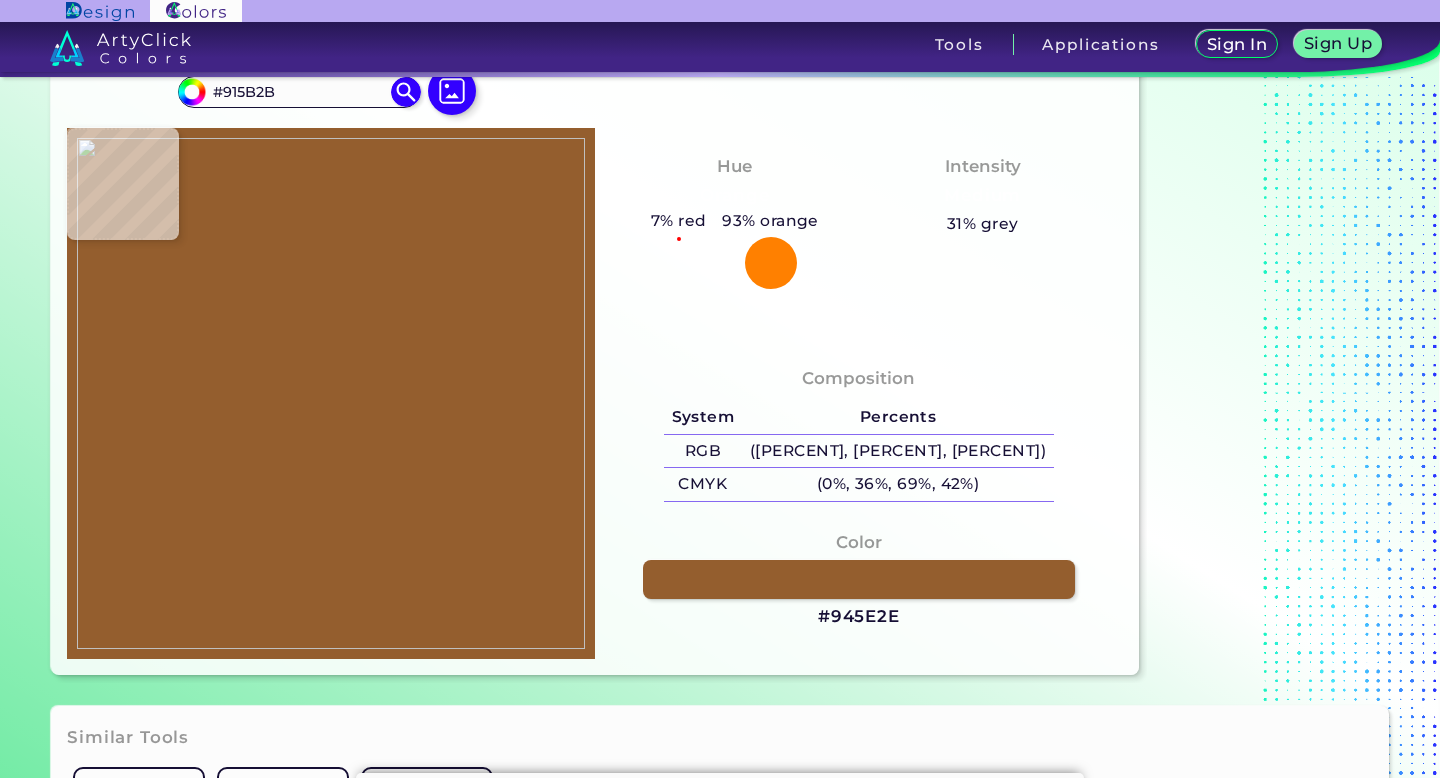 type on "#[HEX]" 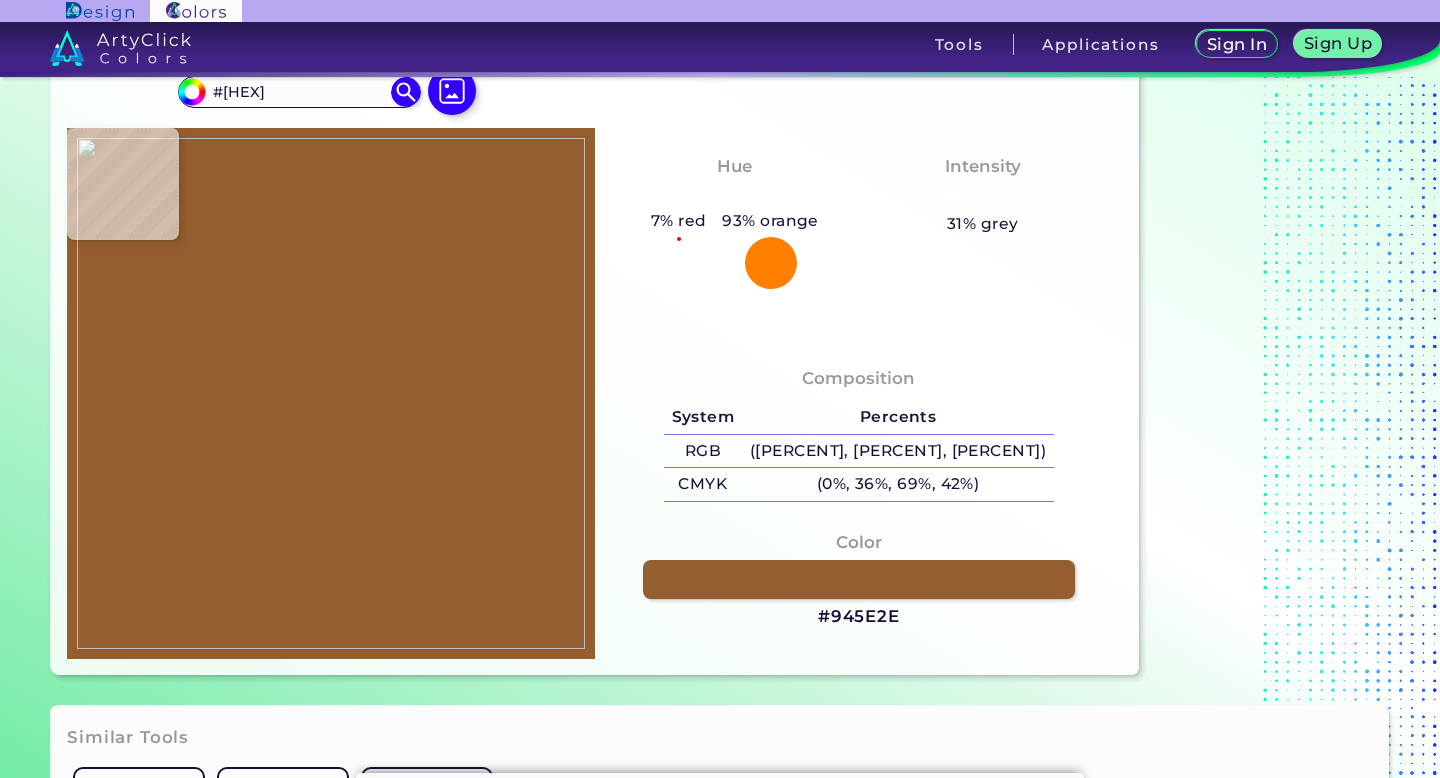 type on "#935c2f" 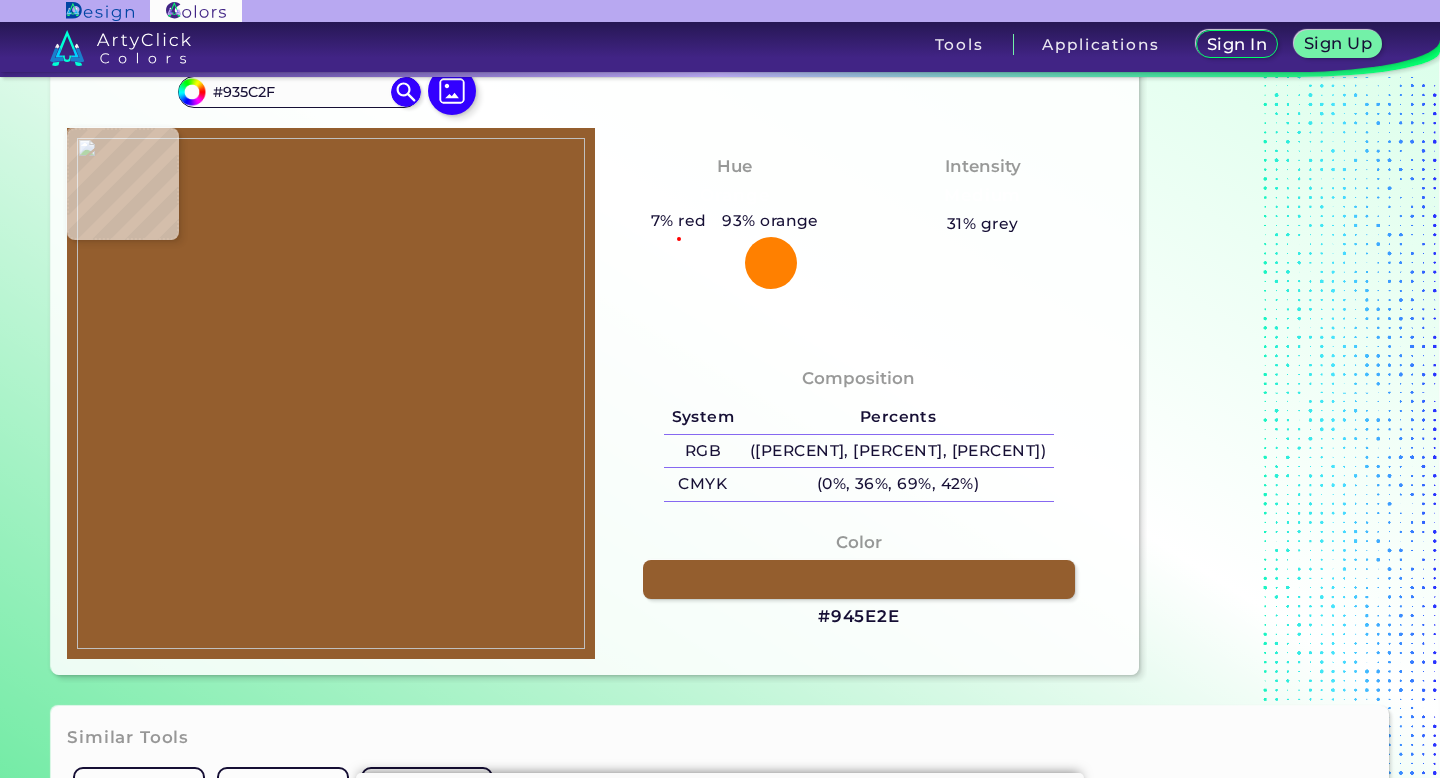 type on "#915a2d" 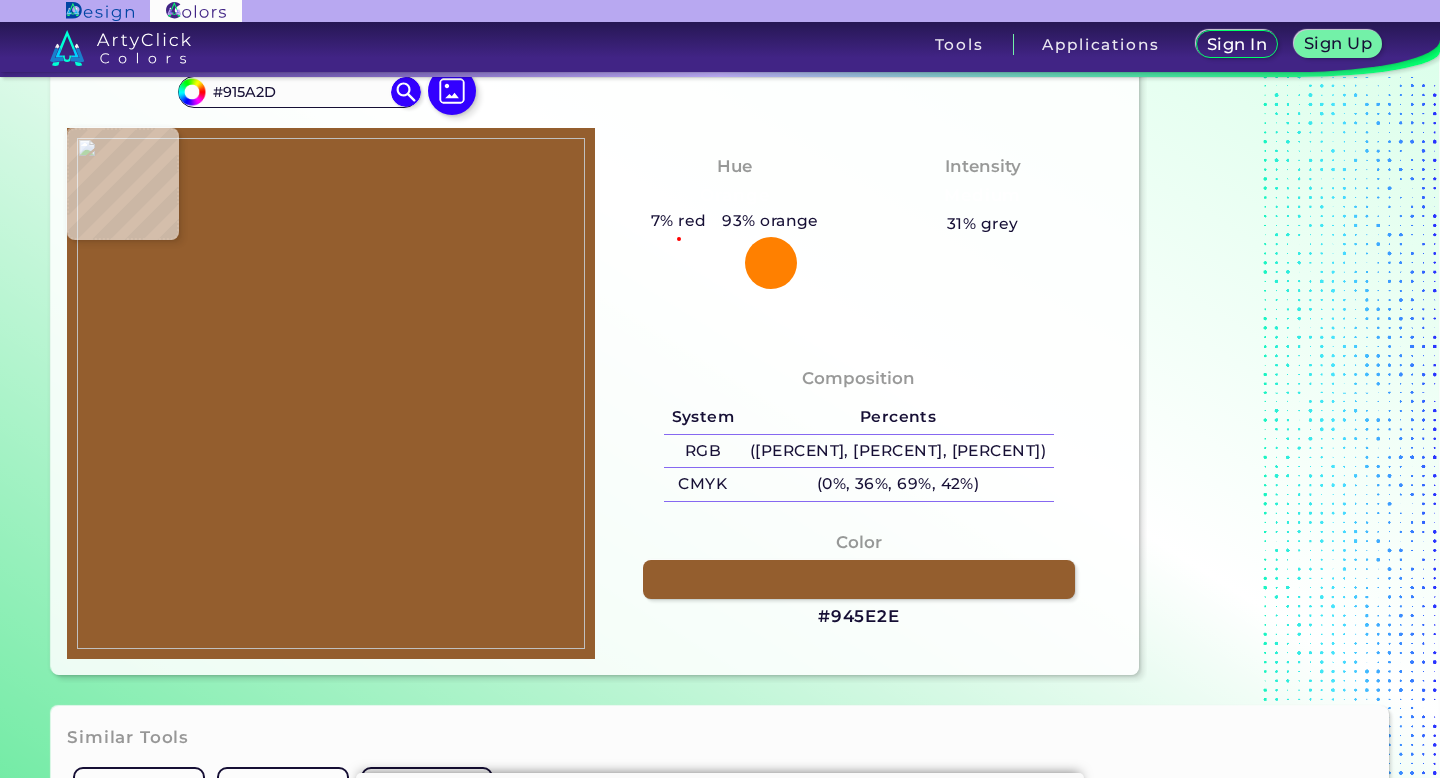type on "#925c2e" 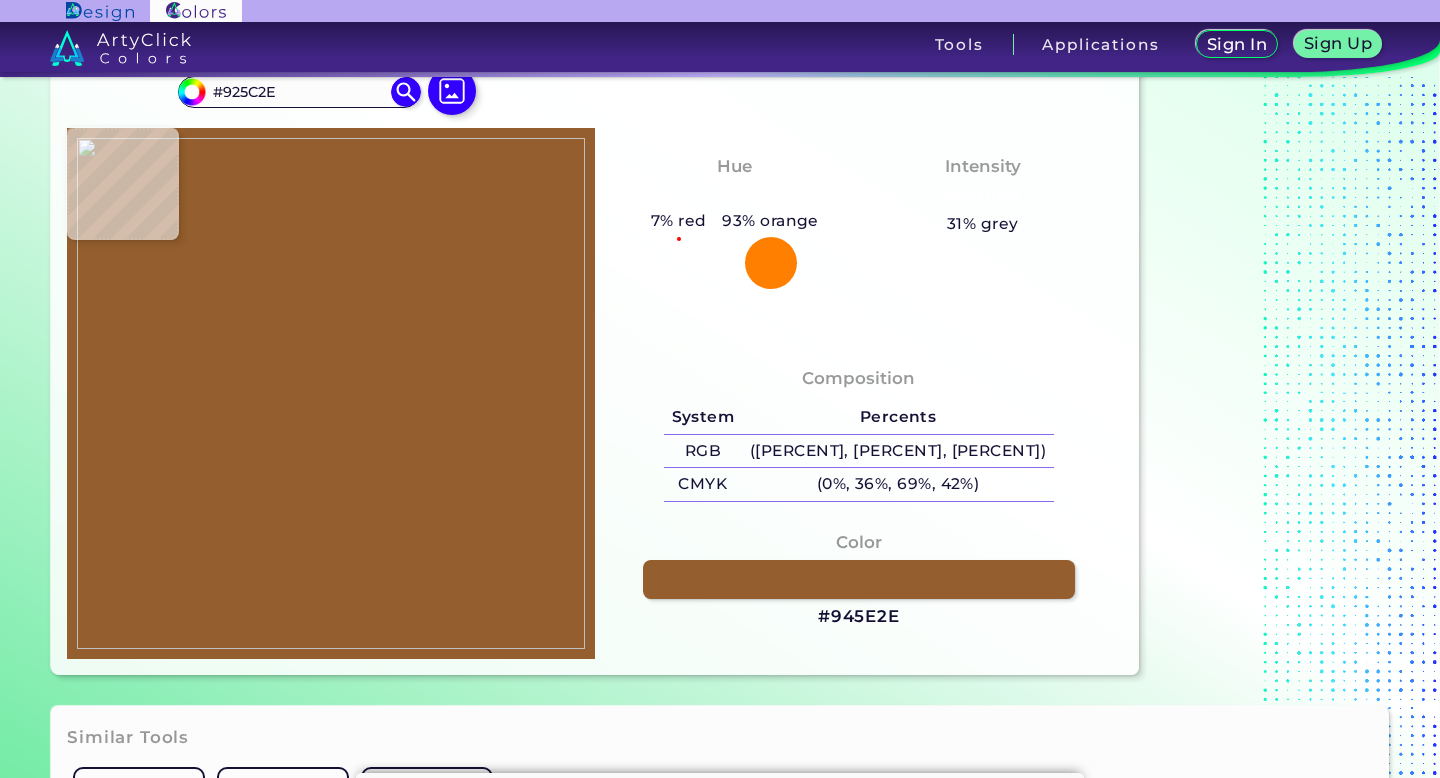 type on "#8c5928" 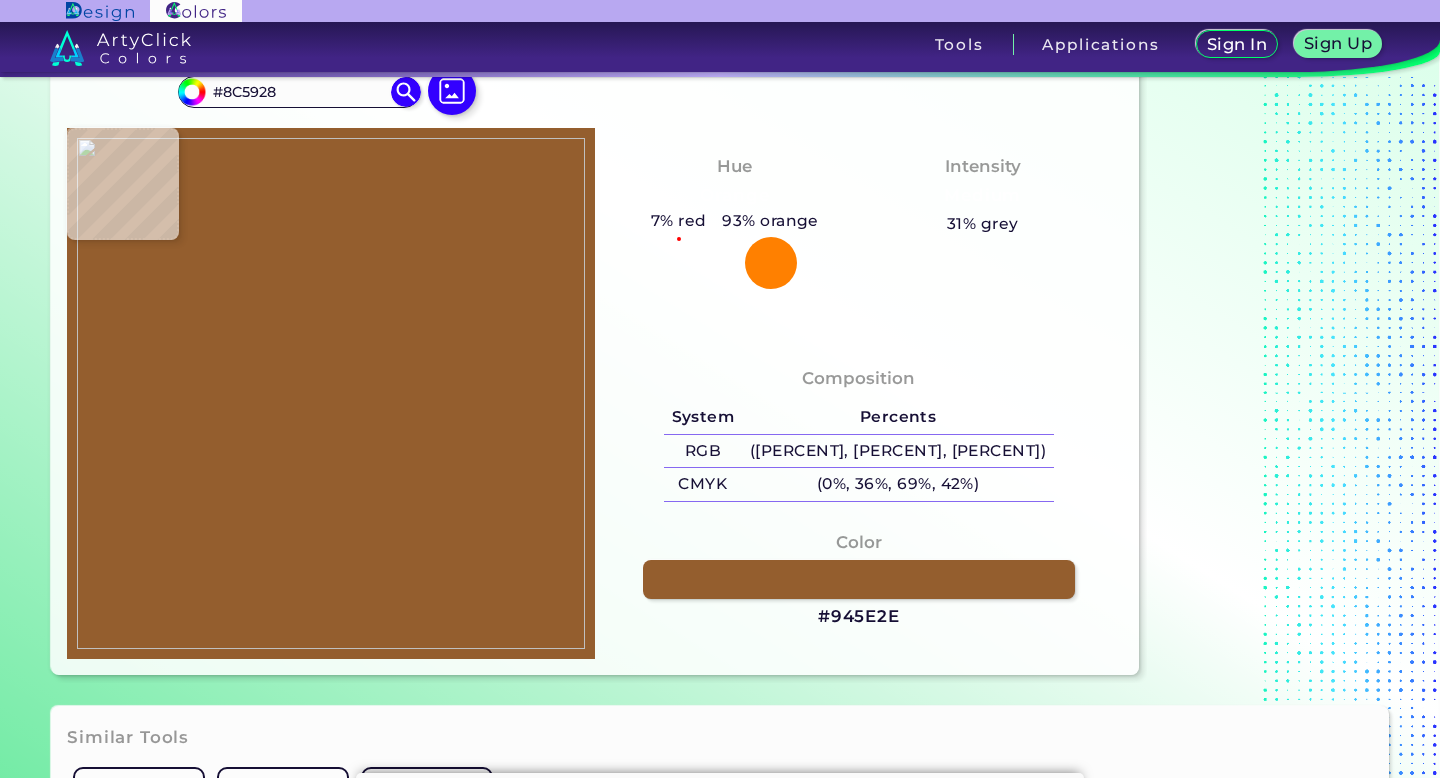 type on "#855221" 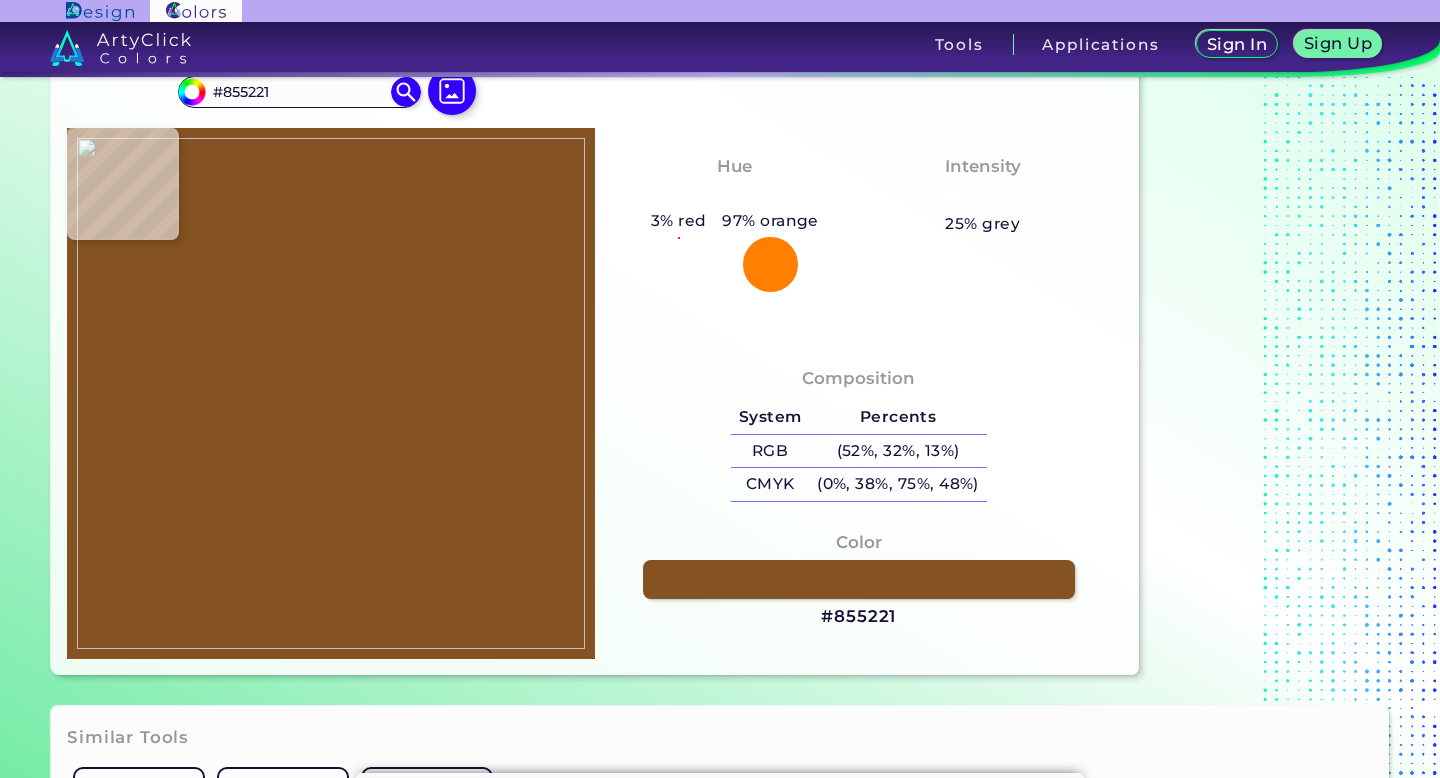 click at bounding box center [331, 393] 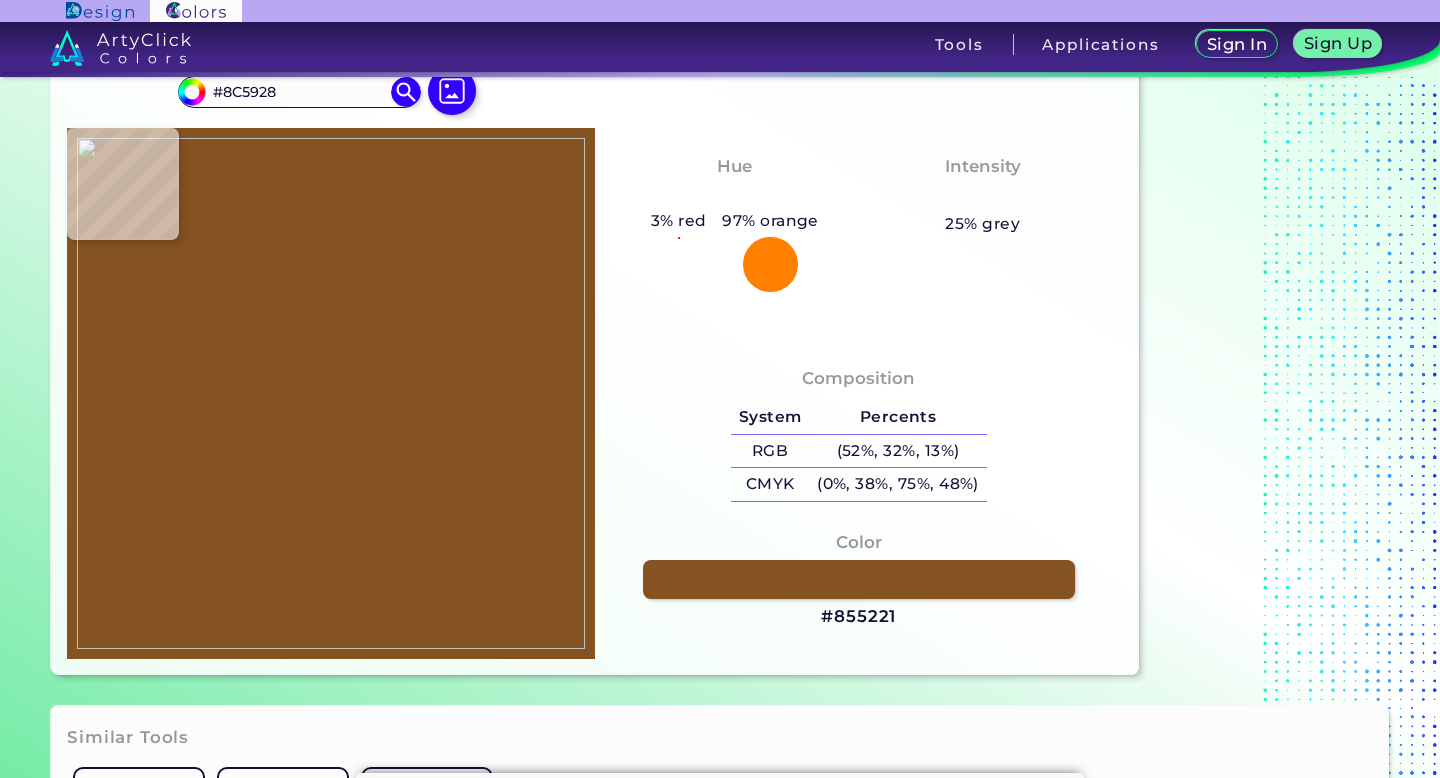 type on "#935c2f" 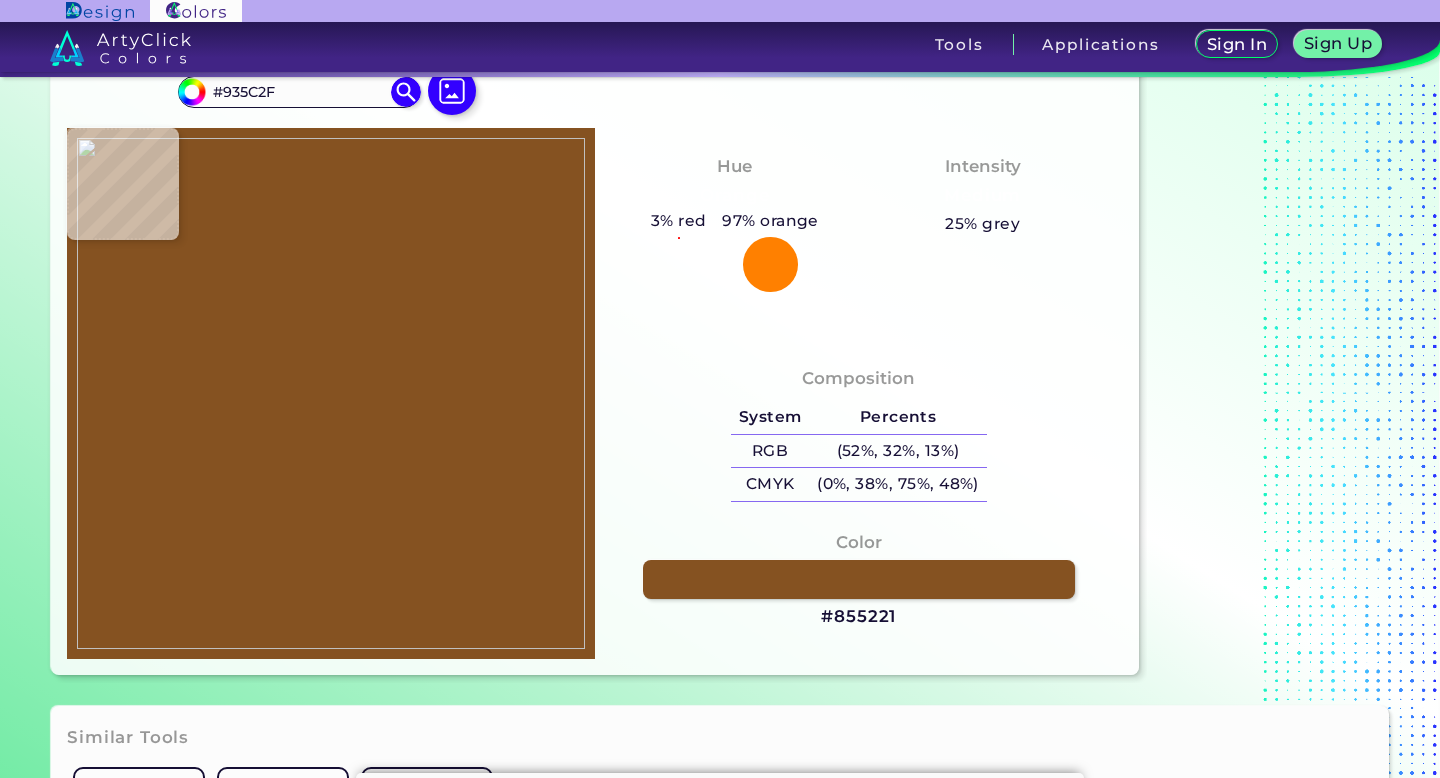 type on "#925c2c" 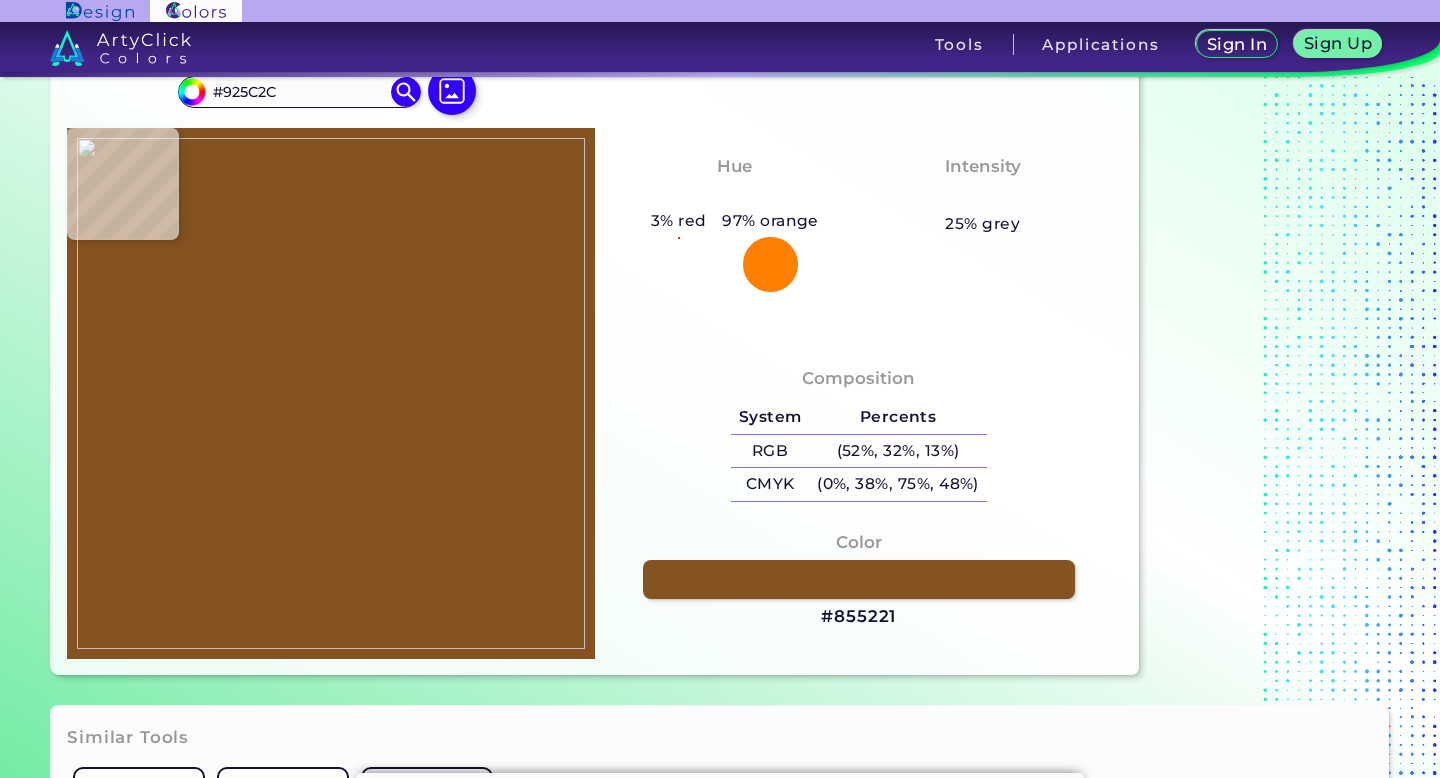 type on "#8f653d" 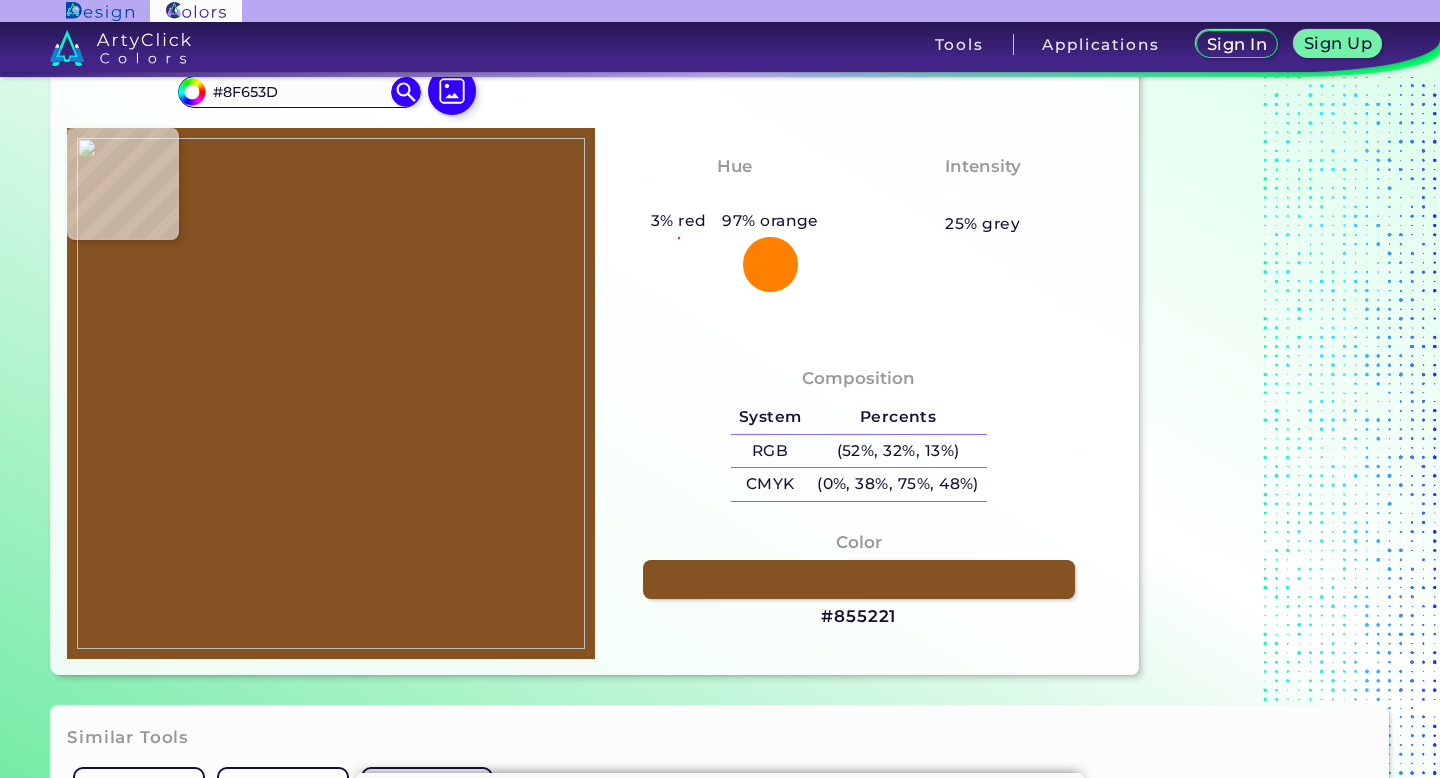 type on "#8c6741" 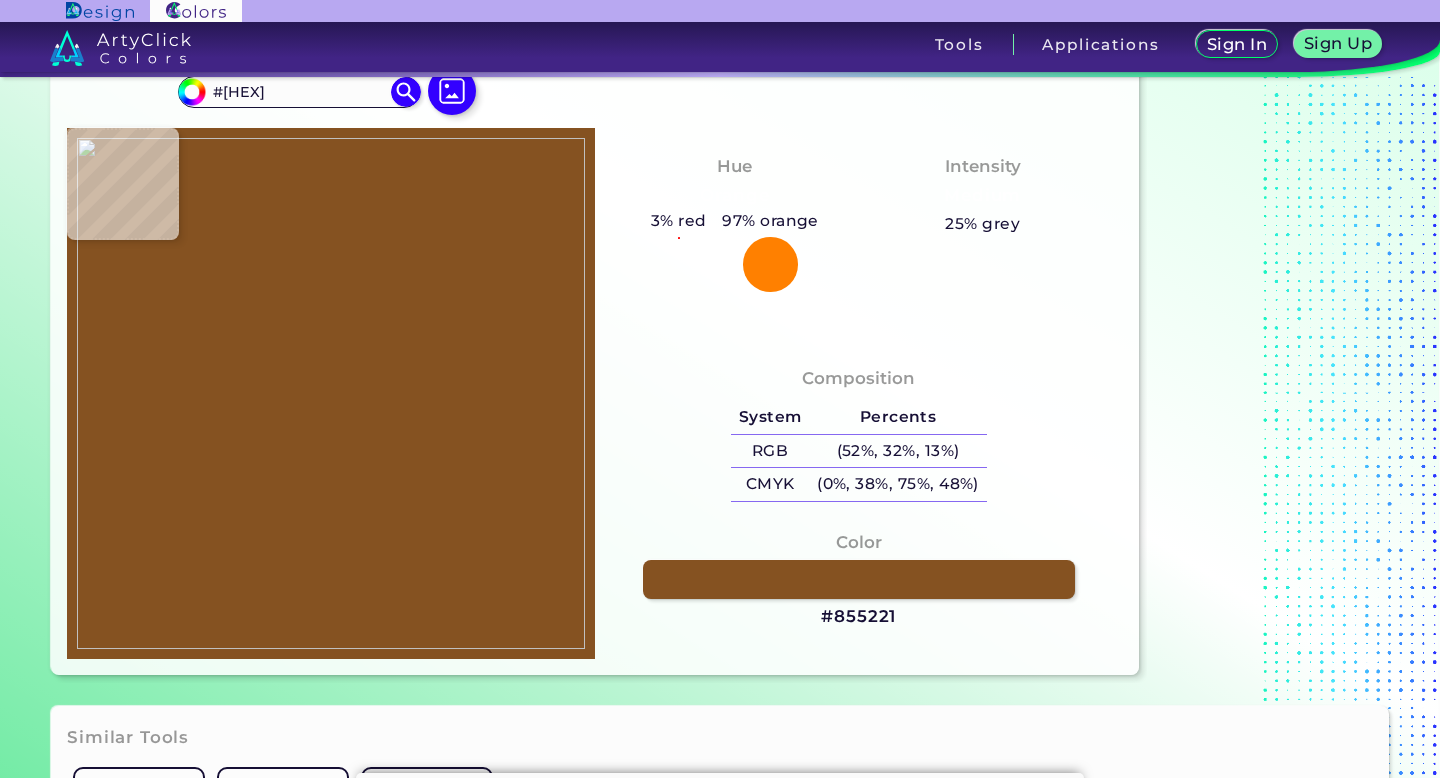 type on "#8a5c35" 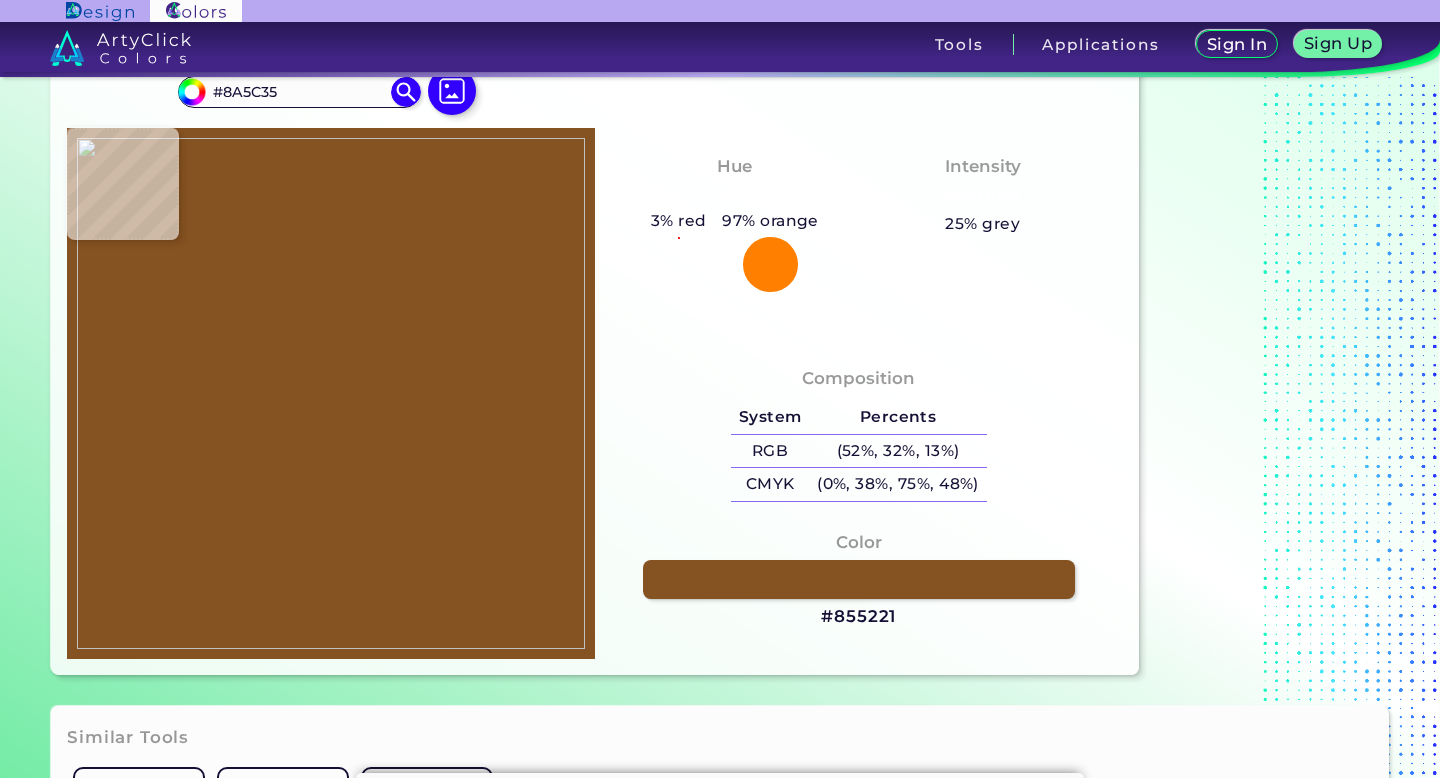 type on "#8b5d36" 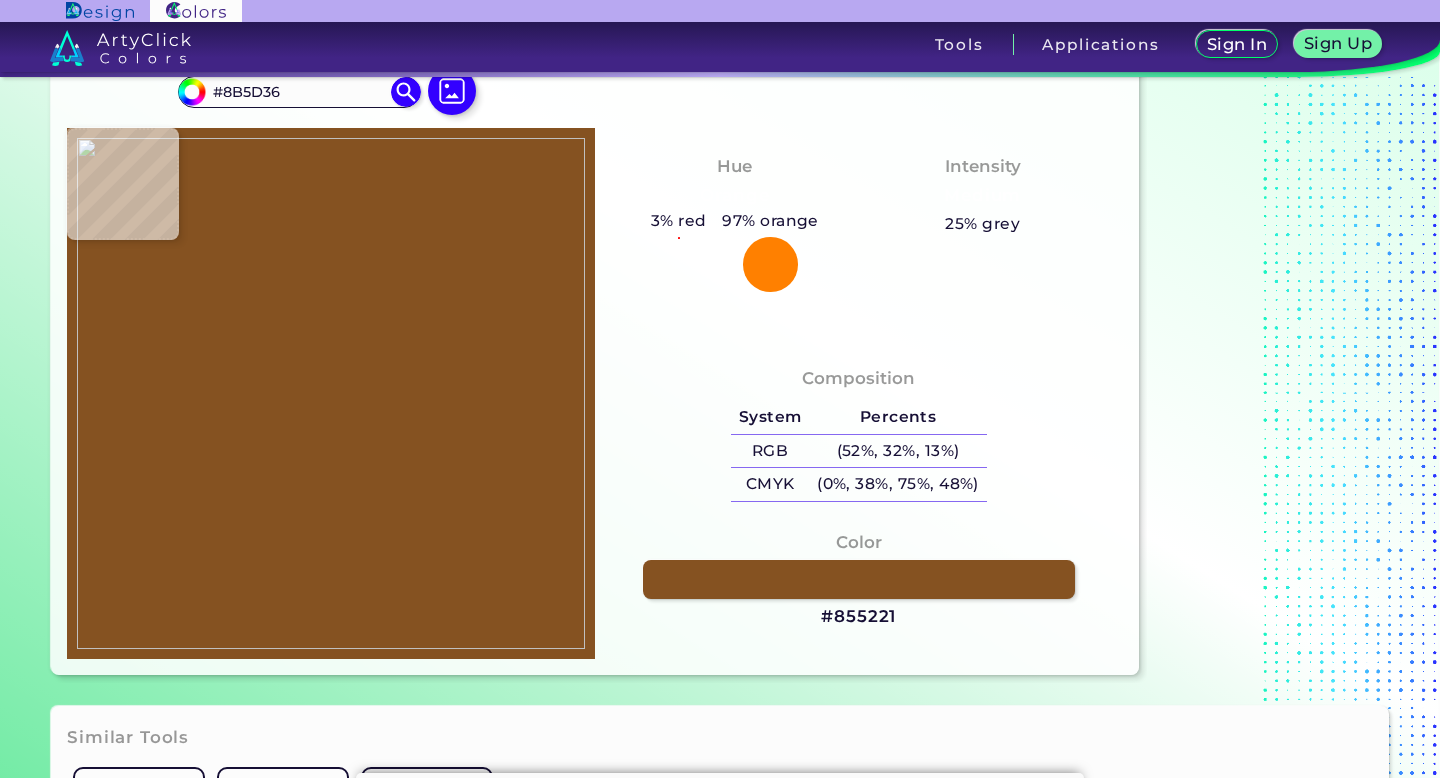 type on "#8f6138" 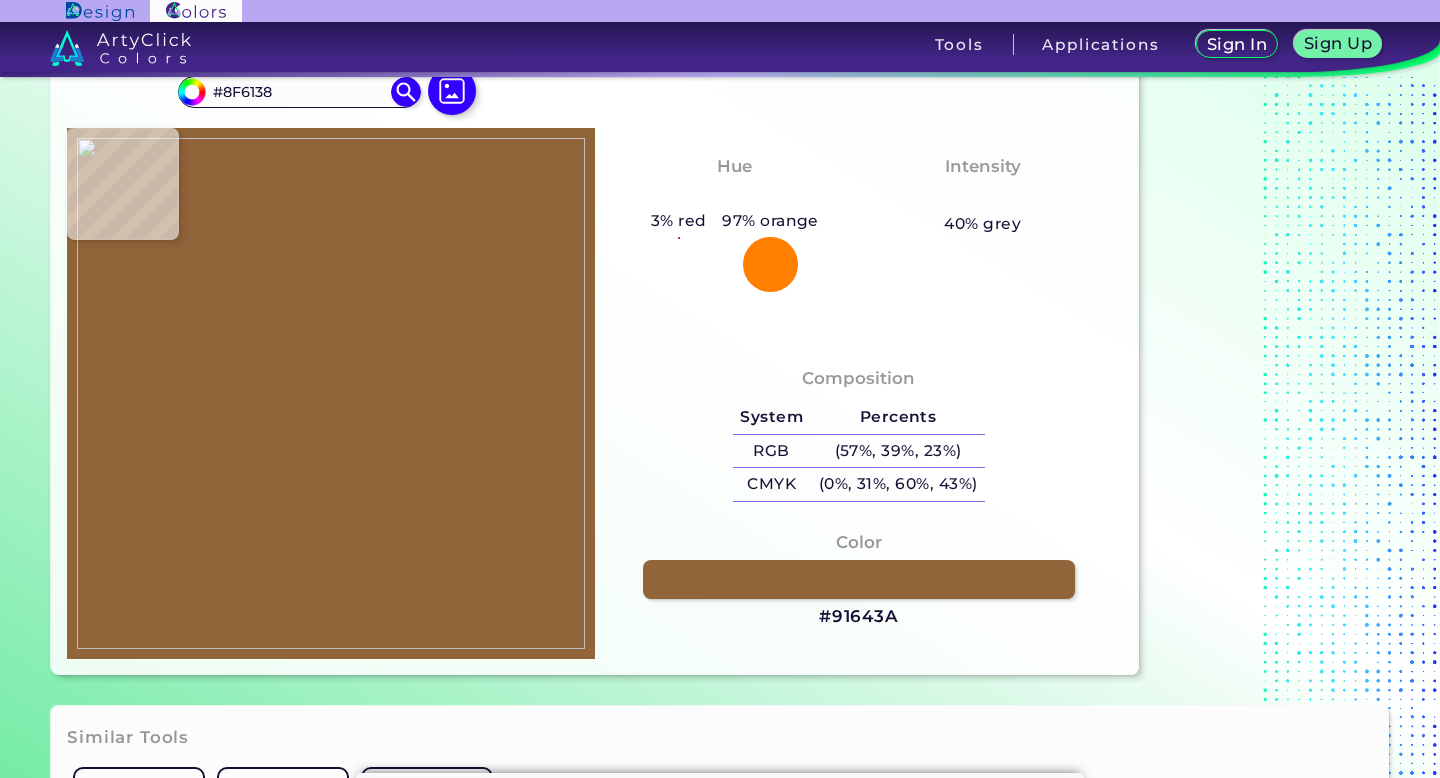 type on "#91643a" 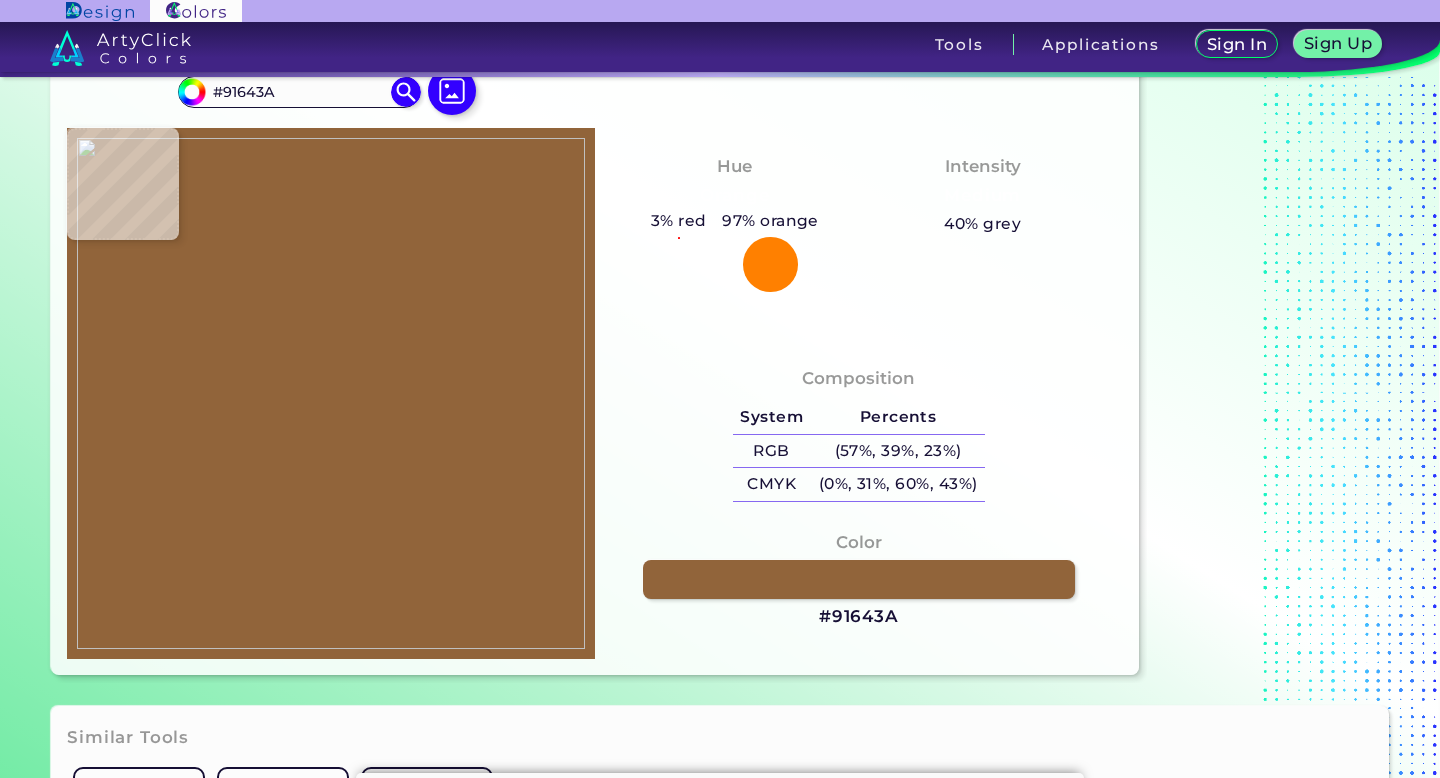 type on "#[HEX]" 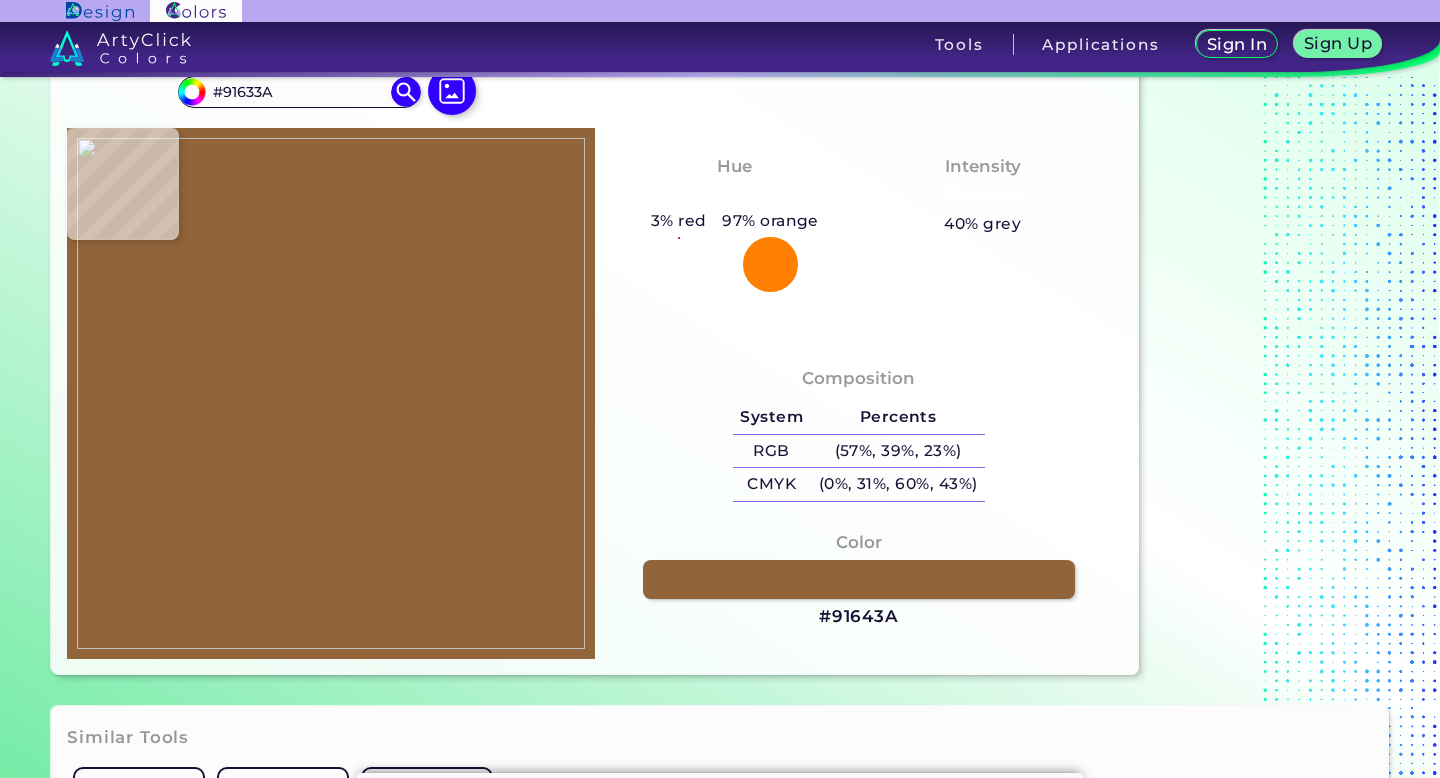 type on "#[HEX]" 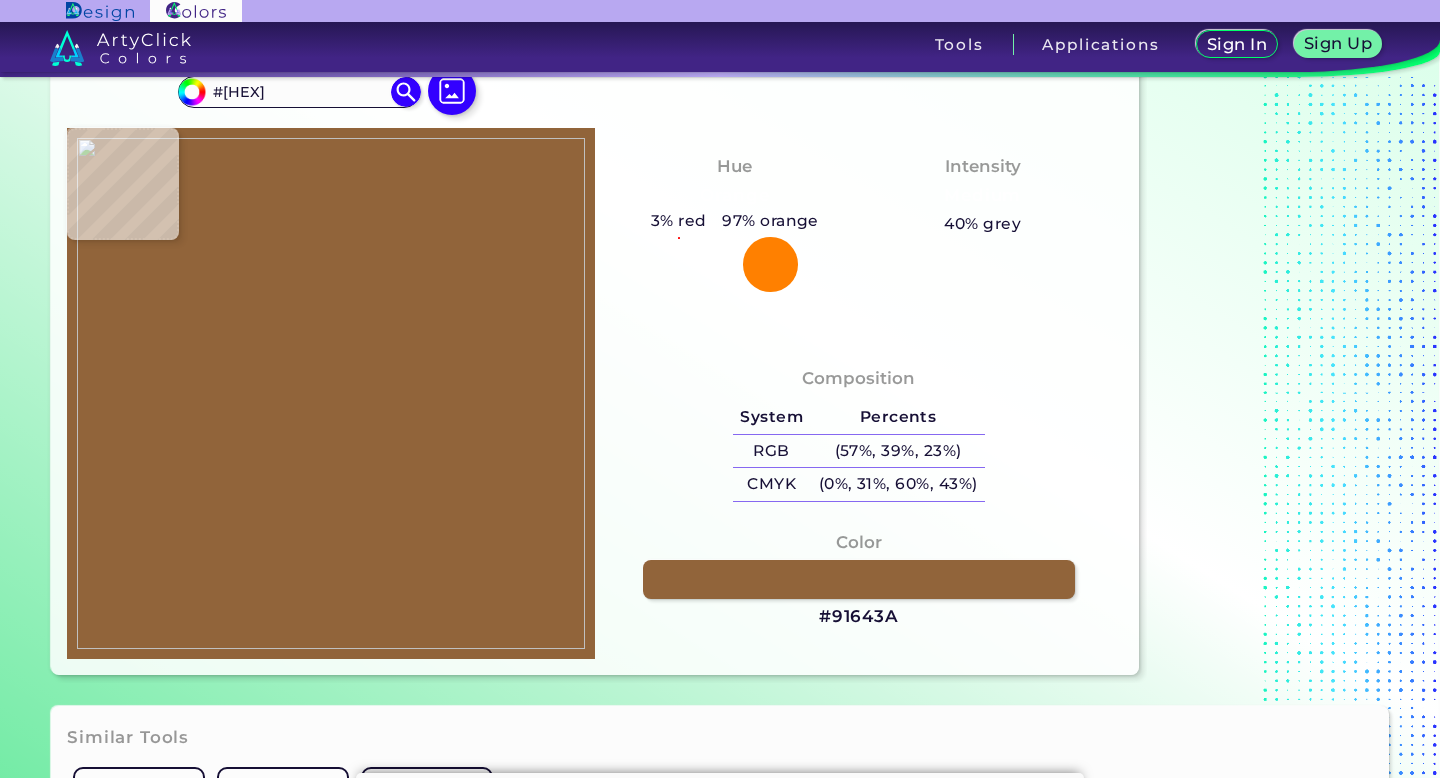 type on "#93663c" 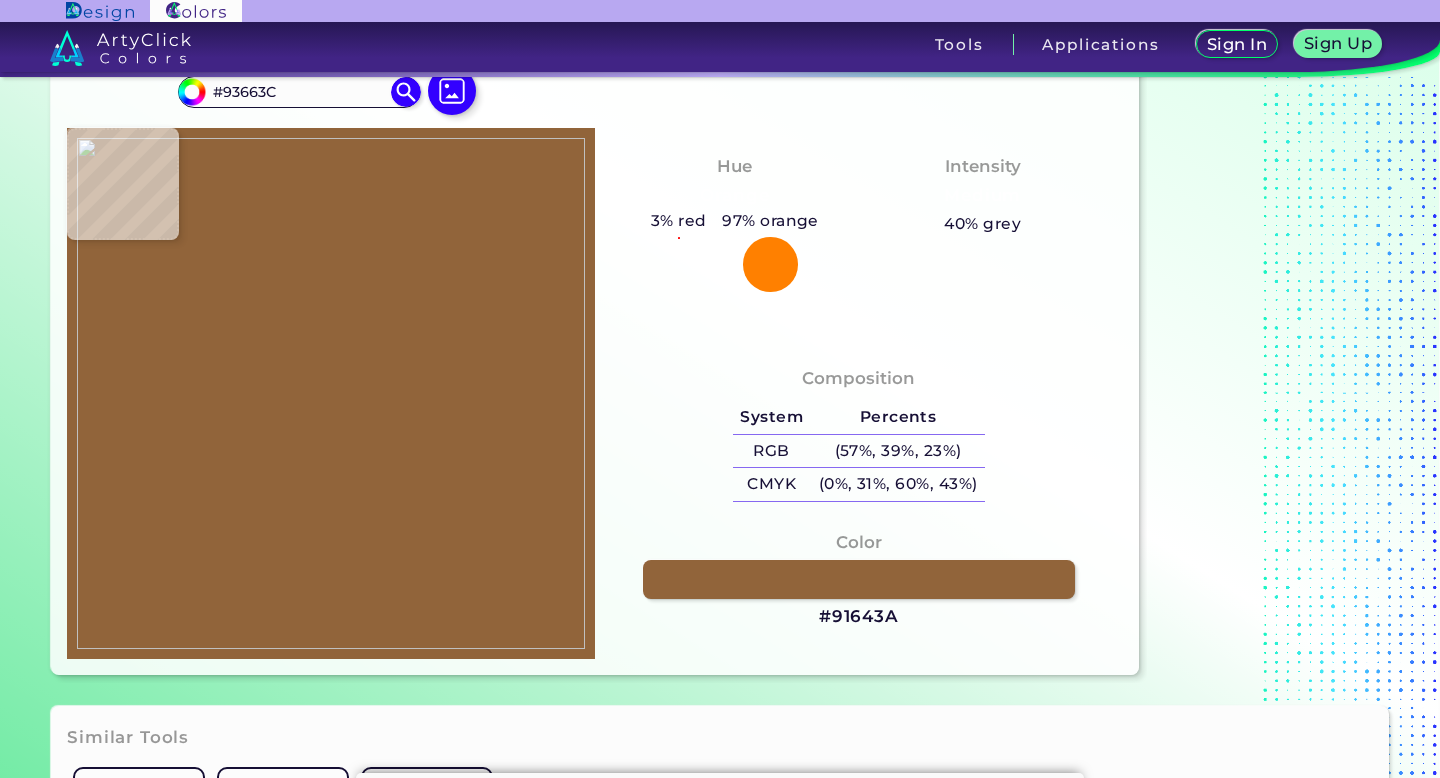 type on "#98653d" 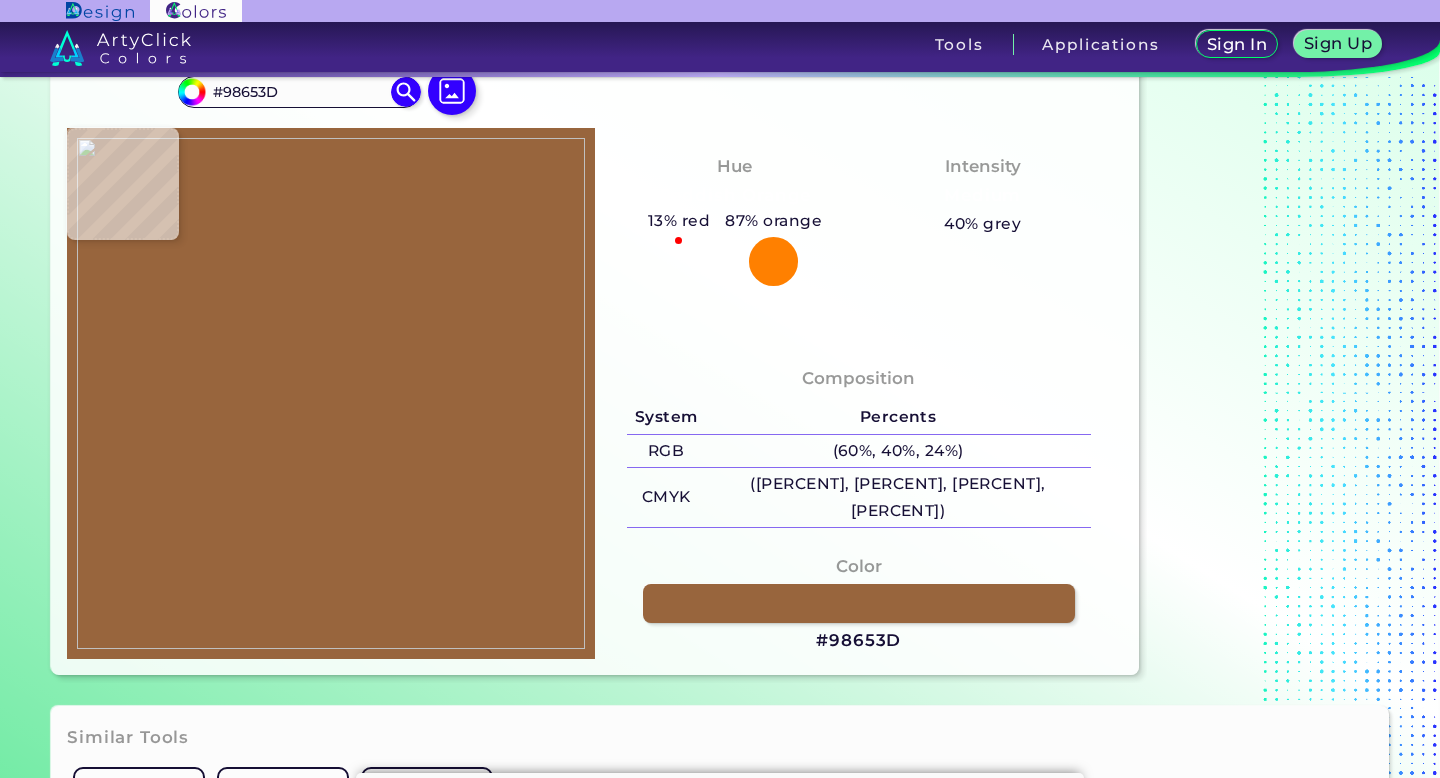 type on "#95653c" 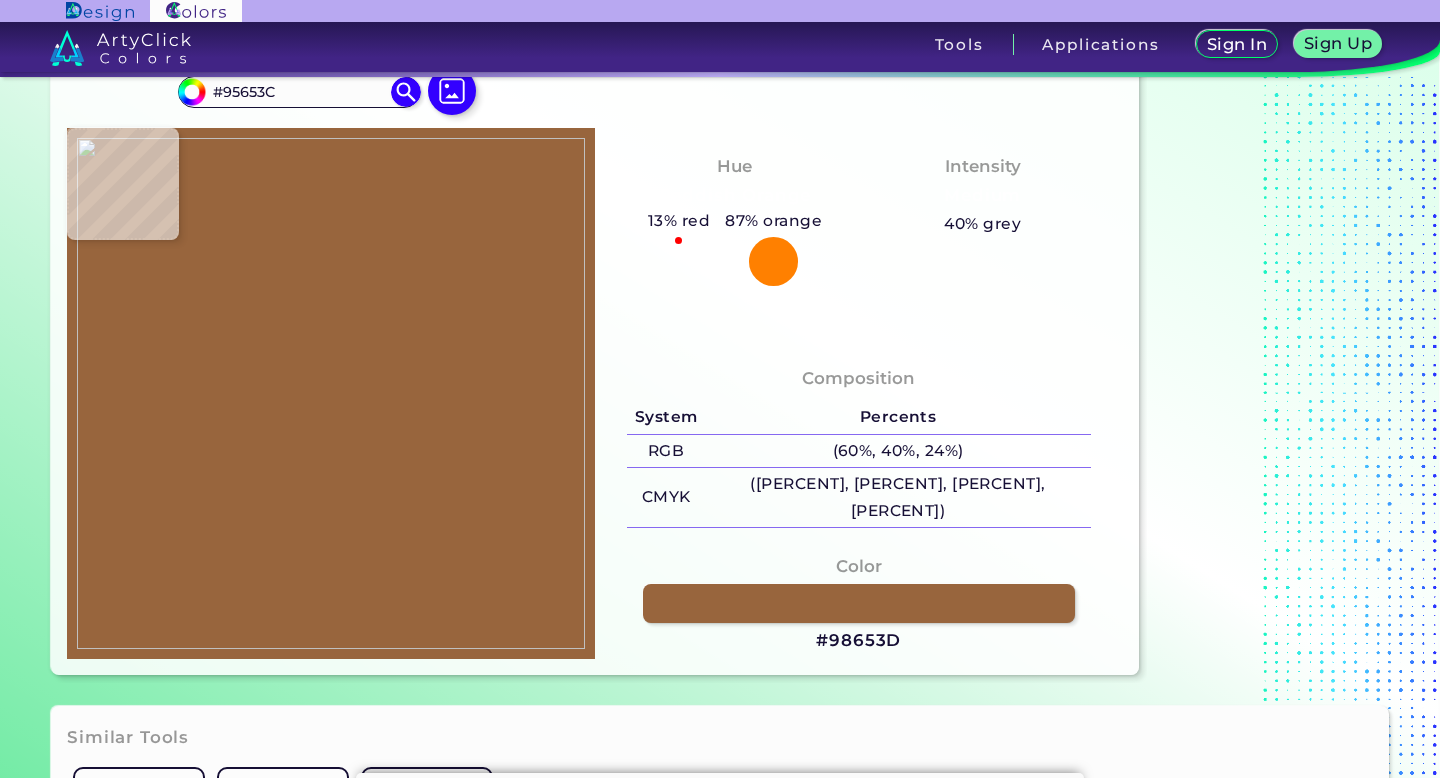 type on "#93663c" 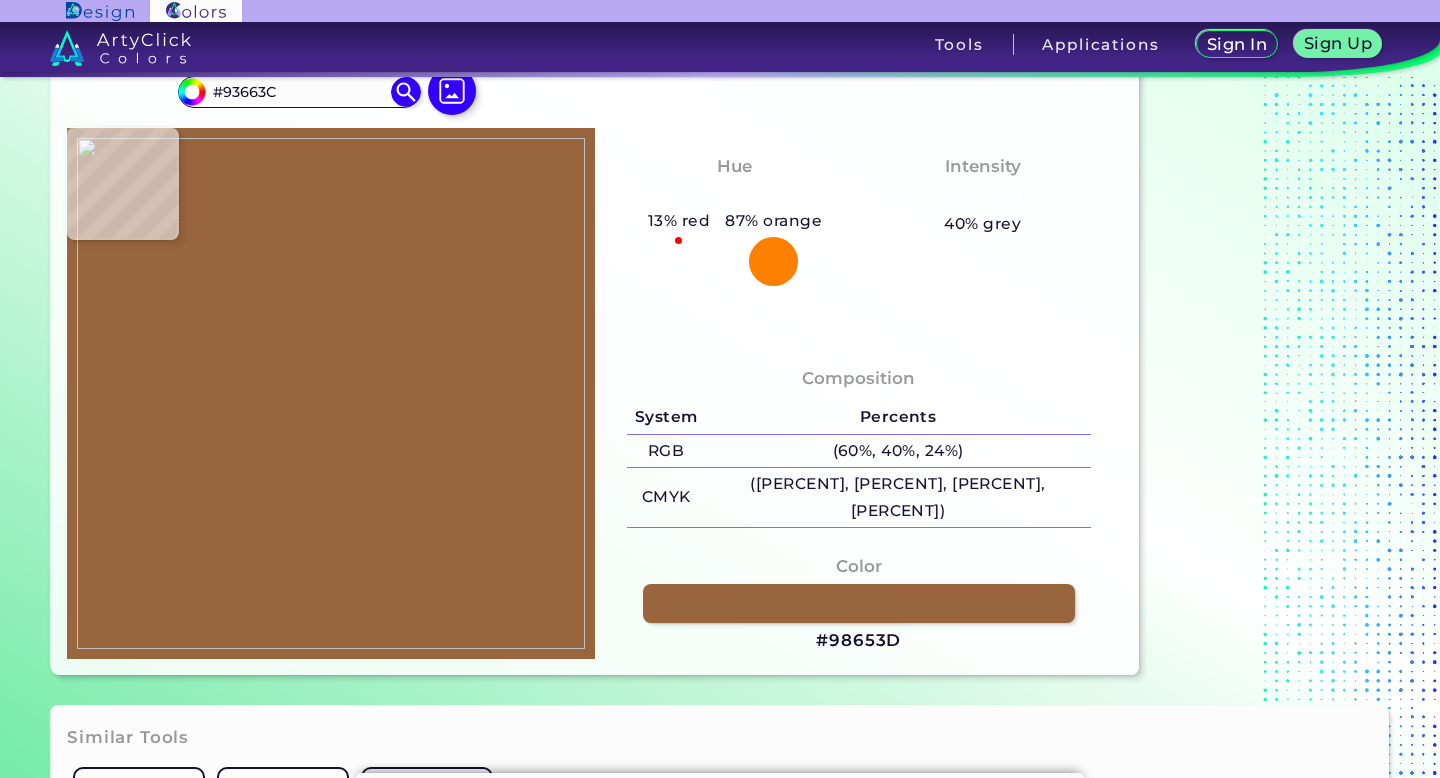 type on "#[HEX]" 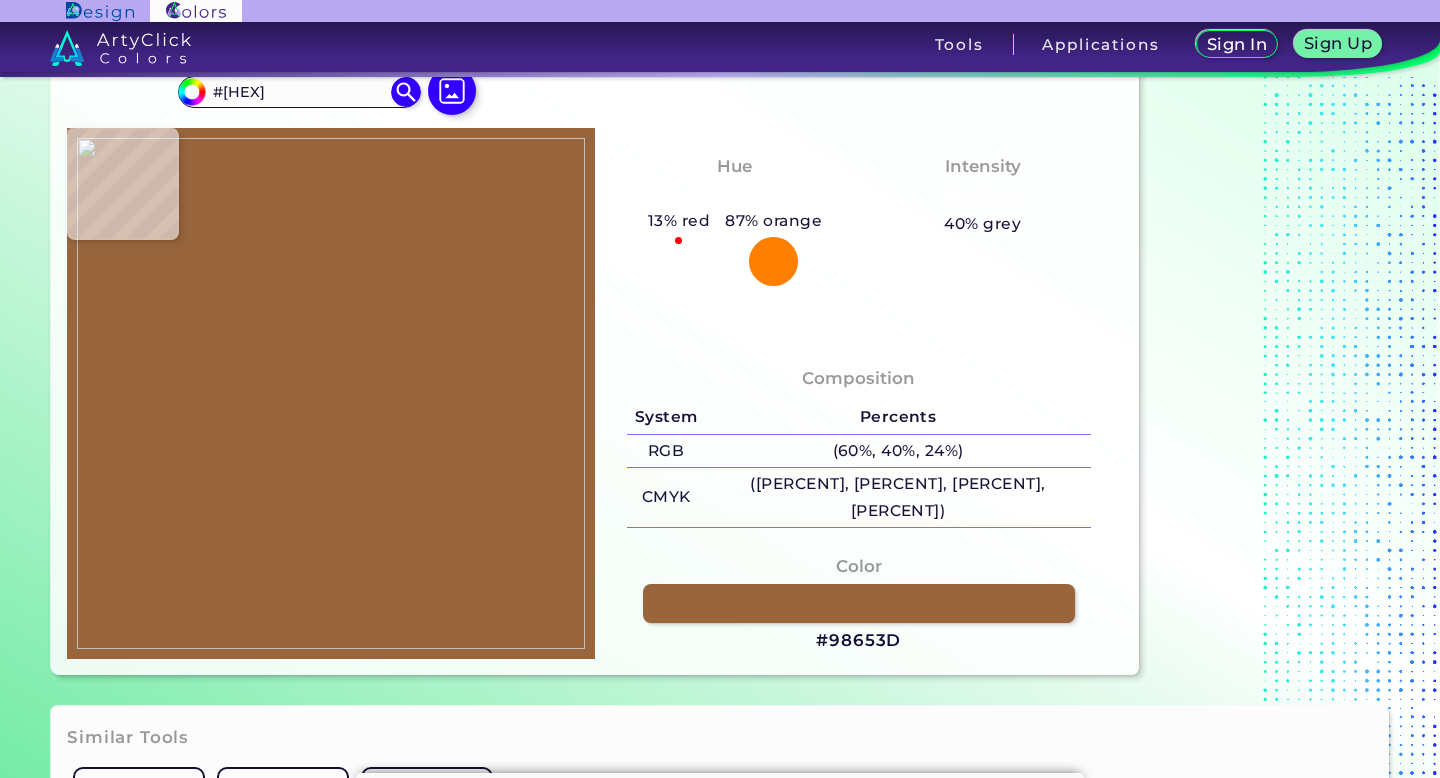 type on "#97673f" 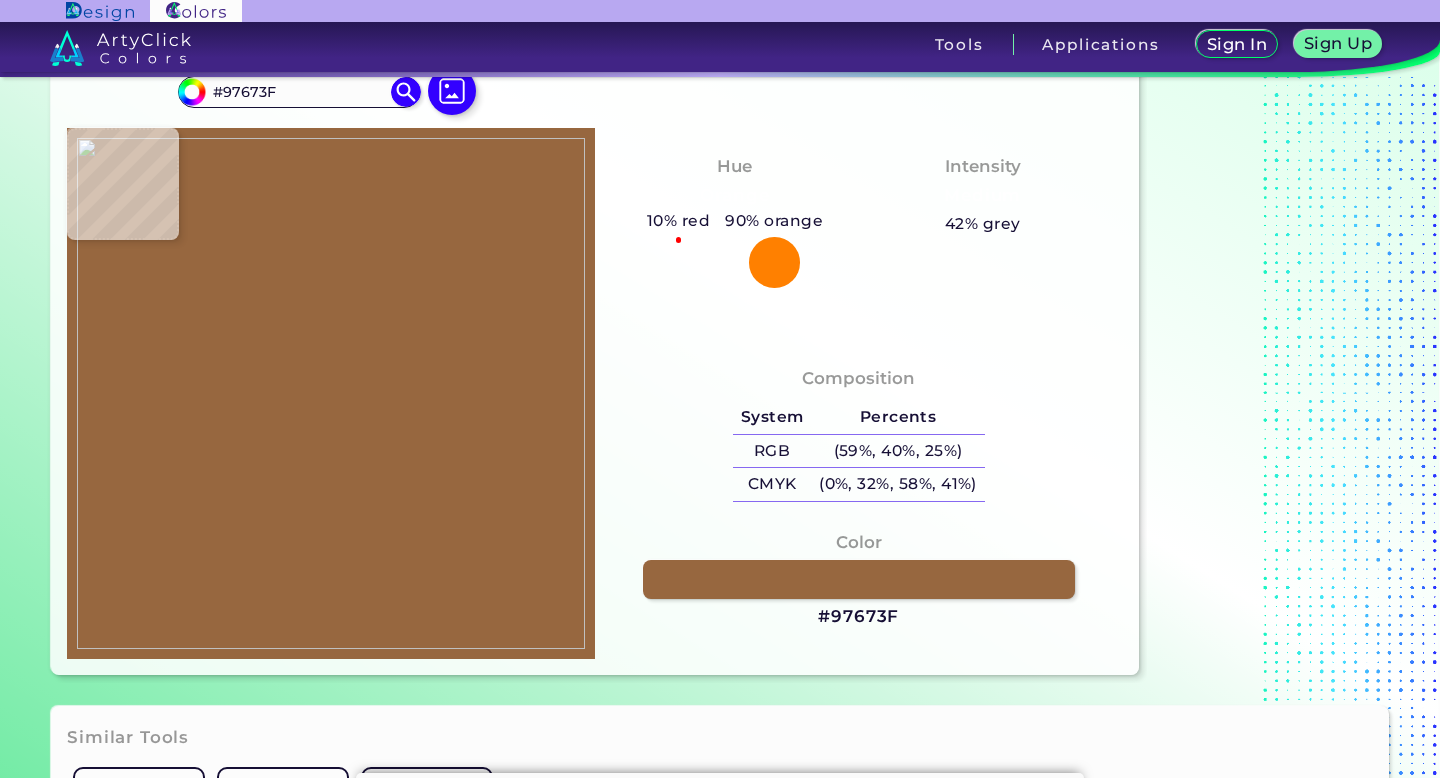 click at bounding box center (331, 393) 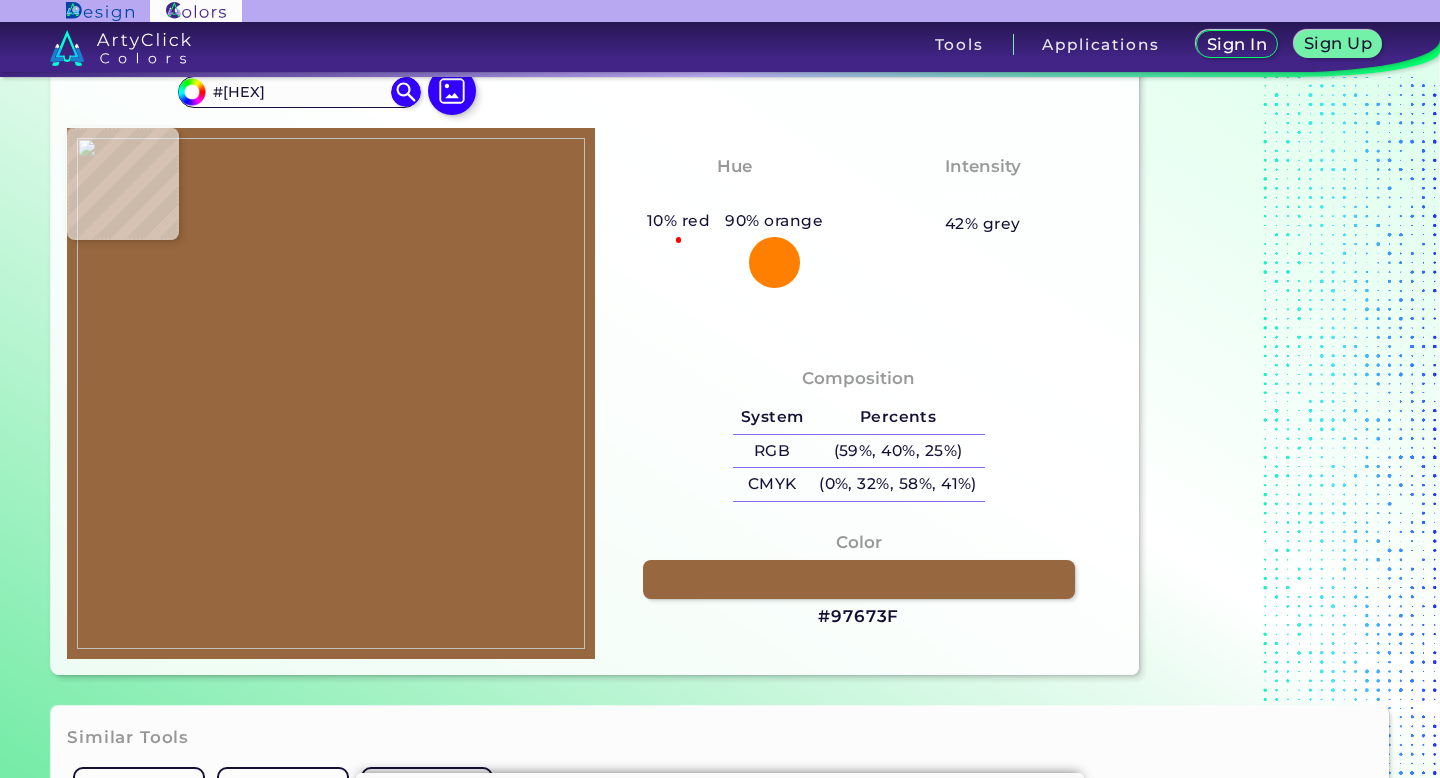 type on "#a17146" 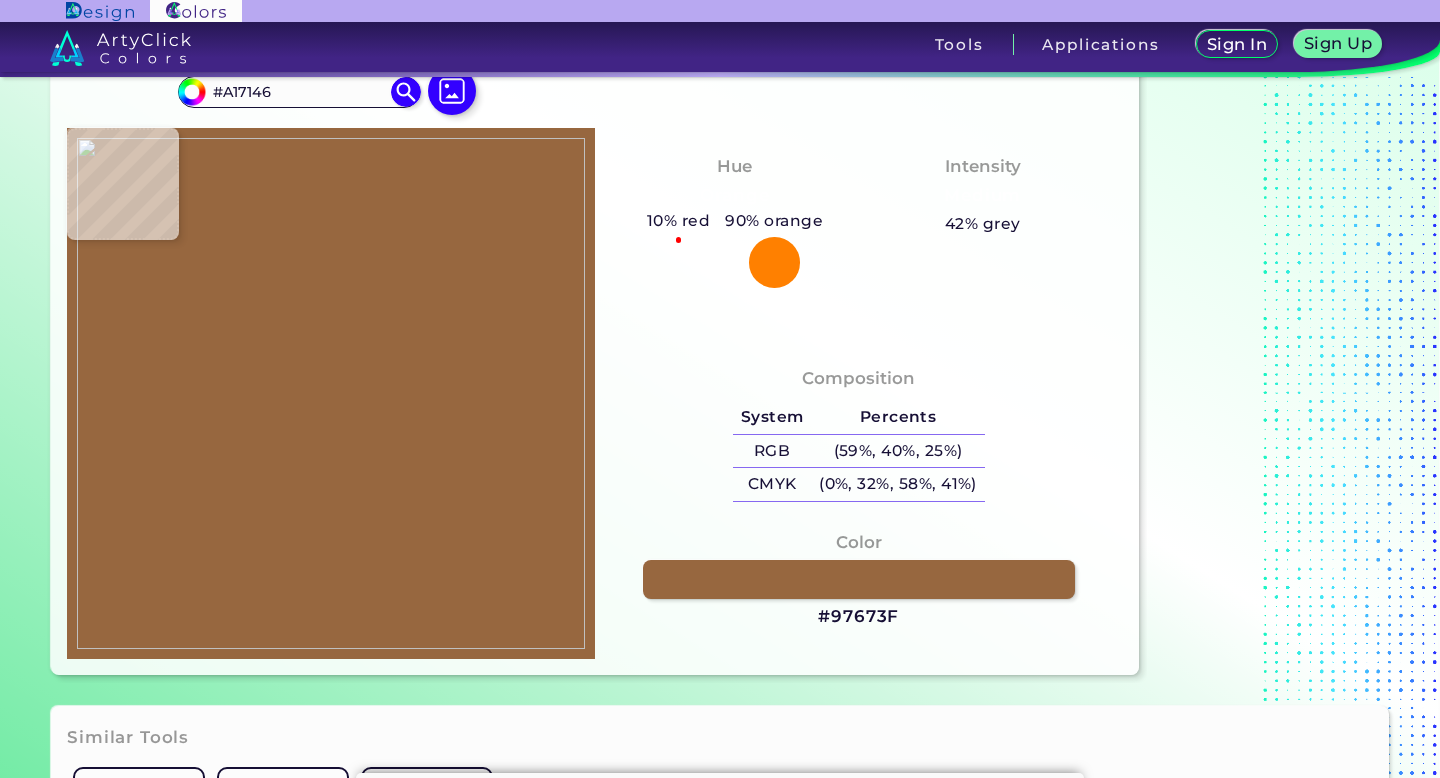 type on "#a88162" 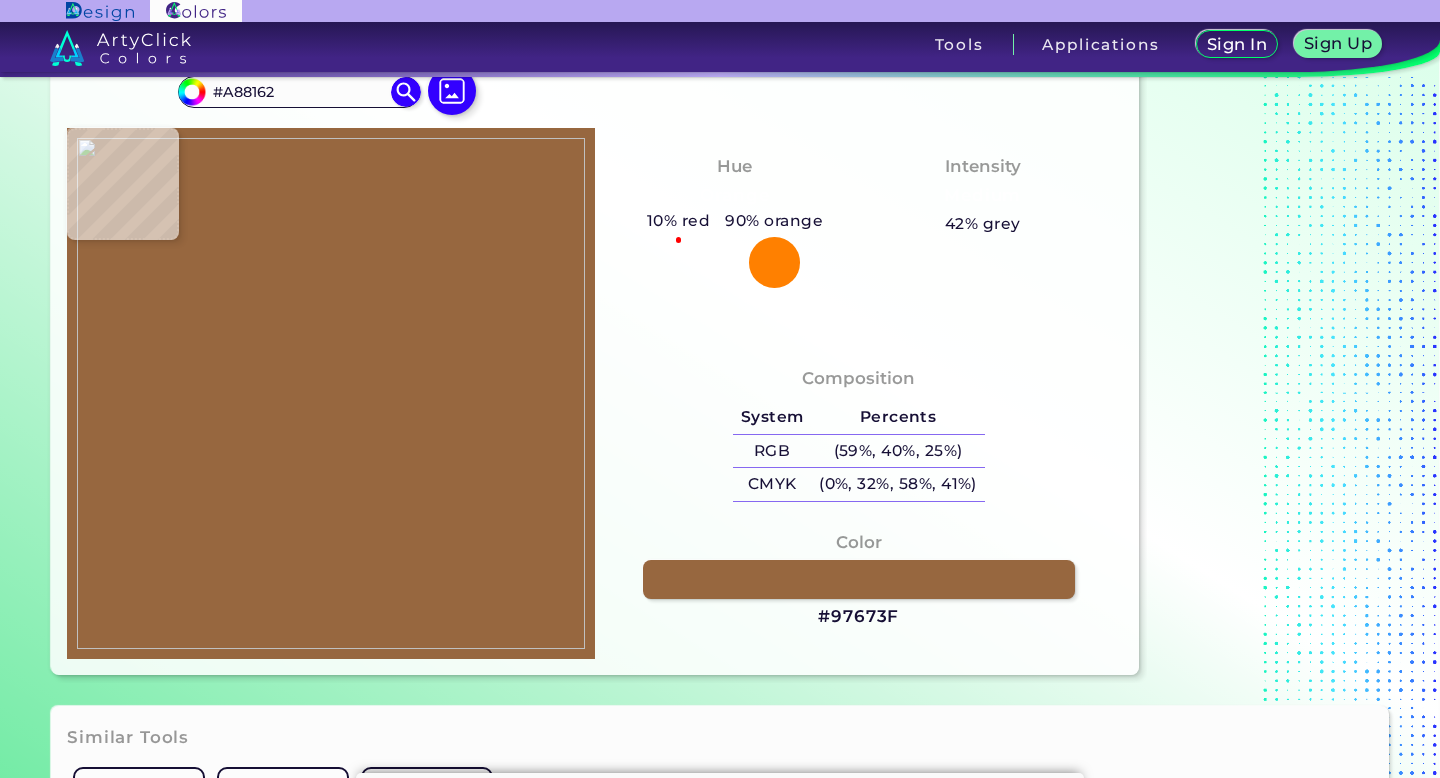 type on "#a16b39" 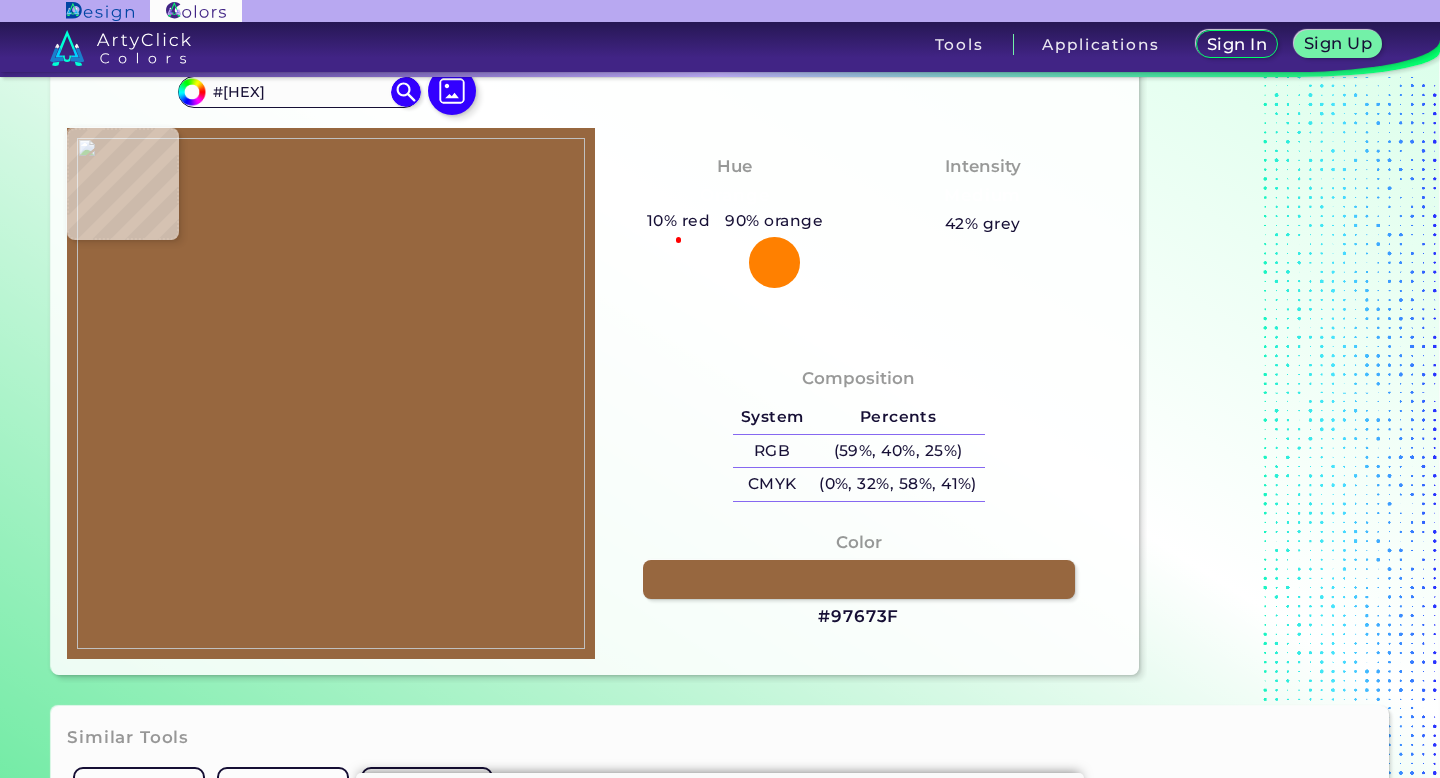 type on "#a56f3d" 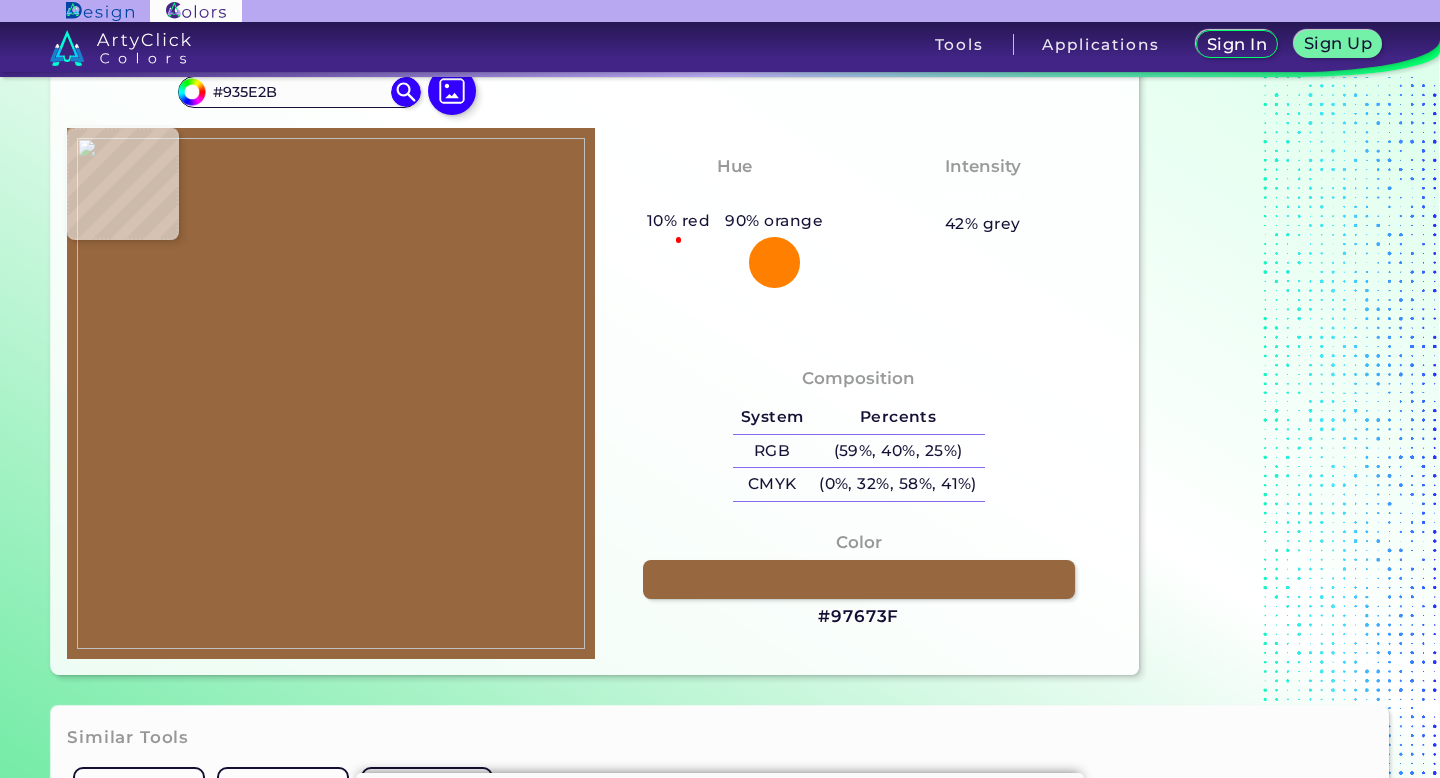 type on "#9d6735" 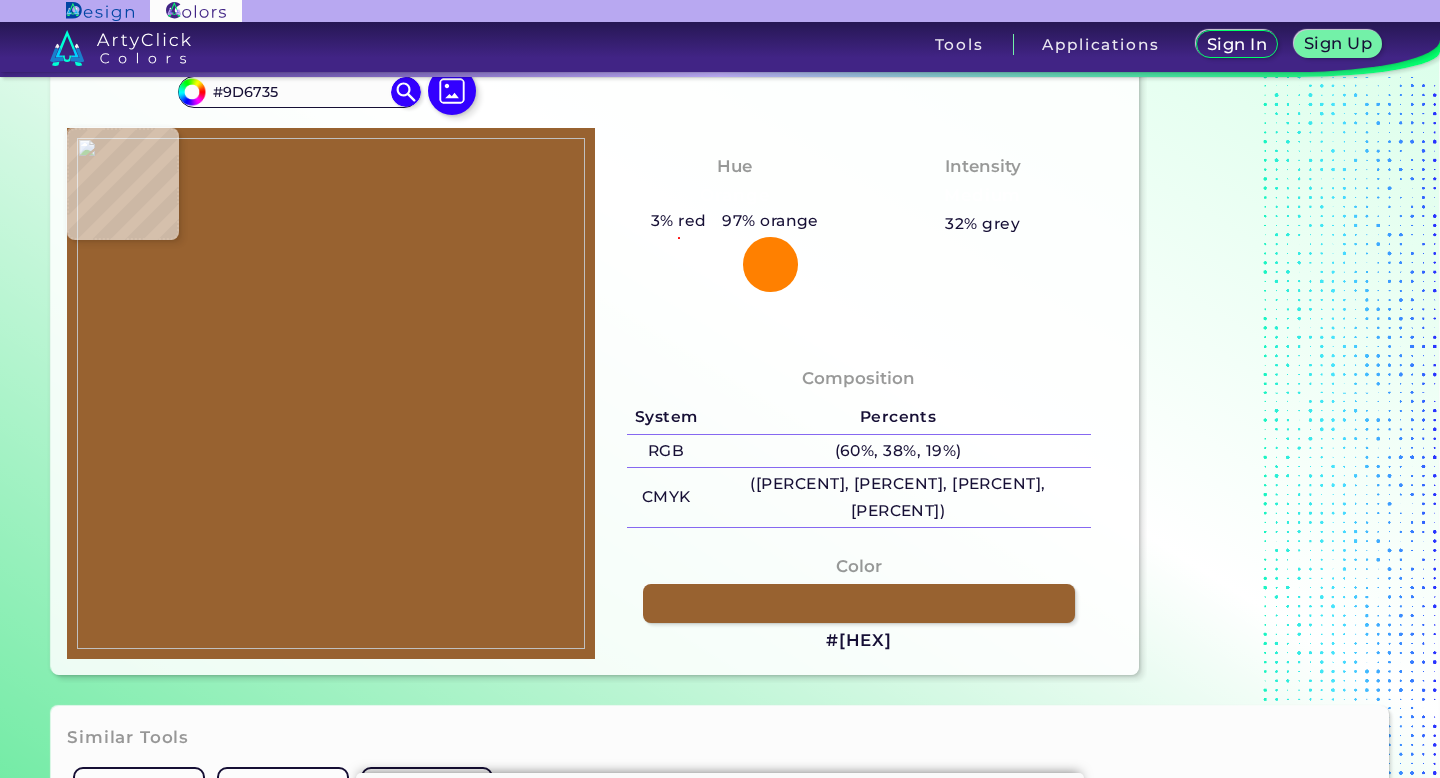 type on "#[HEX]" 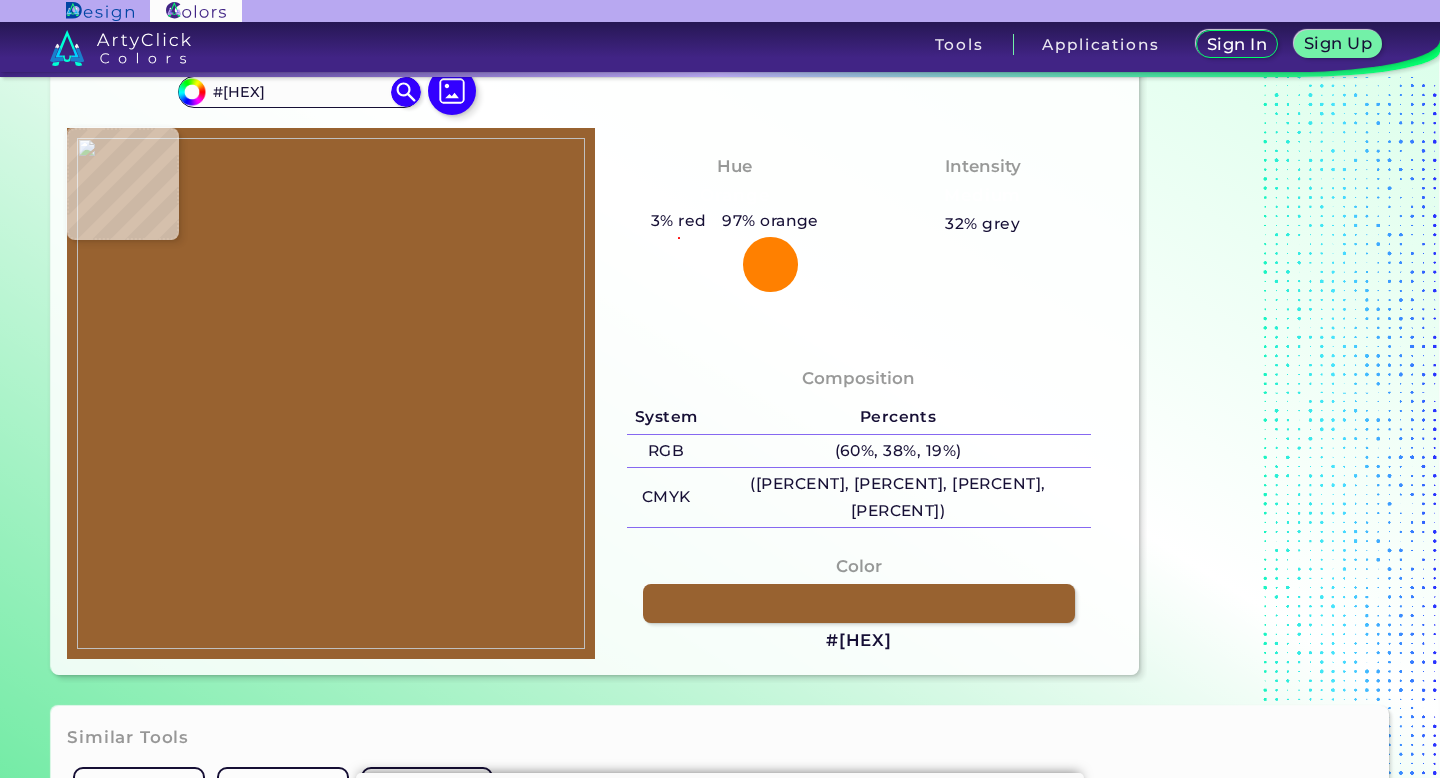 type on "#[HEX]" 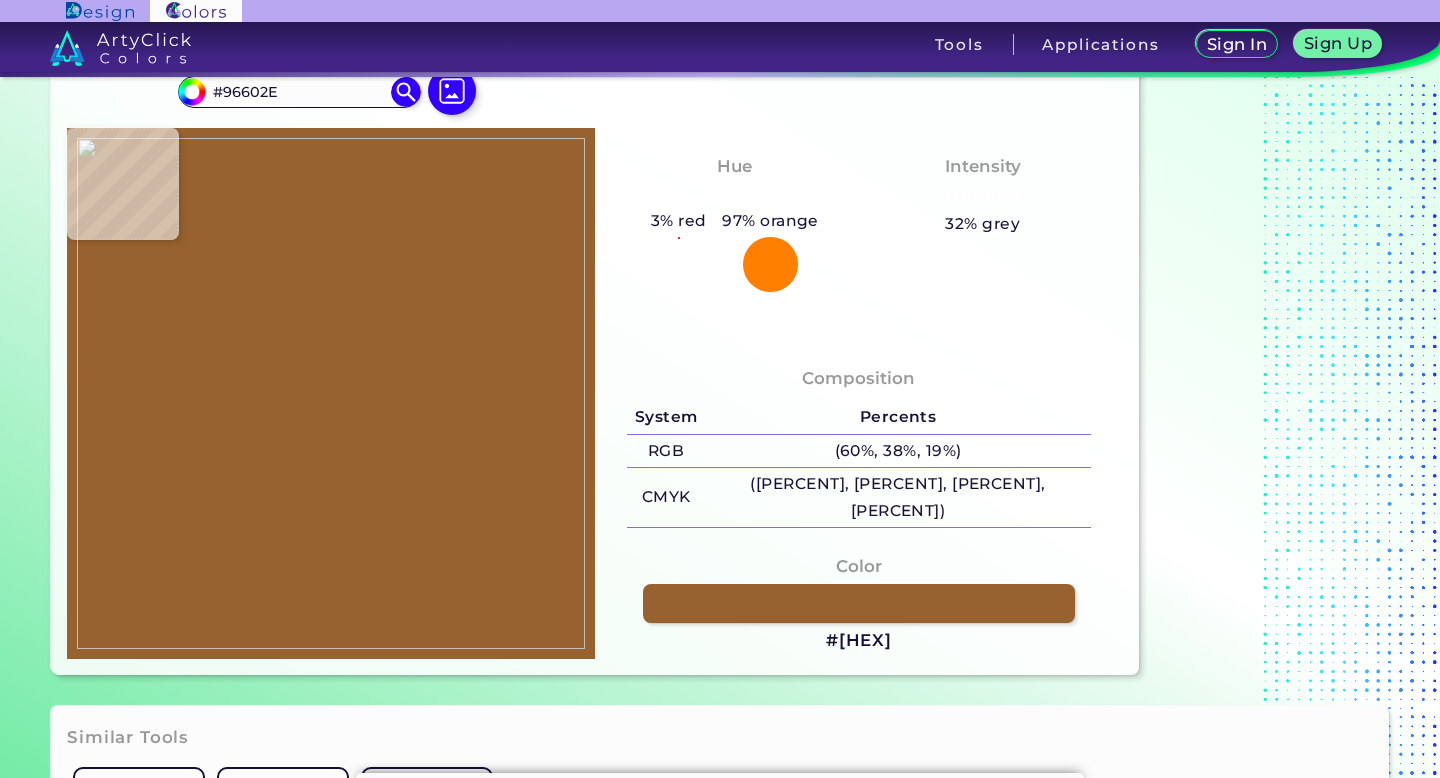 type on "#96612f" 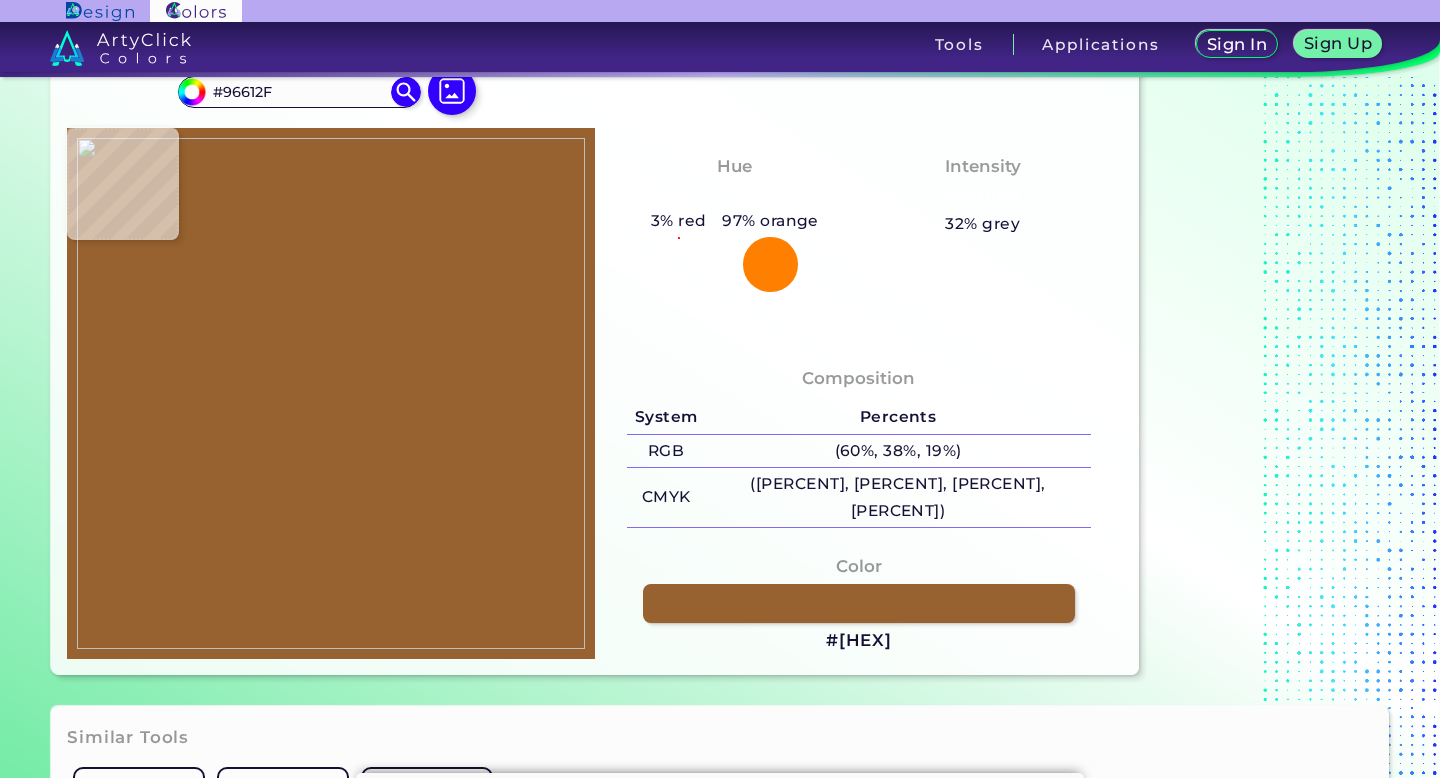 type on "#945f2d" 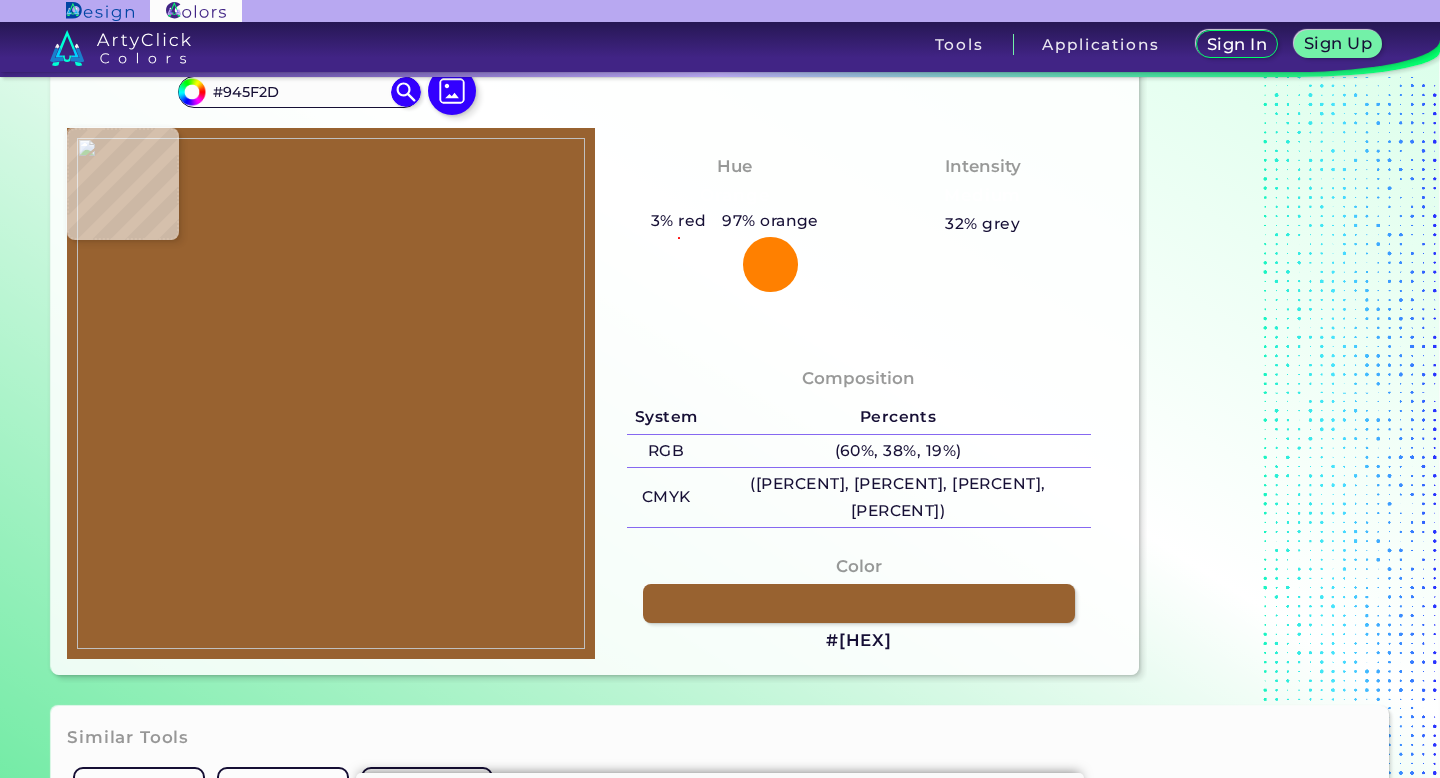 type on "#[HEX]" 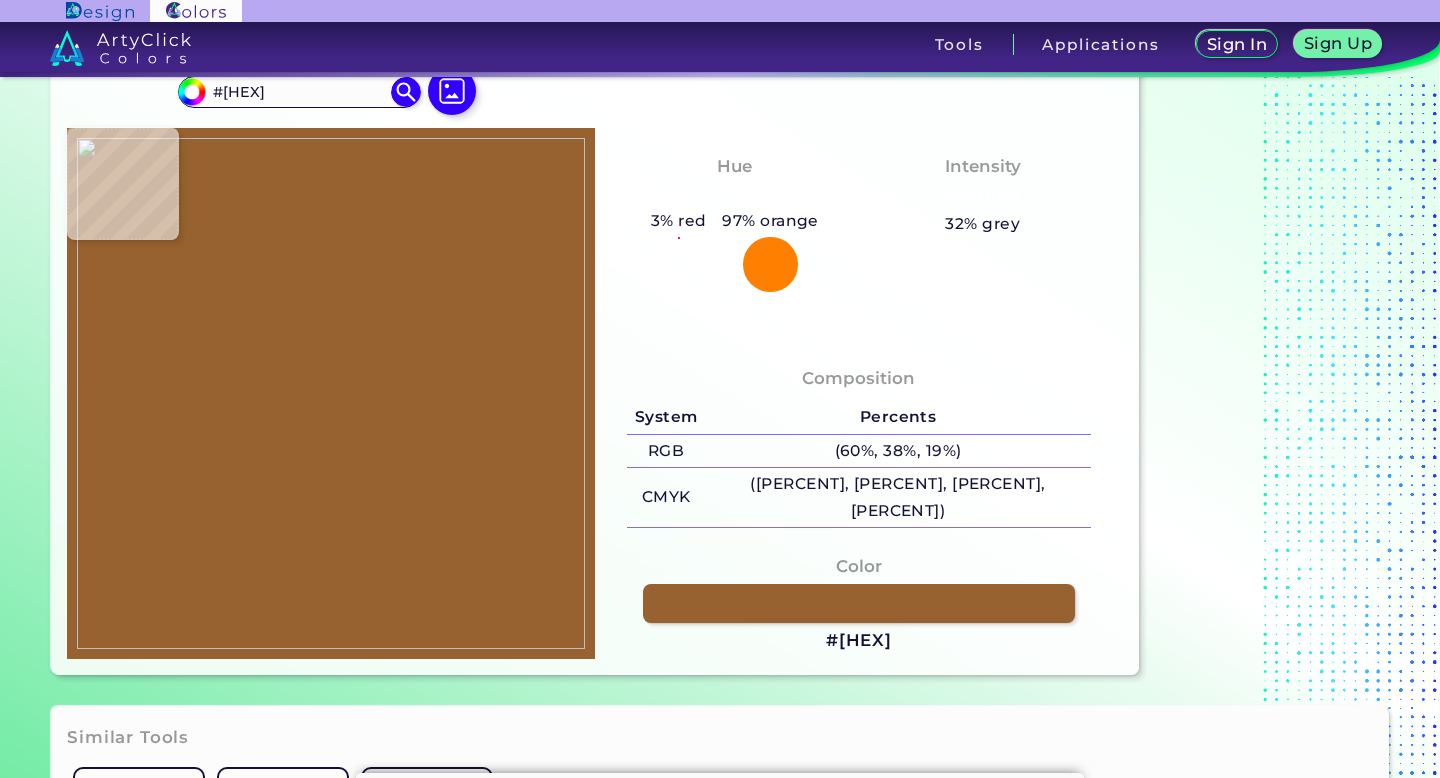 type on "#[HEX]" 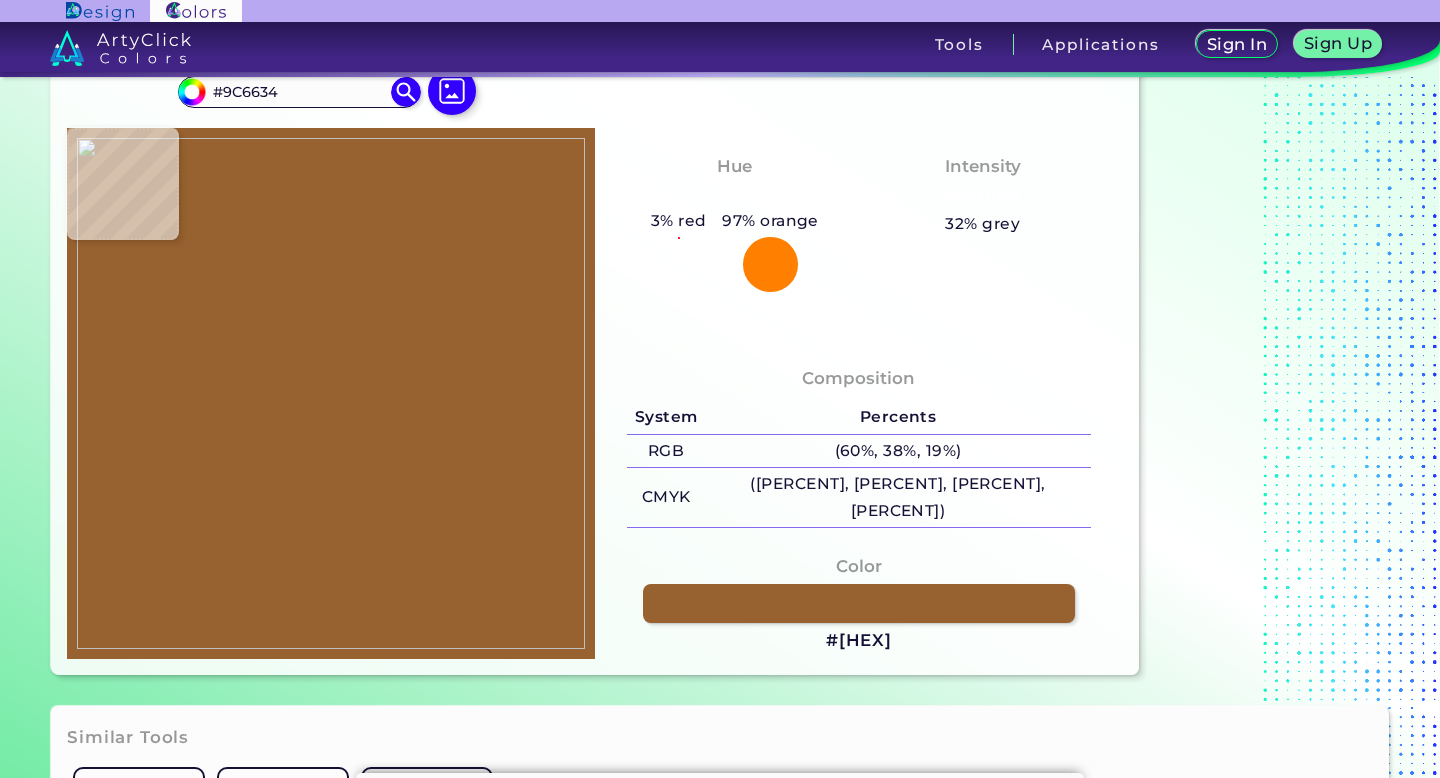 type on "#[HEX]" 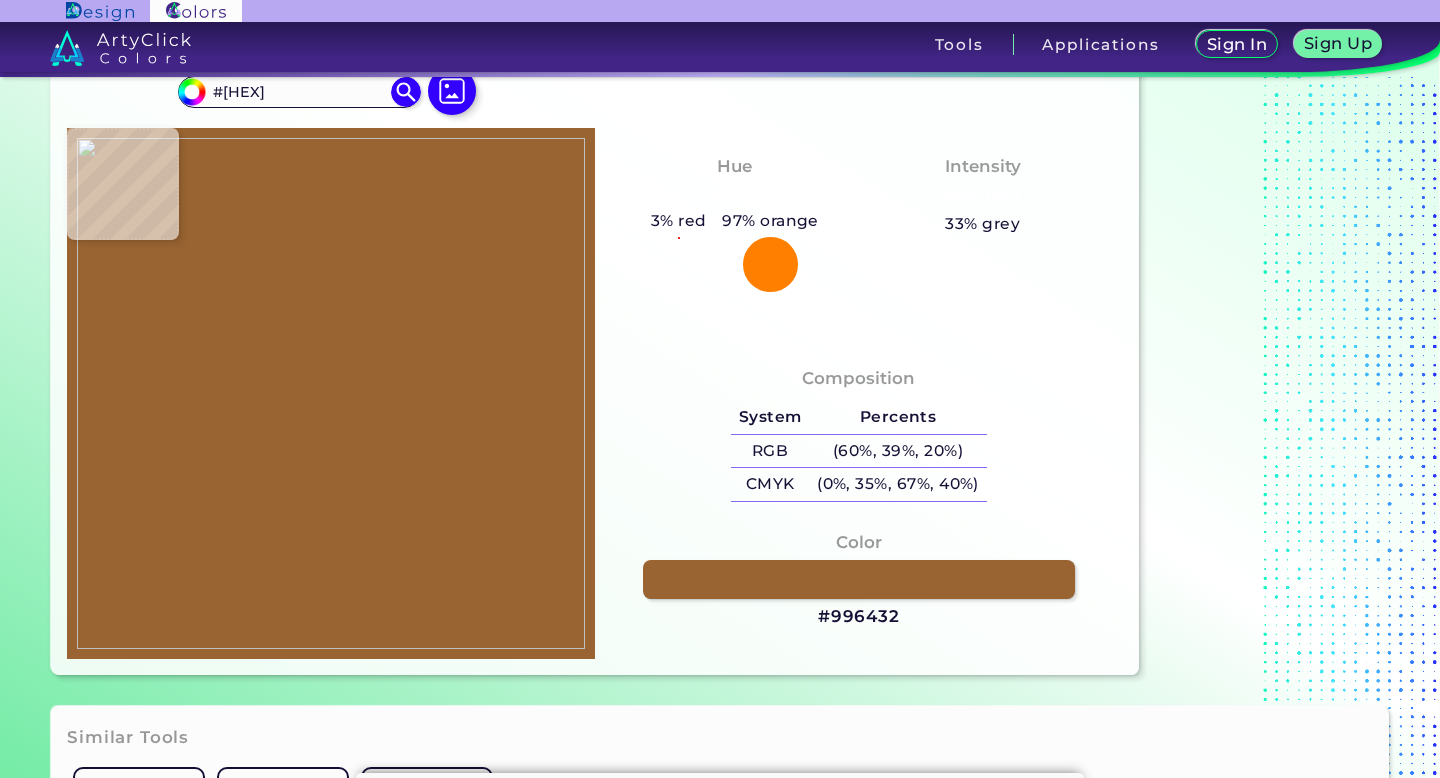 type on "#996432" 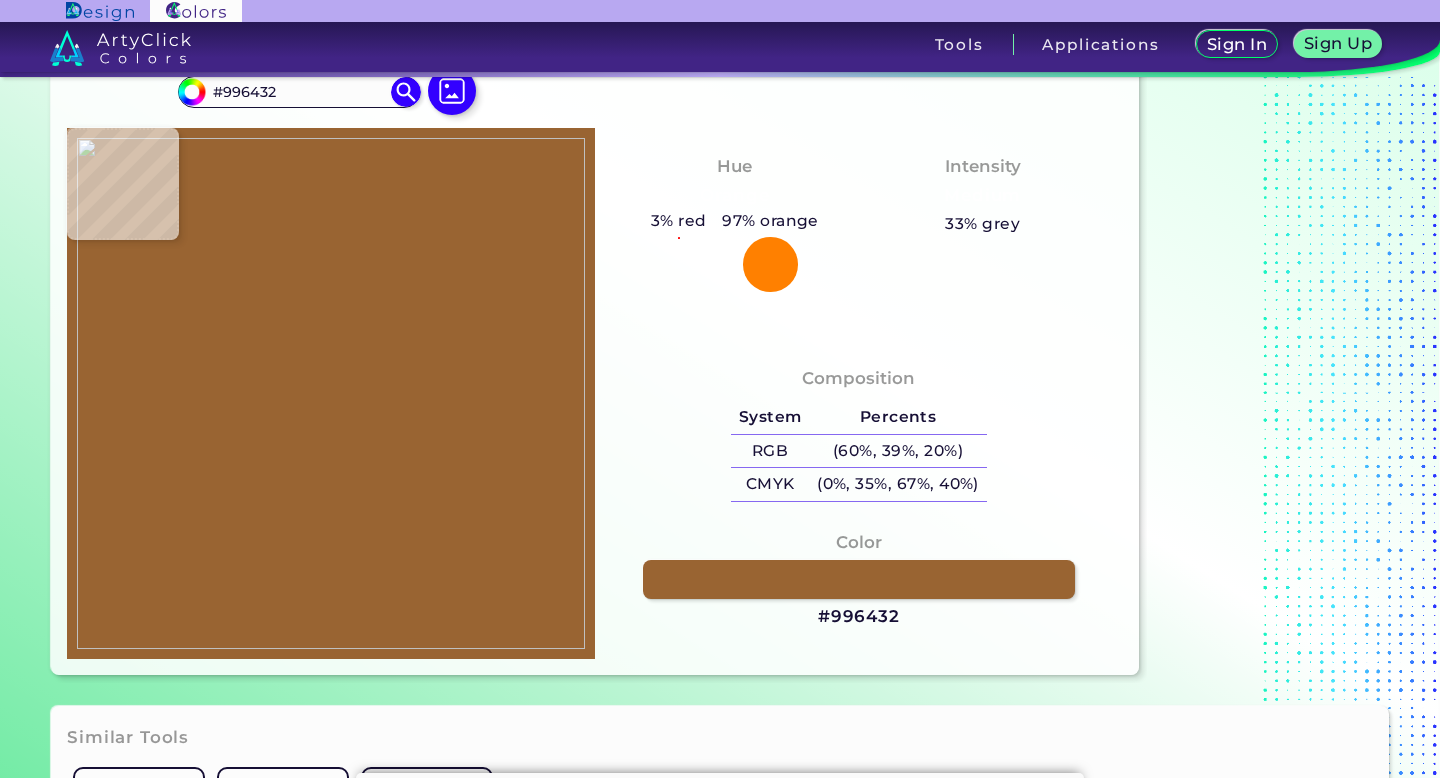 type on "#8e5826" 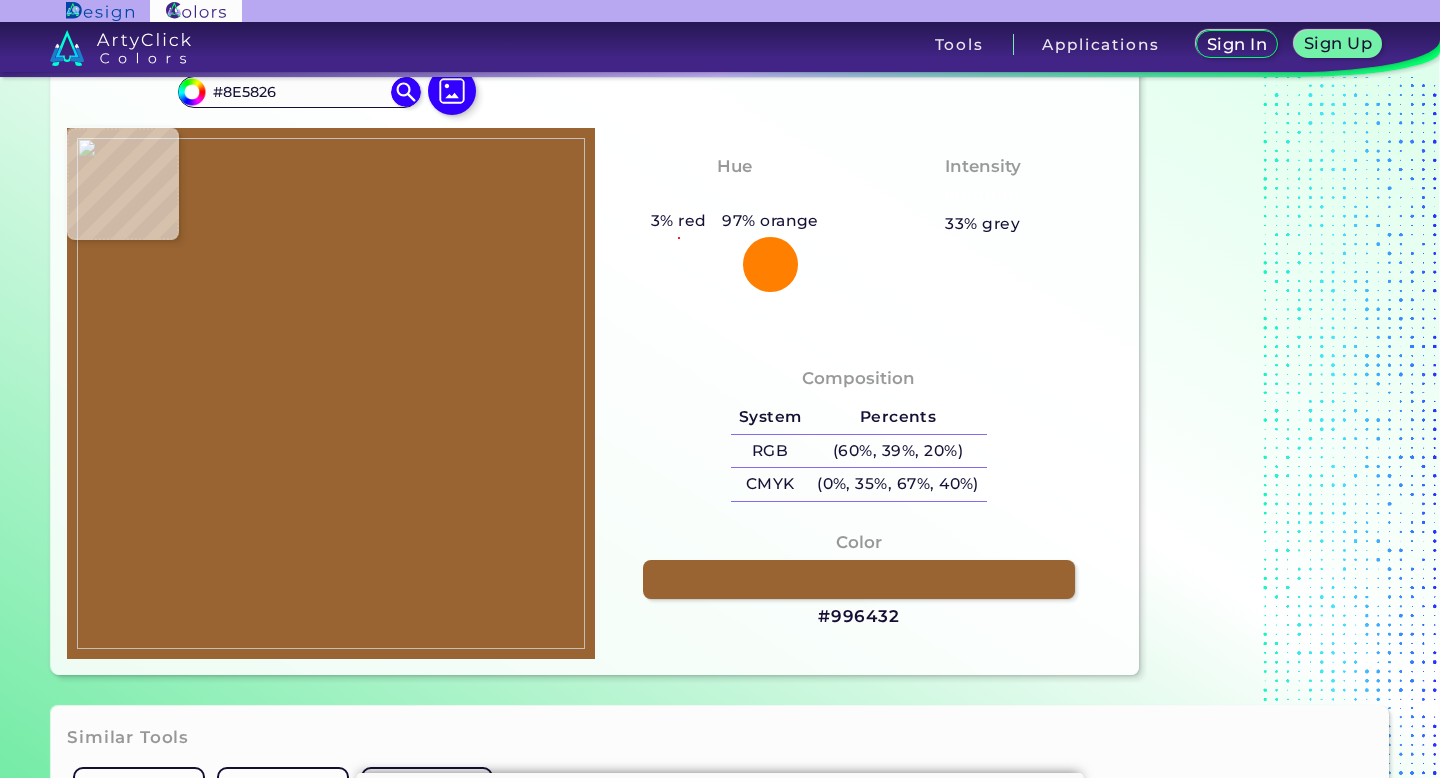 type on "#a06b38" 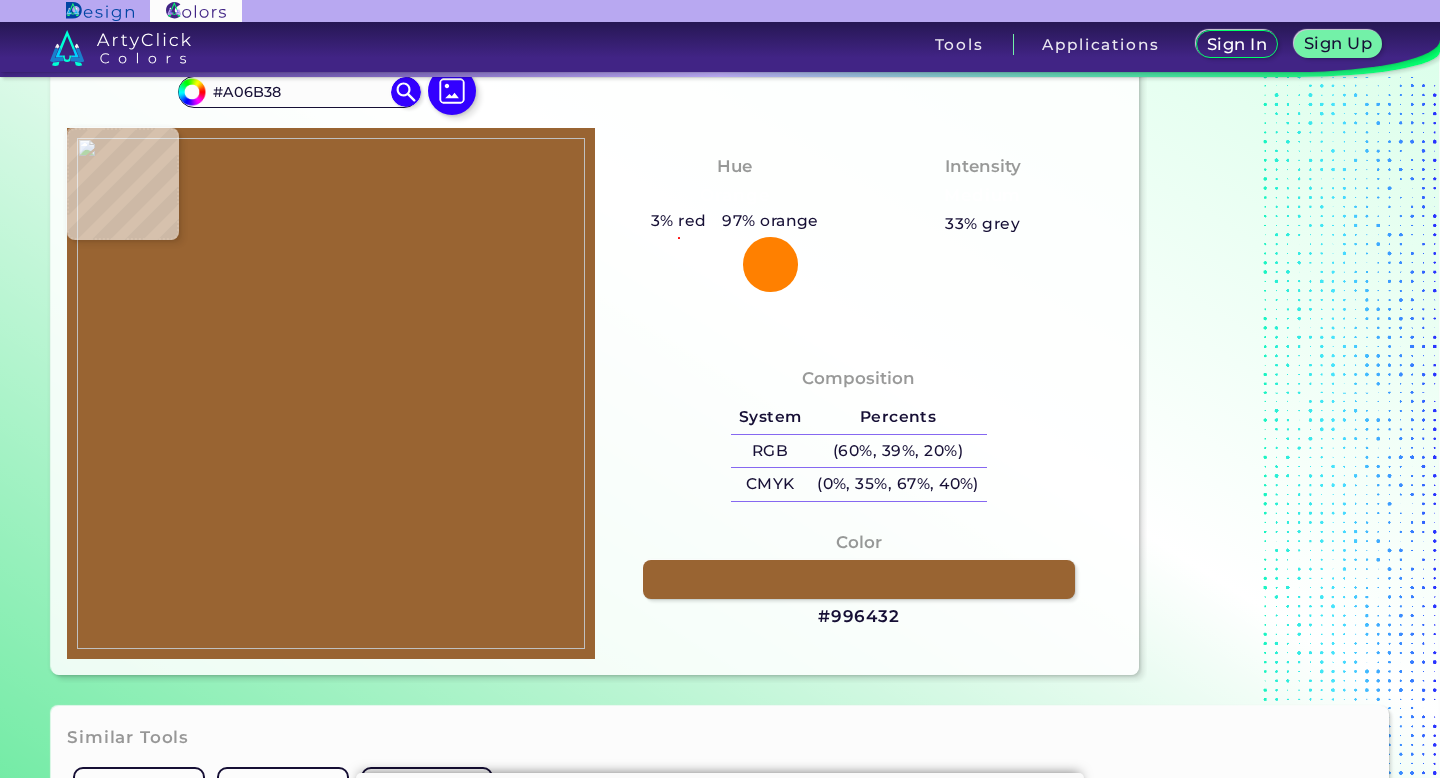 type on "#95602e" 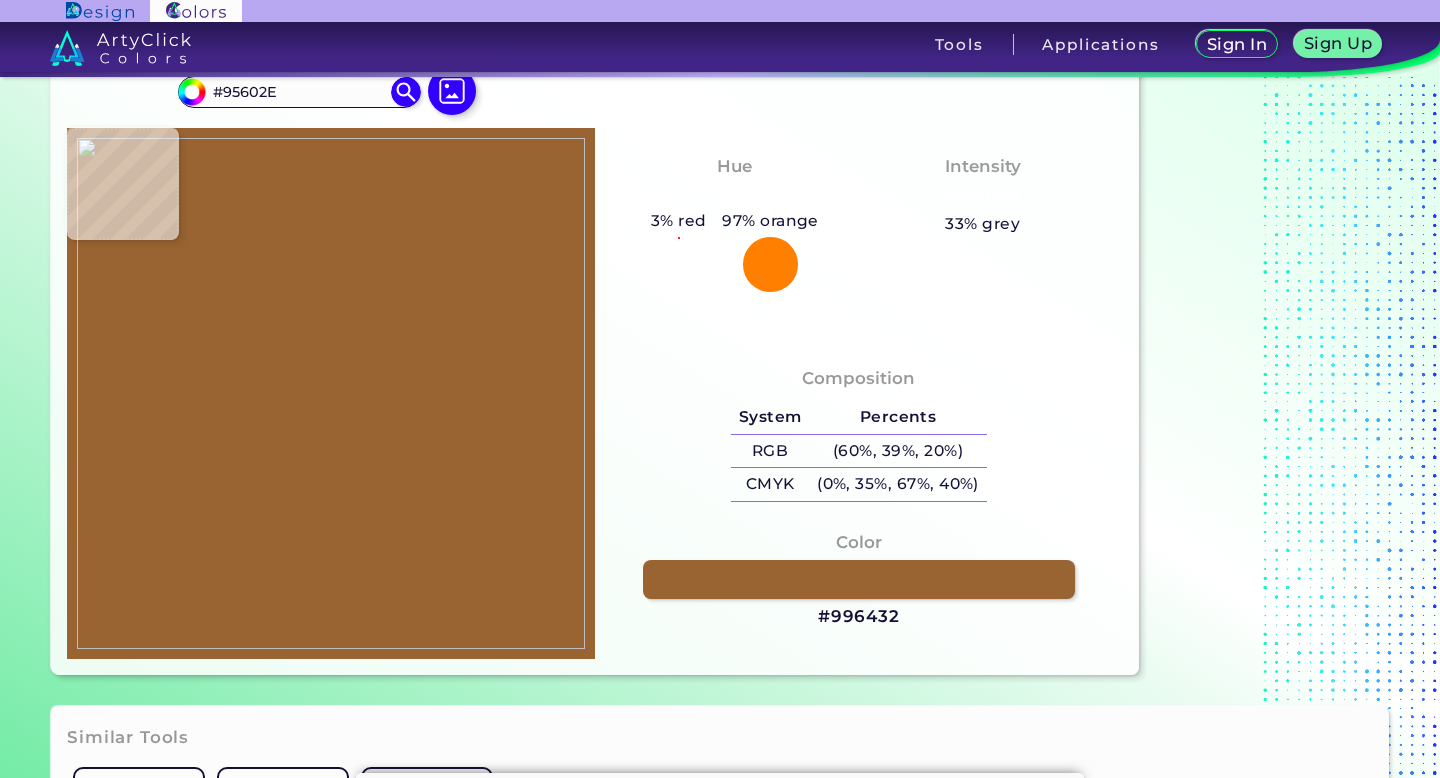 type on "#96612f" 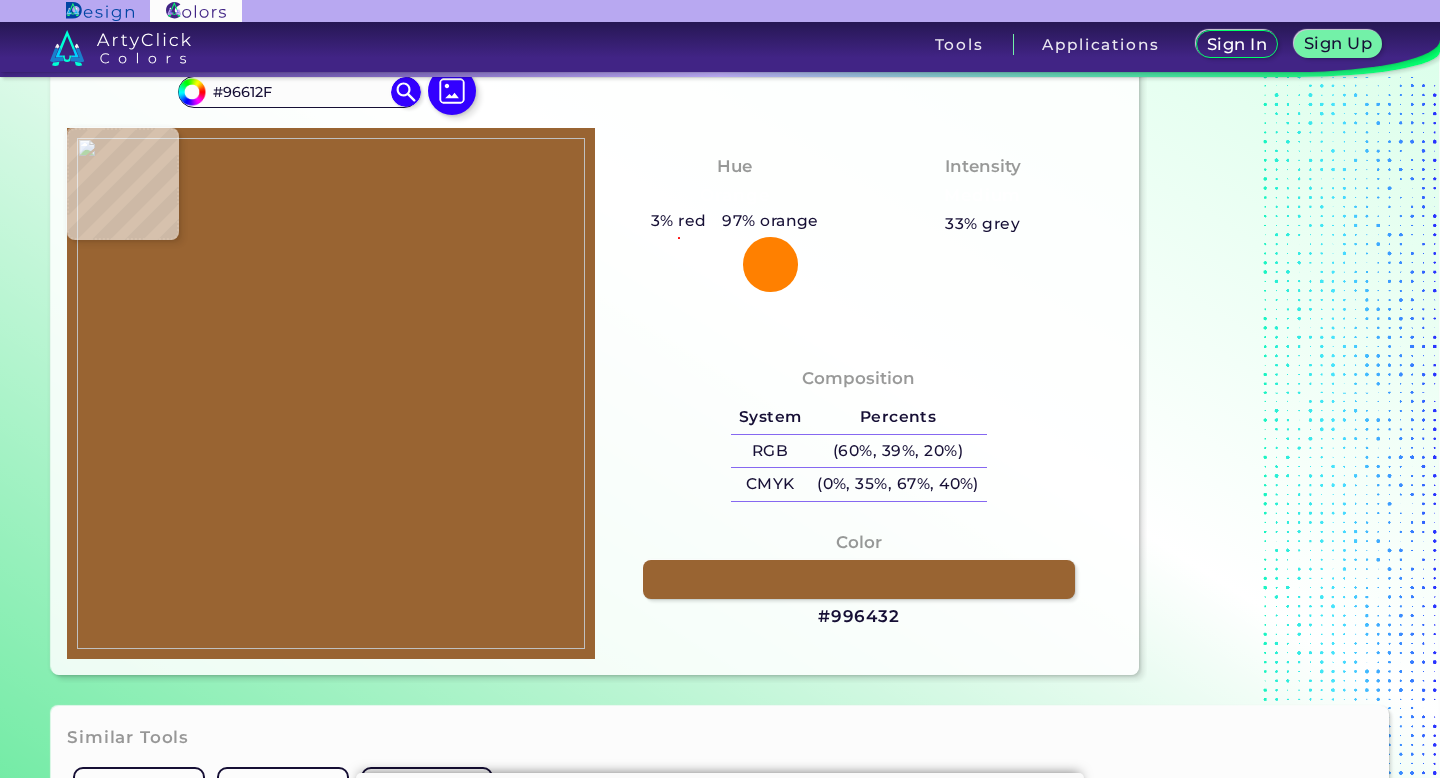 type on "#9a6532" 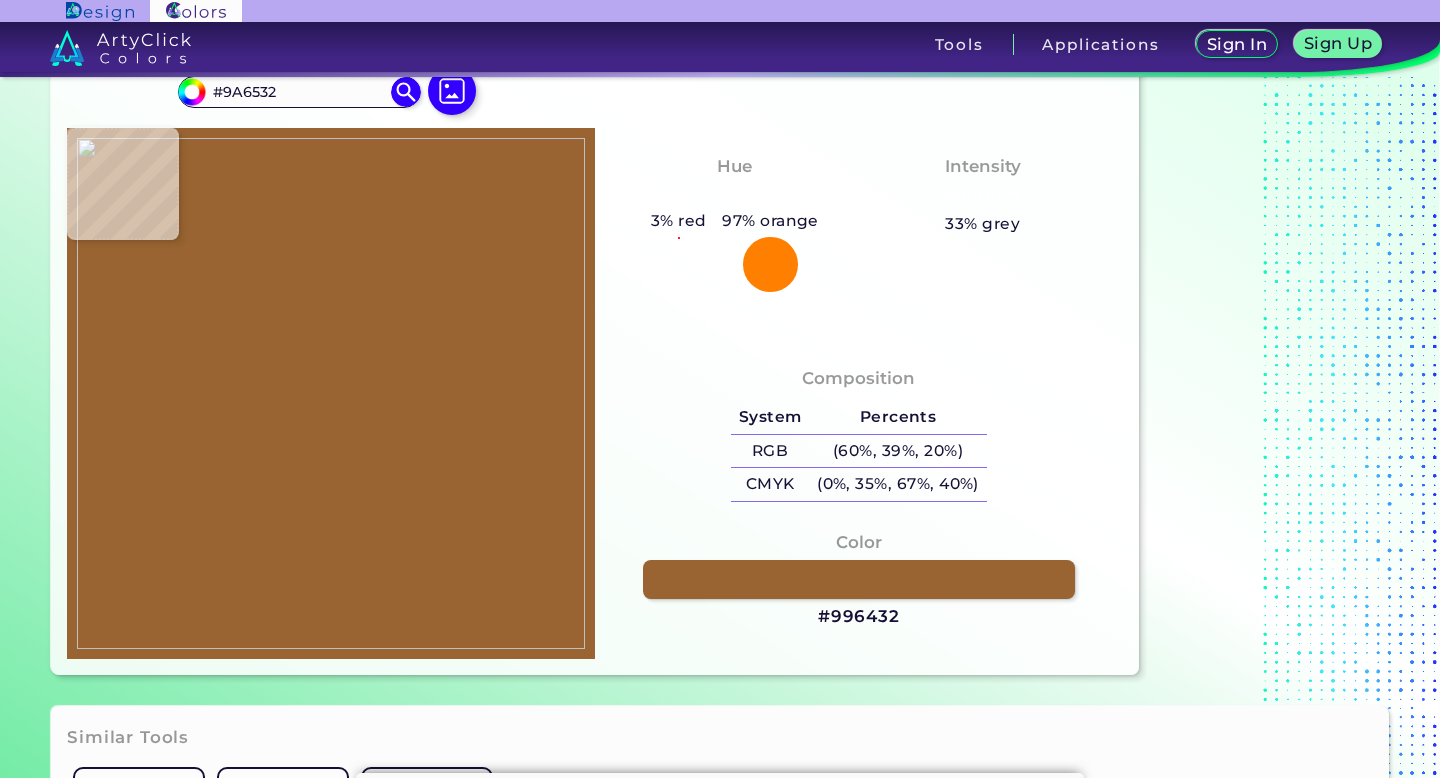 type on "#[HEX]" 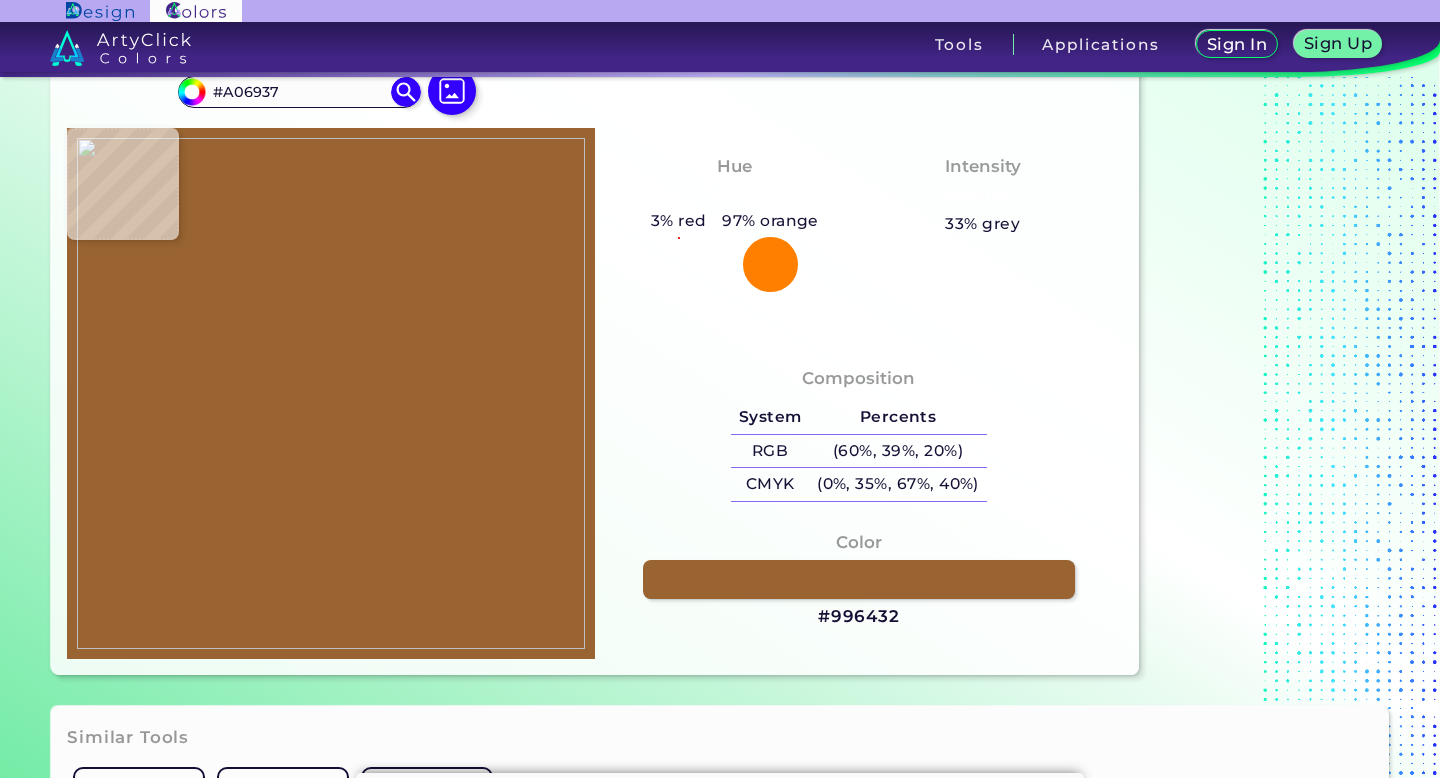 type on "#5d320a" 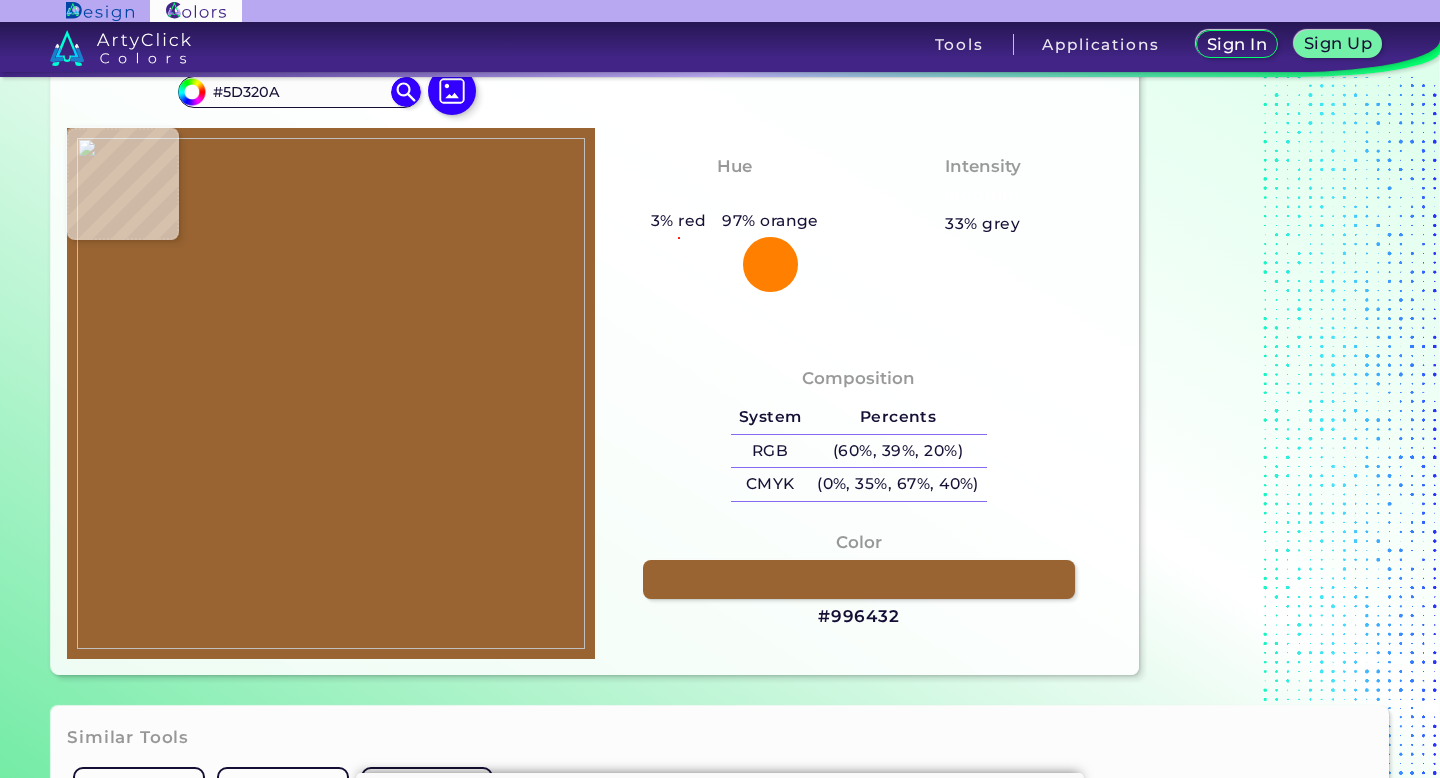 type on "#857265" 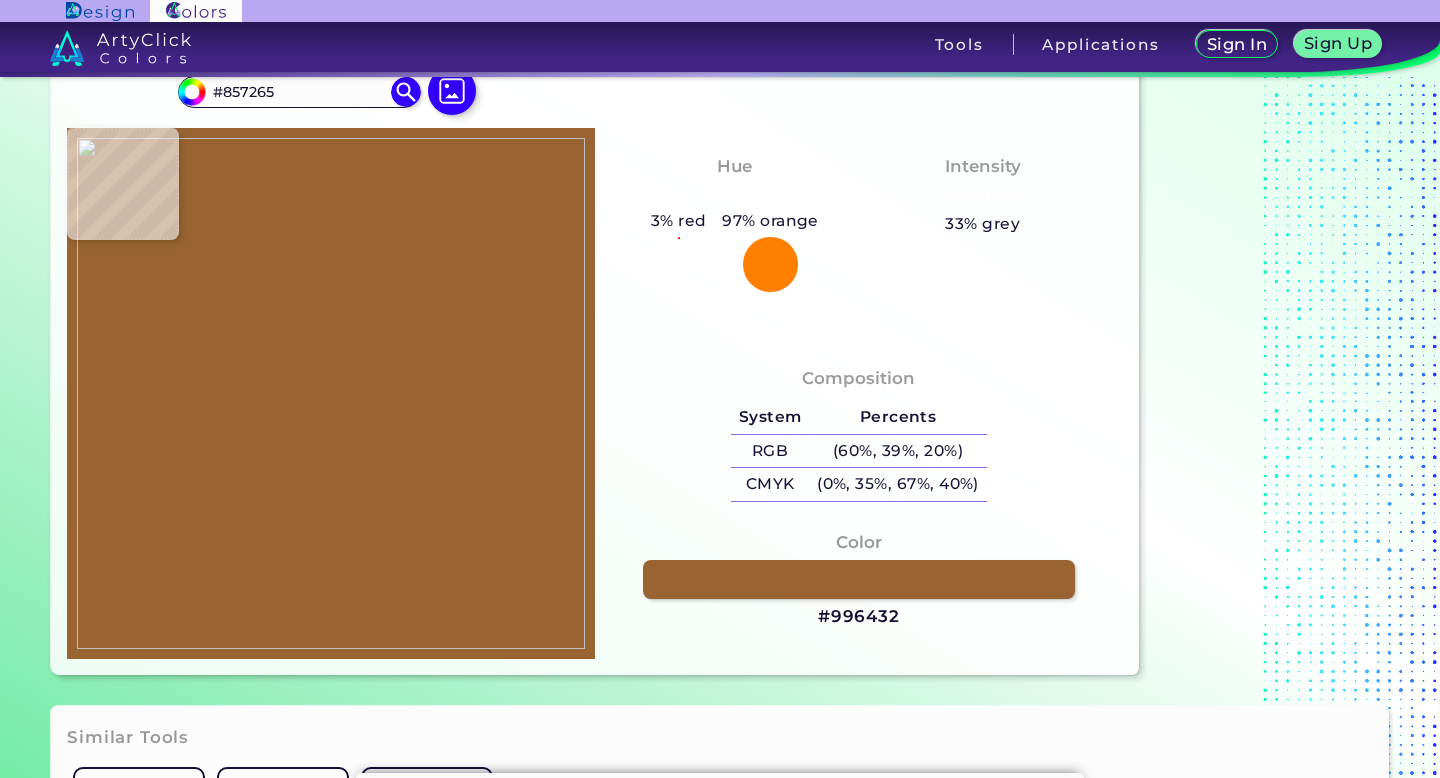 type on "#ffffff" 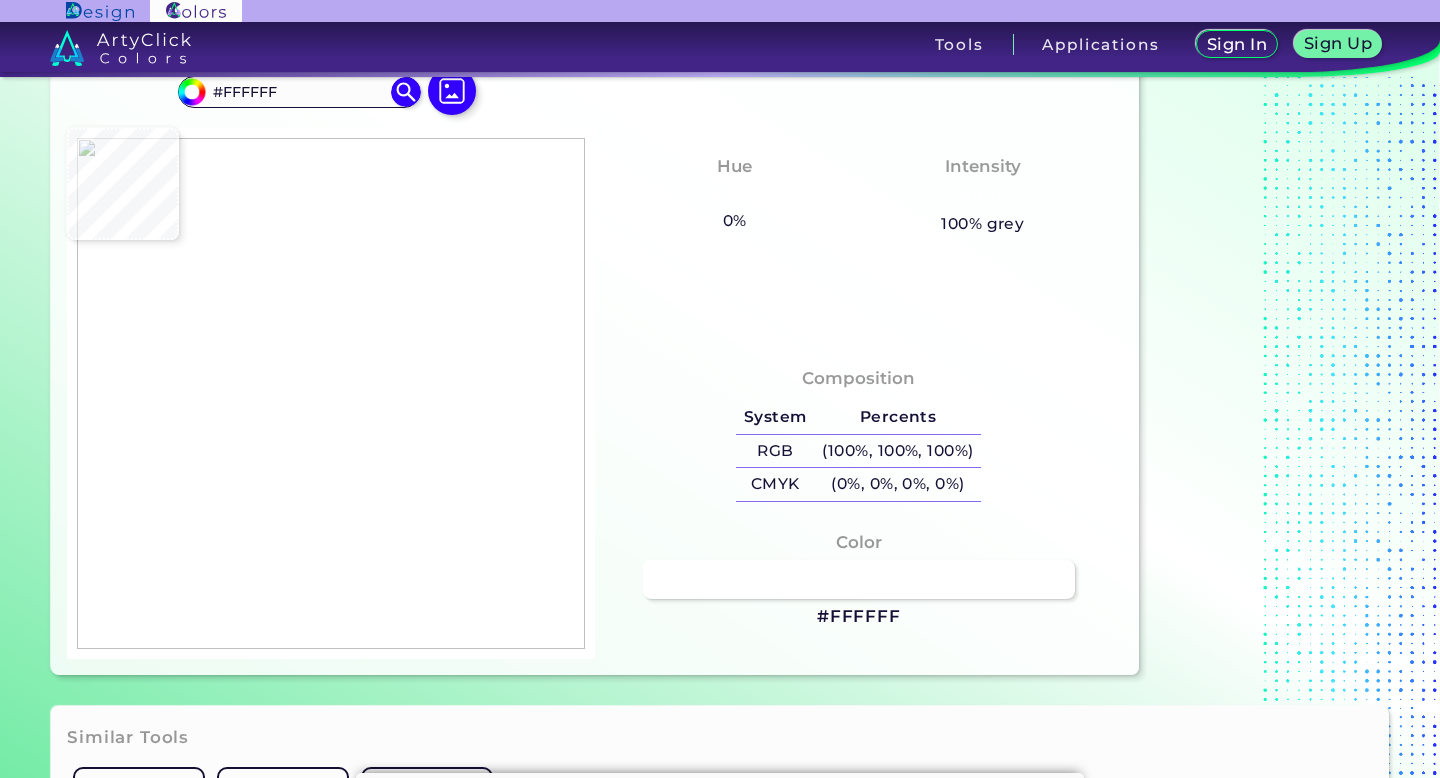 type on "#feffff" 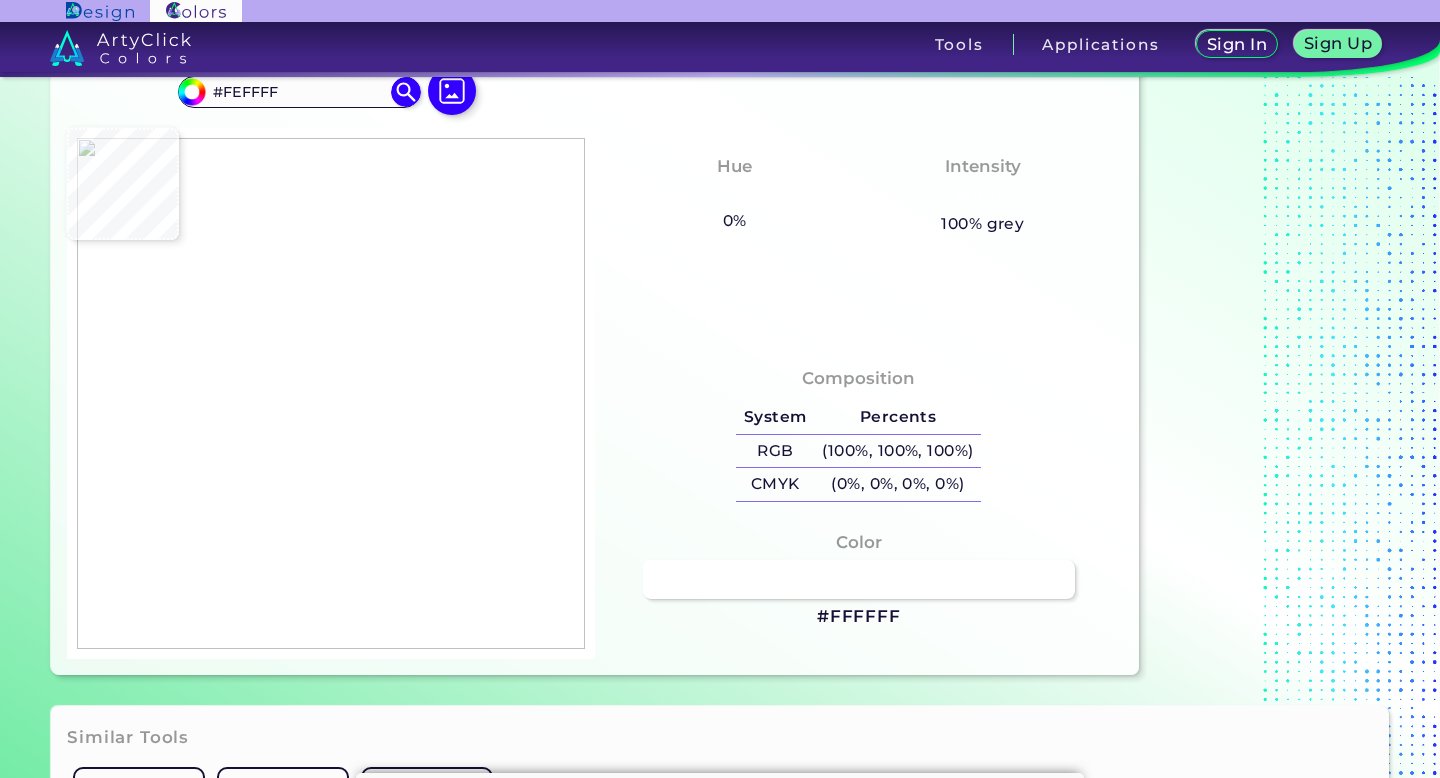 type on "#a58062" 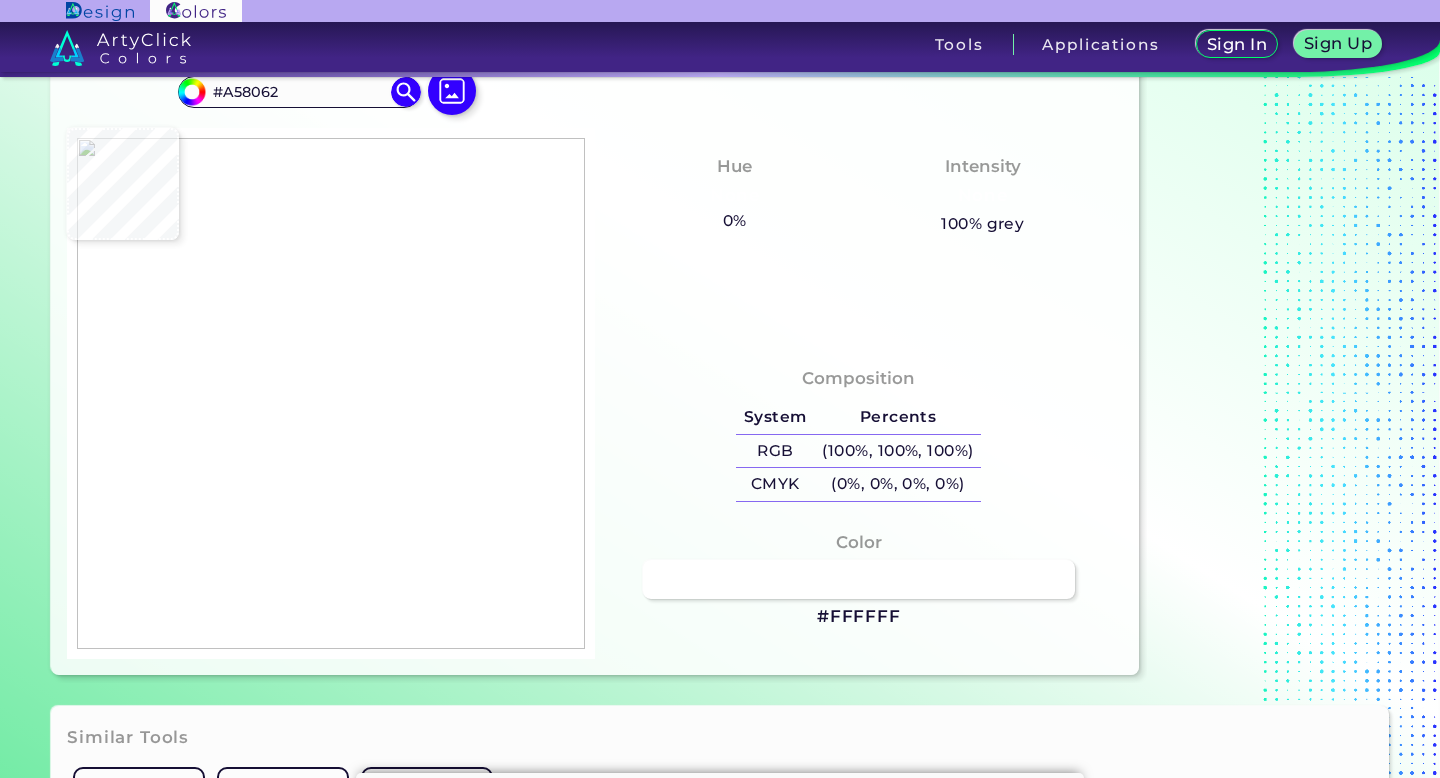 type on "#a37955" 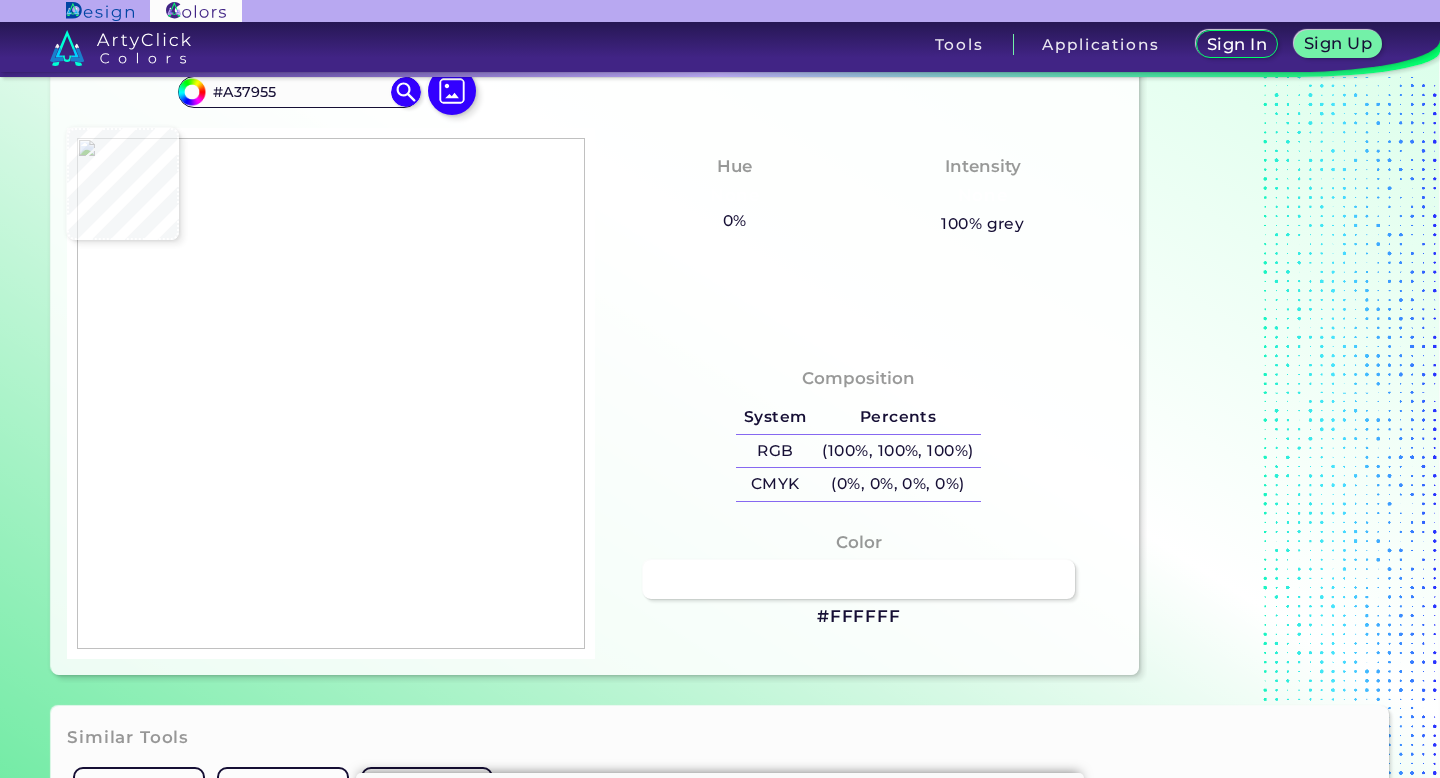 type on "#9b7240" 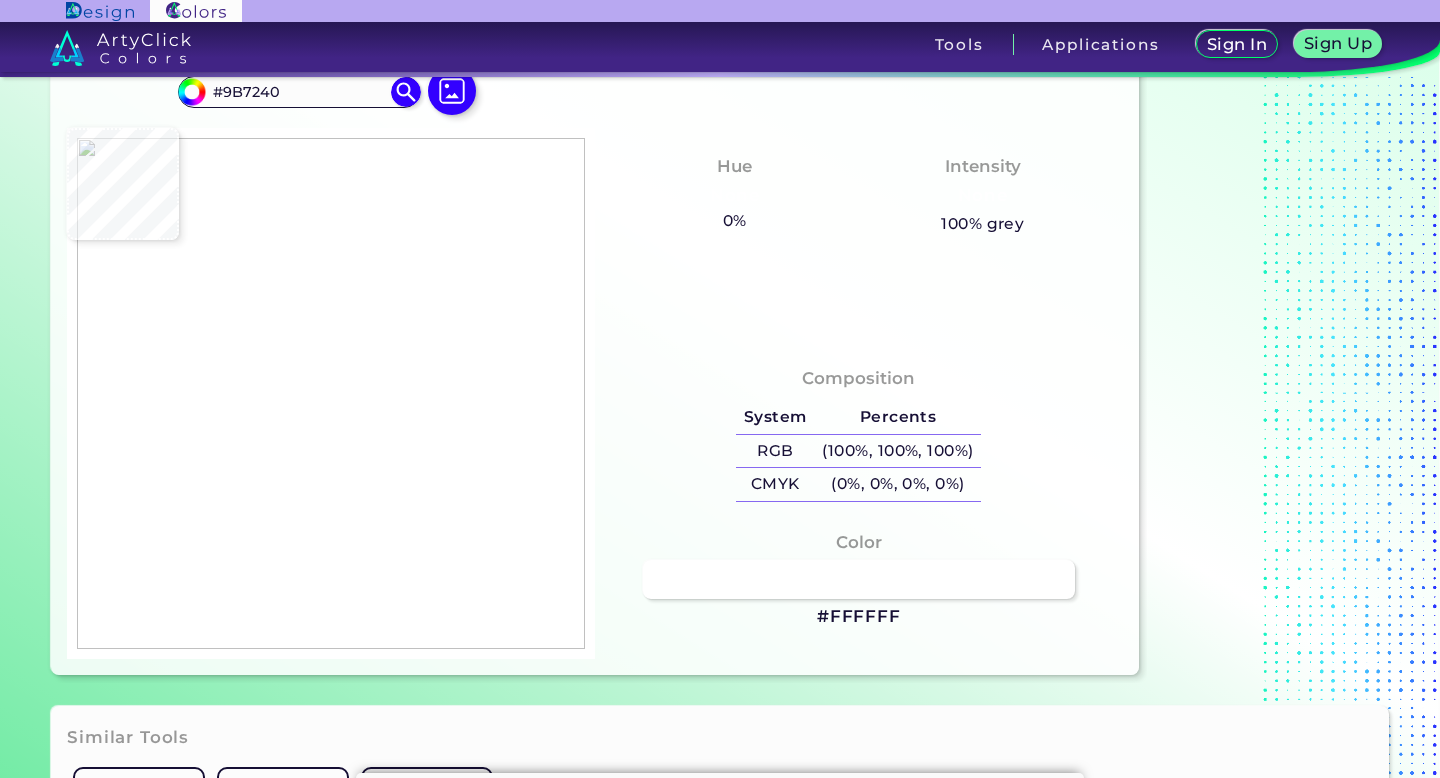 type on "#401e09" 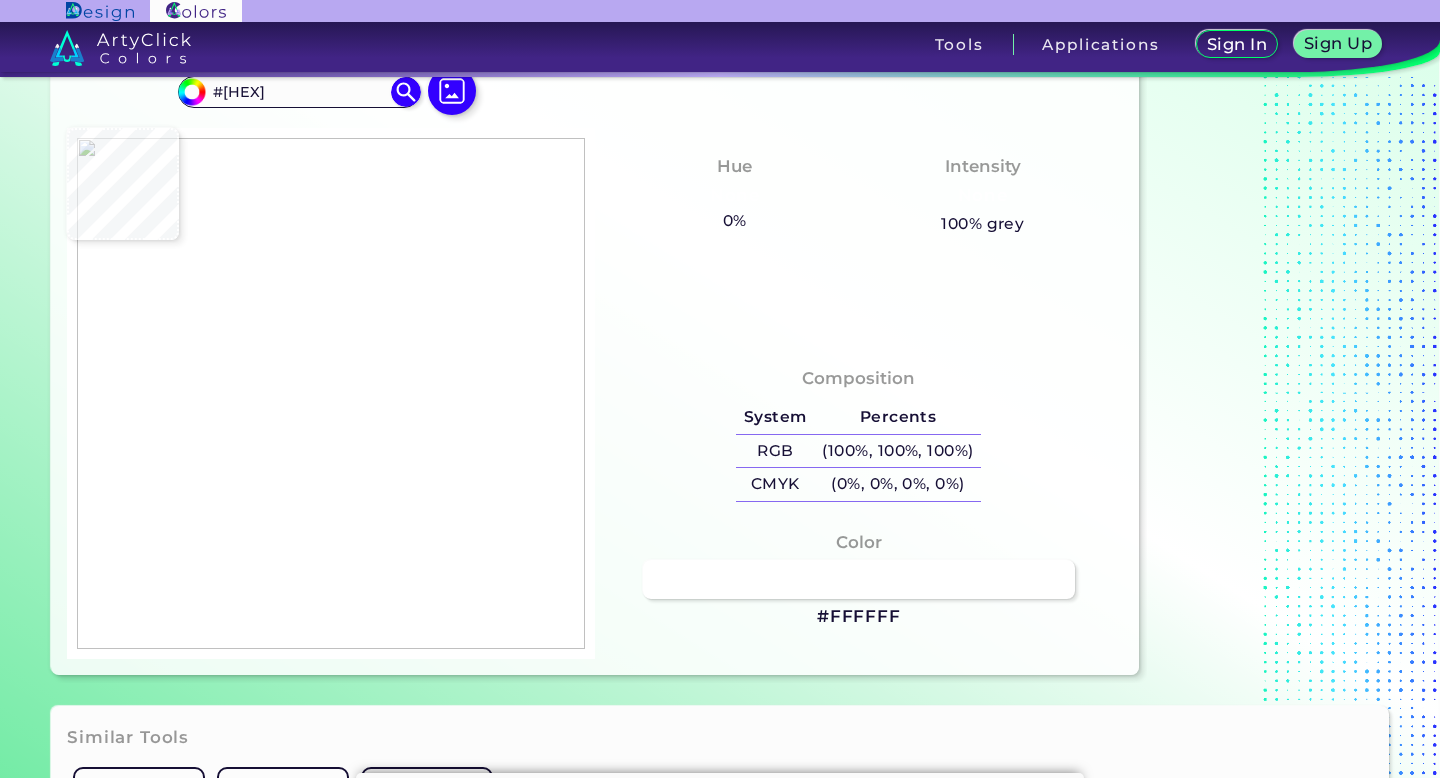 type on "#[HEX]" 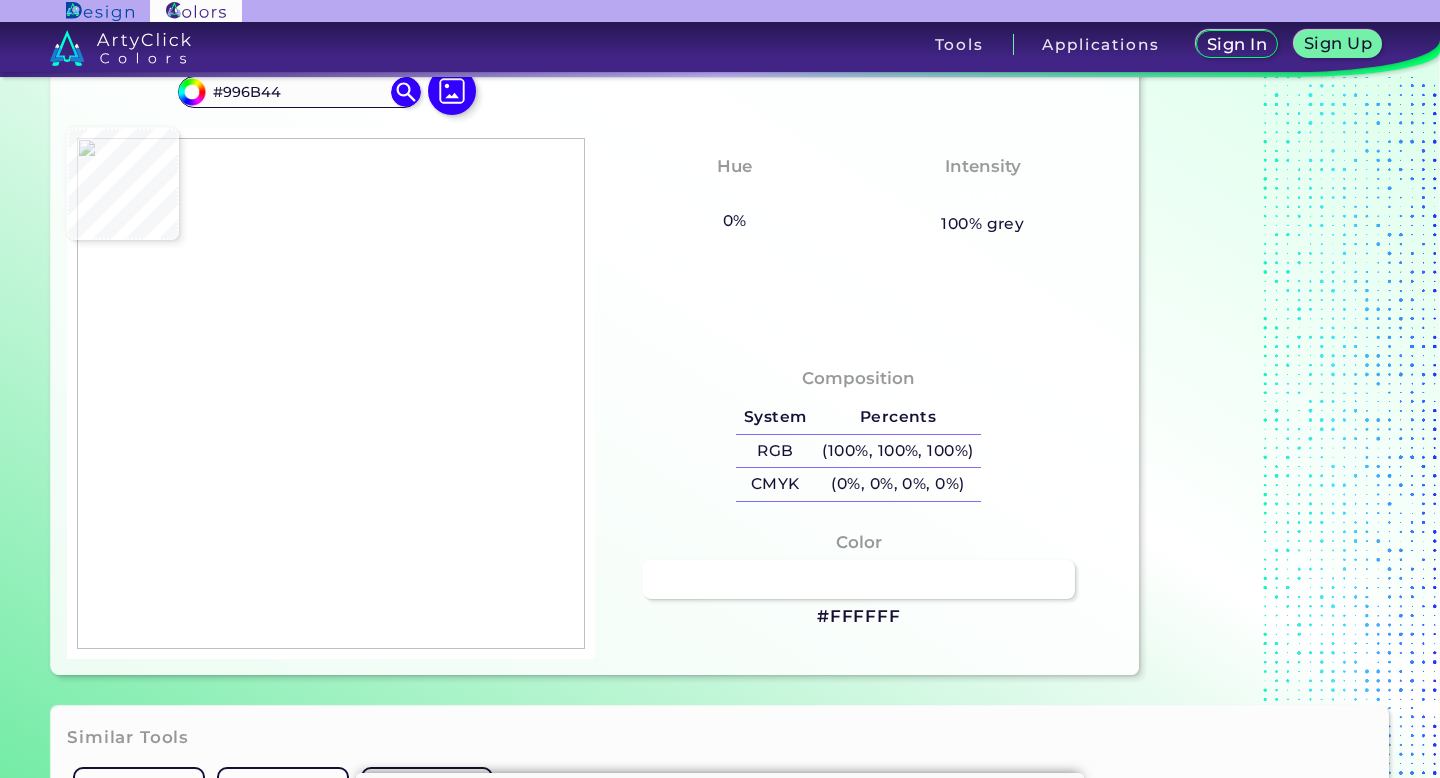 type on "#90633b" 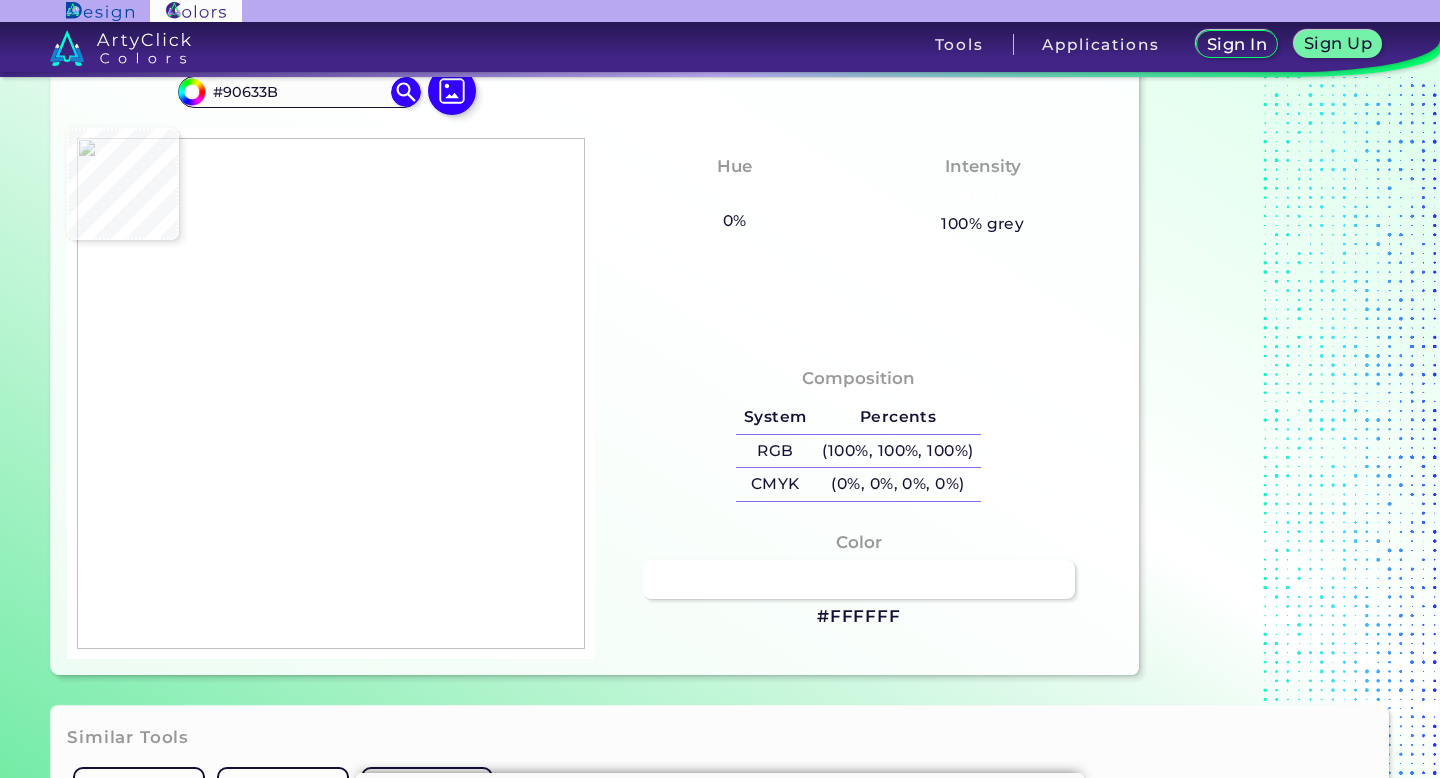 type on "#875d37" 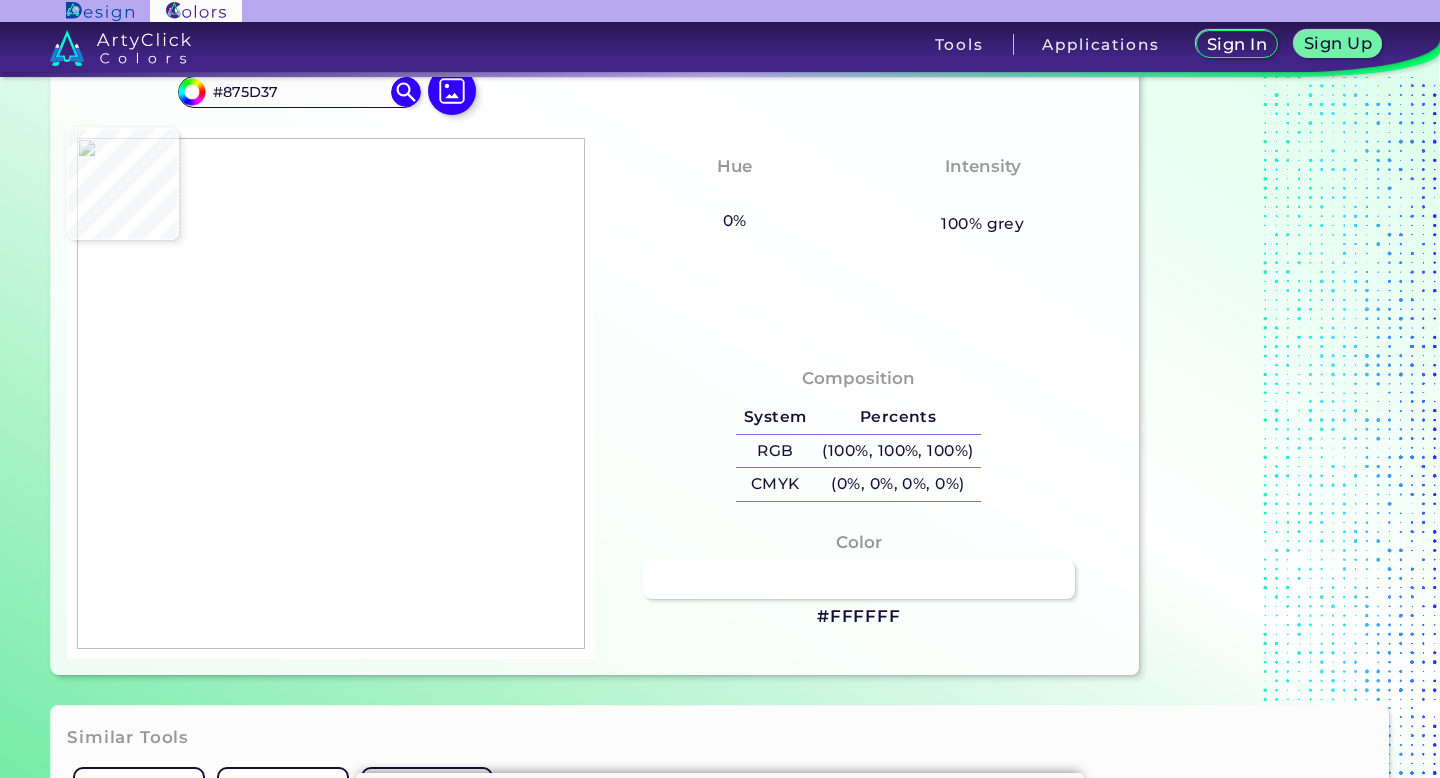 type on "#865f39" 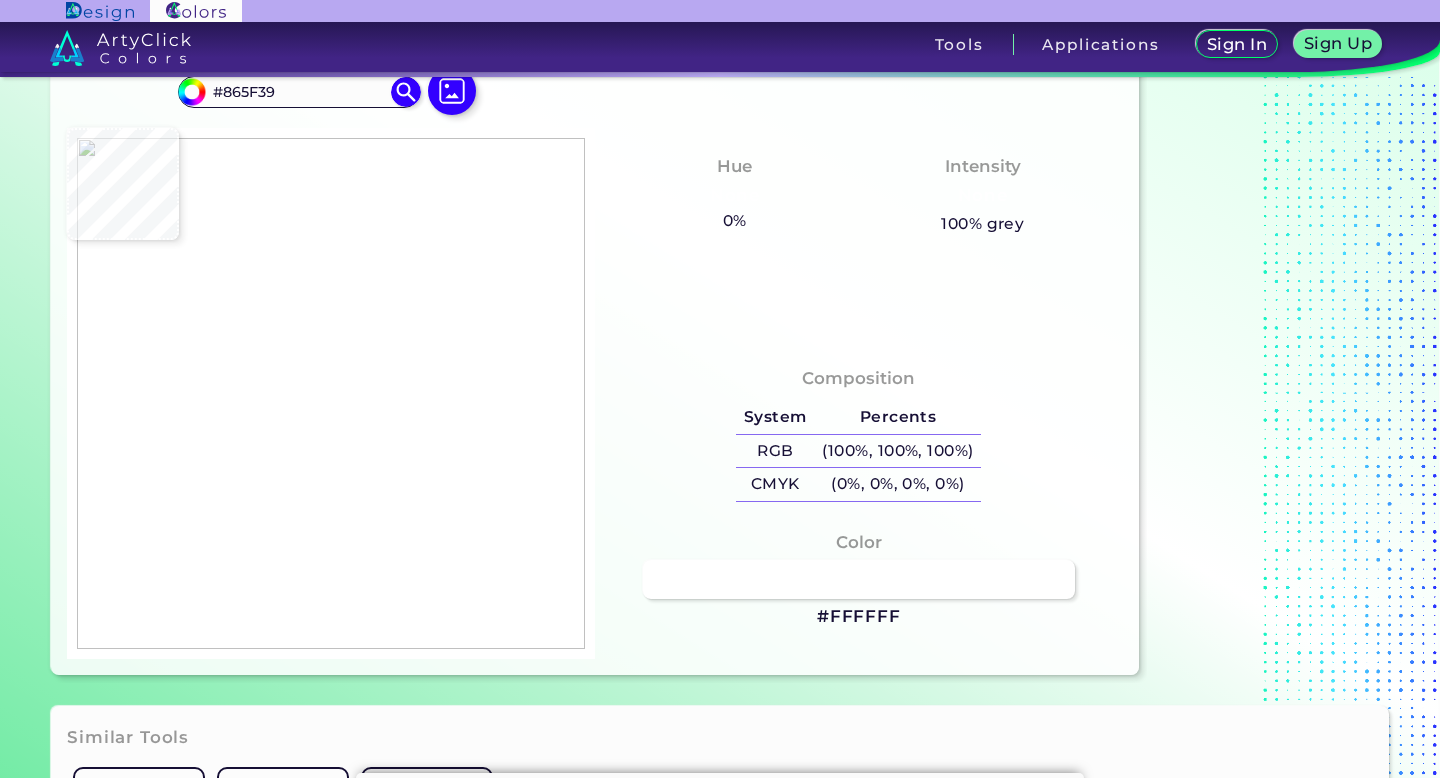 type on "#866646" 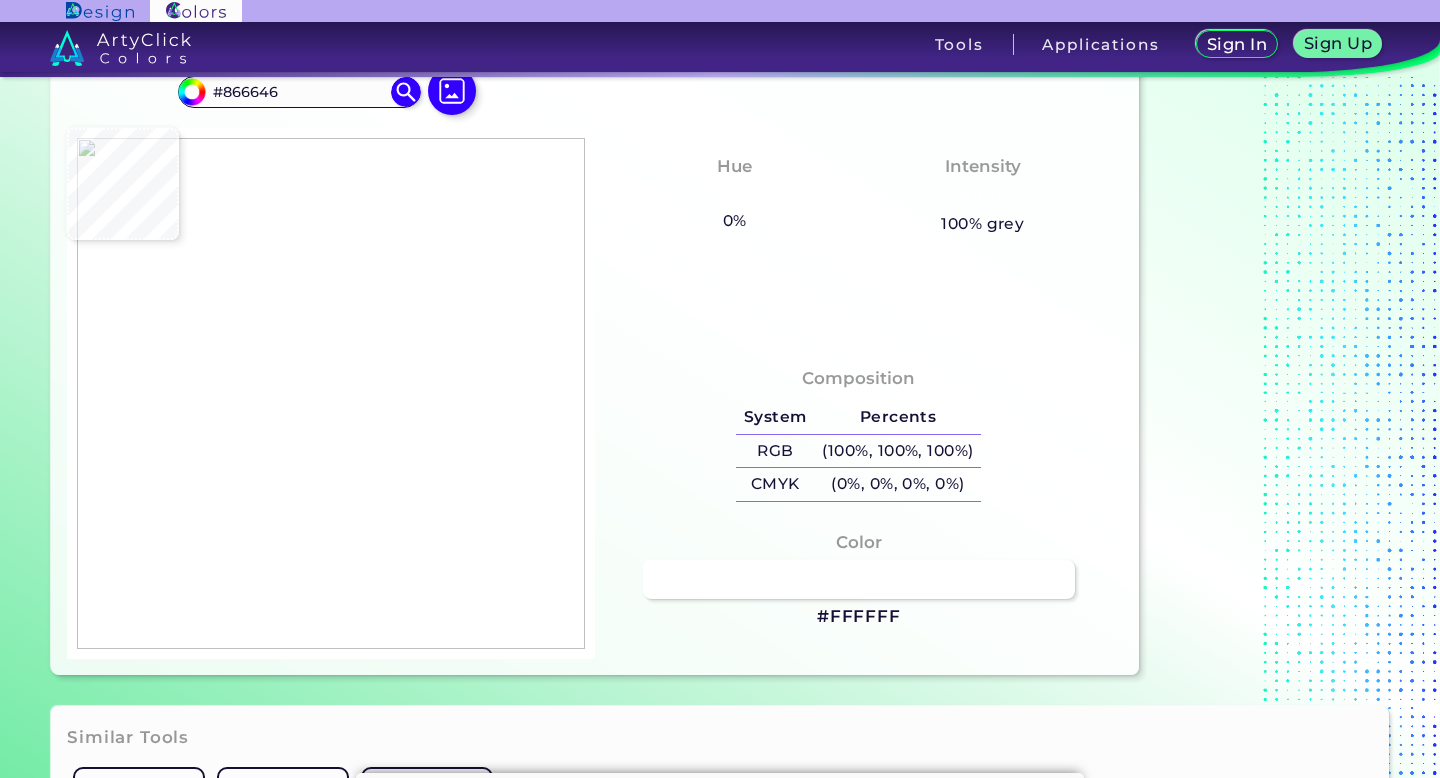 type on "#9b6c42" 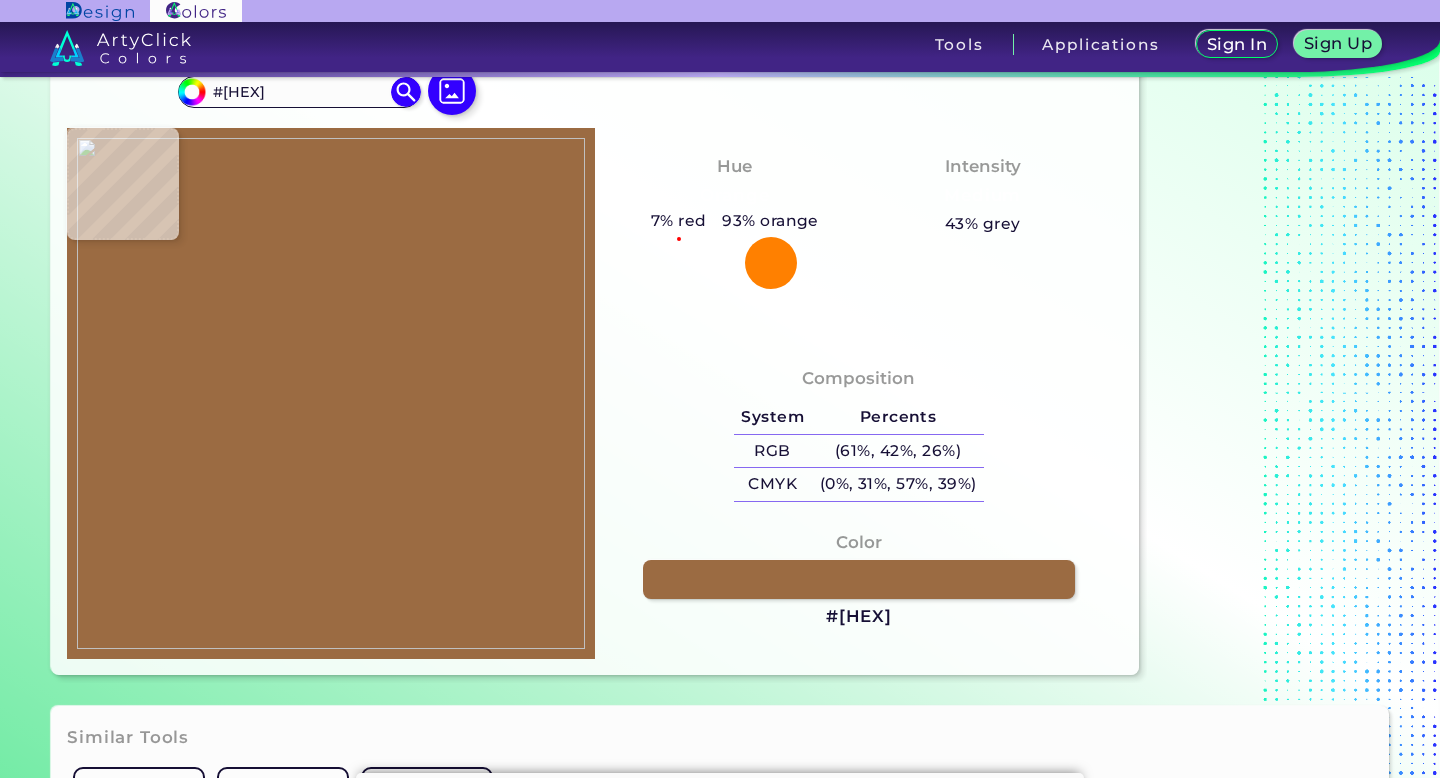 type on "#9b6b42" 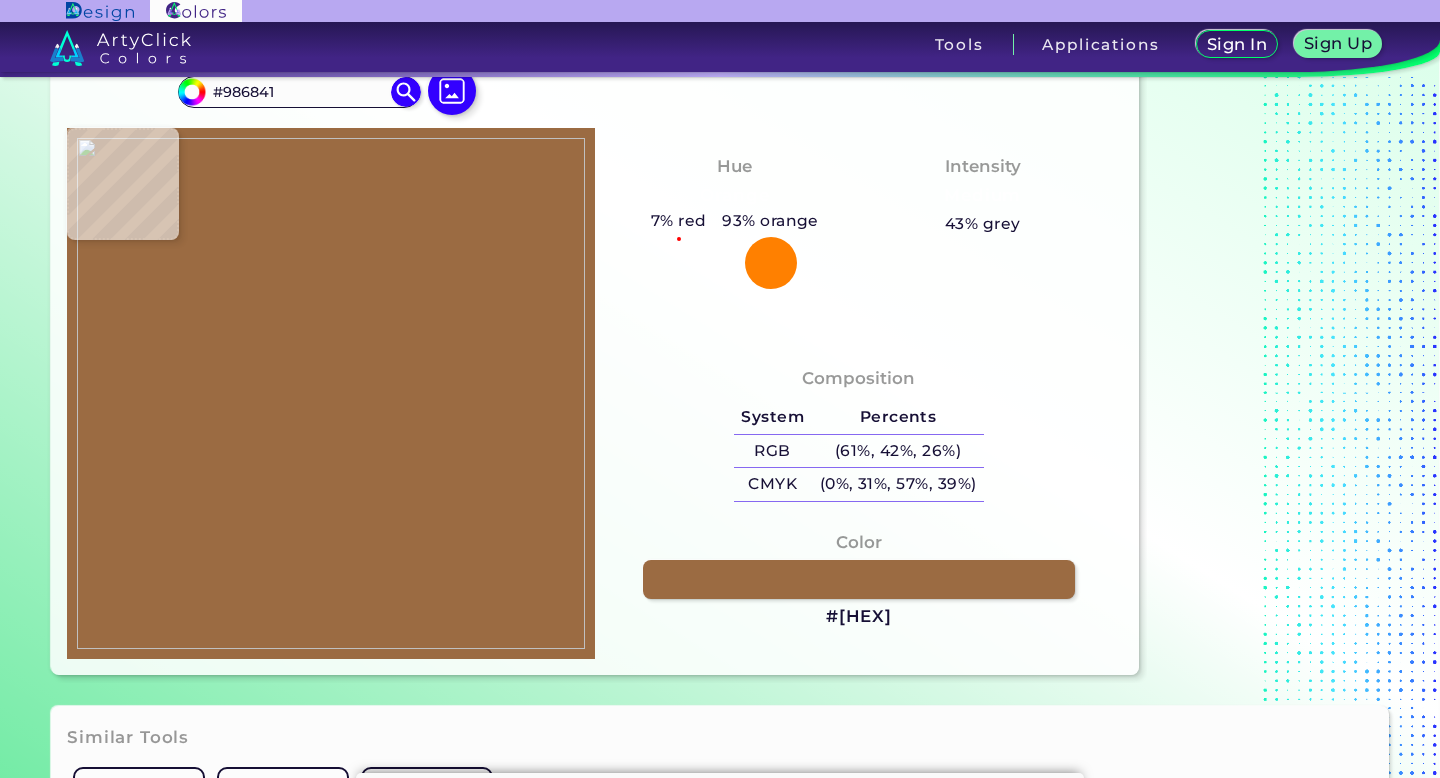 type on "#9b6b42" 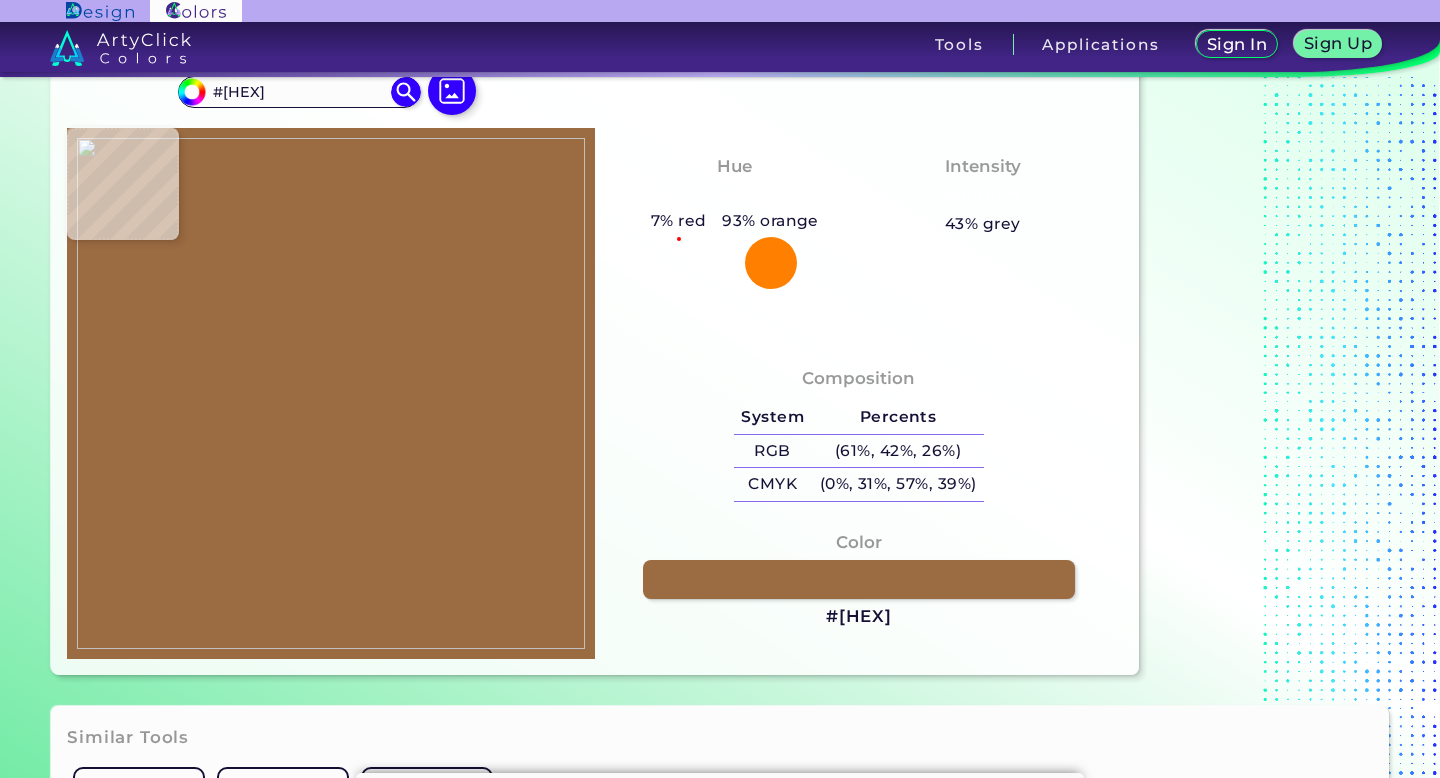 type 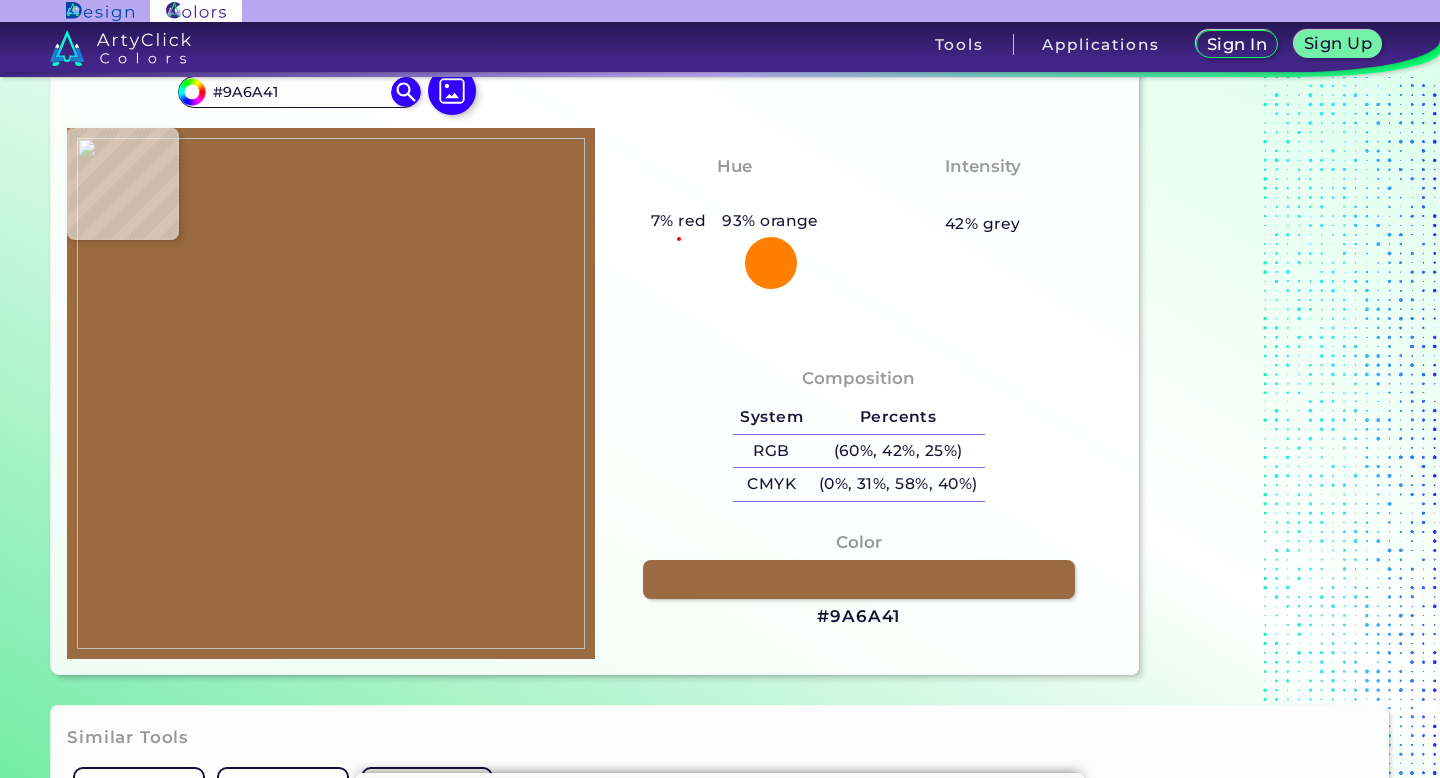 click at bounding box center (331, 393) 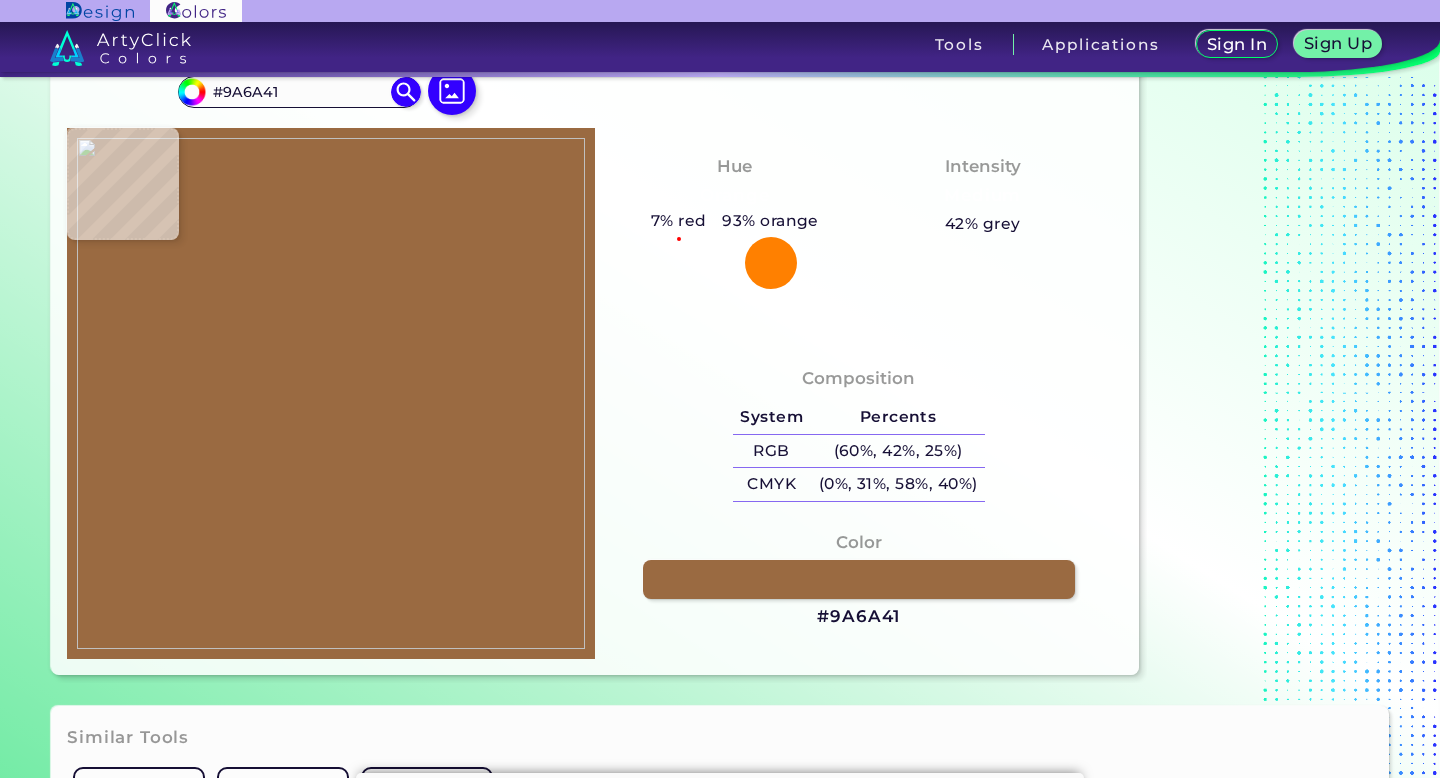 click at bounding box center [331, 393] 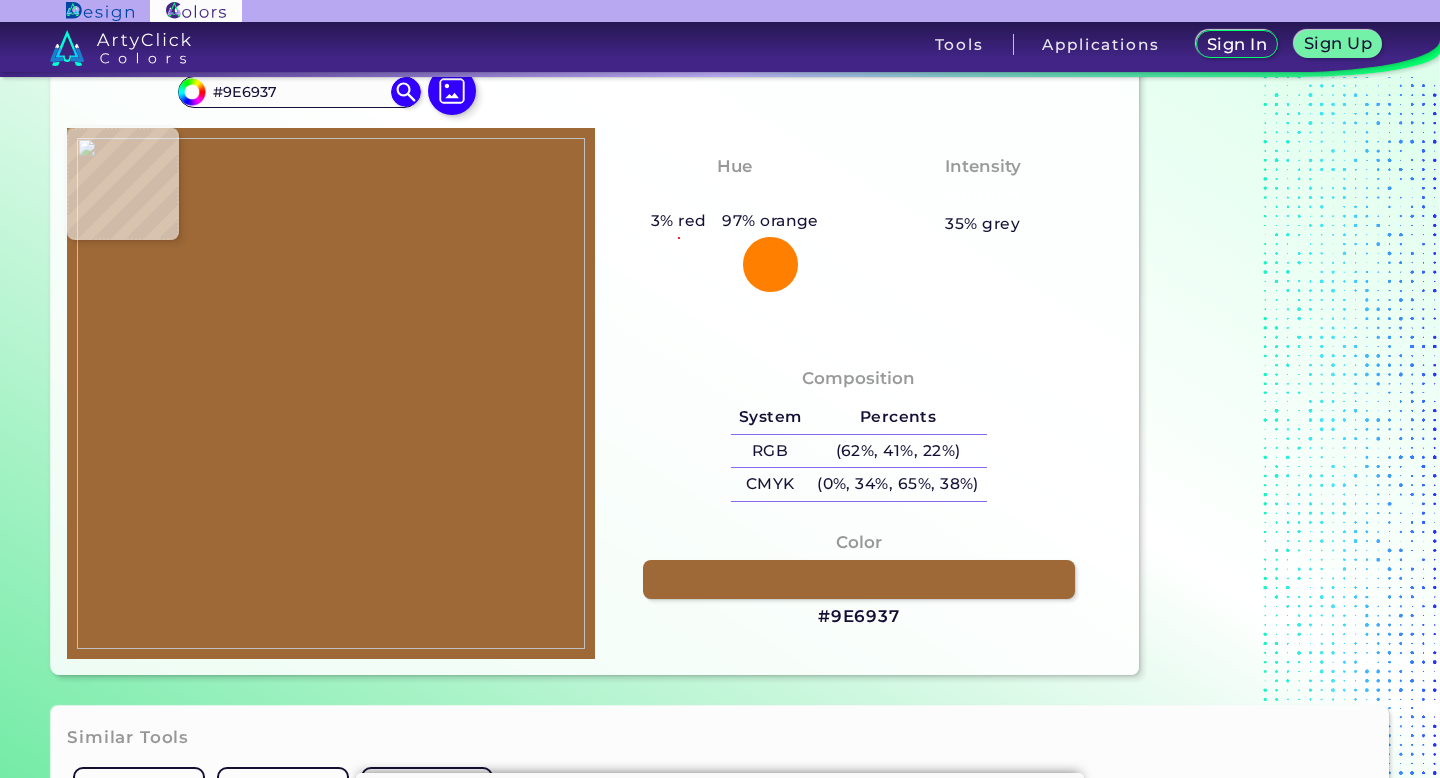 click at bounding box center [331, 393] 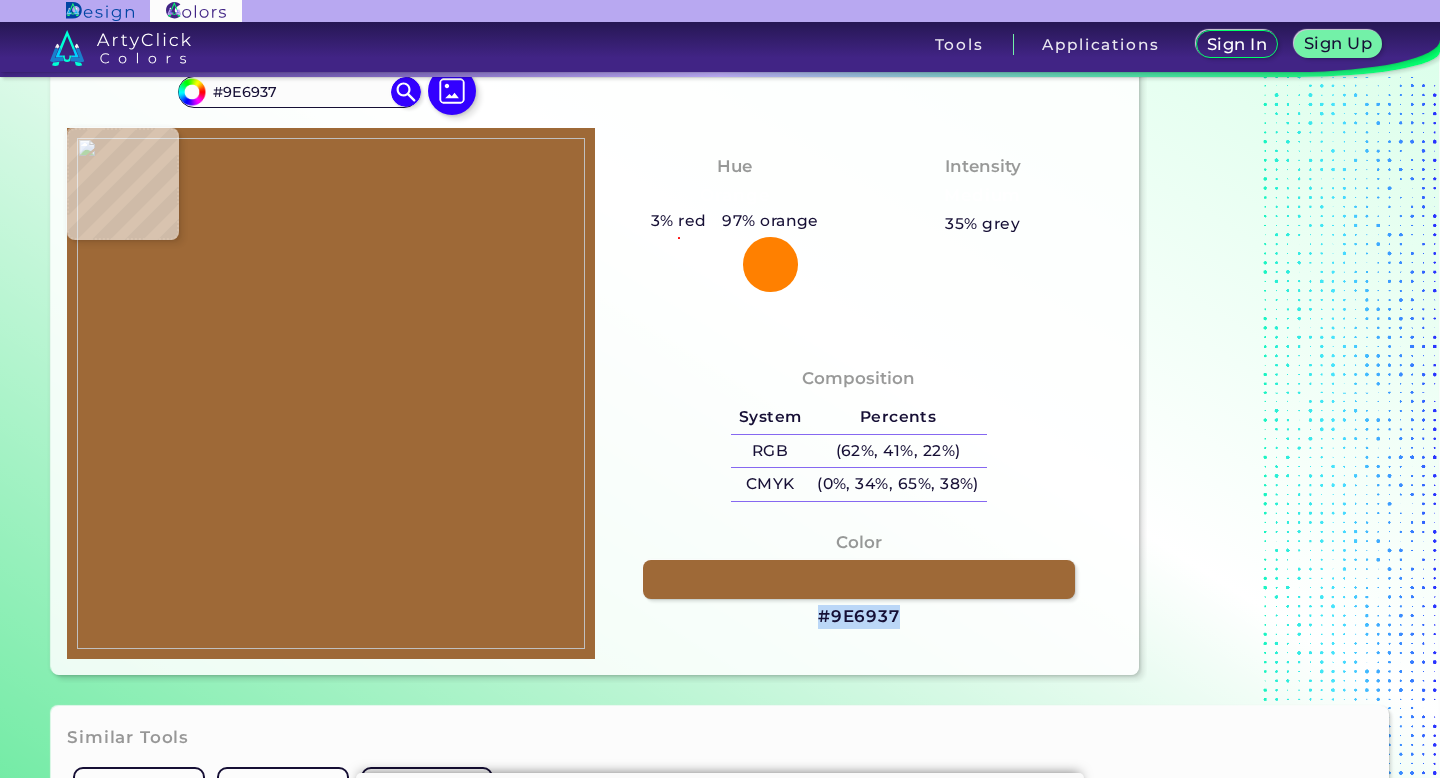 drag, startPoint x: 917, startPoint y: 617, endPoint x: 907, endPoint y: 614, distance: 10.440307 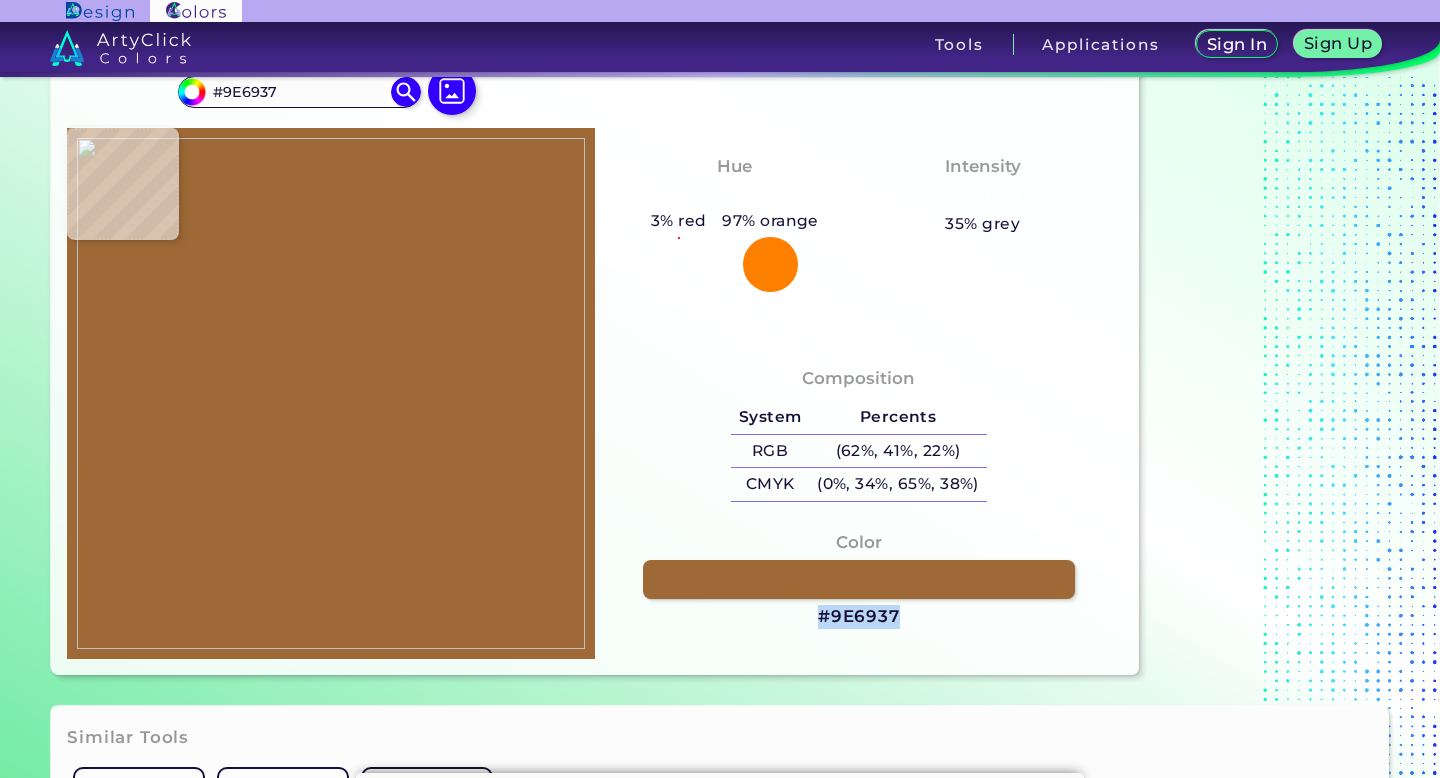 click on "Color
#9E6937" at bounding box center [859, 580] 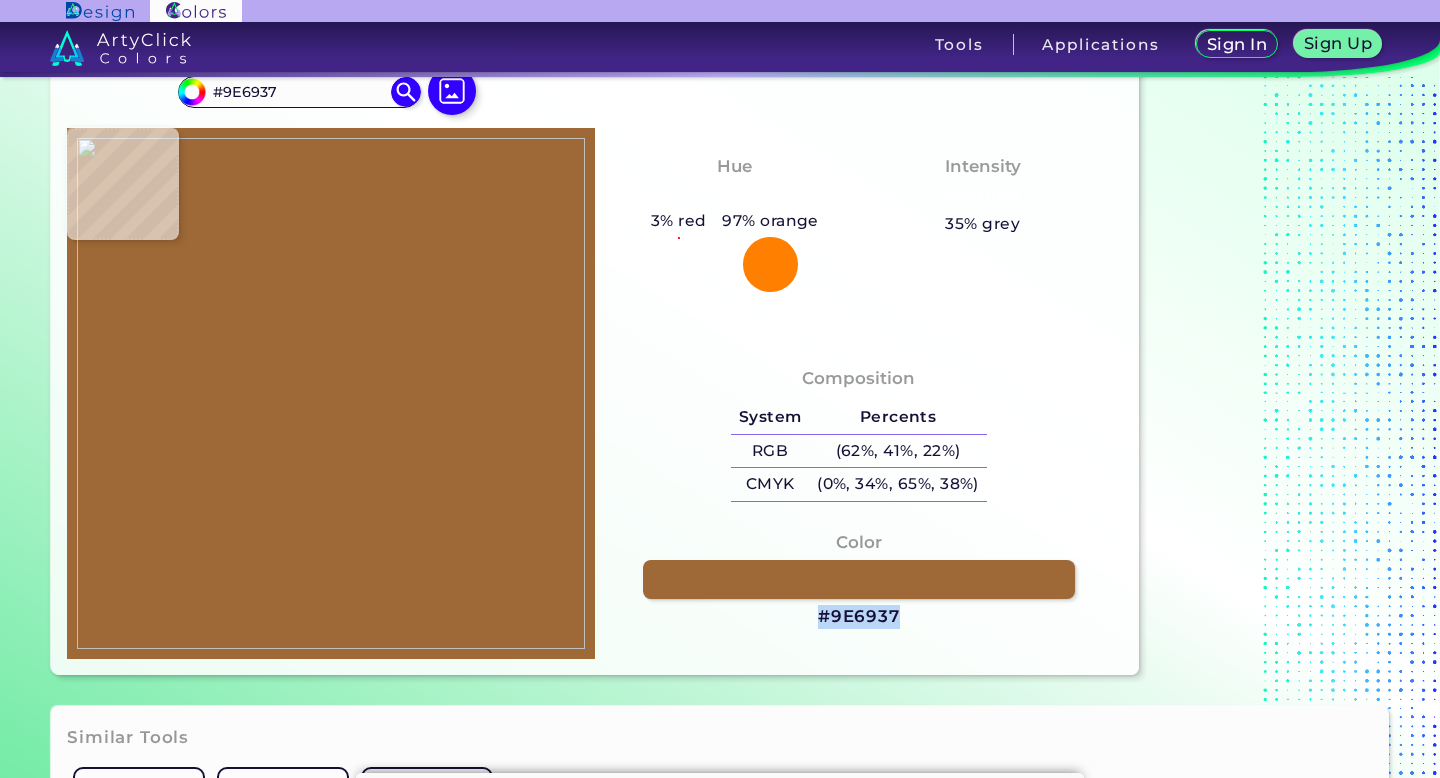 copy on "#9E6937" 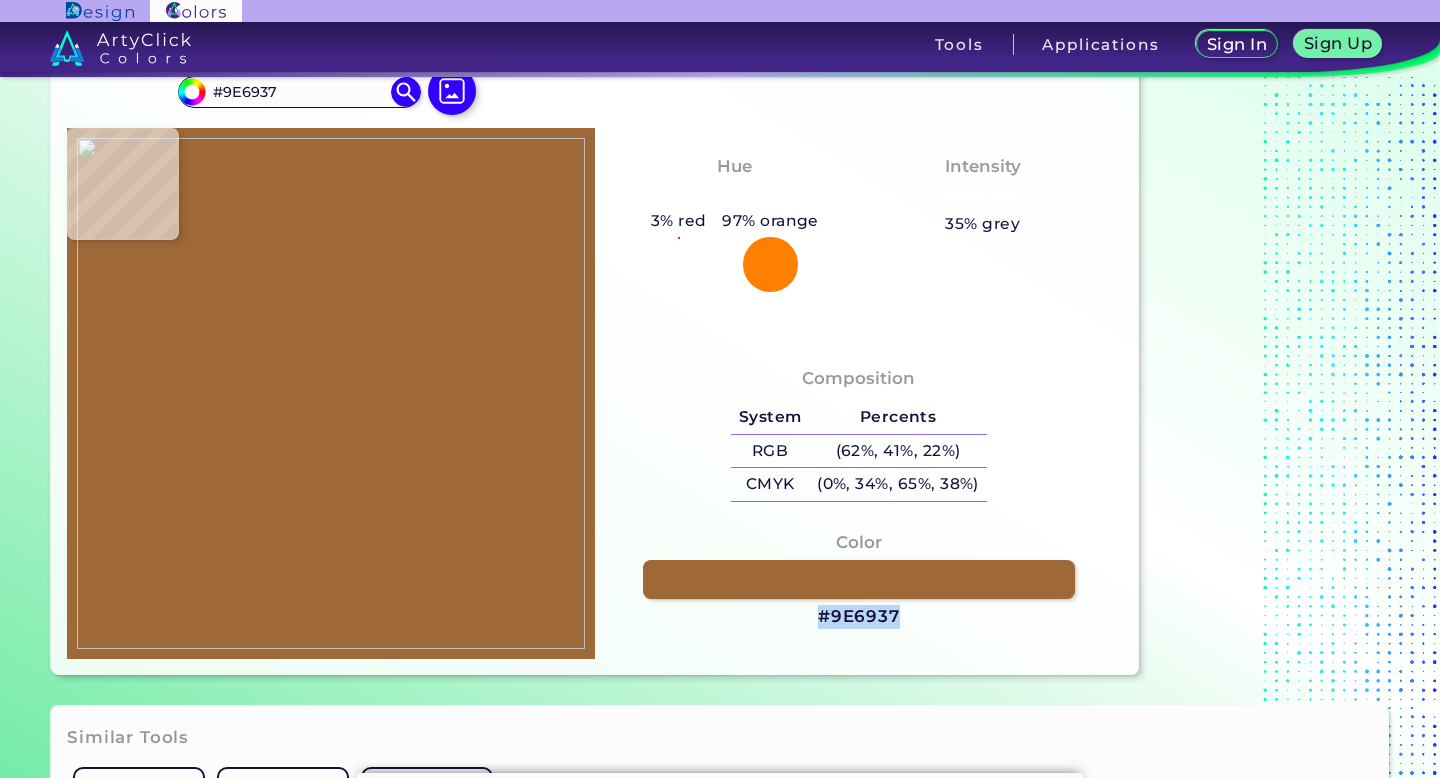 click at bounding box center (331, 393) 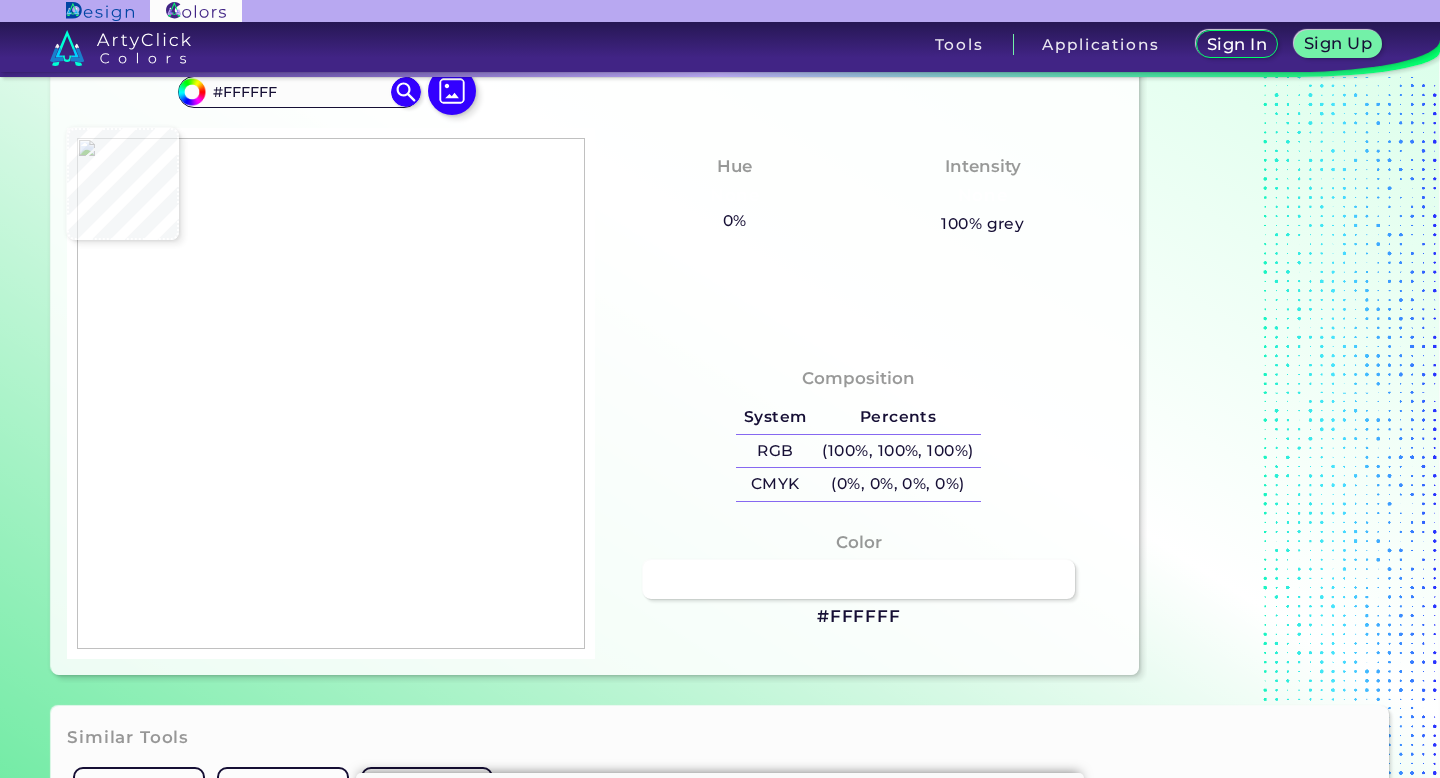 click at bounding box center [331, 393] 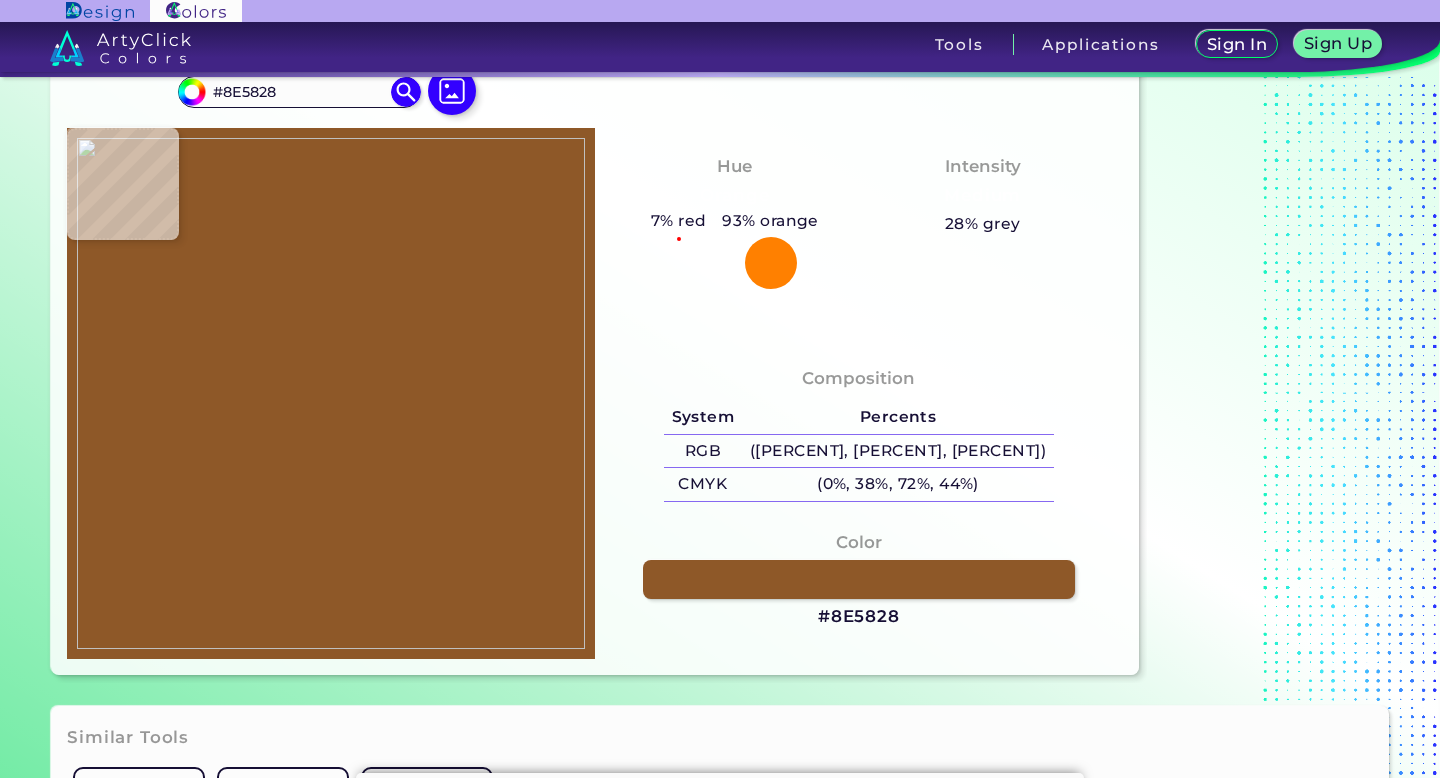 click at bounding box center (331, 393) 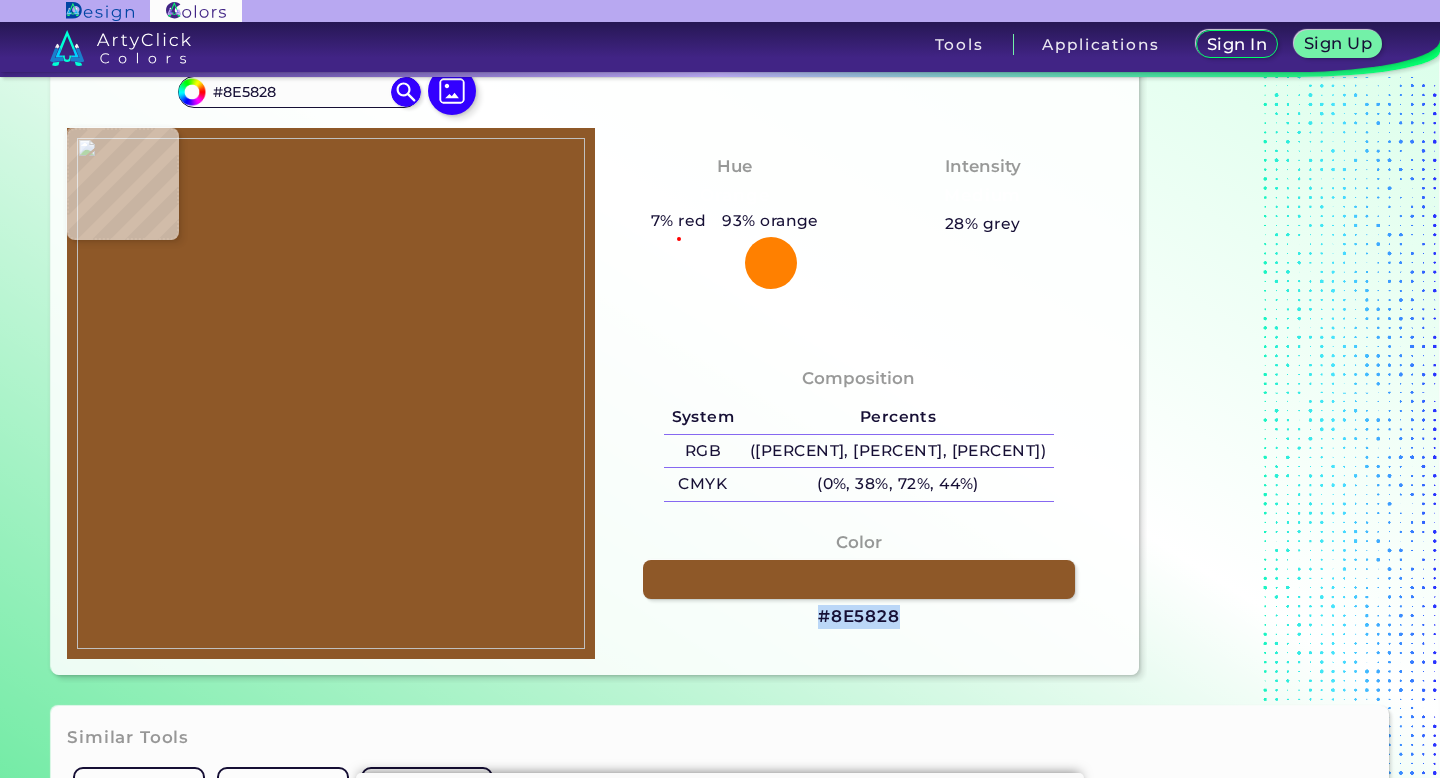 drag, startPoint x: 902, startPoint y: 624, endPoint x: 818, endPoint y: 620, distance: 84.095184 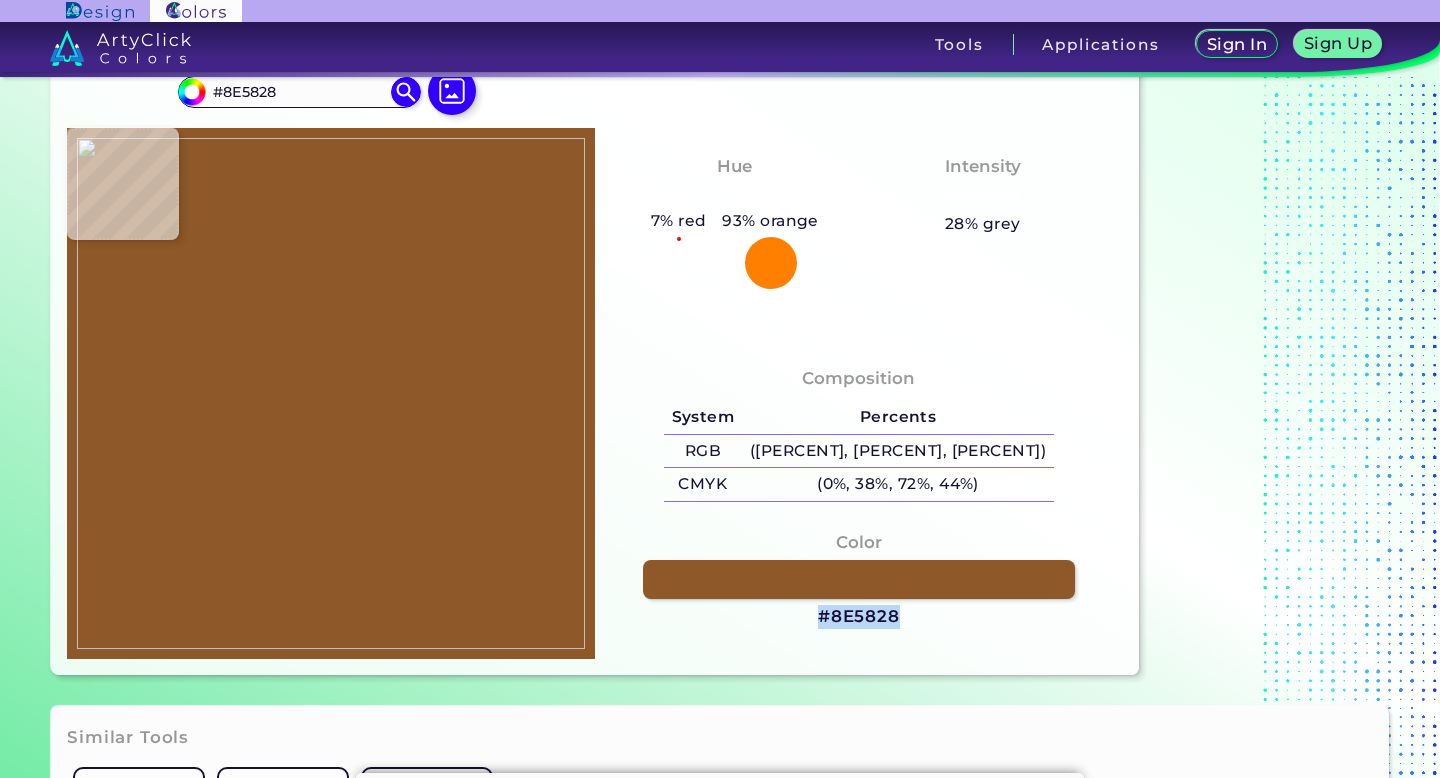 copy on "#8E5828" 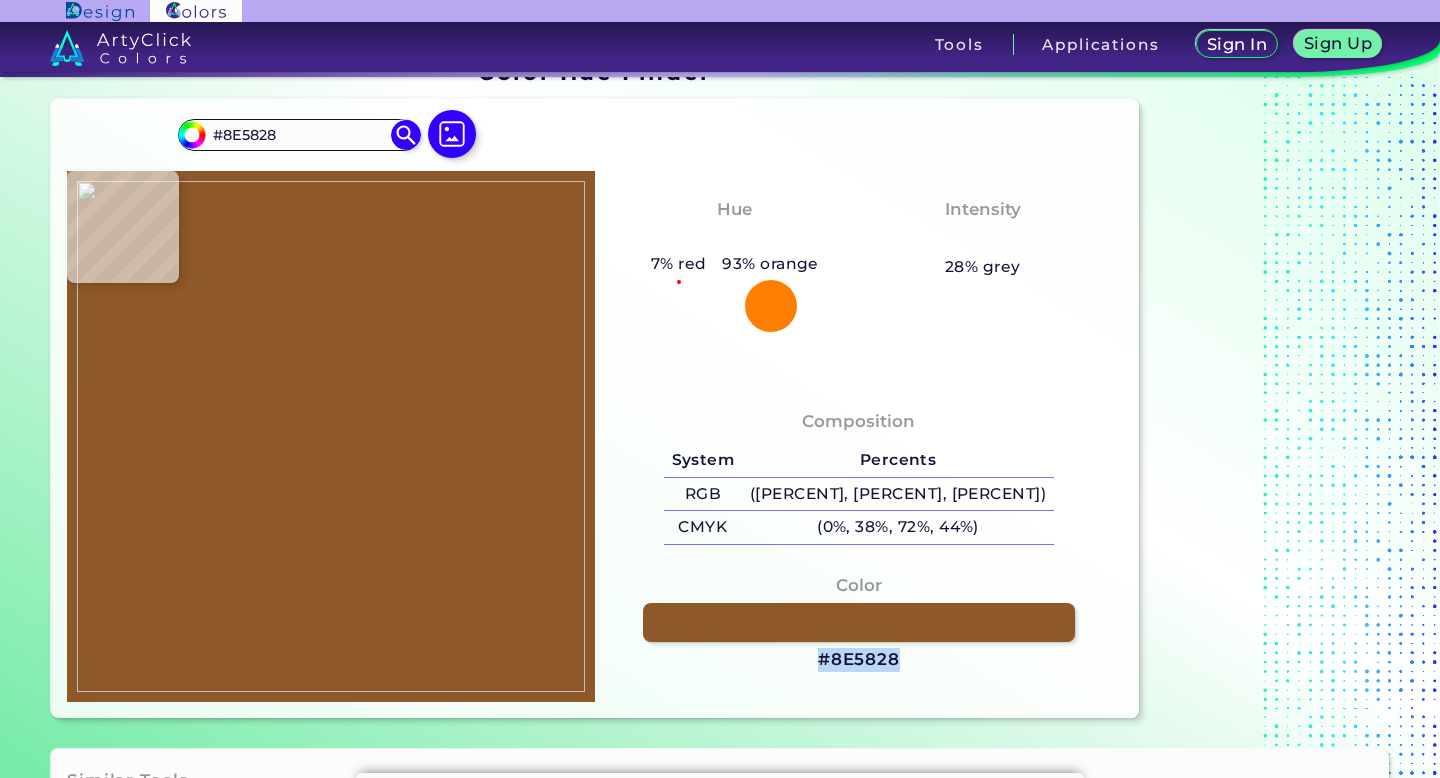 scroll, scrollTop: 0, scrollLeft: 0, axis: both 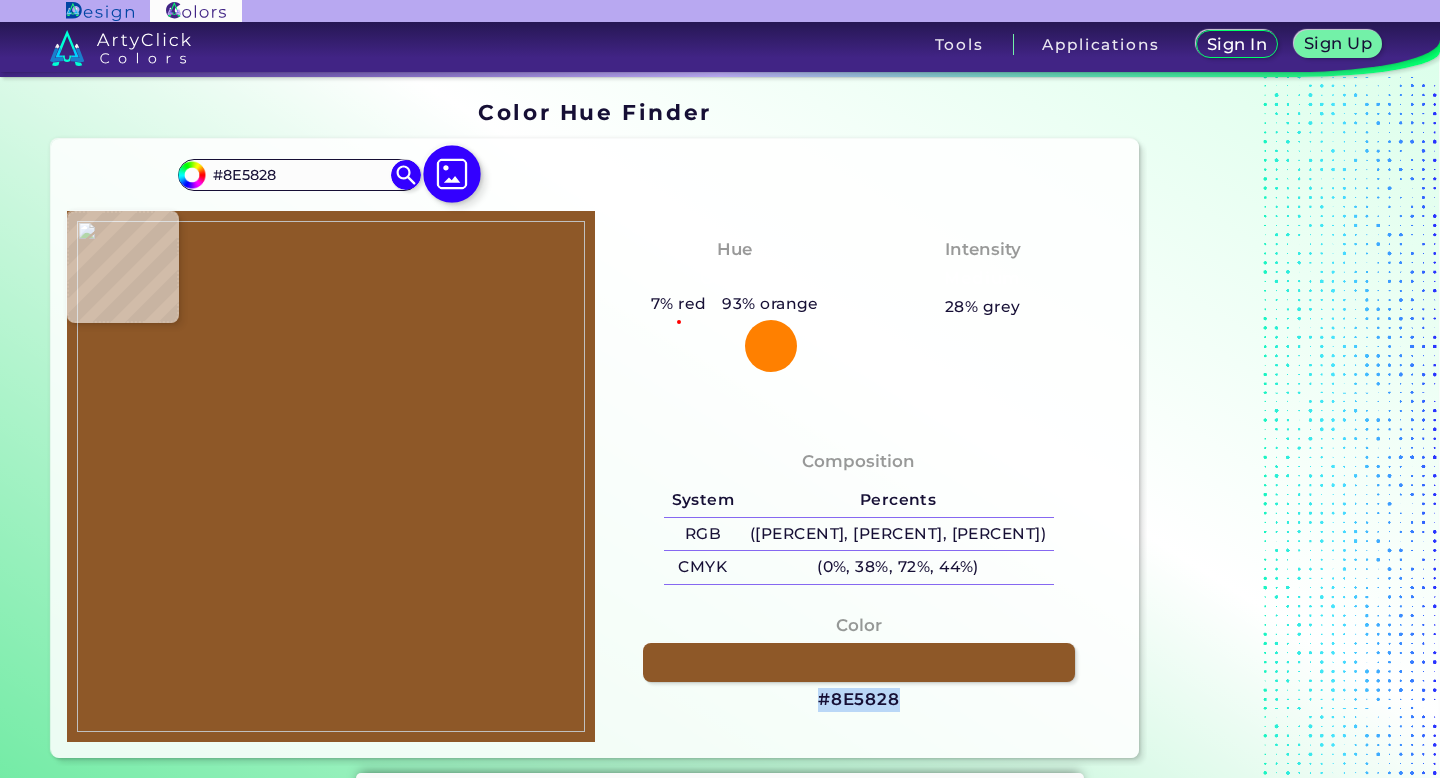 click at bounding box center (452, 174) 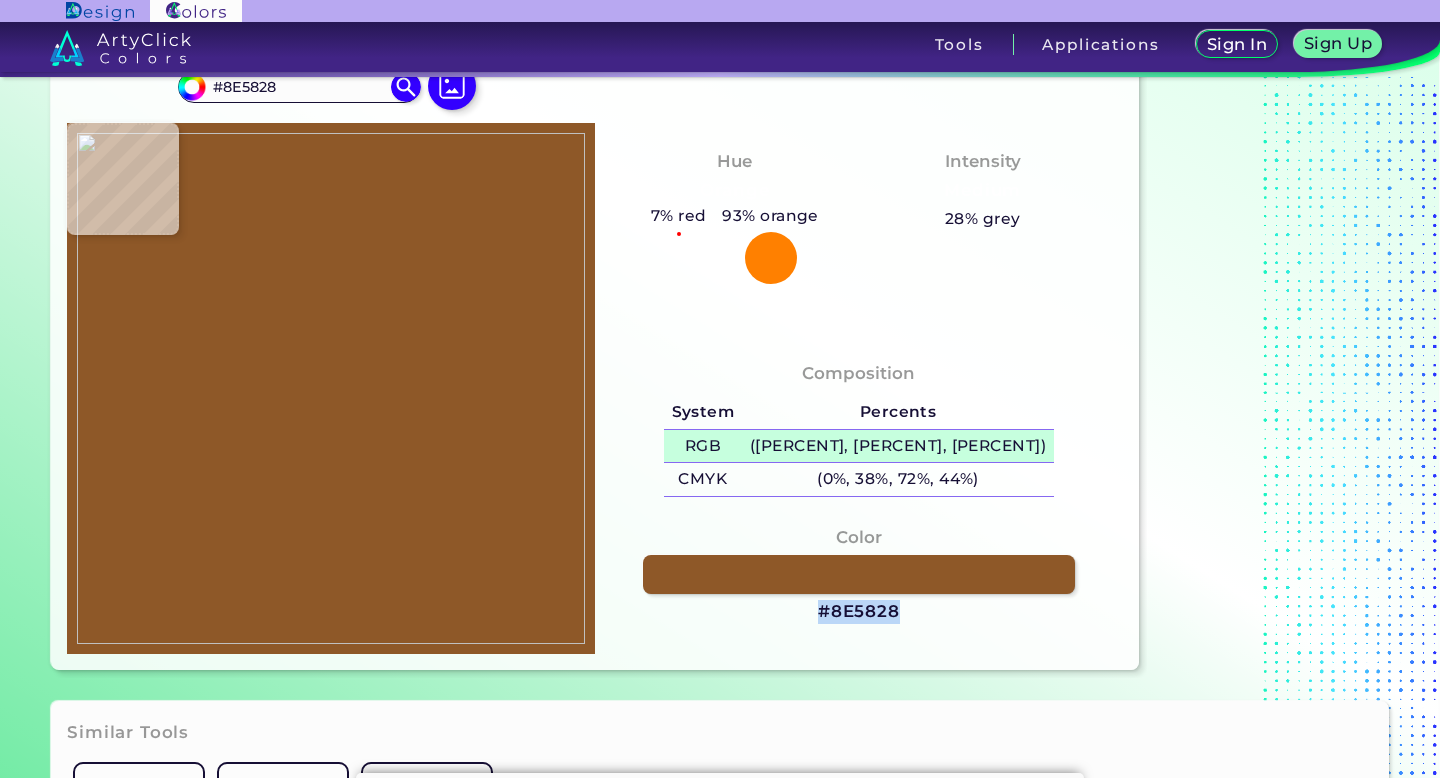 scroll, scrollTop: 165, scrollLeft: 0, axis: vertical 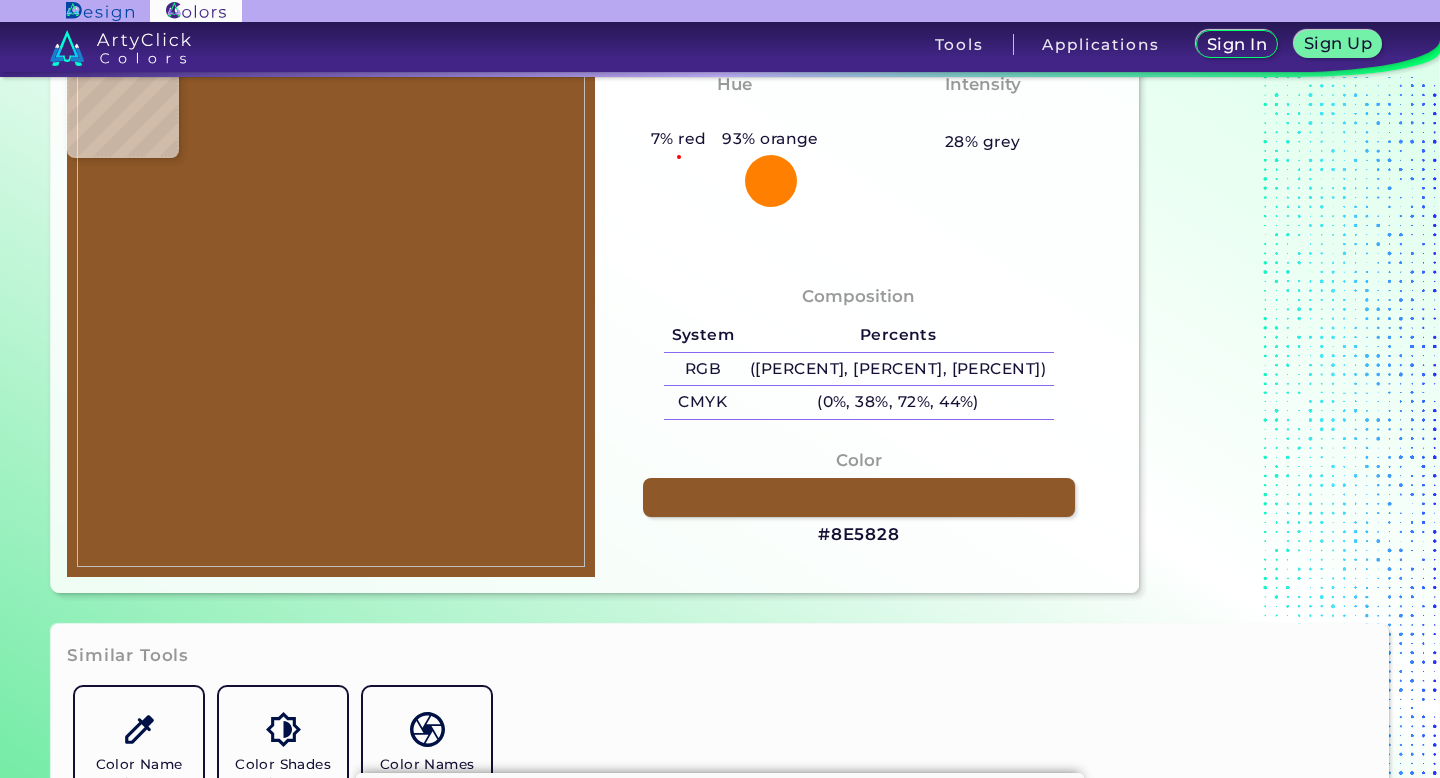 click on "Color
#8E5828" at bounding box center [859, 498] 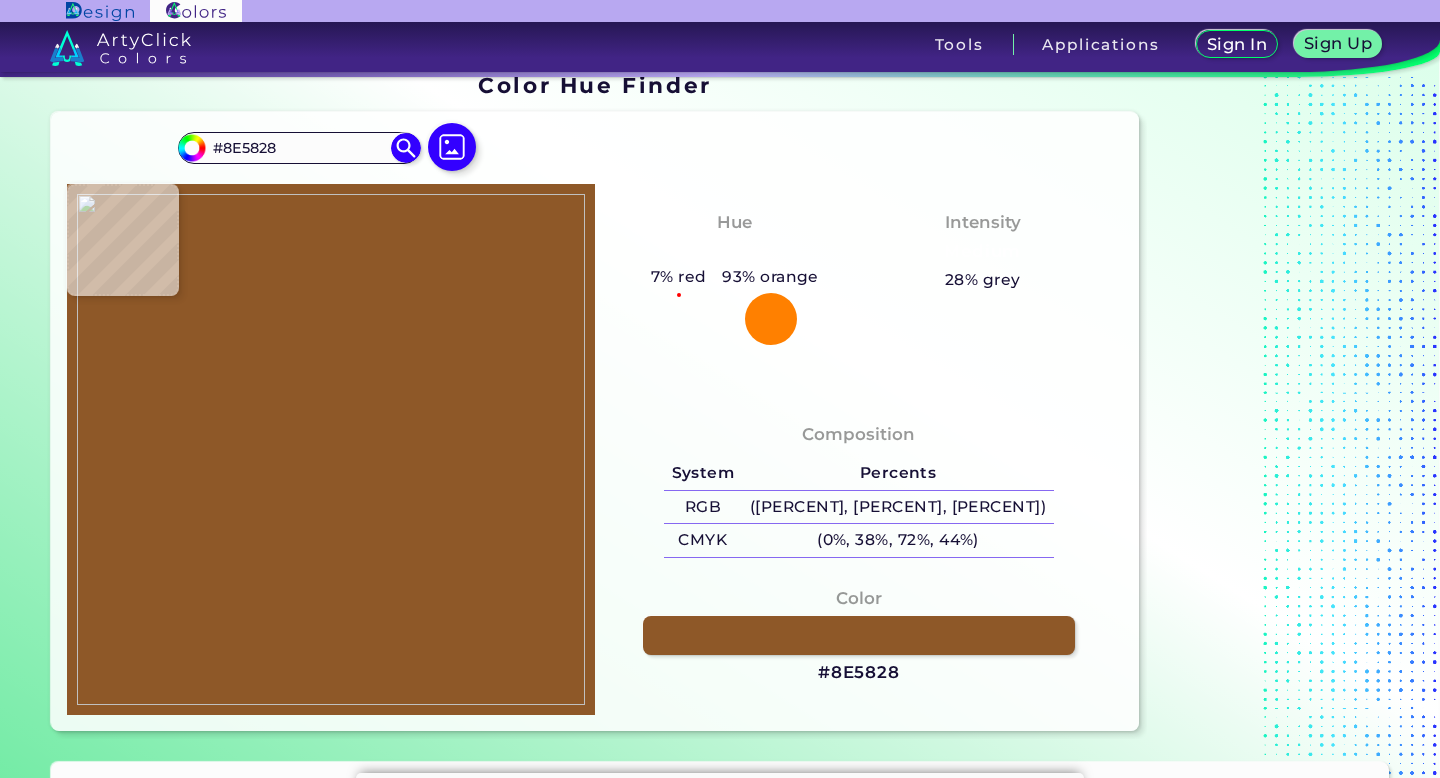 scroll, scrollTop: 6, scrollLeft: 0, axis: vertical 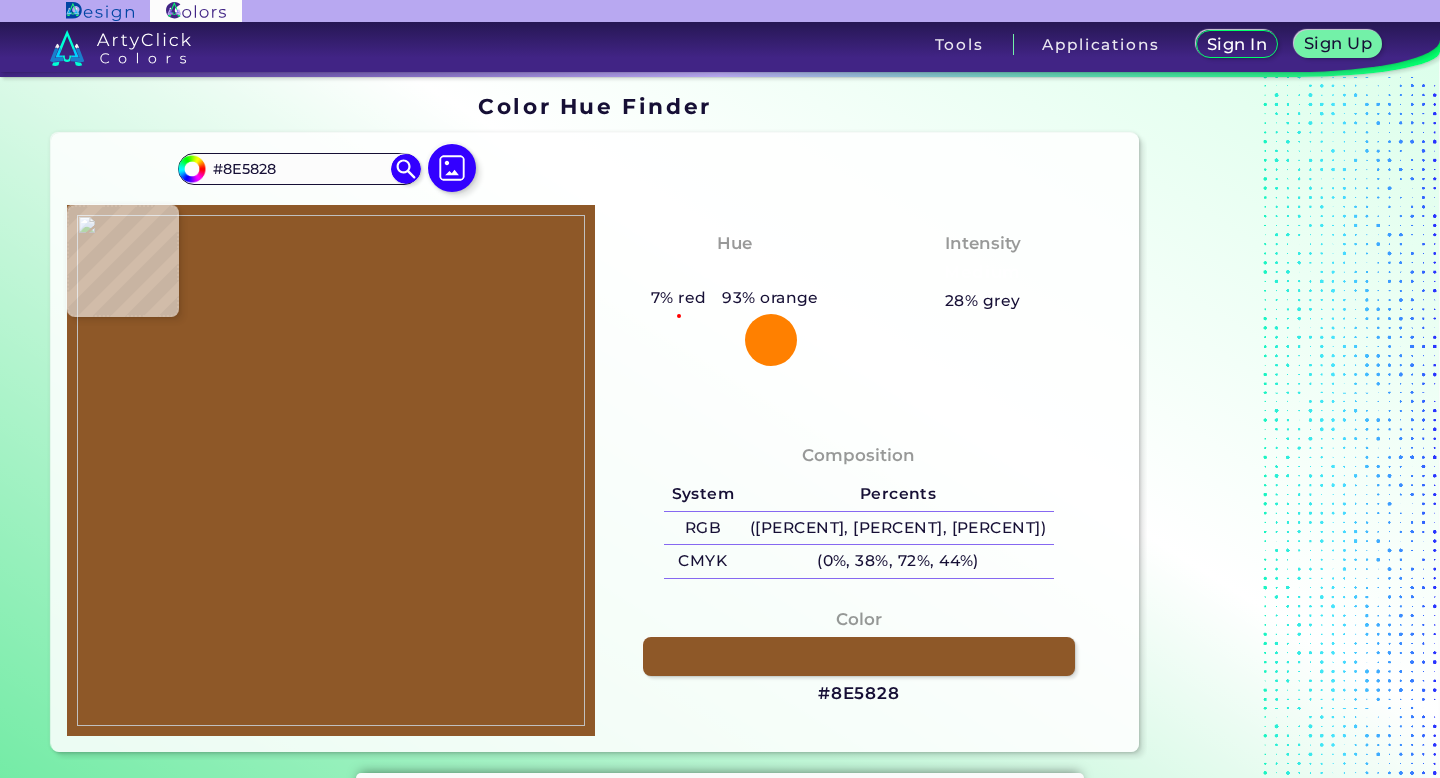 click at bounding box center [331, 470] 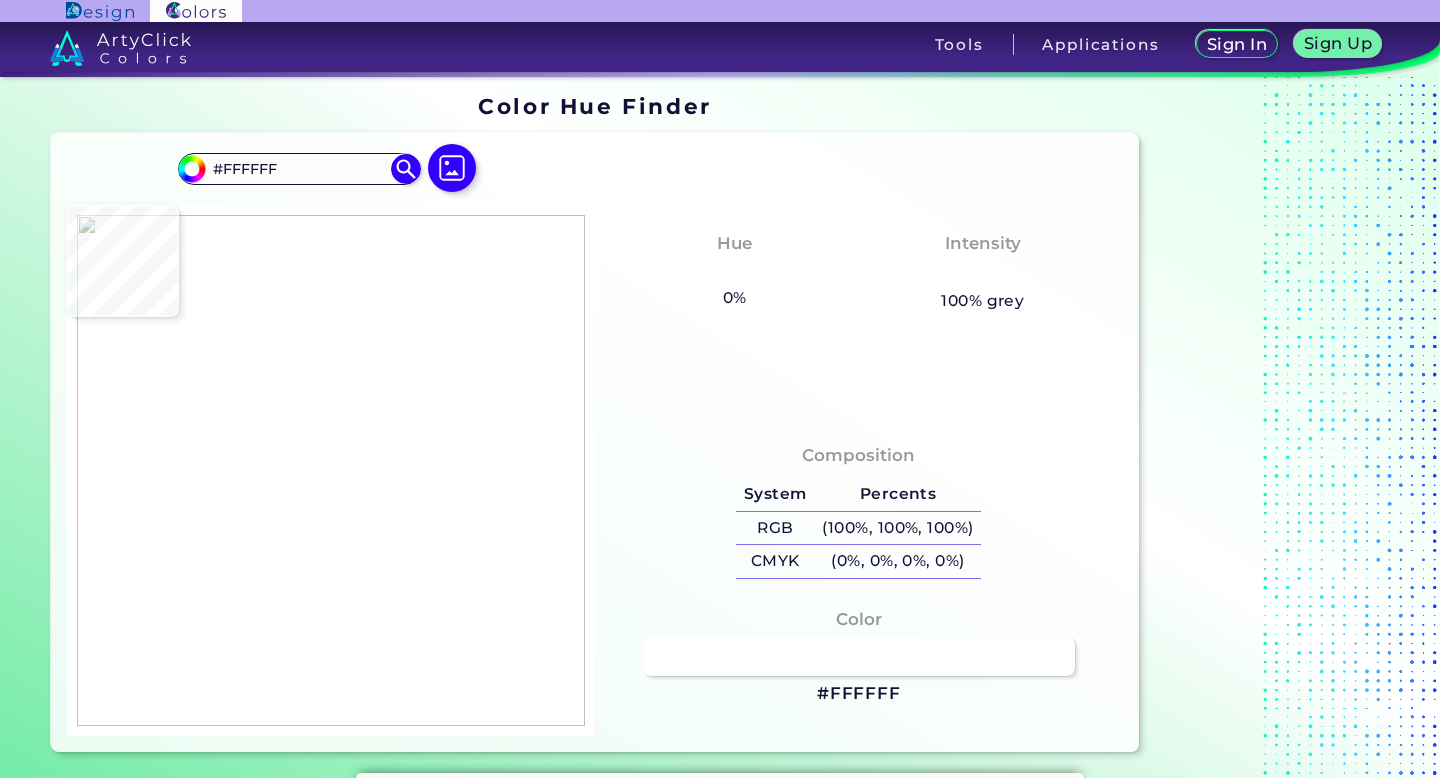 click at bounding box center (331, 470) 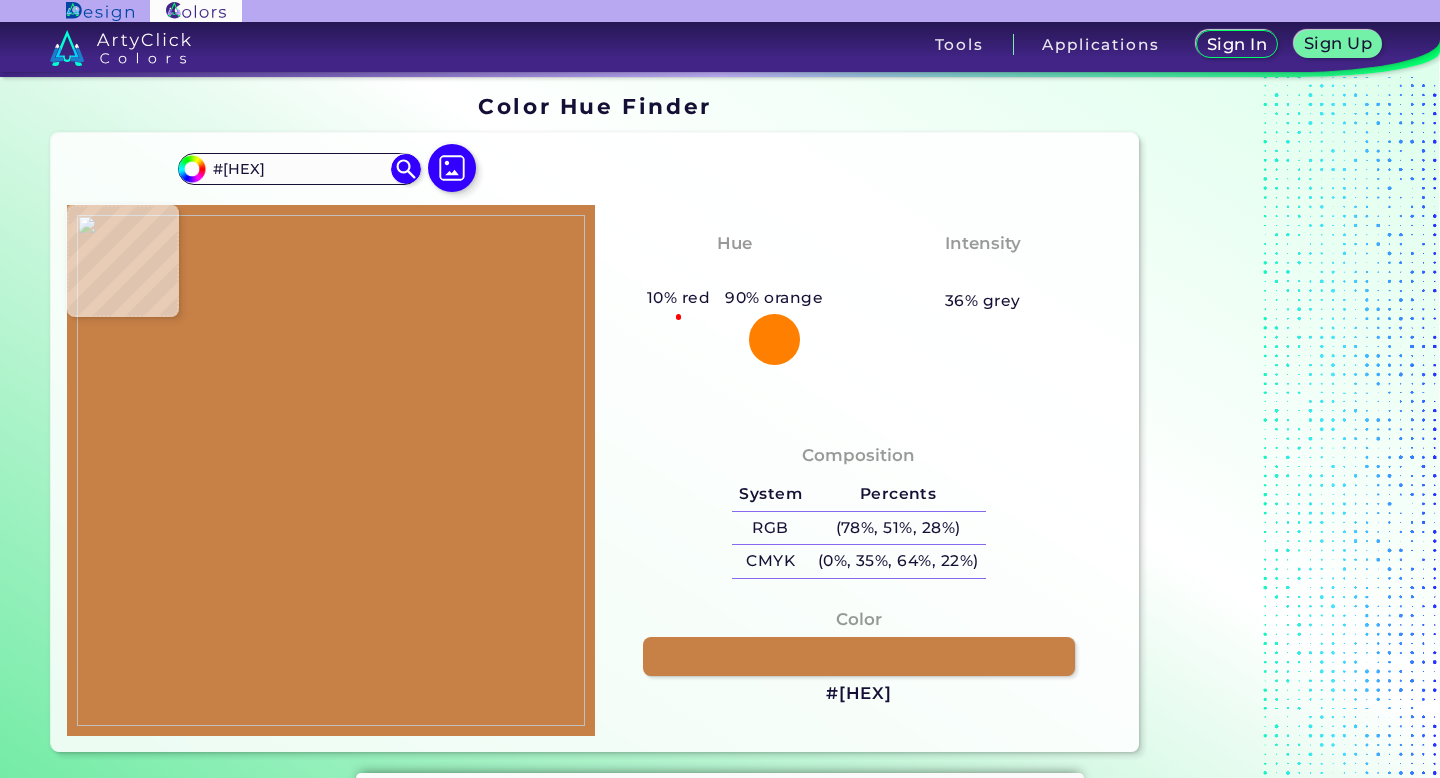 click at bounding box center [331, 470] 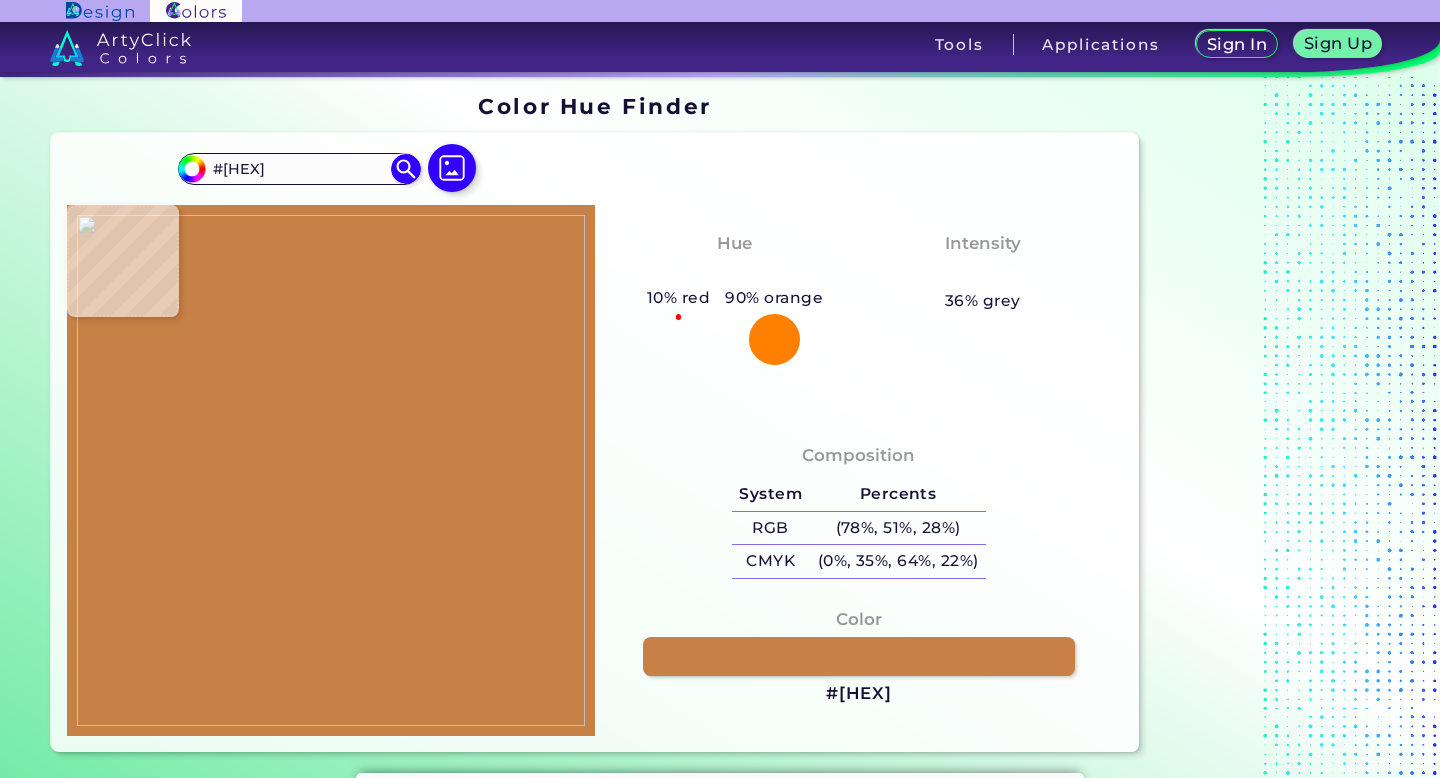 click at bounding box center (331, 470) 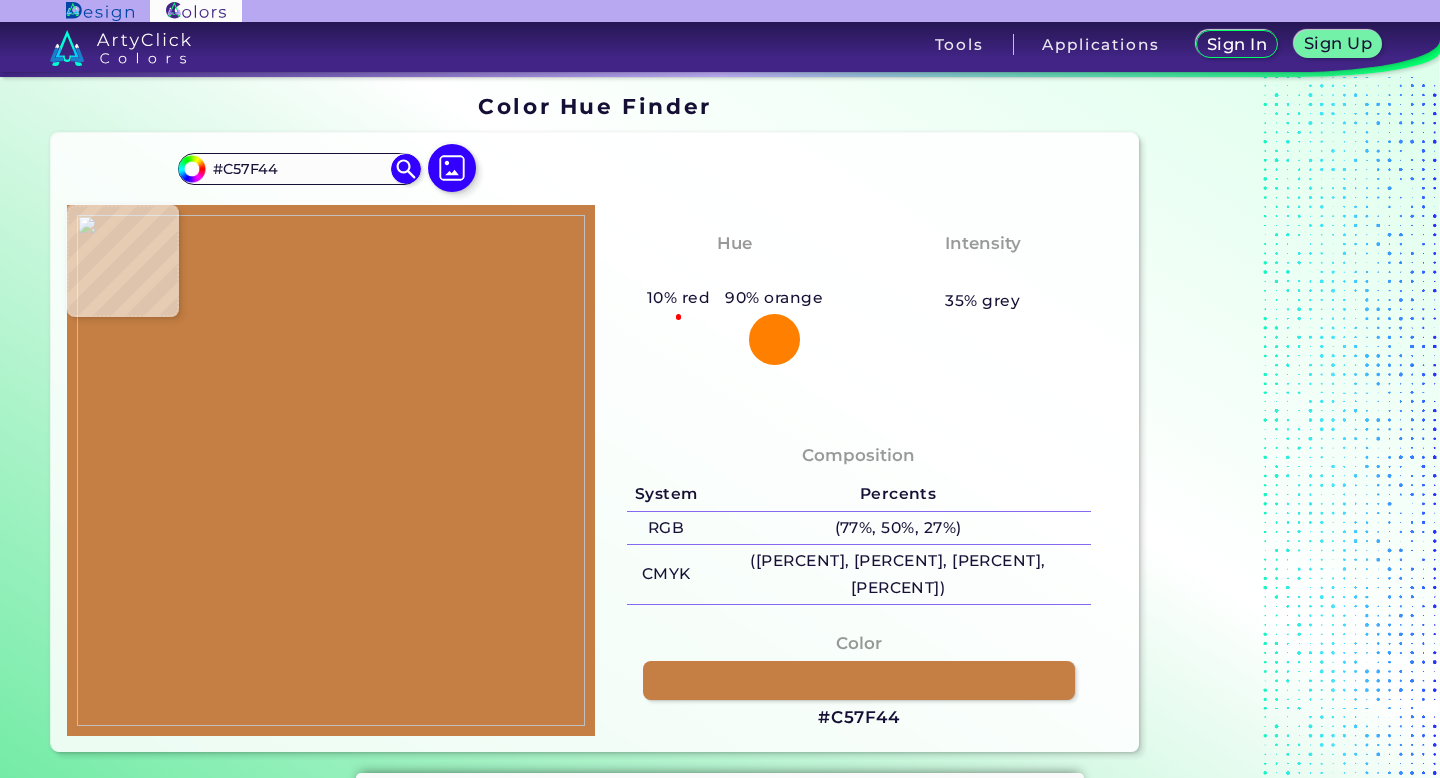 click at bounding box center (331, 470) 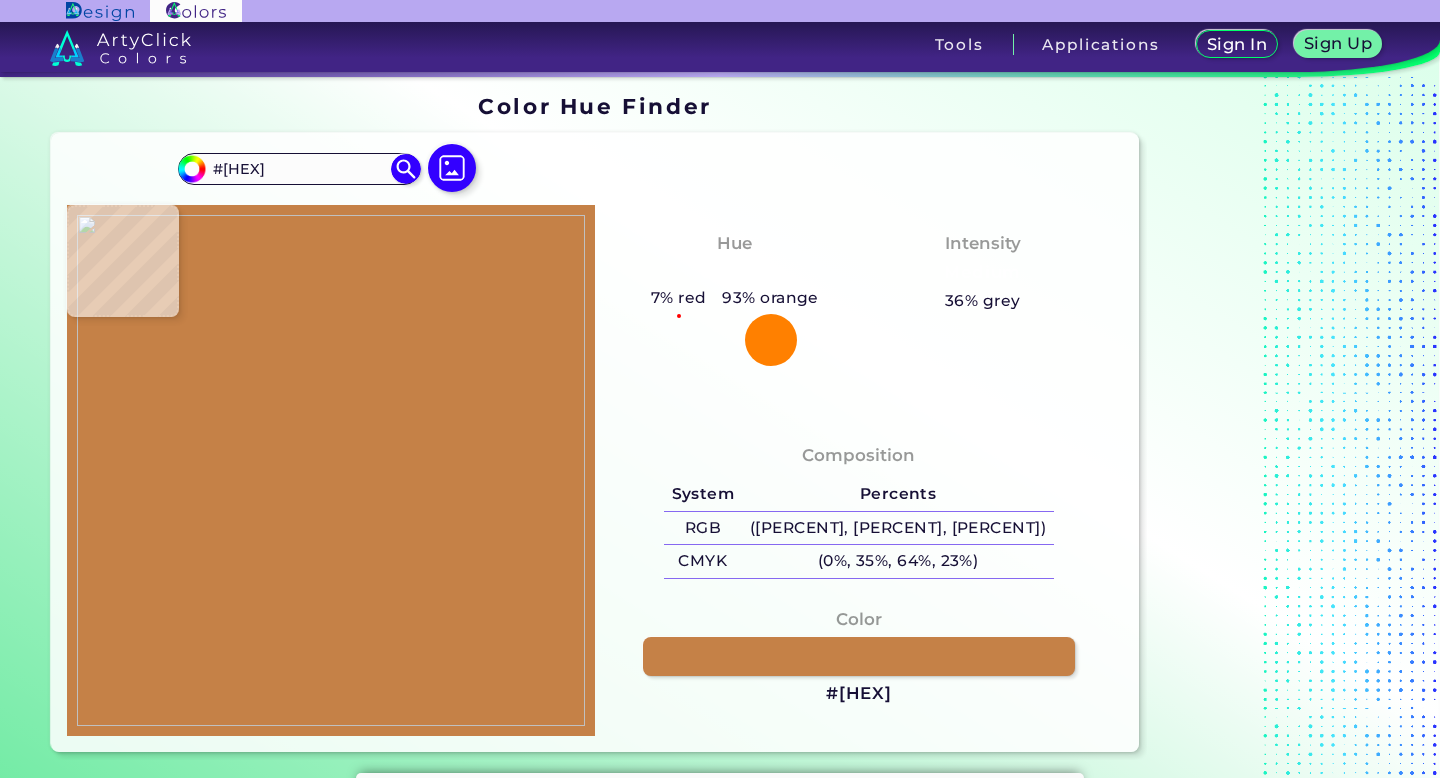 click at bounding box center [331, 470] 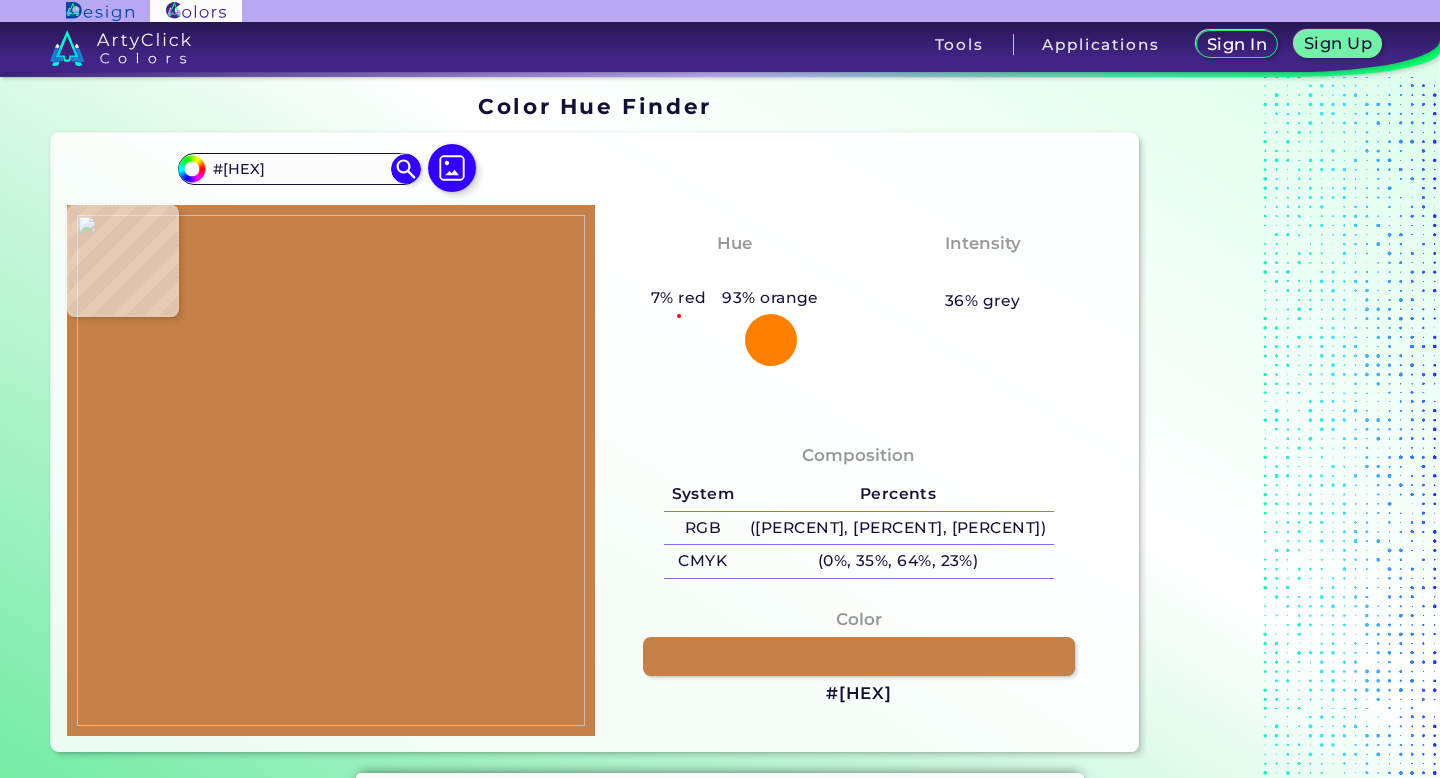 drag, startPoint x: 909, startPoint y: 694, endPoint x: 824, endPoint y: 697, distance: 85.052925 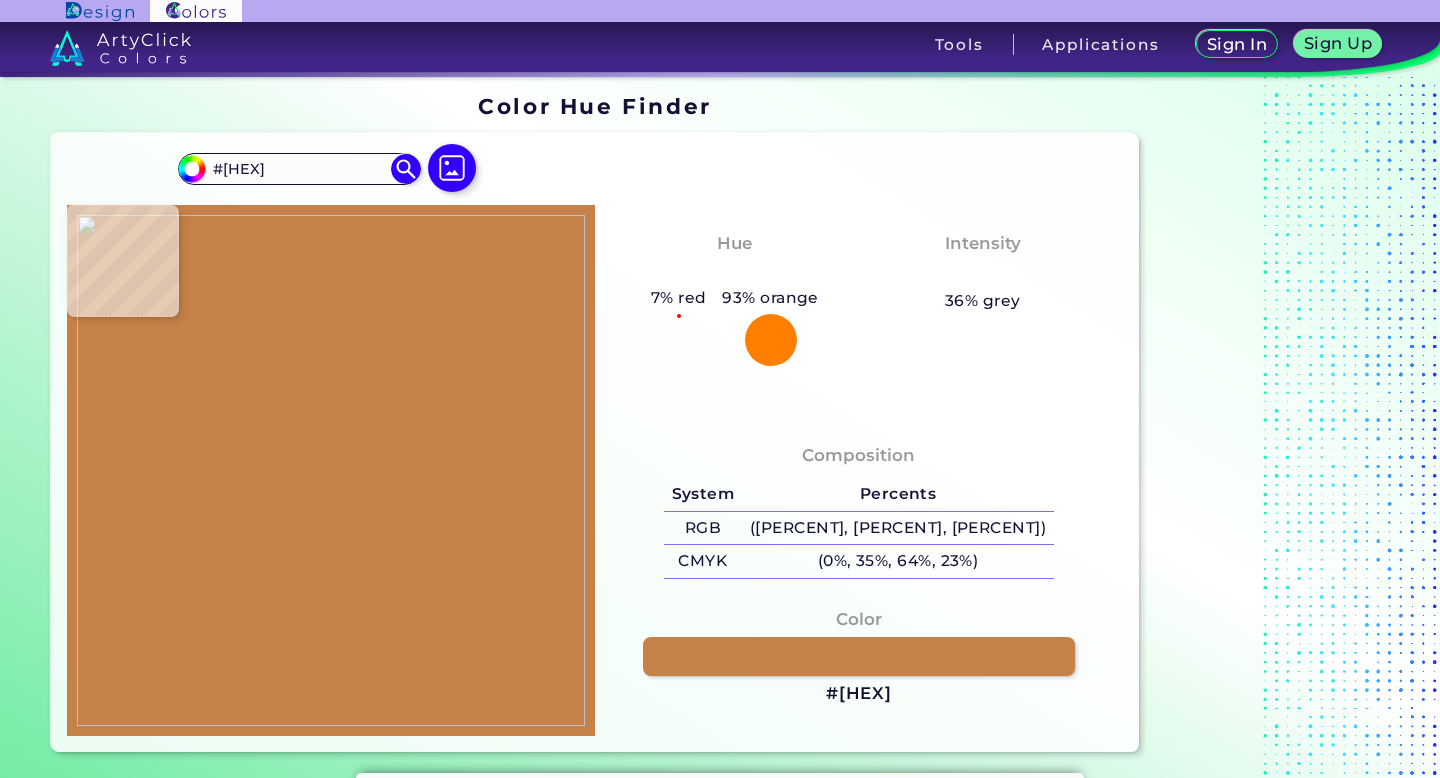 click on "Color
#C58147" at bounding box center [859, 657] 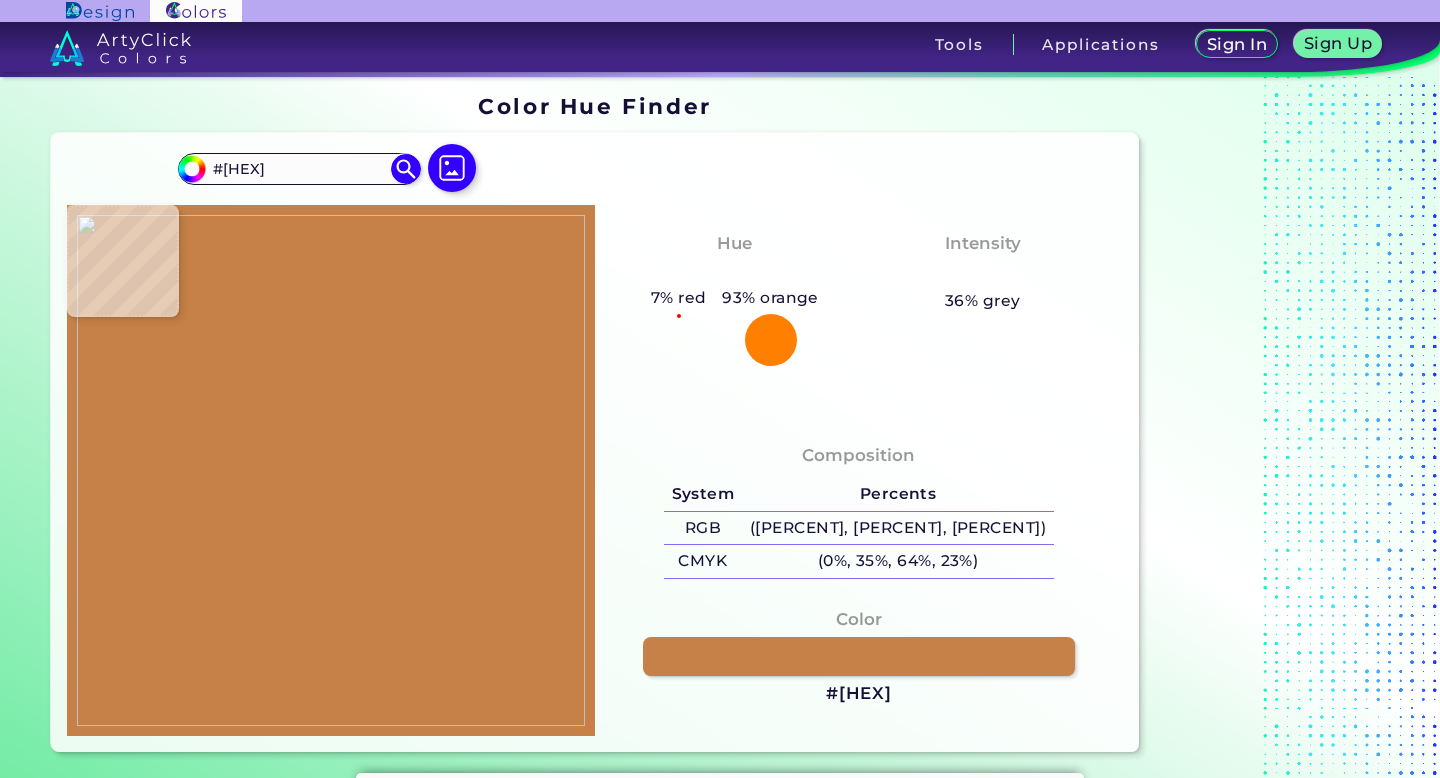 copy on "#[HEX]" 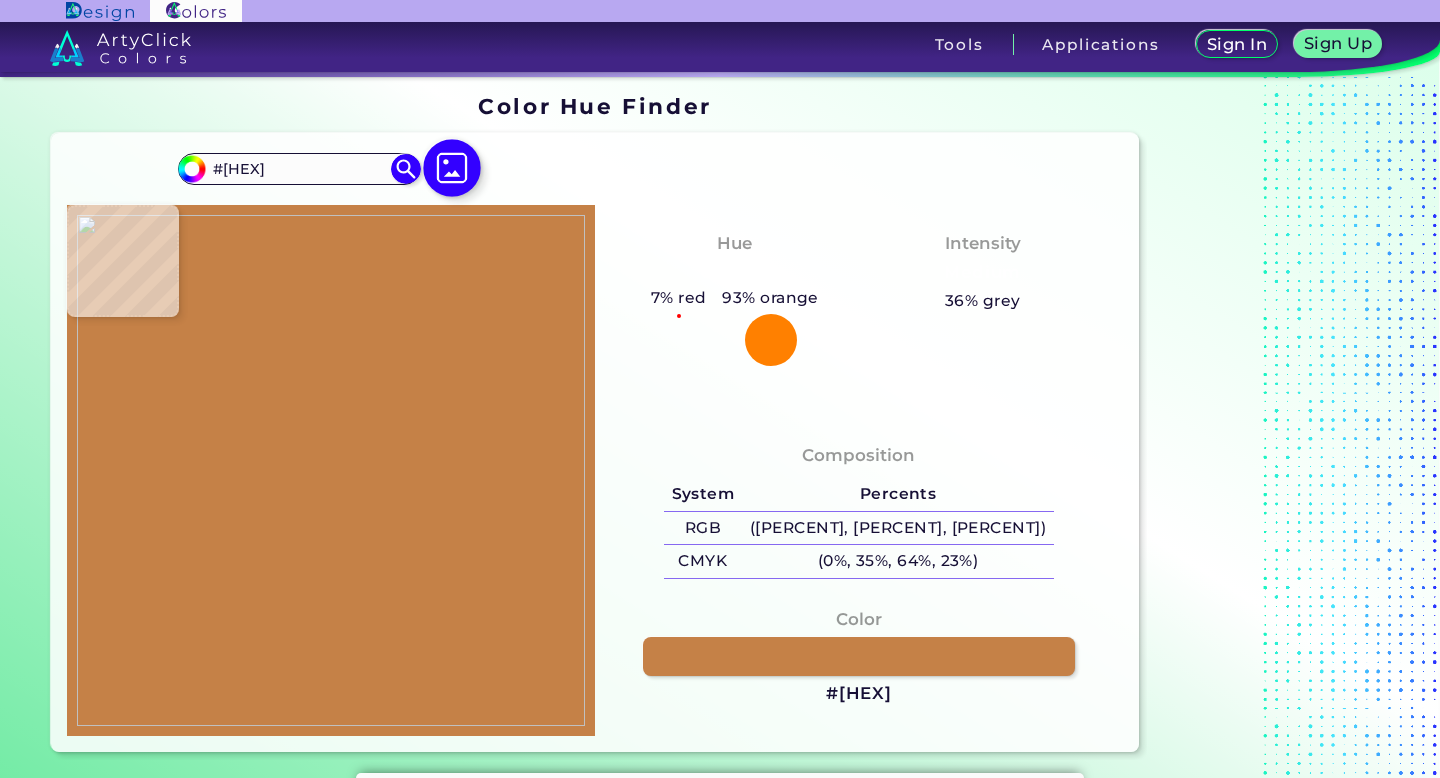 click at bounding box center (452, 168) 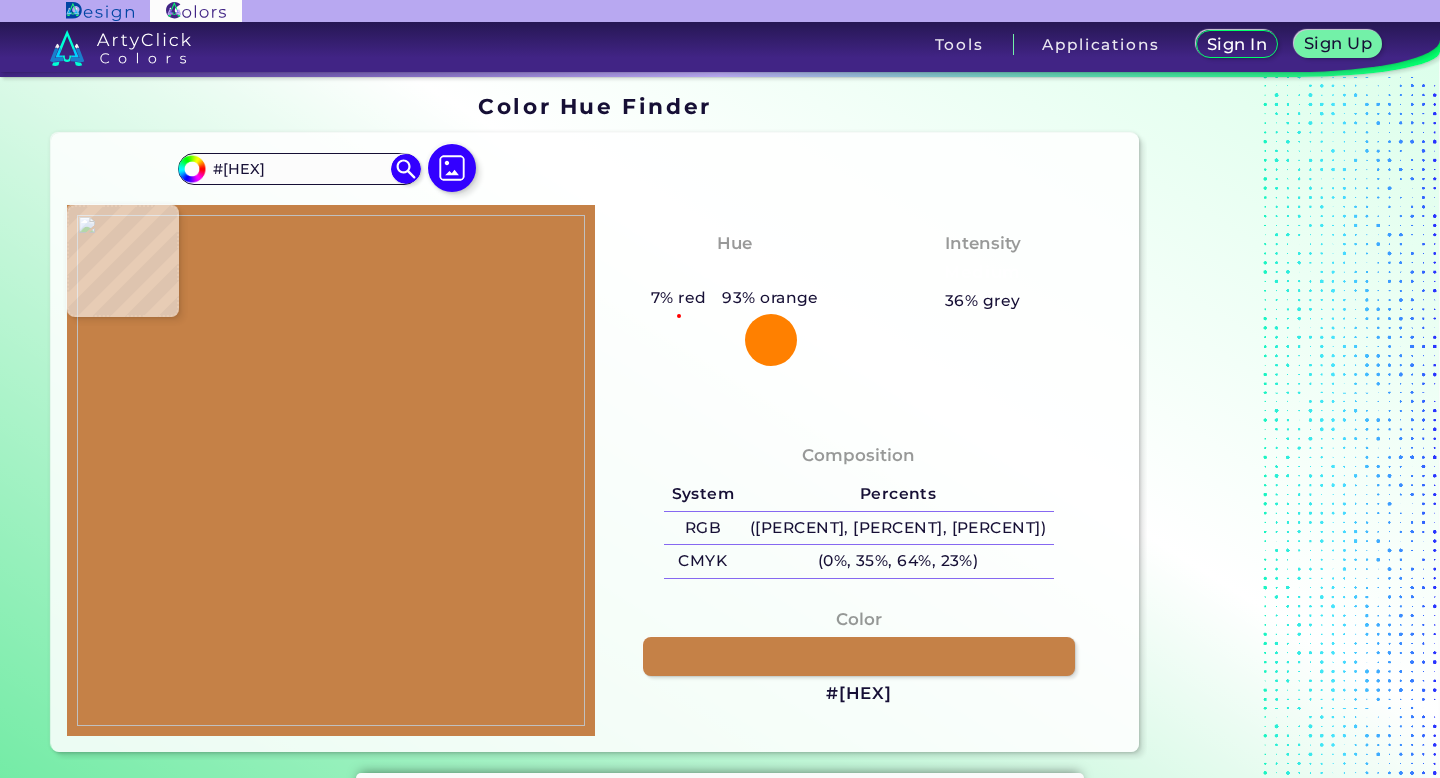click at bounding box center [331, 470] 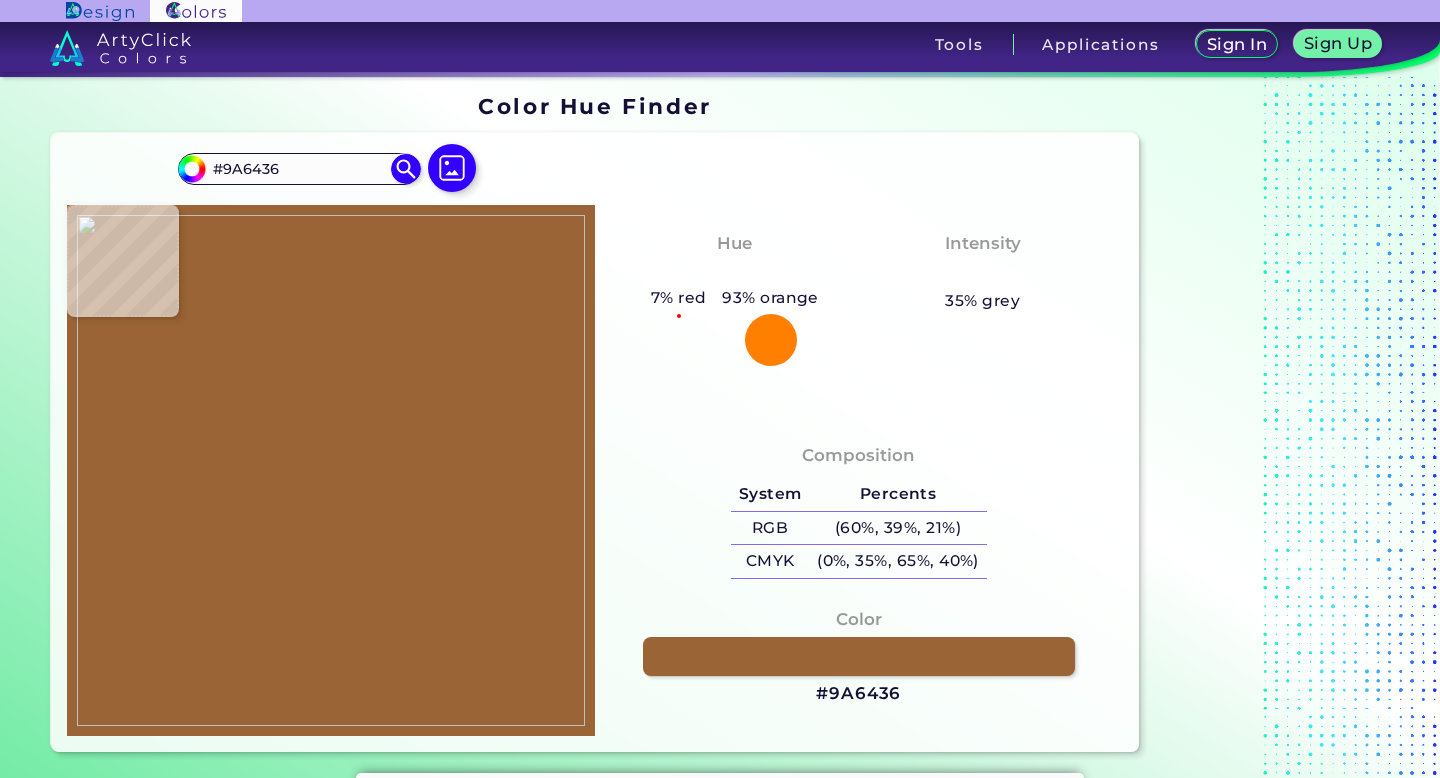 click at bounding box center [331, 470] 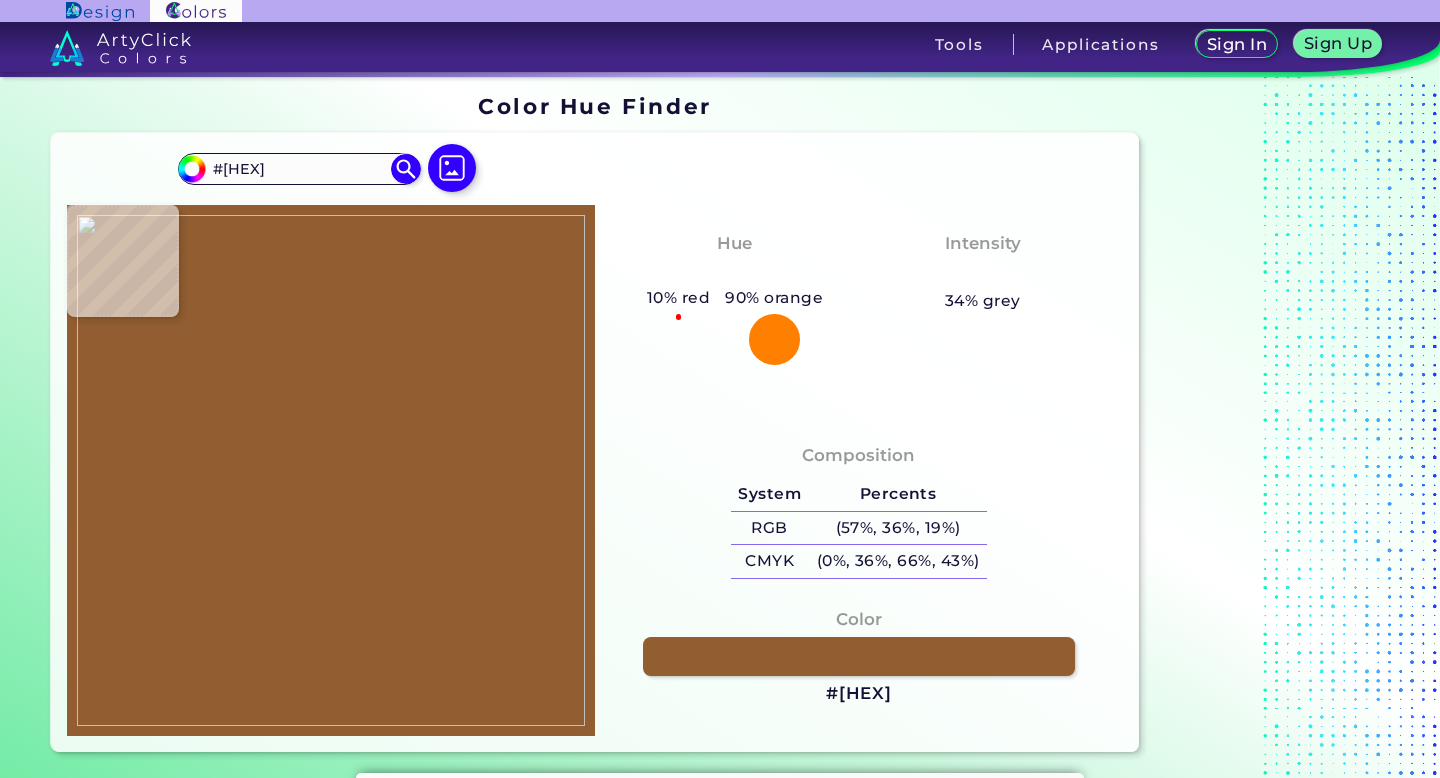 click at bounding box center (331, 470) 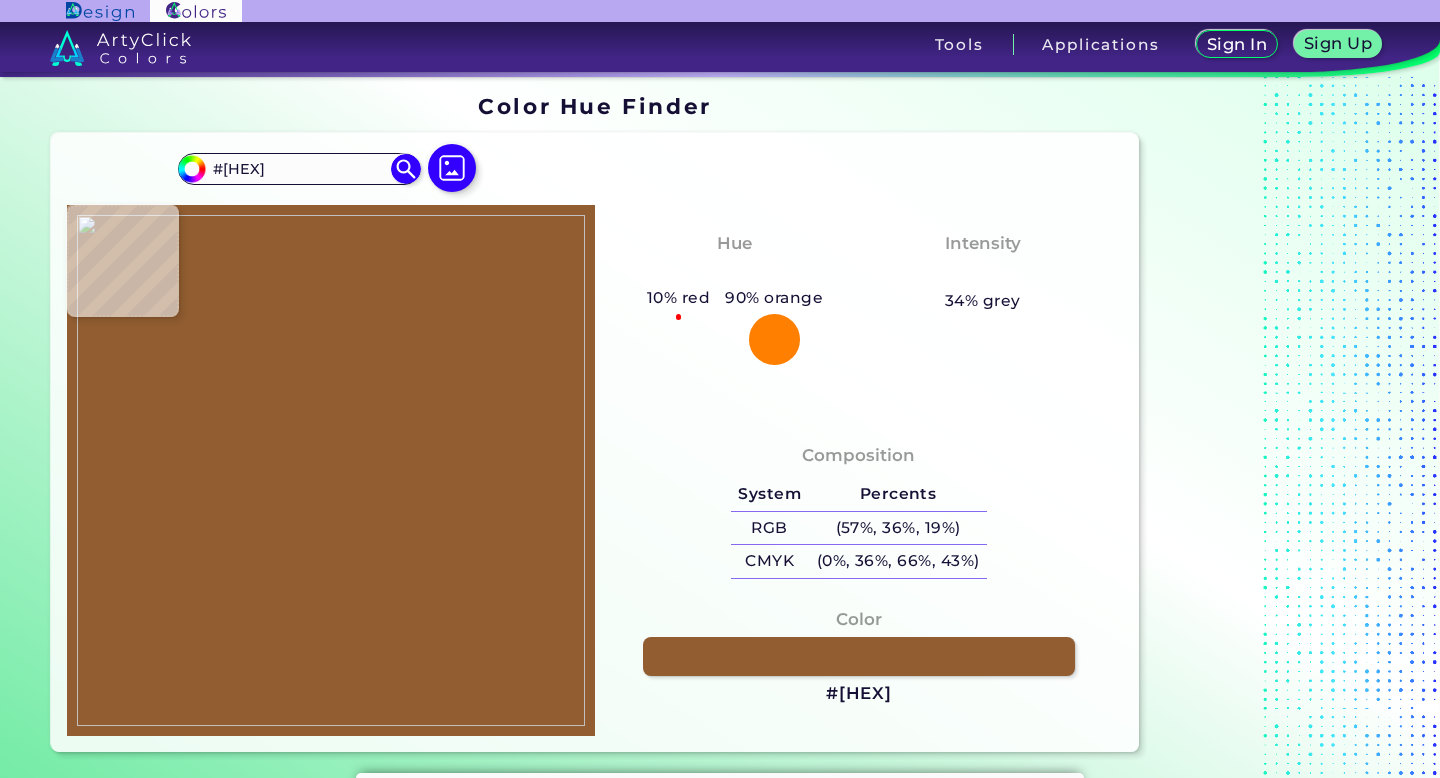 copy on "#[HEX]" 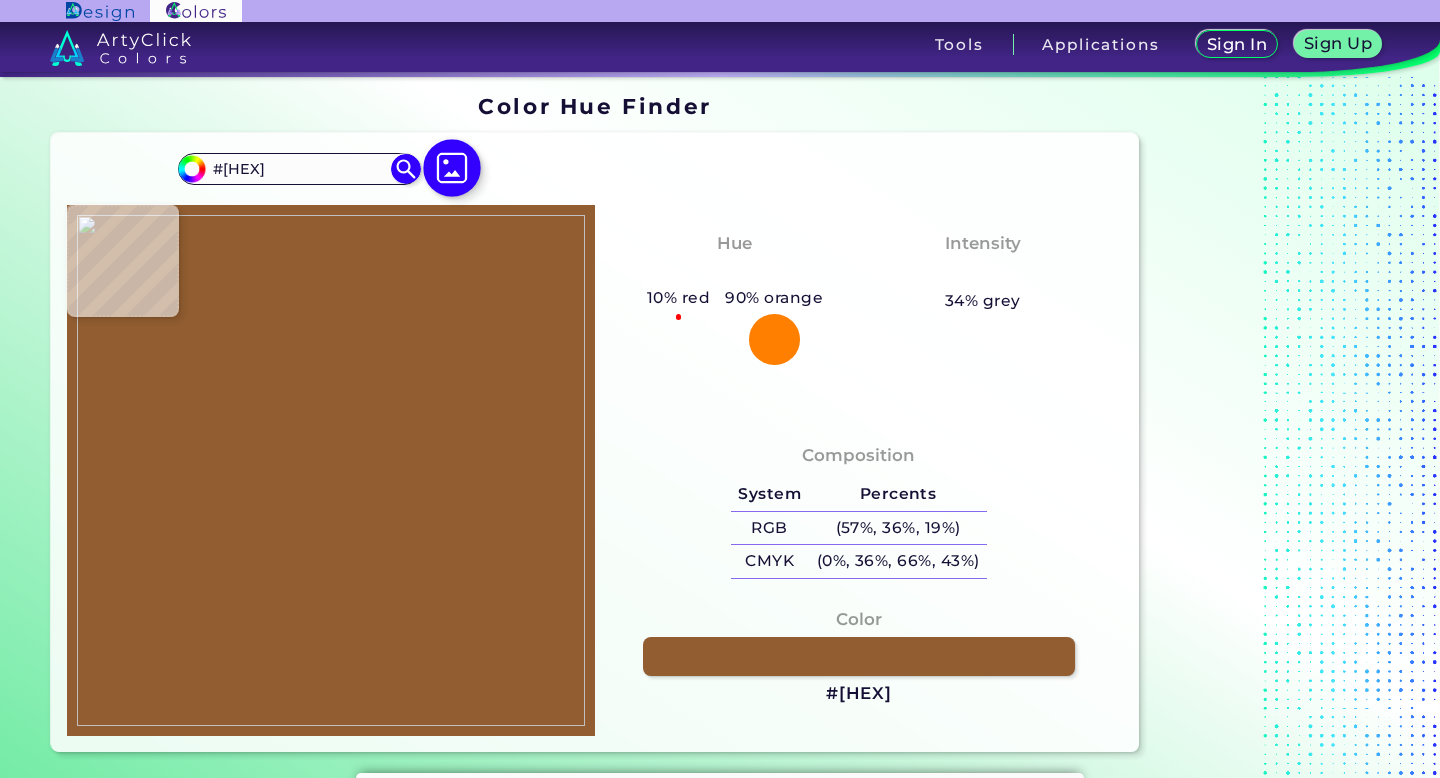 click at bounding box center (452, 168) 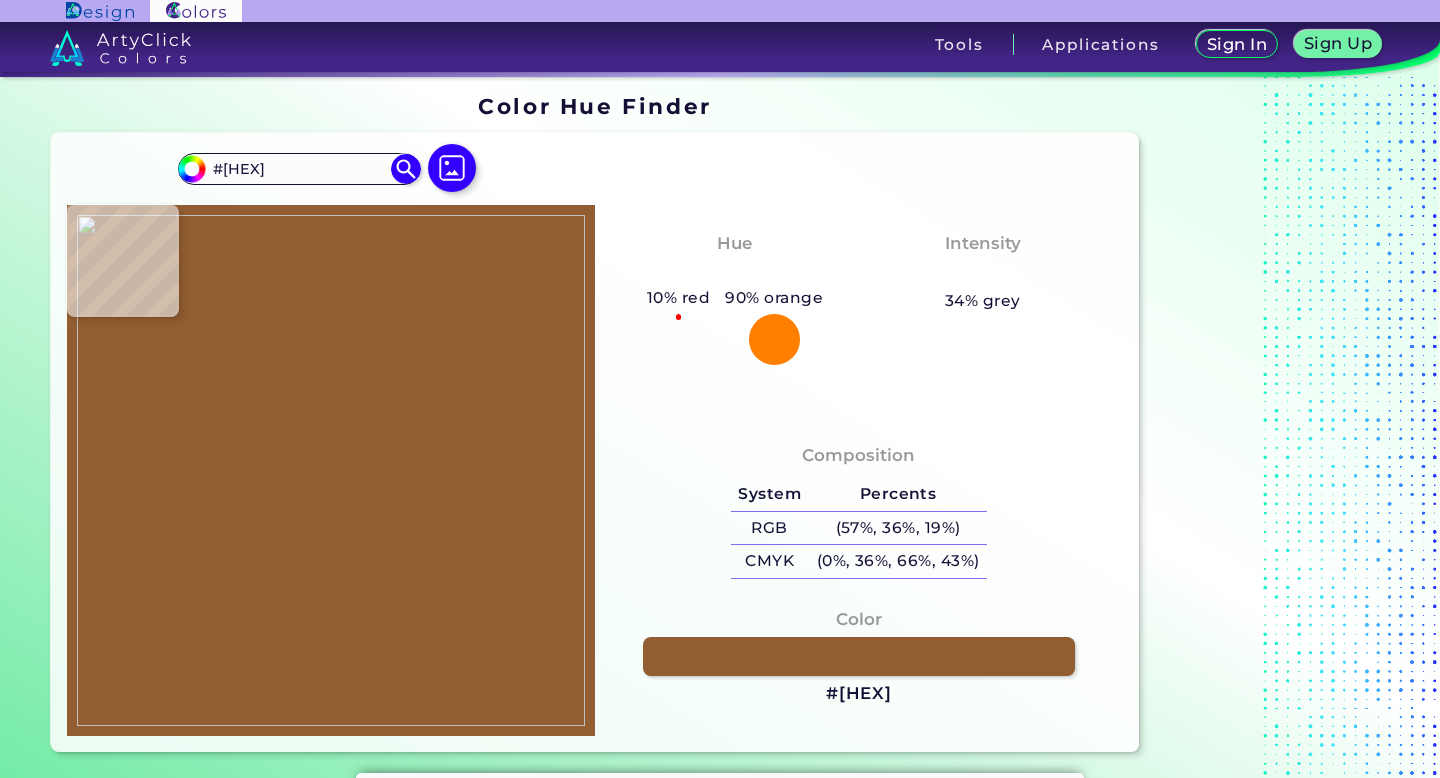 click at bounding box center (331, 470) 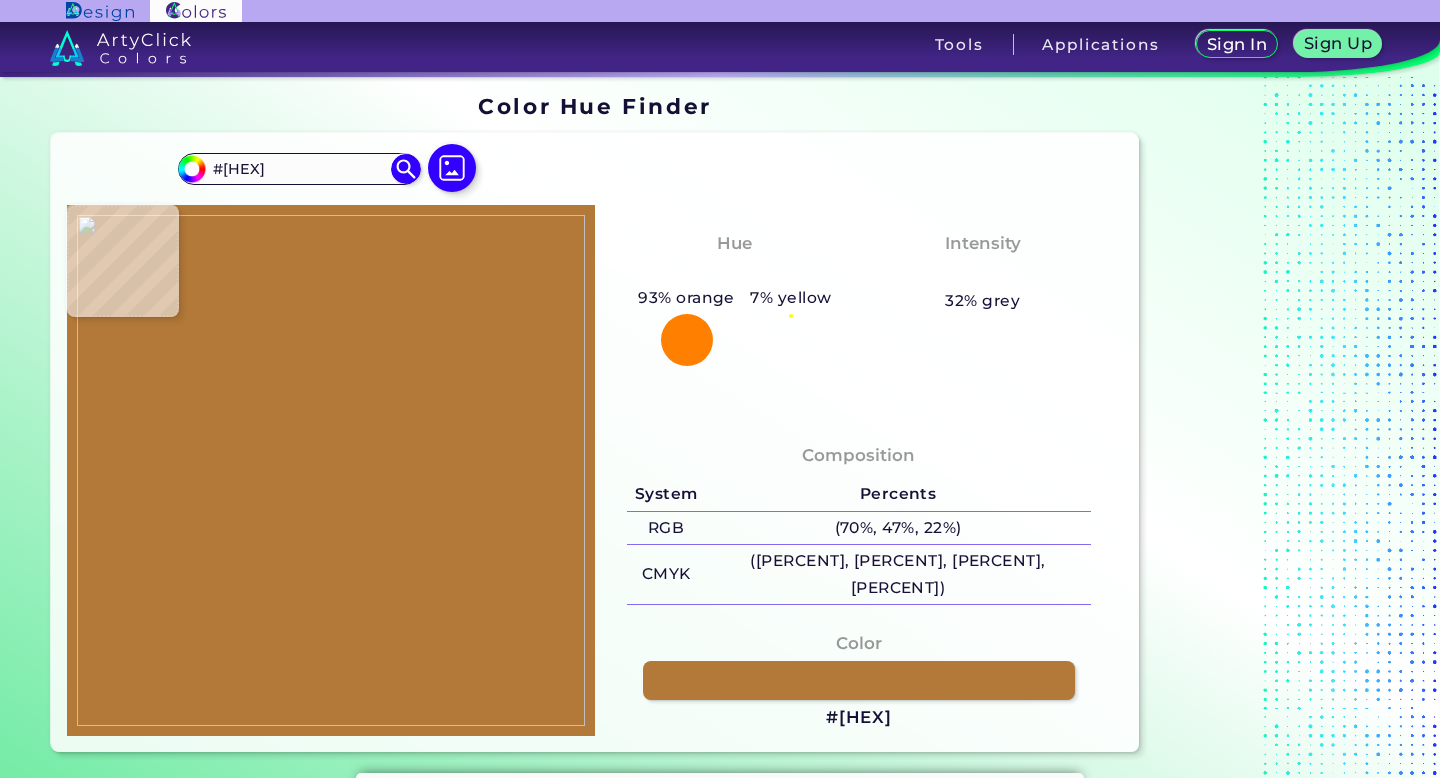 click at bounding box center [331, 470] 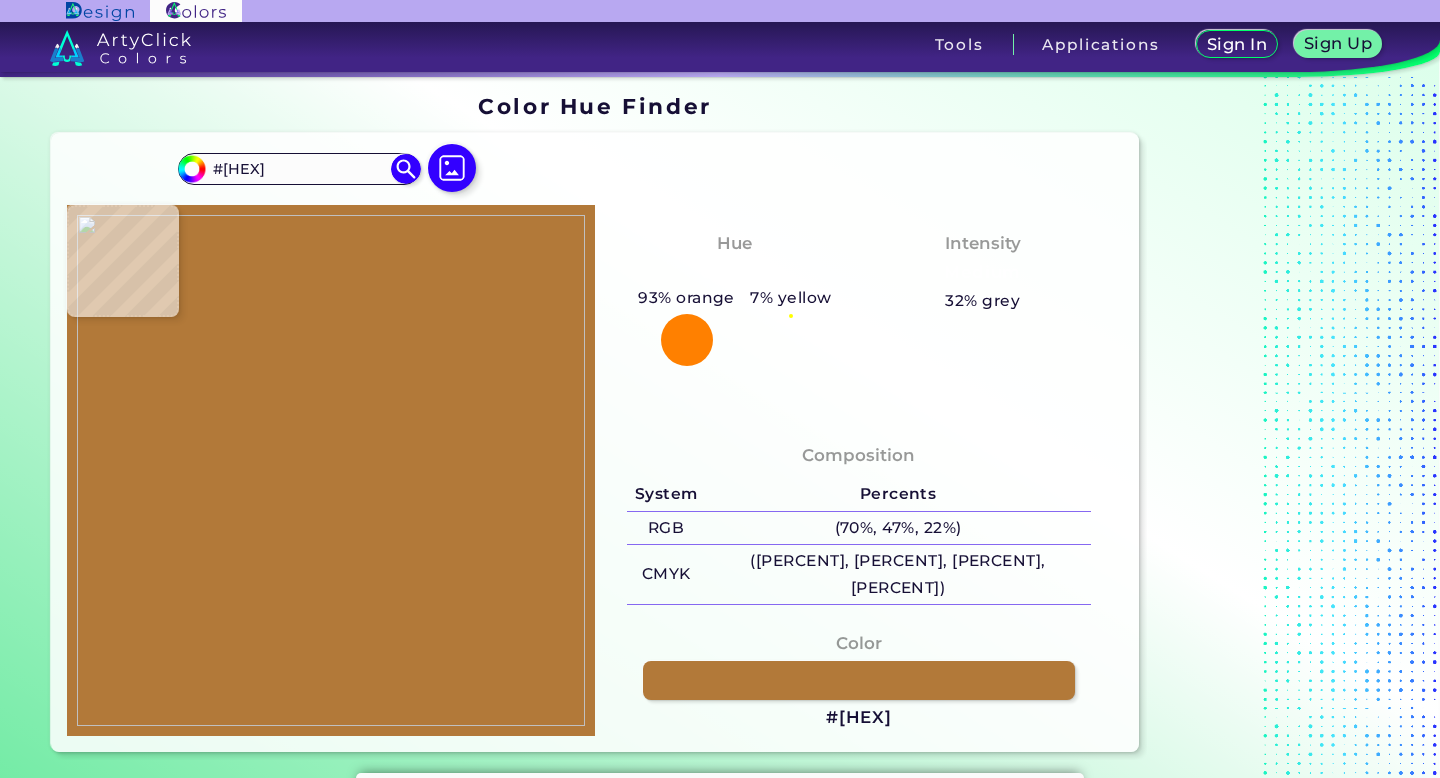 drag, startPoint x: 902, startPoint y: 697, endPoint x: 819, endPoint y: 696, distance: 83.00603 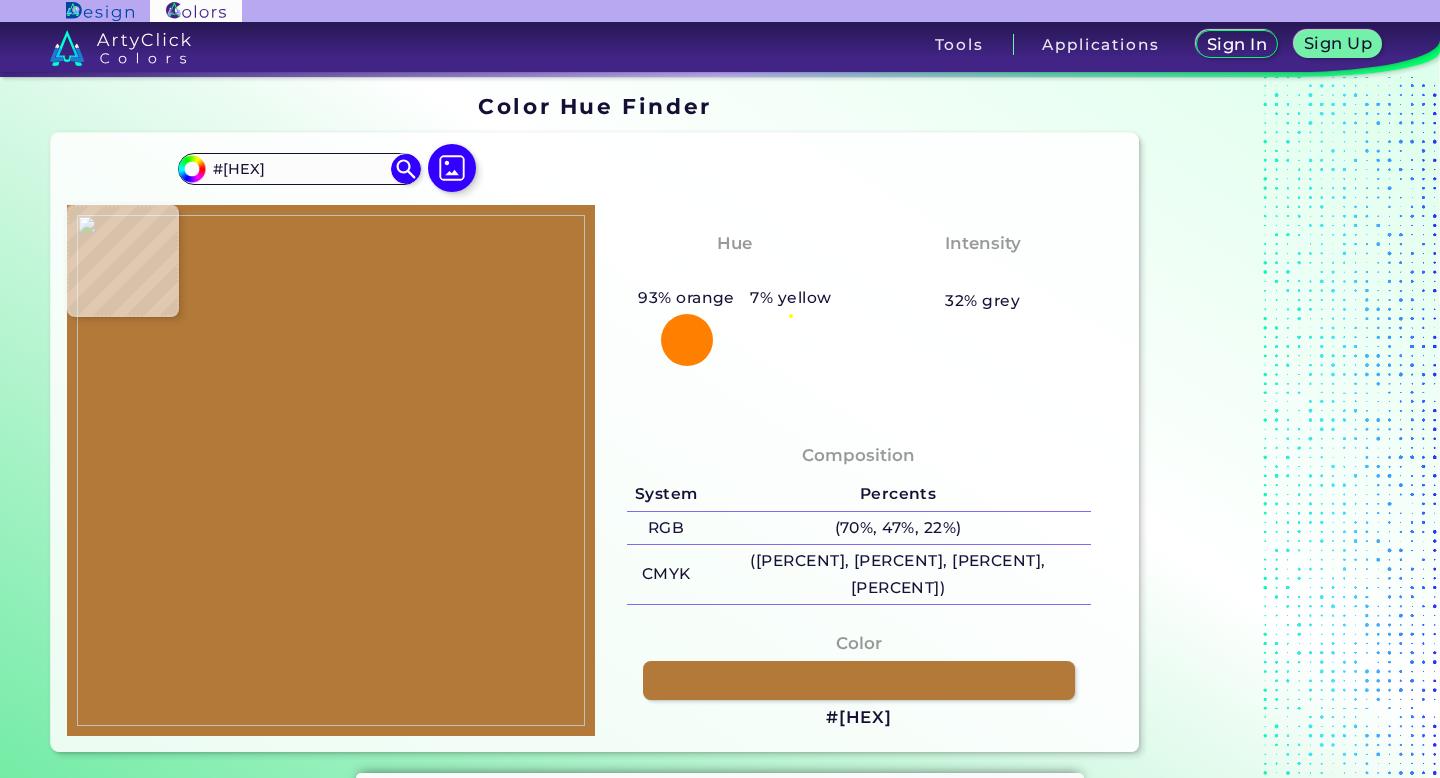 copy on "#[HEX]" 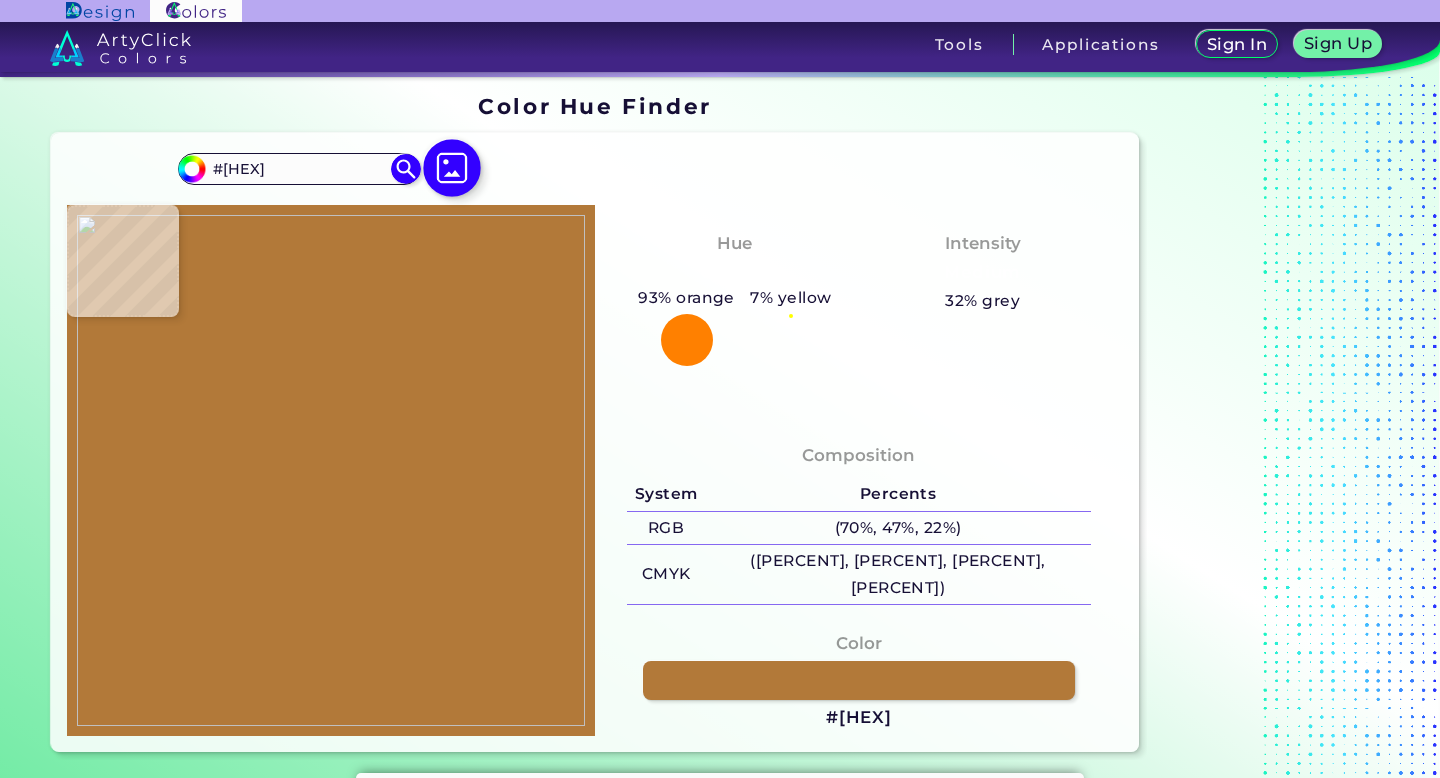 click at bounding box center [452, 168] 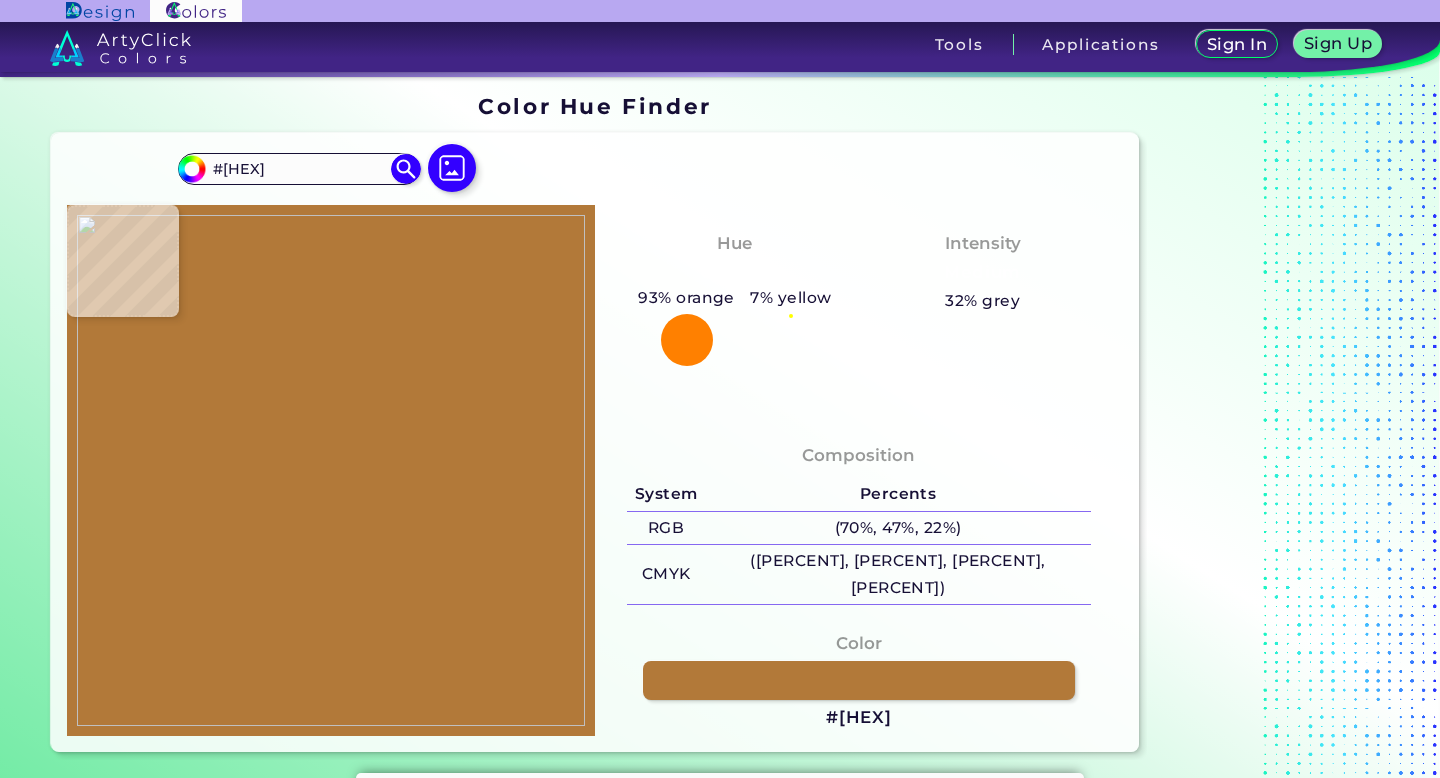 click at bounding box center (331, 470) 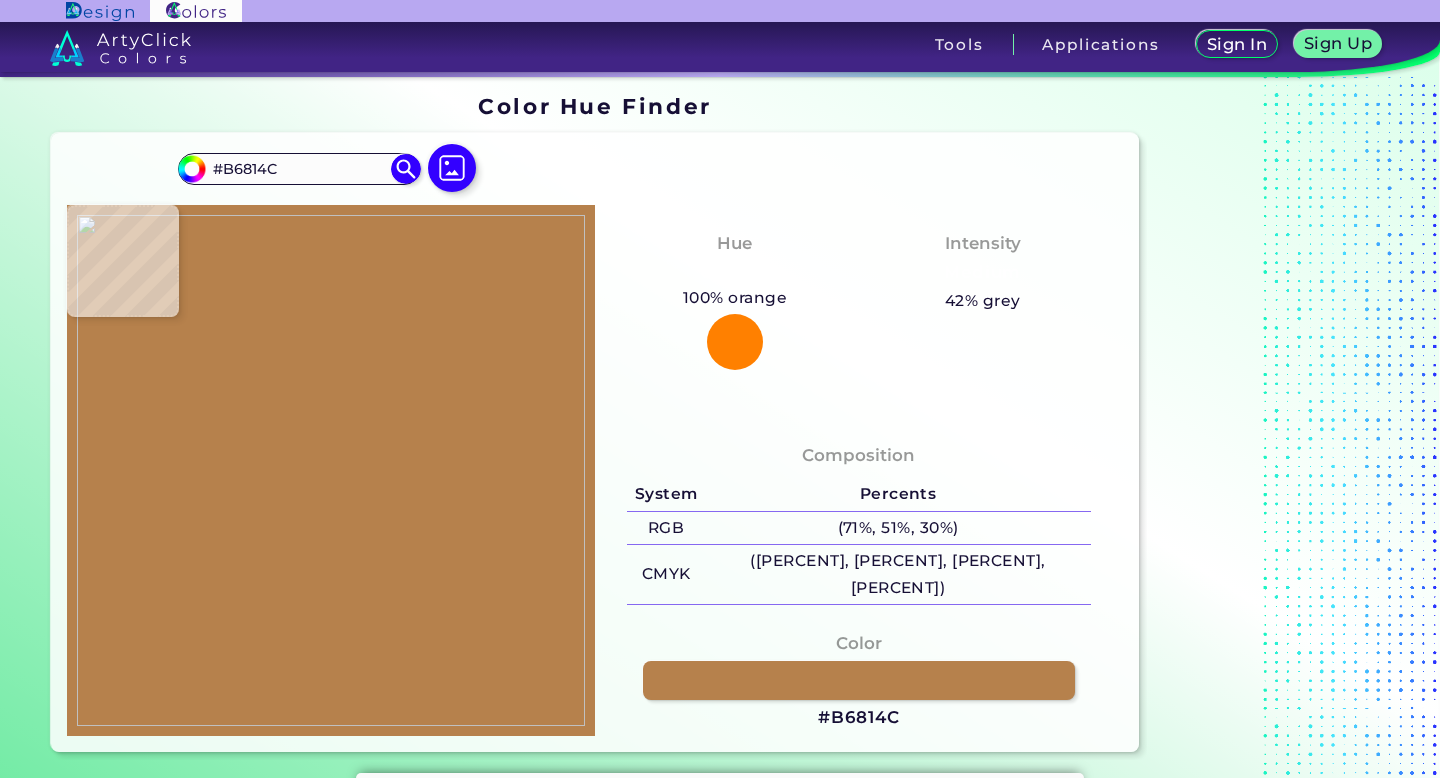 click at bounding box center (331, 470) 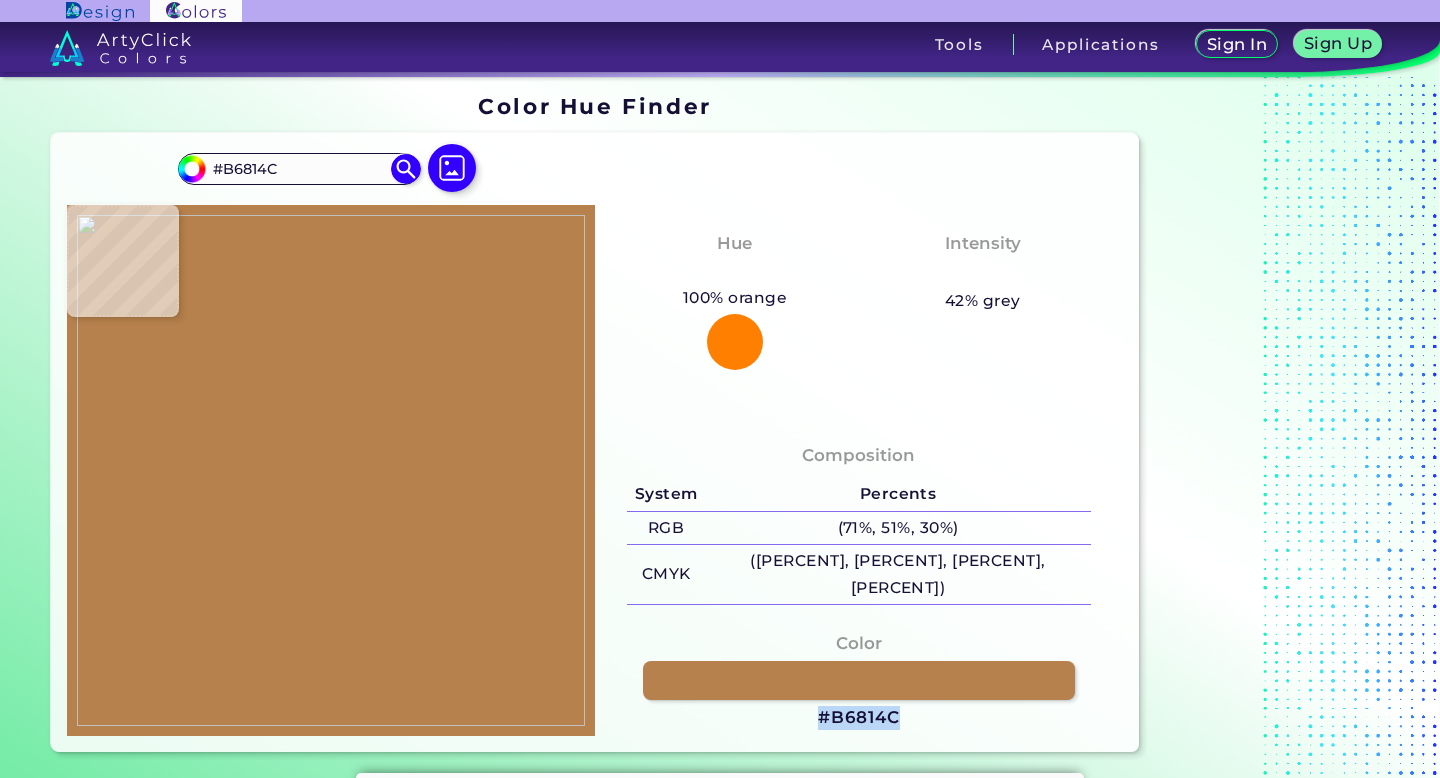 drag, startPoint x: 907, startPoint y: 698, endPoint x: 817, endPoint y: 698, distance: 90 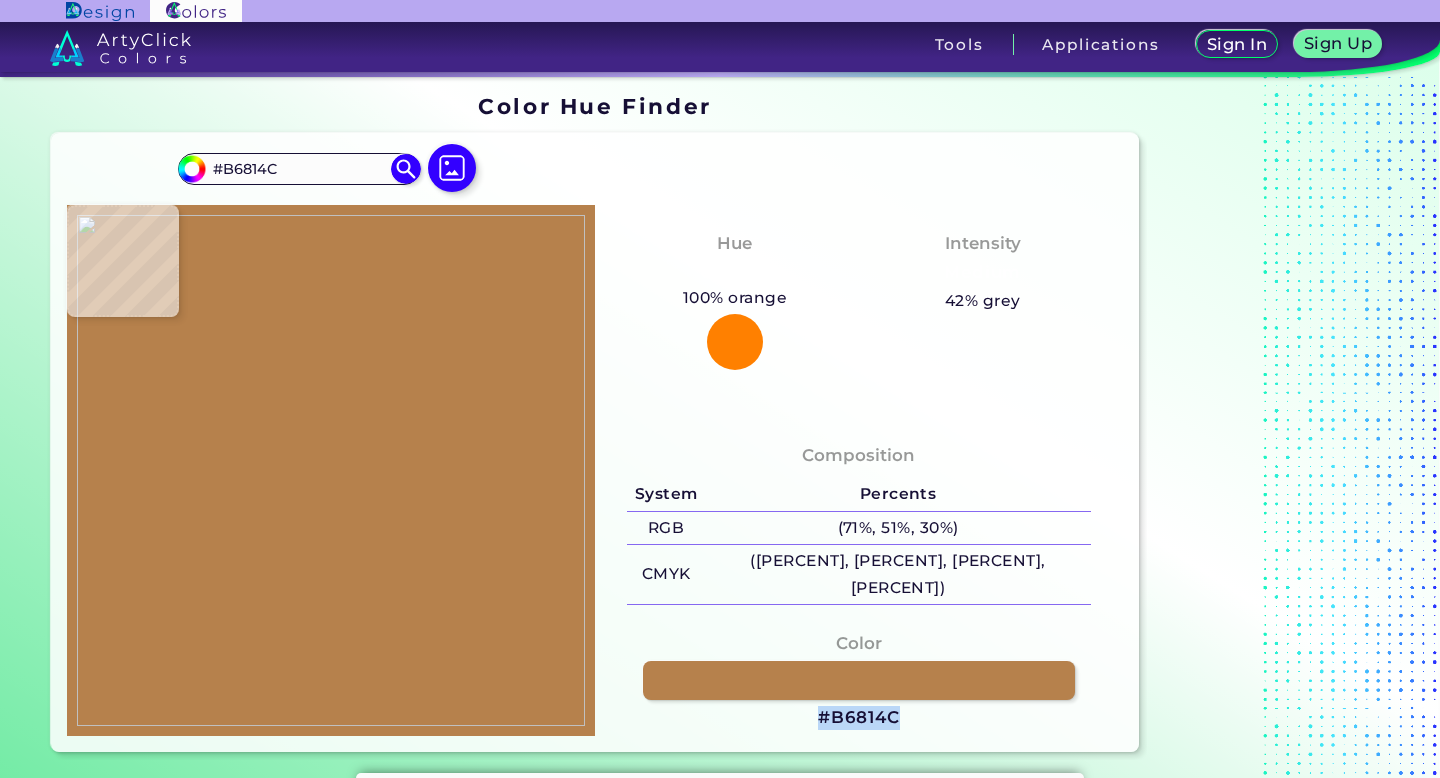 copy on "#B6814C" 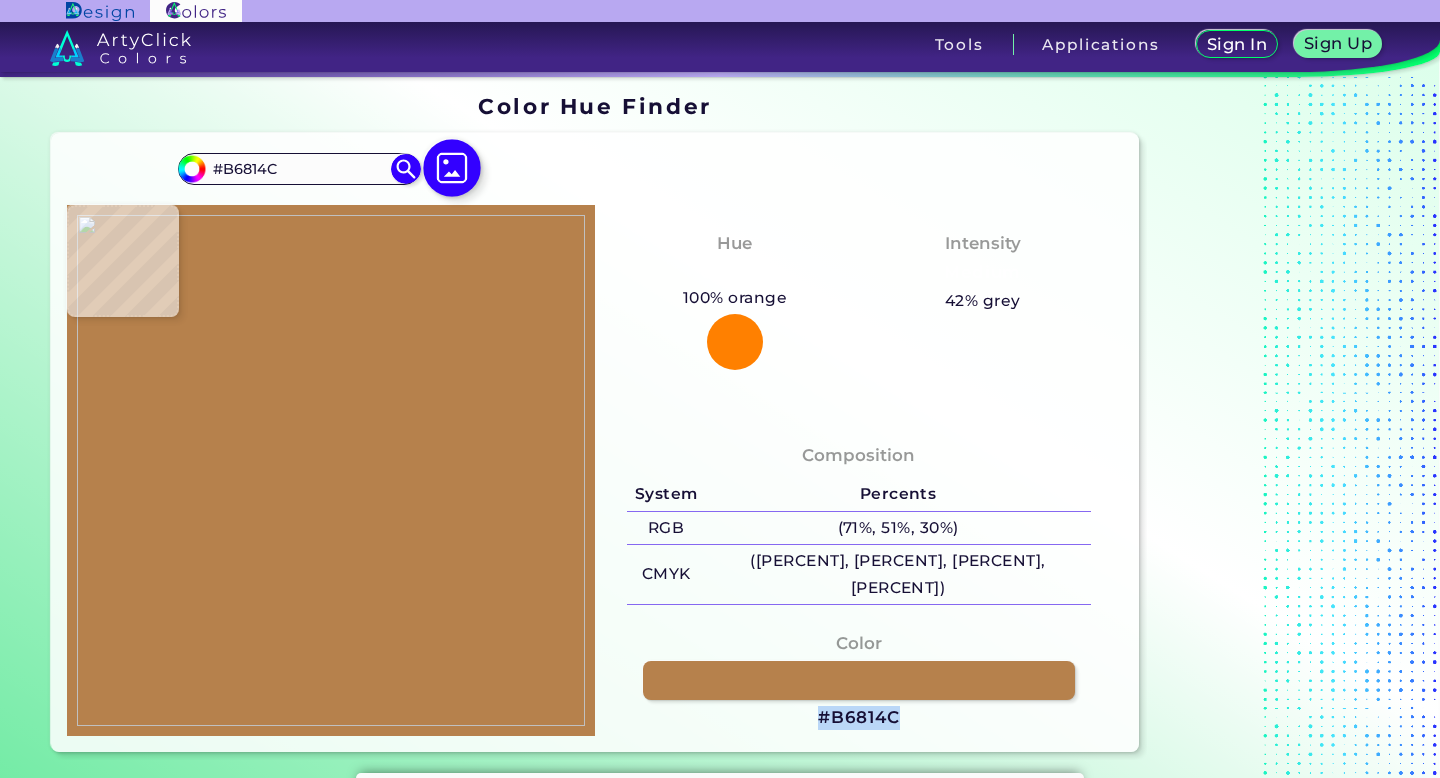 click at bounding box center (452, 168) 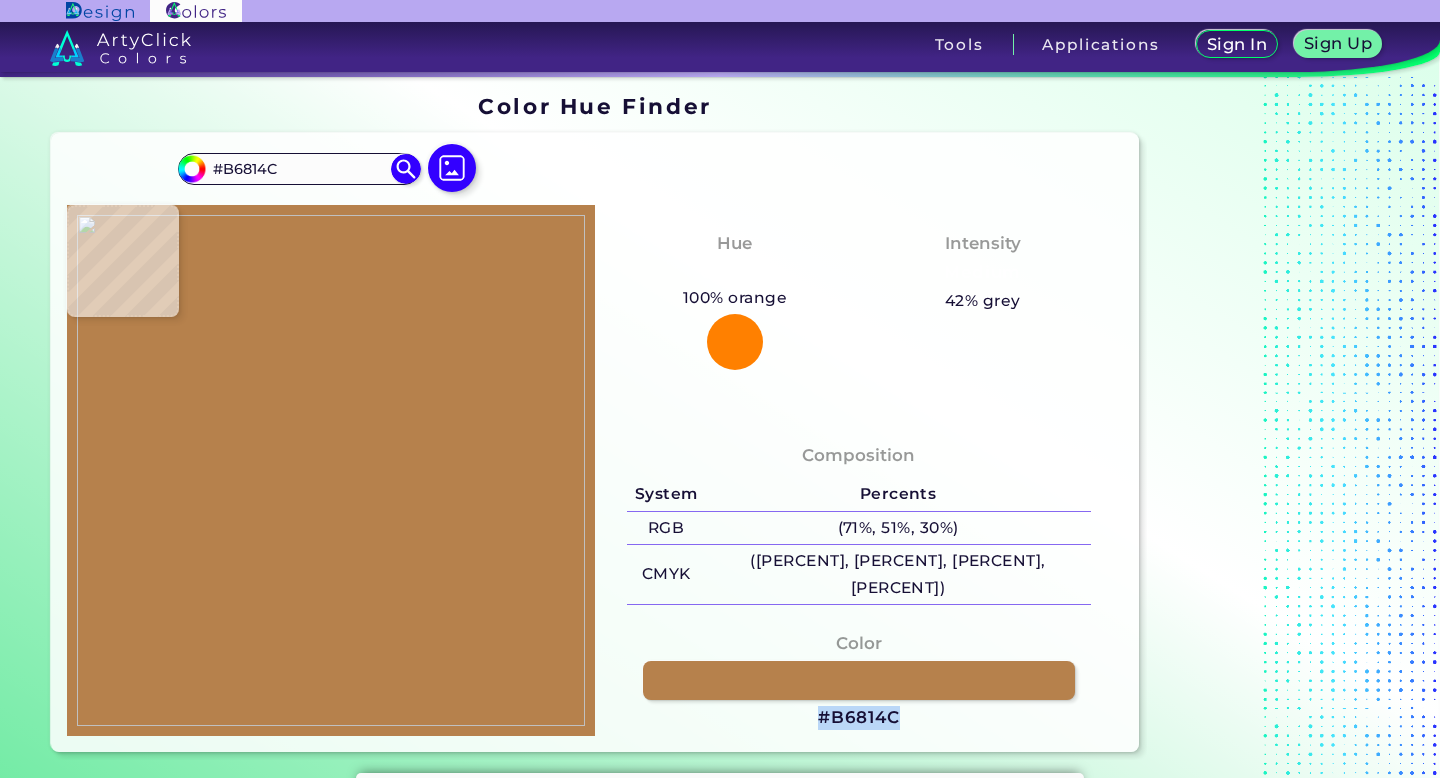 click at bounding box center [331, 470] 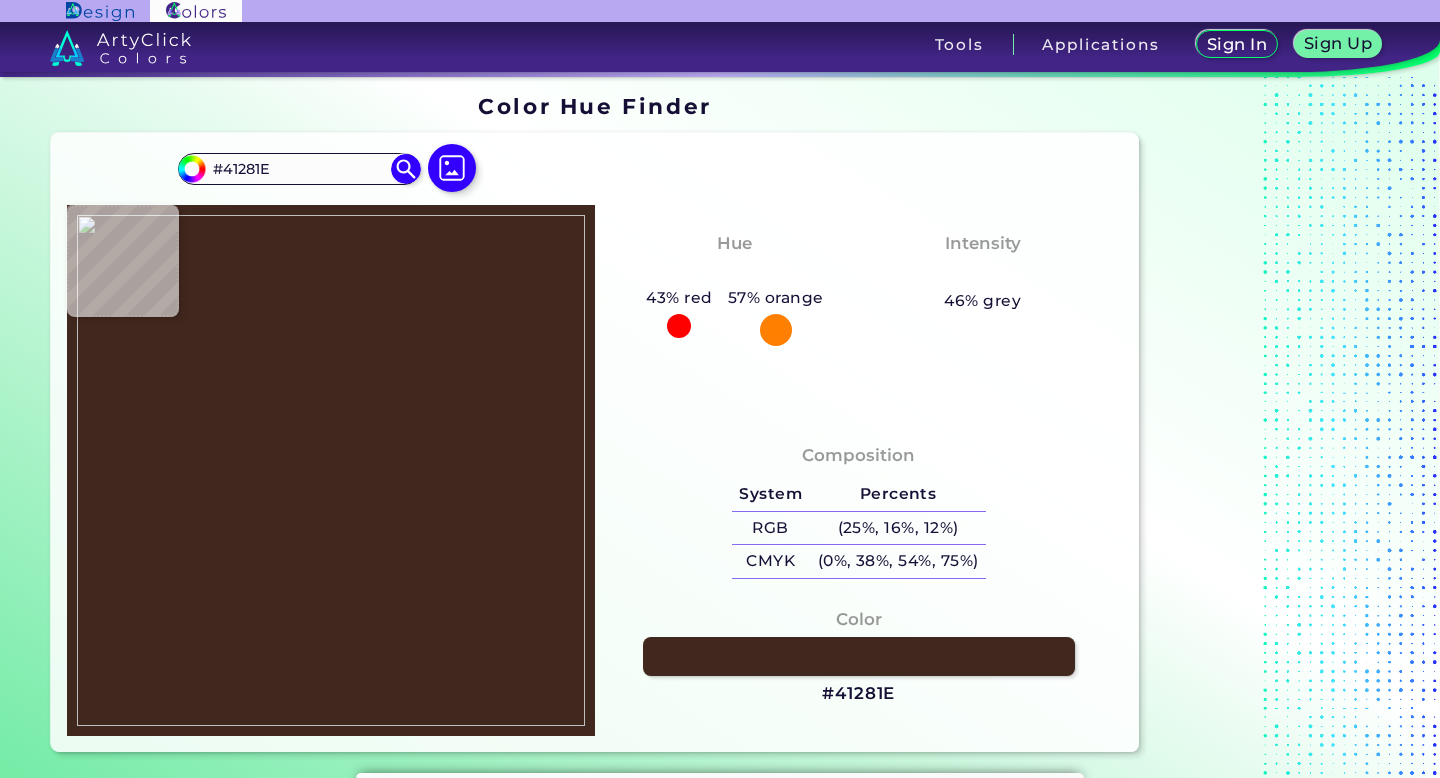 click at bounding box center (331, 470) 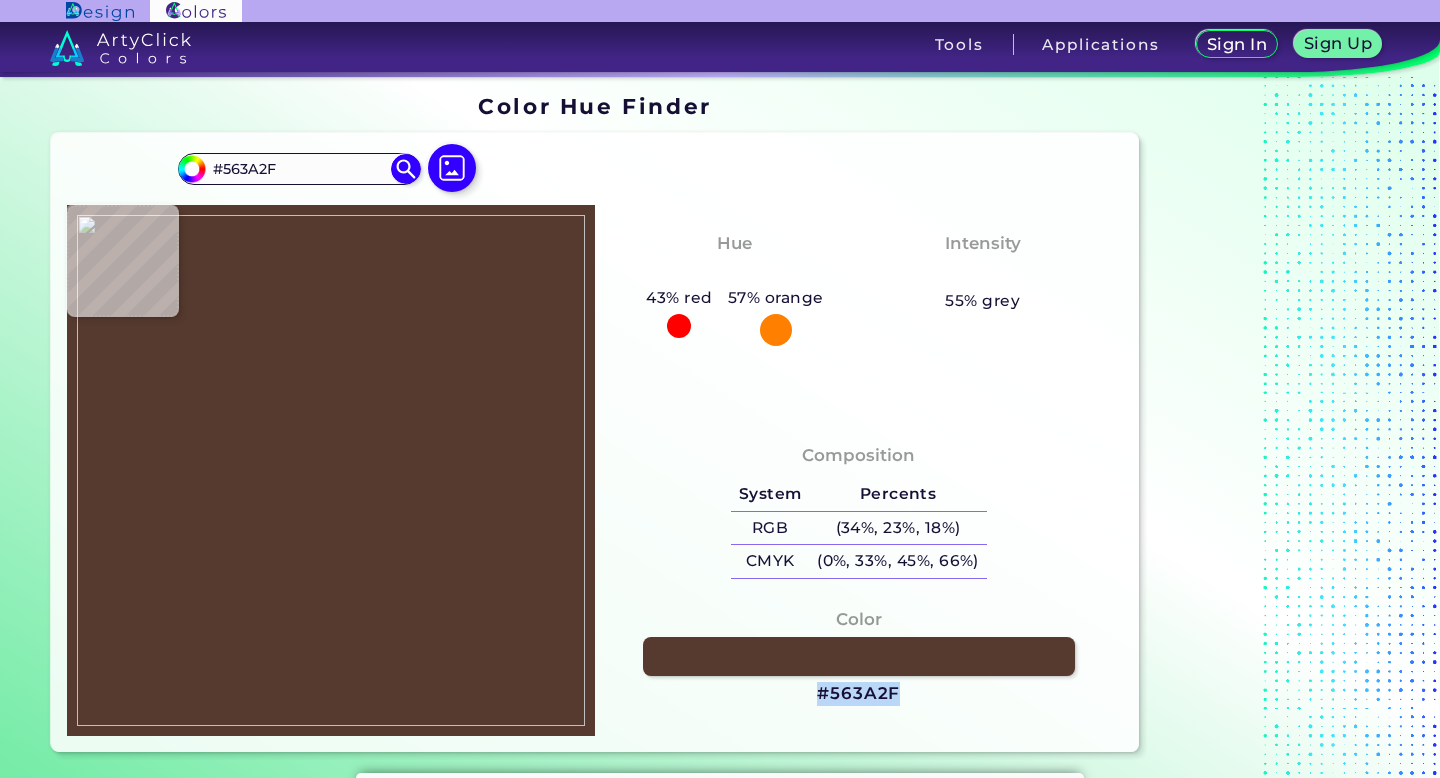 drag, startPoint x: 913, startPoint y: 698, endPoint x: 804, endPoint y: 693, distance: 109.11462 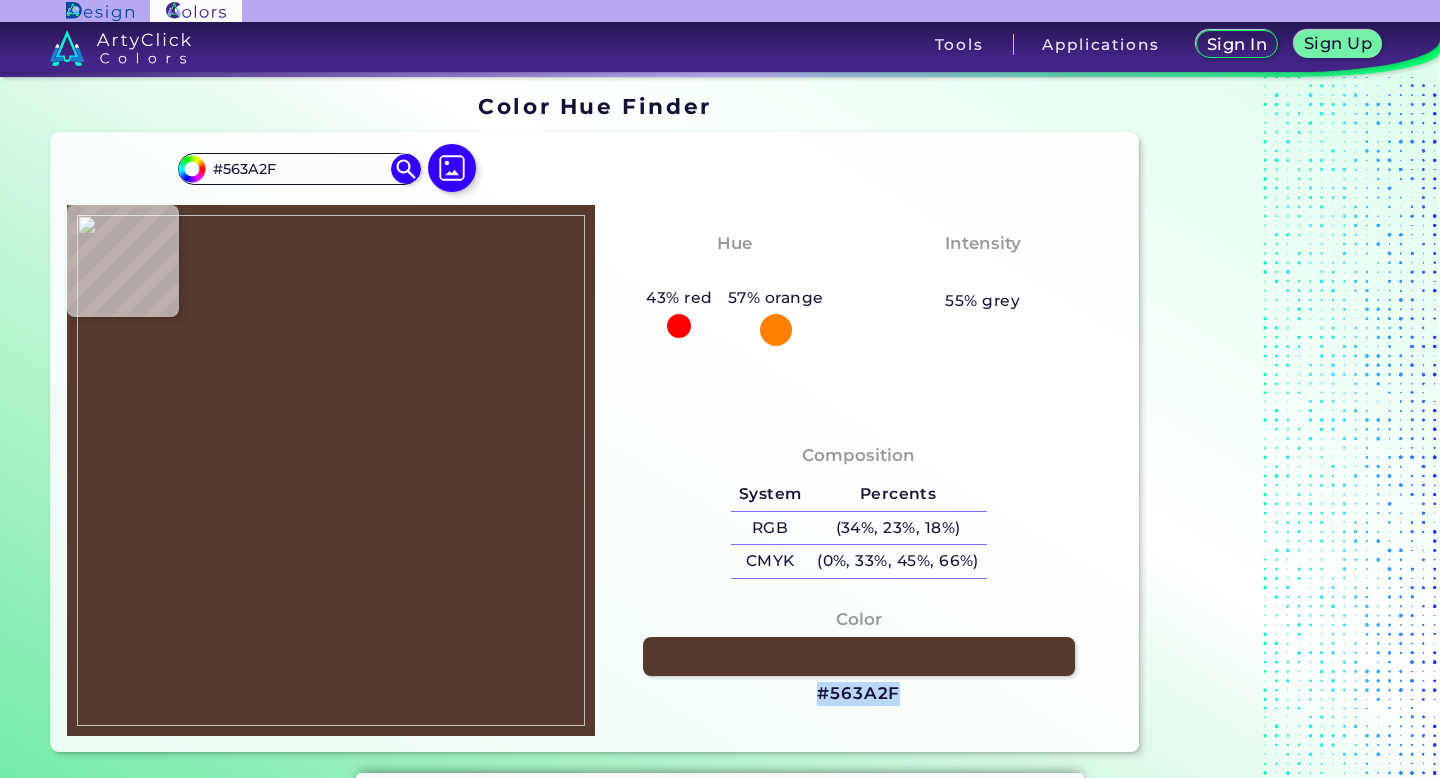 copy on "#563A2F" 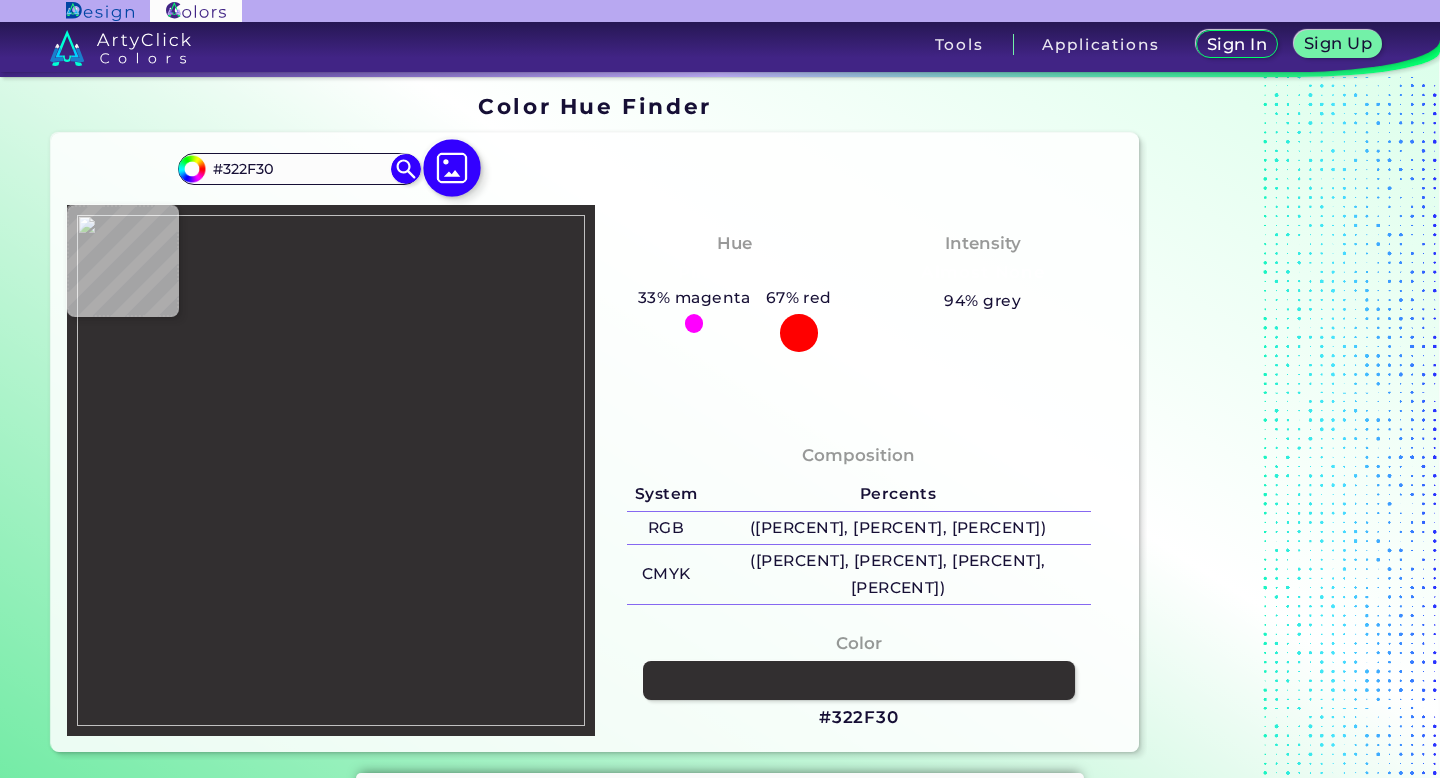 click at bounding box center (452, 168) 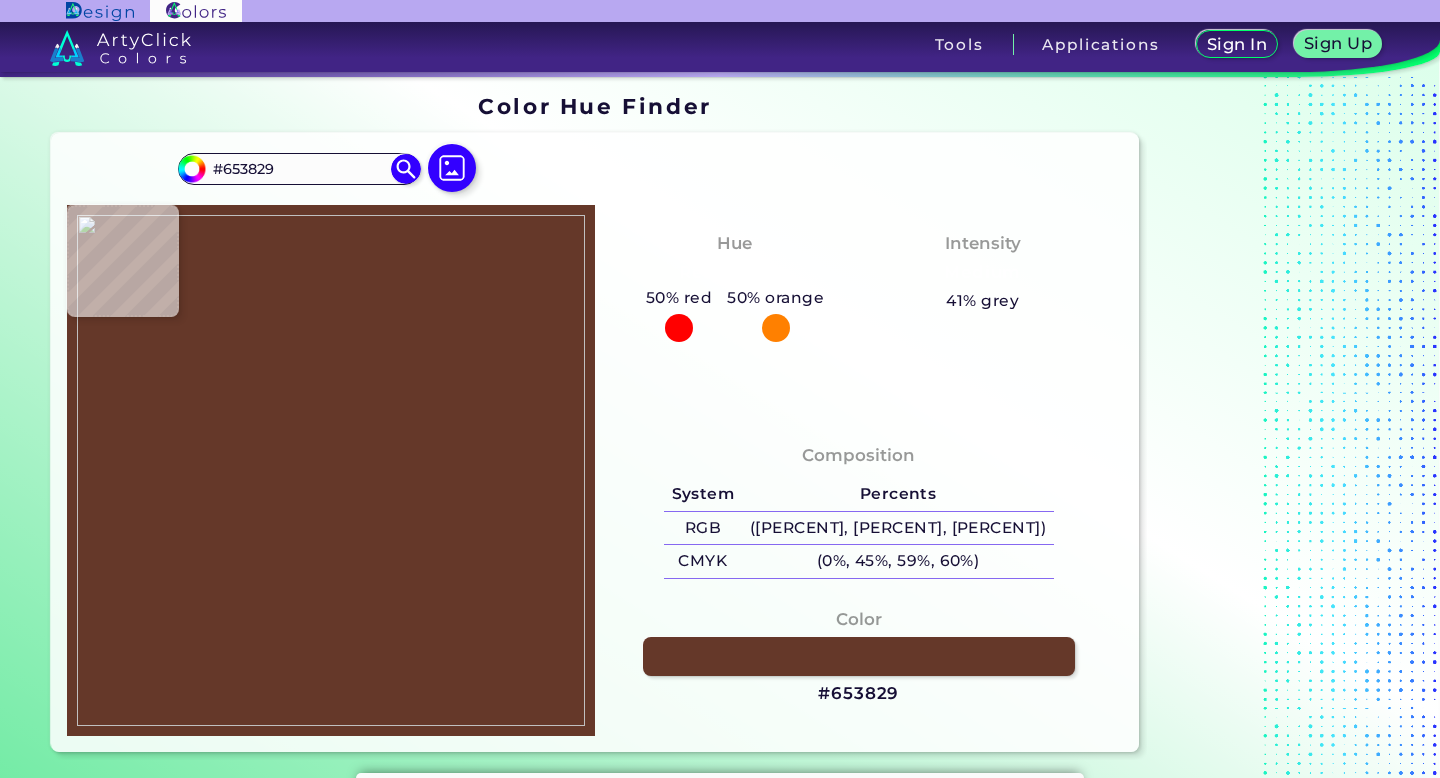 click at bounding box center [331, 470] 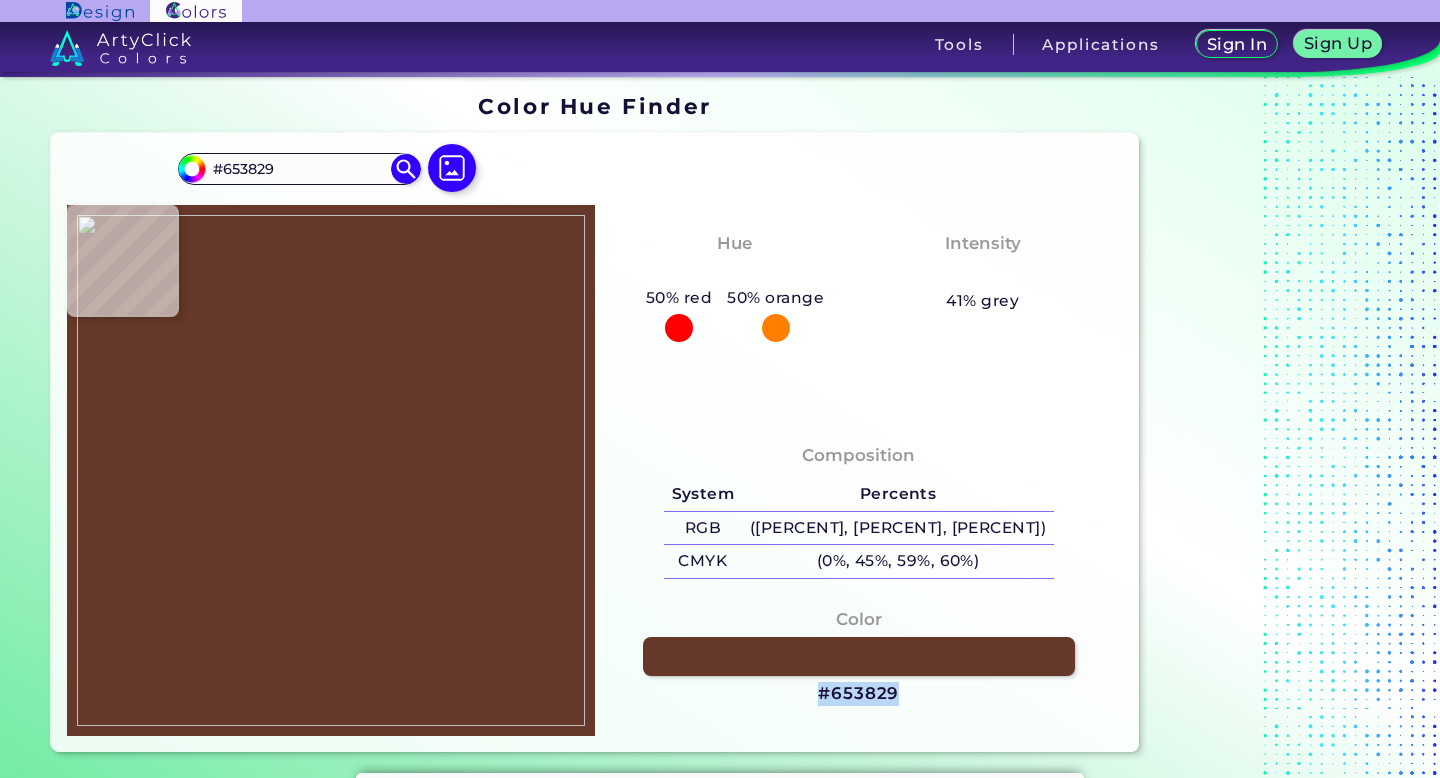 drag, startPoint x: 909, startPoint y: 695, endPoint x: 820, endPoint y: 692, distance: 89.050545 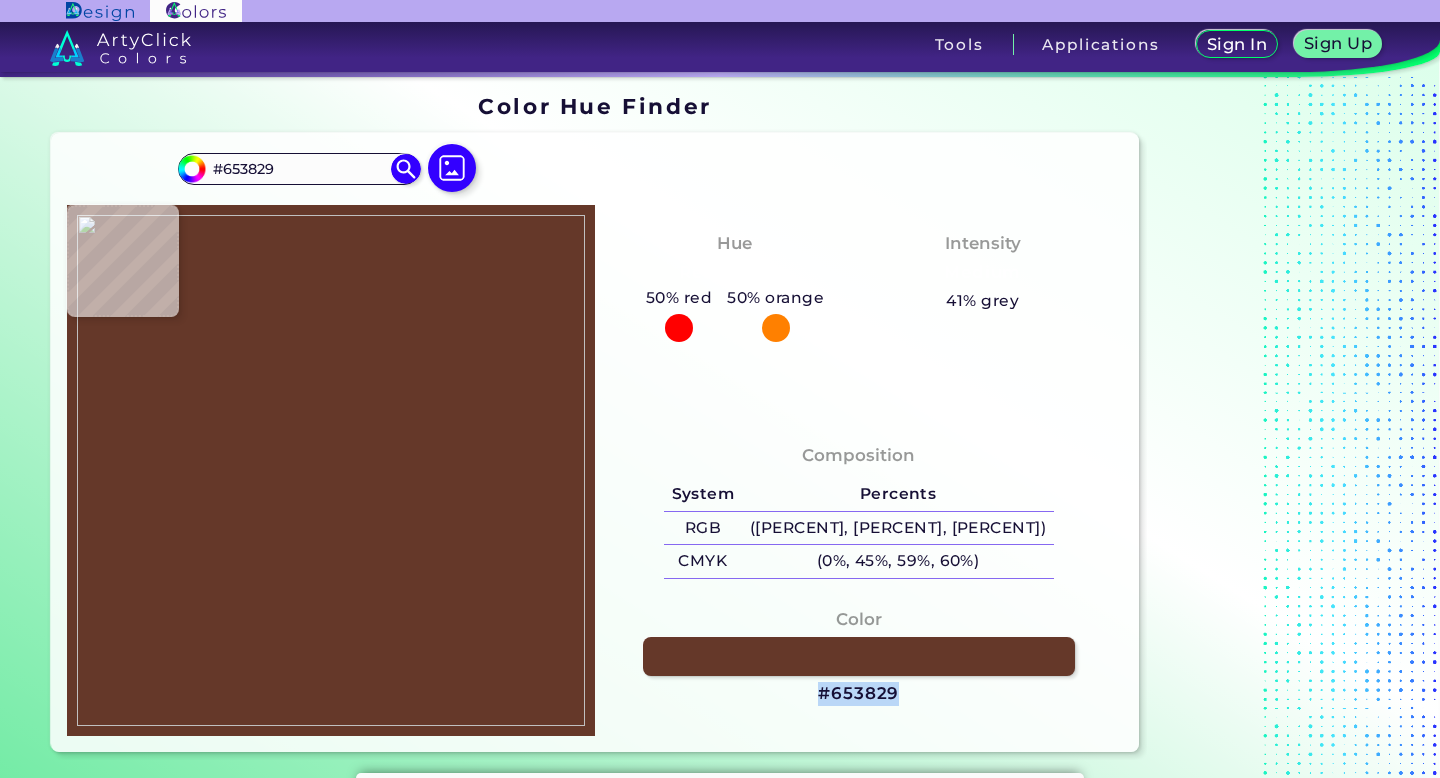 click on "Color
#653829" at bounding box center (859, 657) 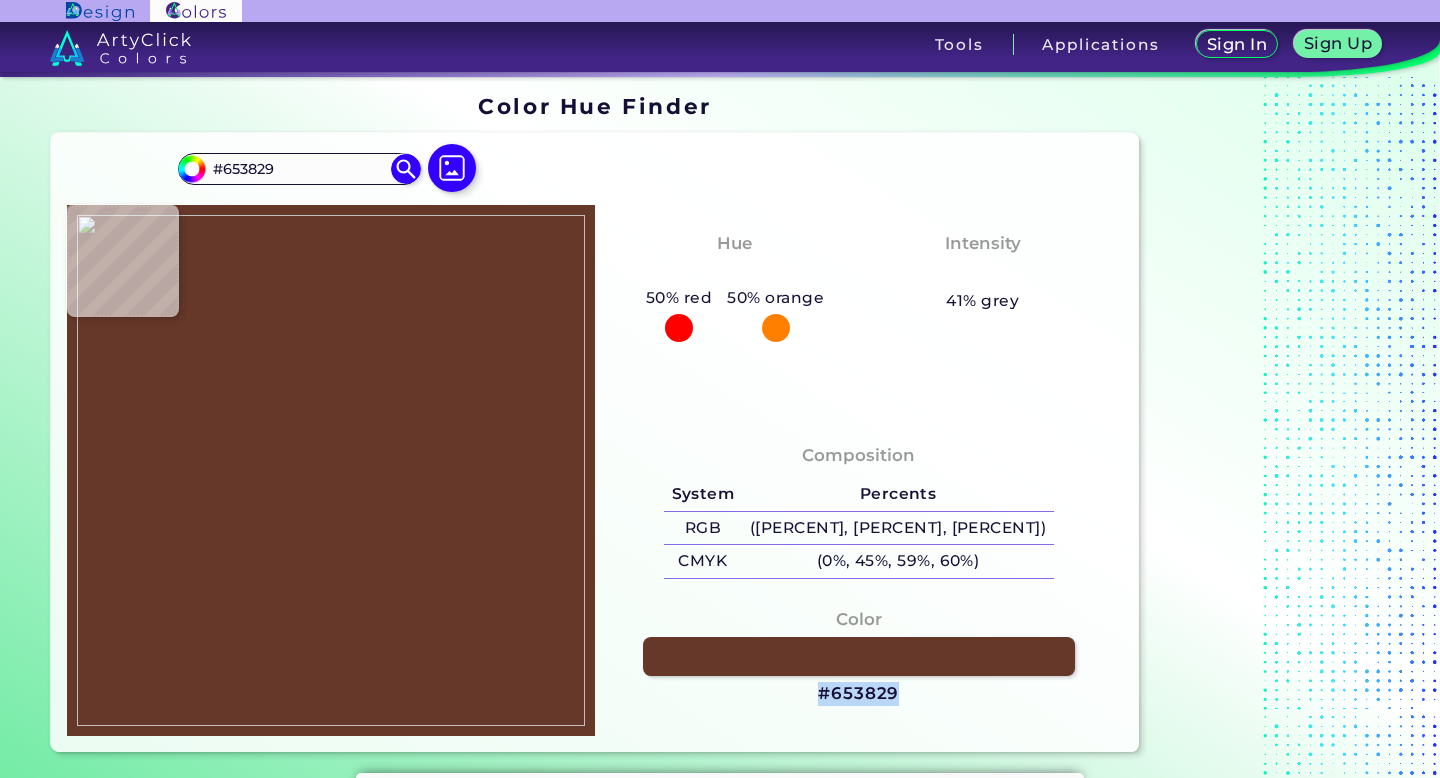 copy on "#653829" 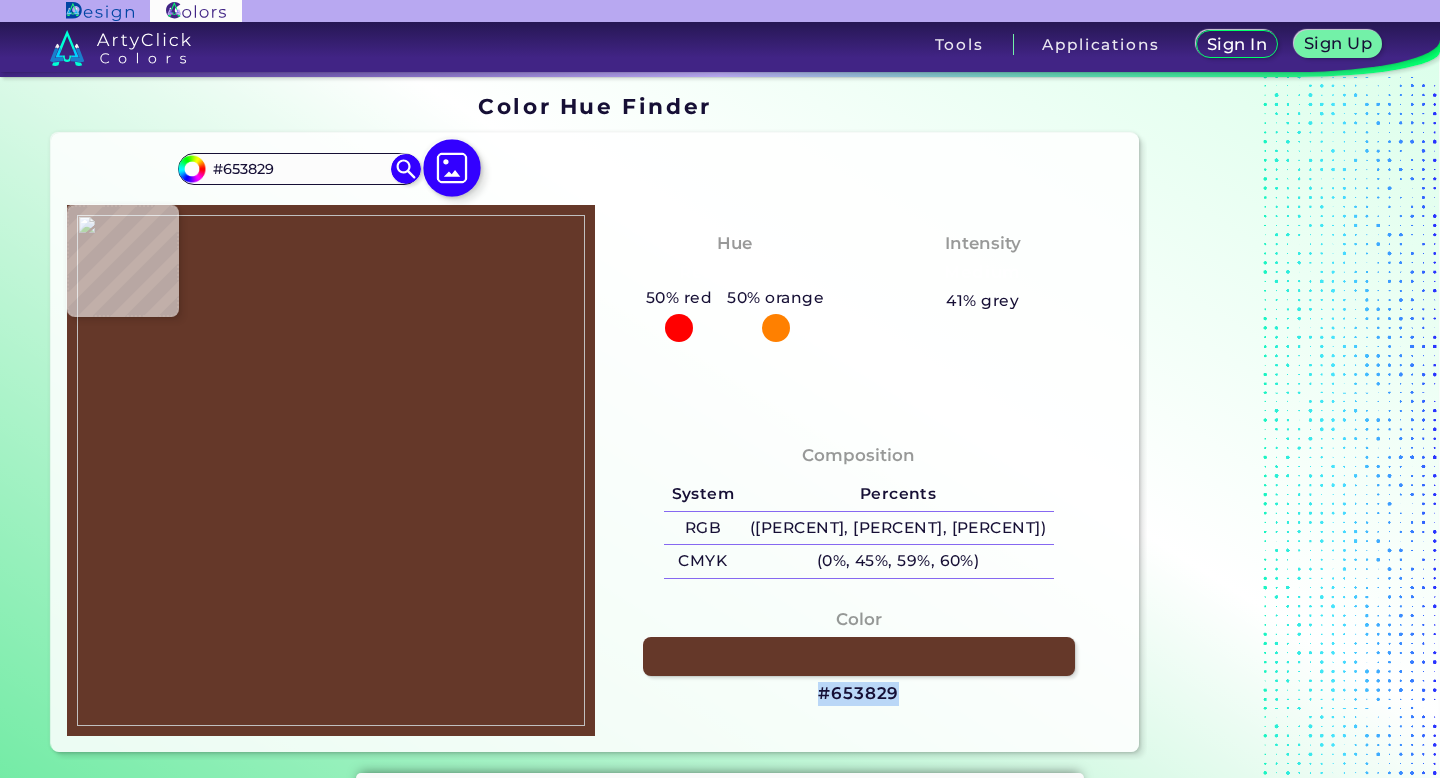 click at bounding box center (452, 168) 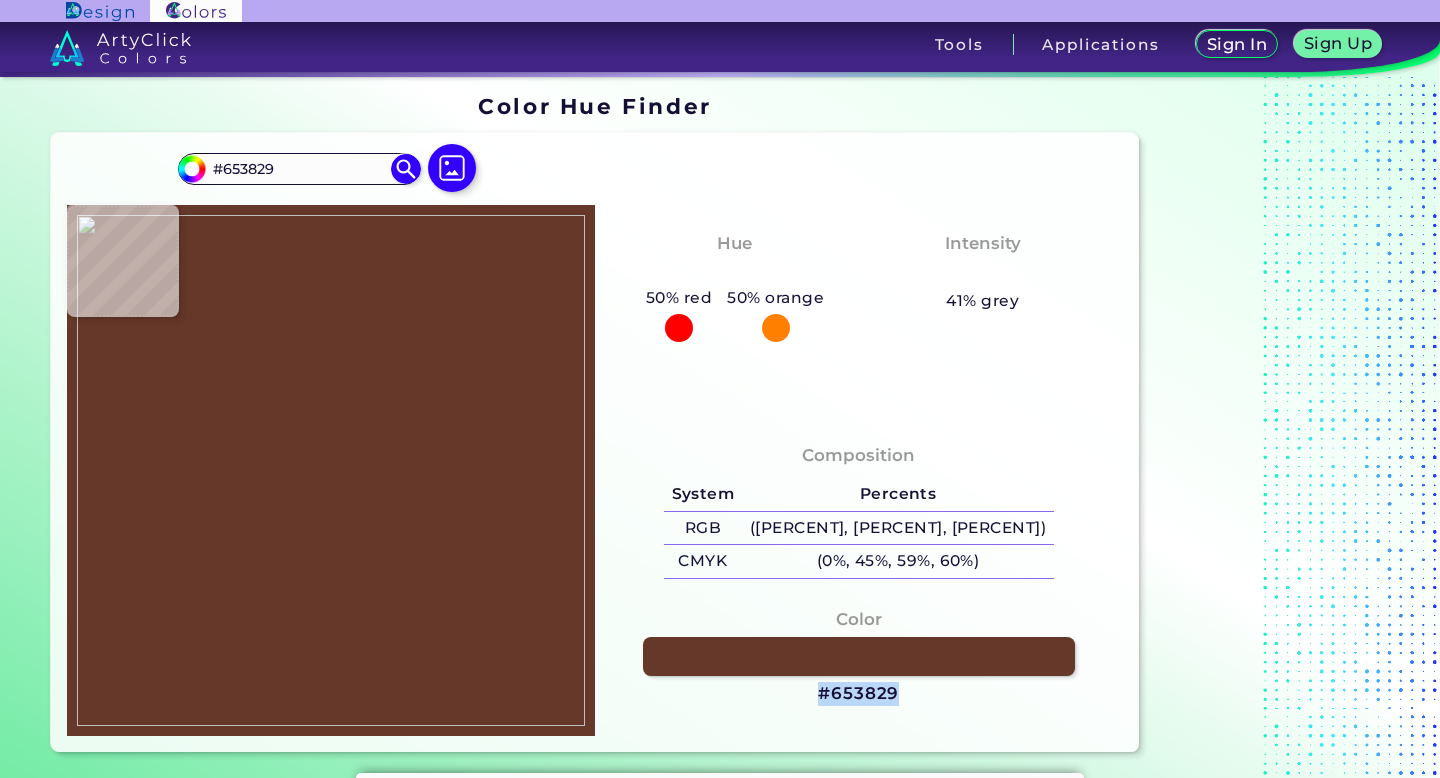 click at bounding box center [331, 470] 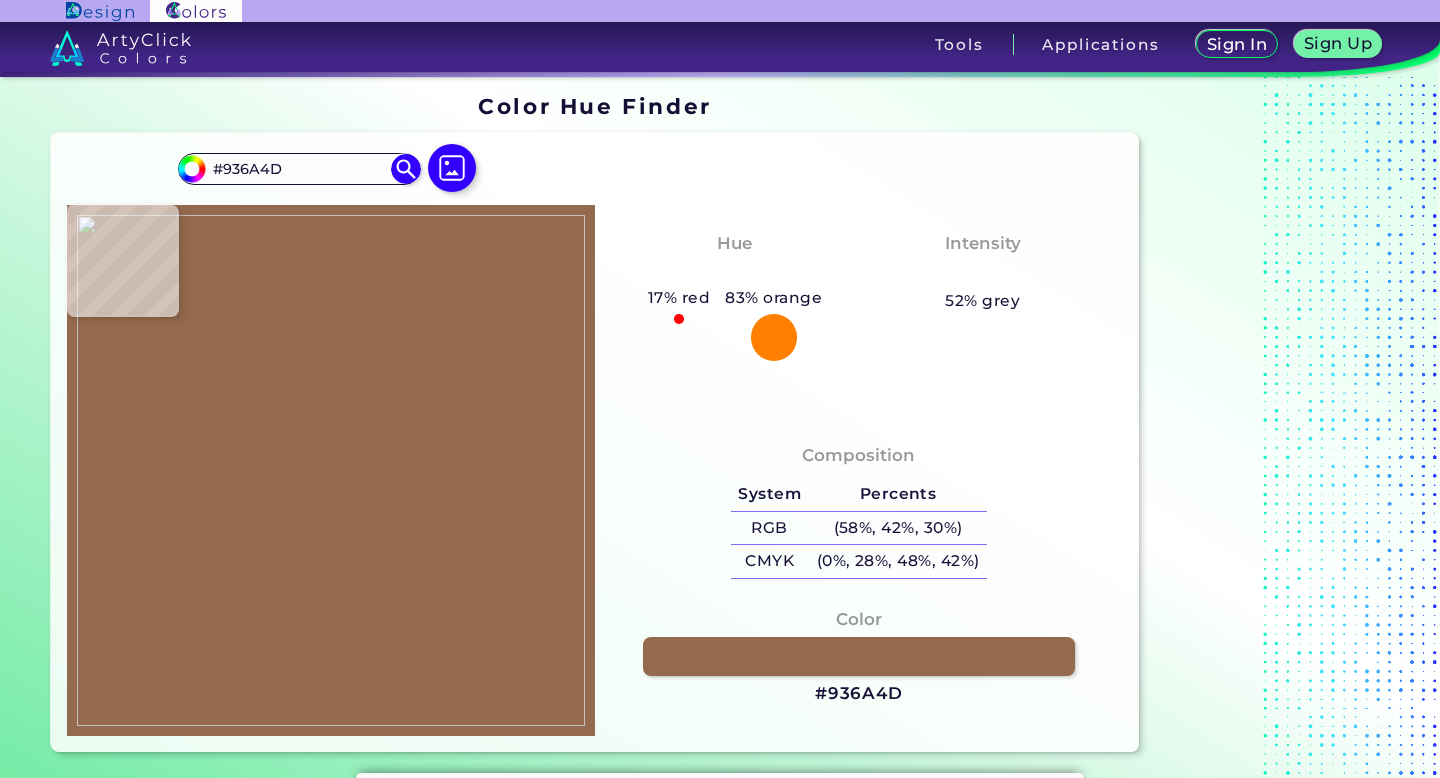 click at bounding box center (331, 470) 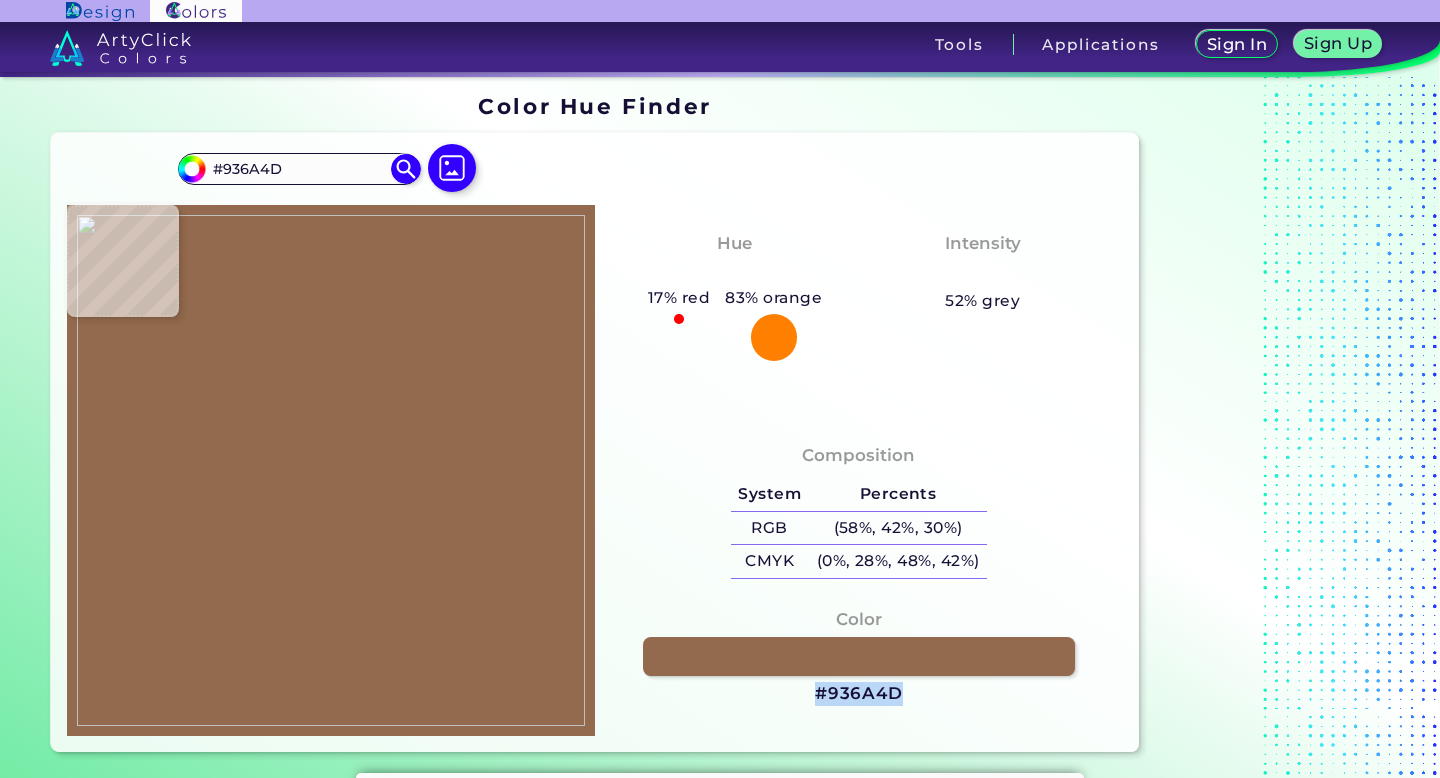 drag, startPoint x: 918, startPoint y: 695, endPoint x: 818, endPoint y: 693, distance: 100.02 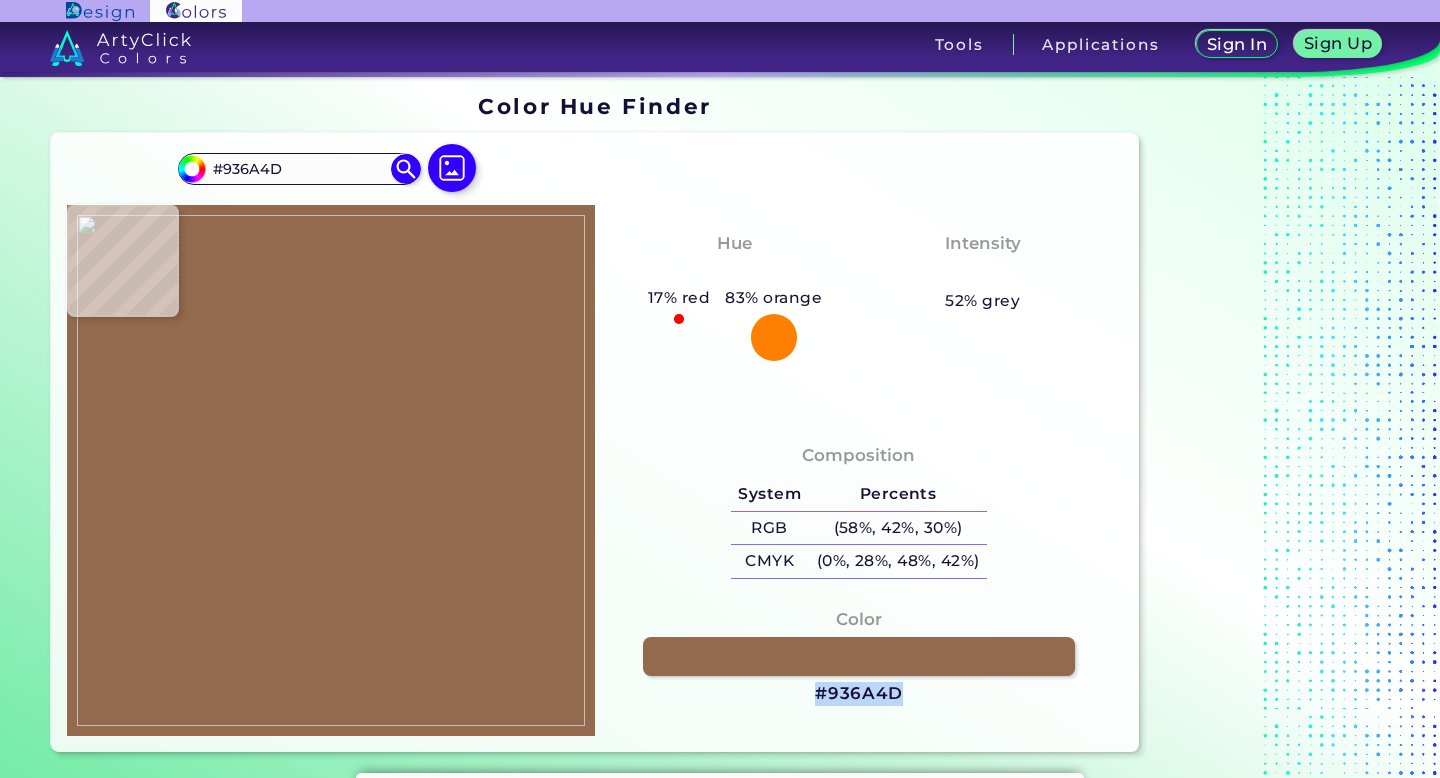 copy on "#936A4D" 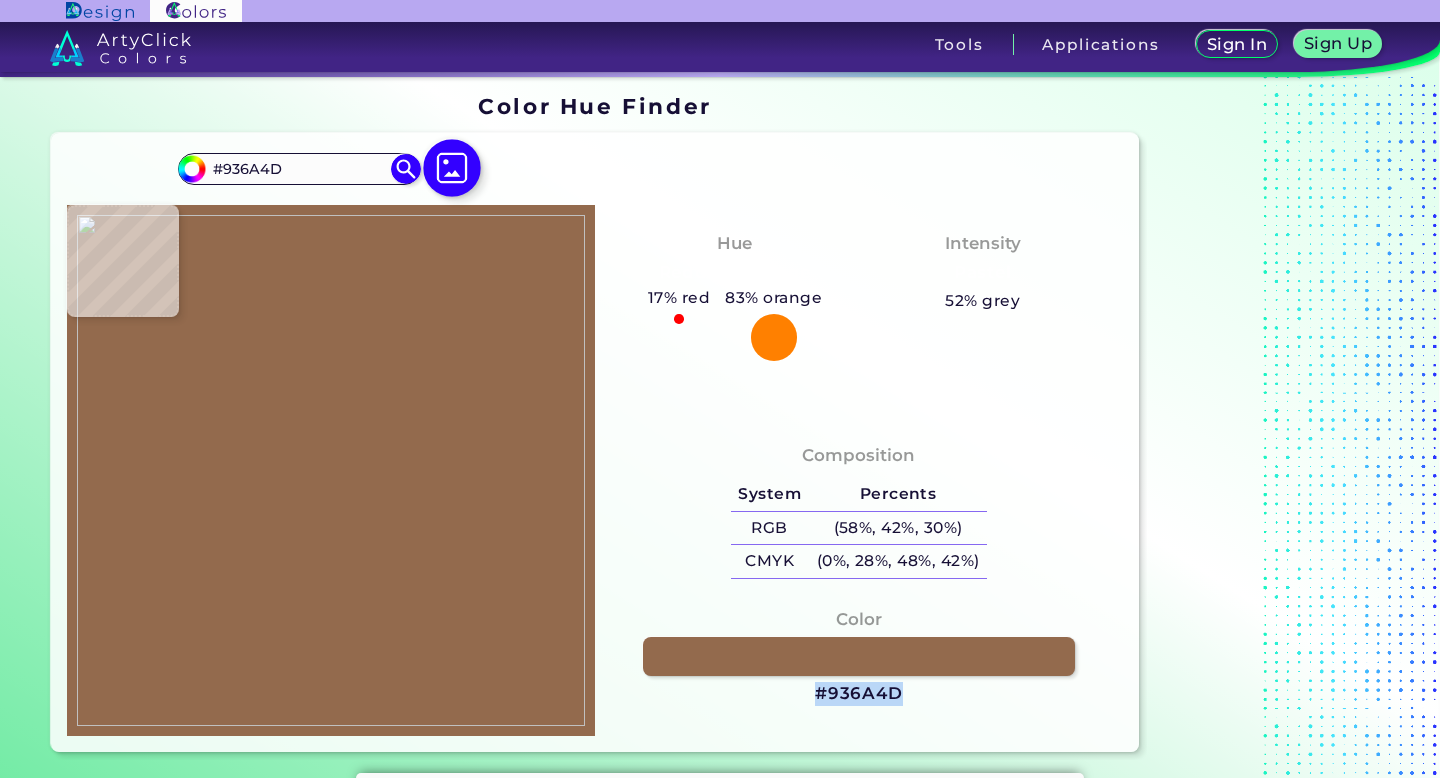 click at bounding box center [452, 168] 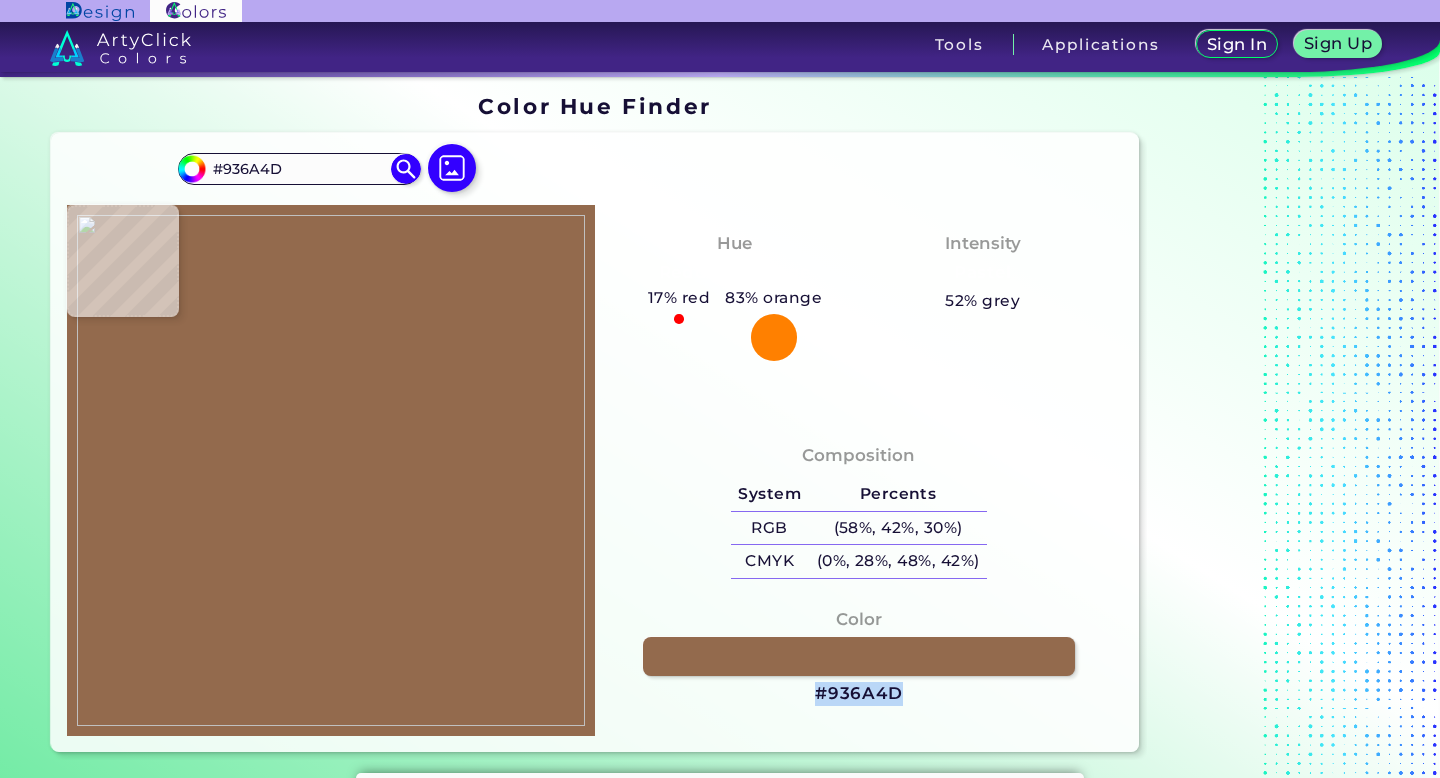 click at bounding box center [331, 470] 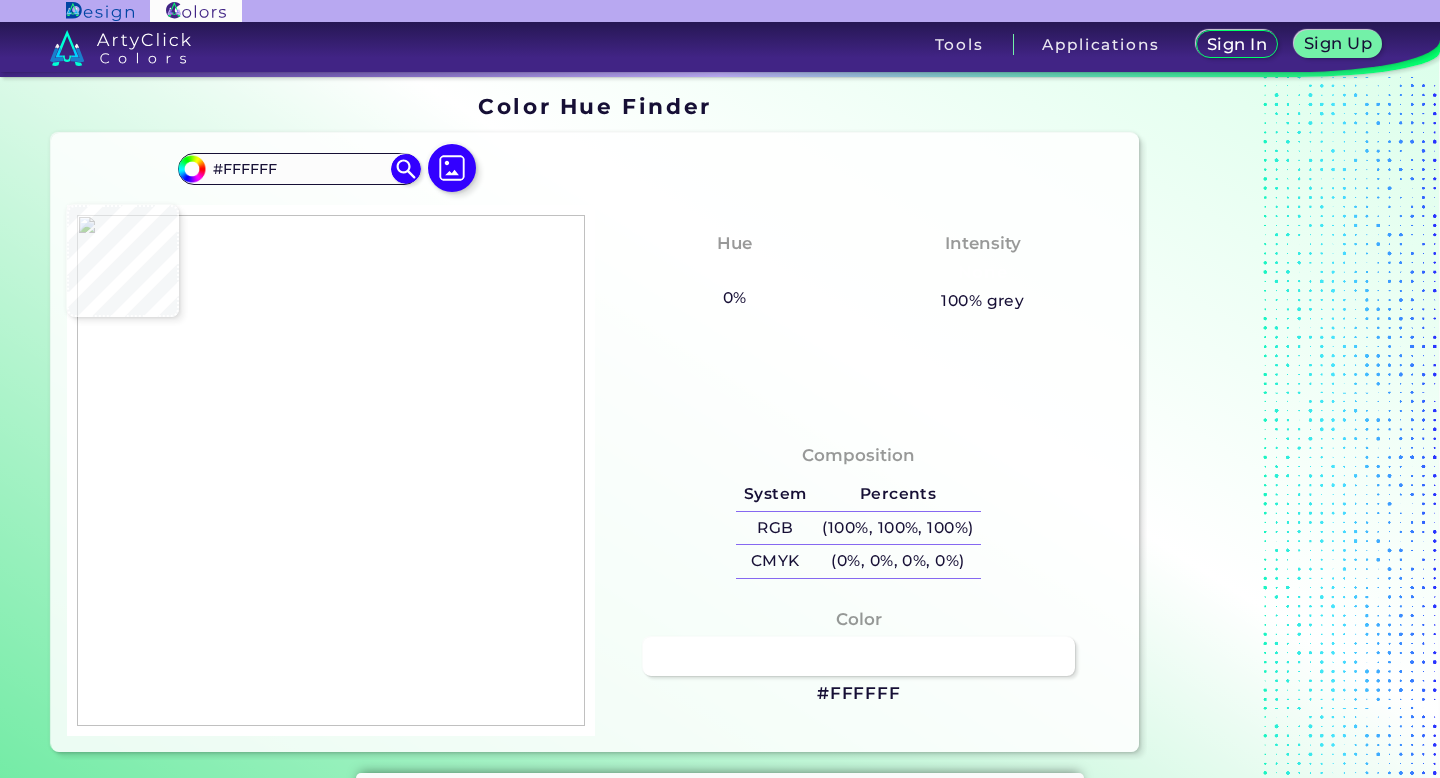 click at bounding box center (331, 470) 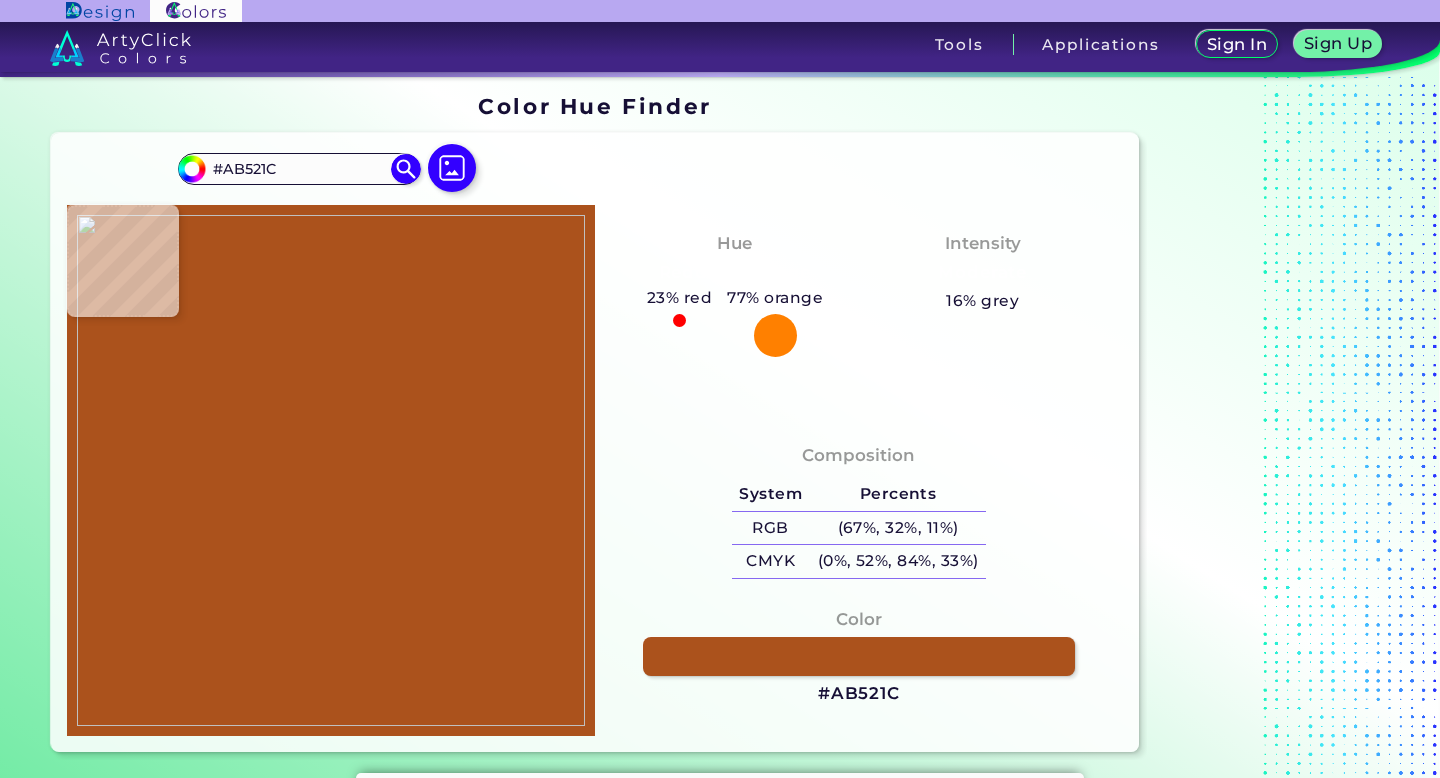 click at bounding box center (331, 470) 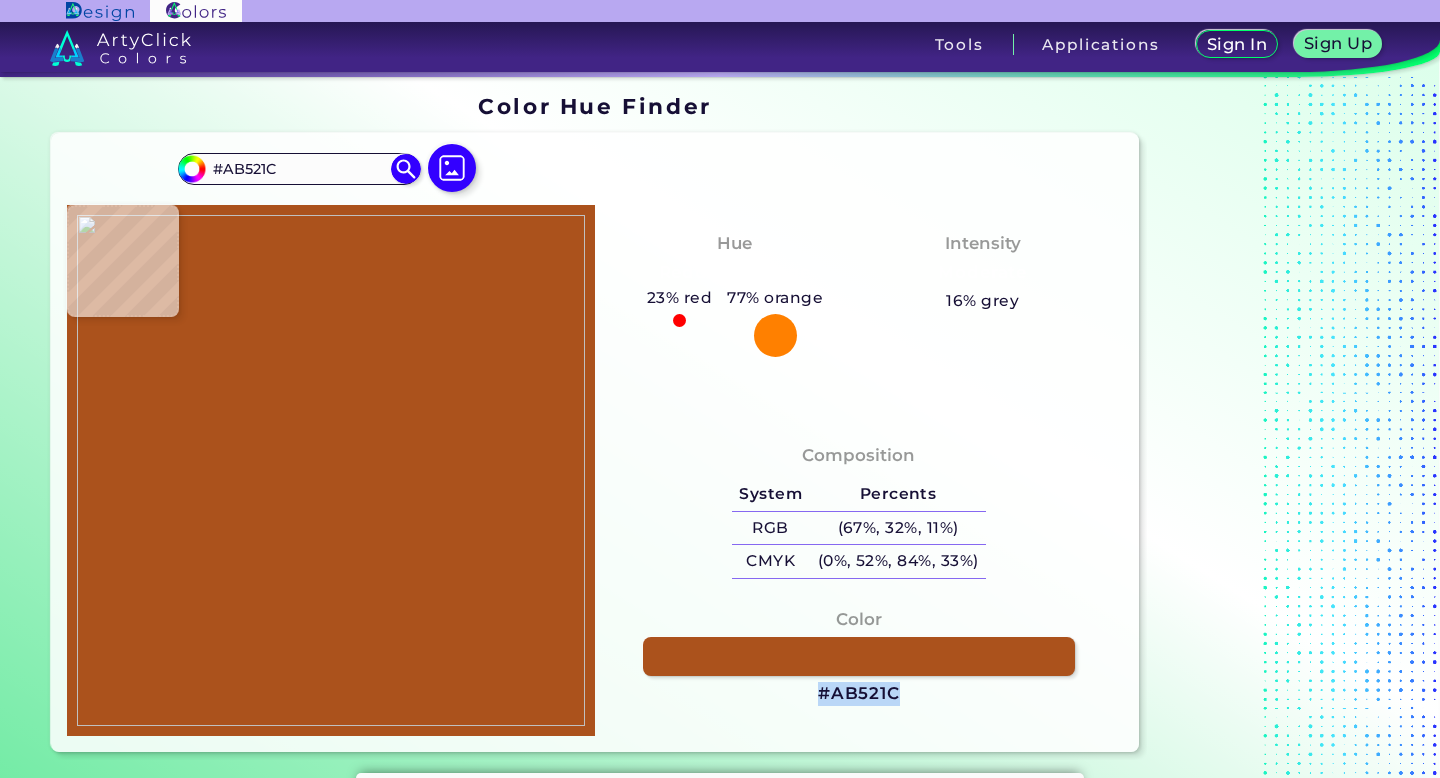 drag, startPoint x: 909, startPoint y: 696, endPoint x: 820, endPoint y: 696, distance: 89 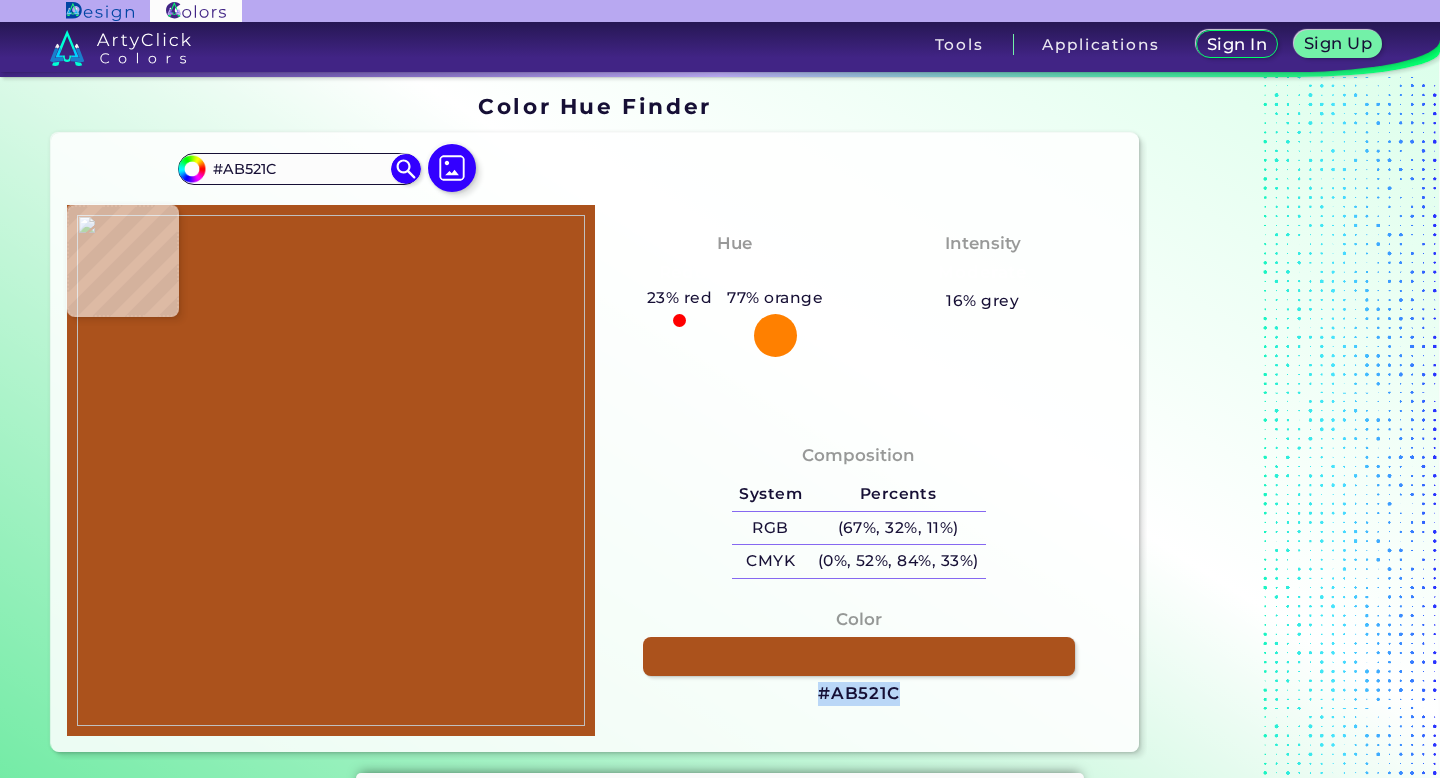 click on "Color
#AB521C" at bounding box center (859, 657) 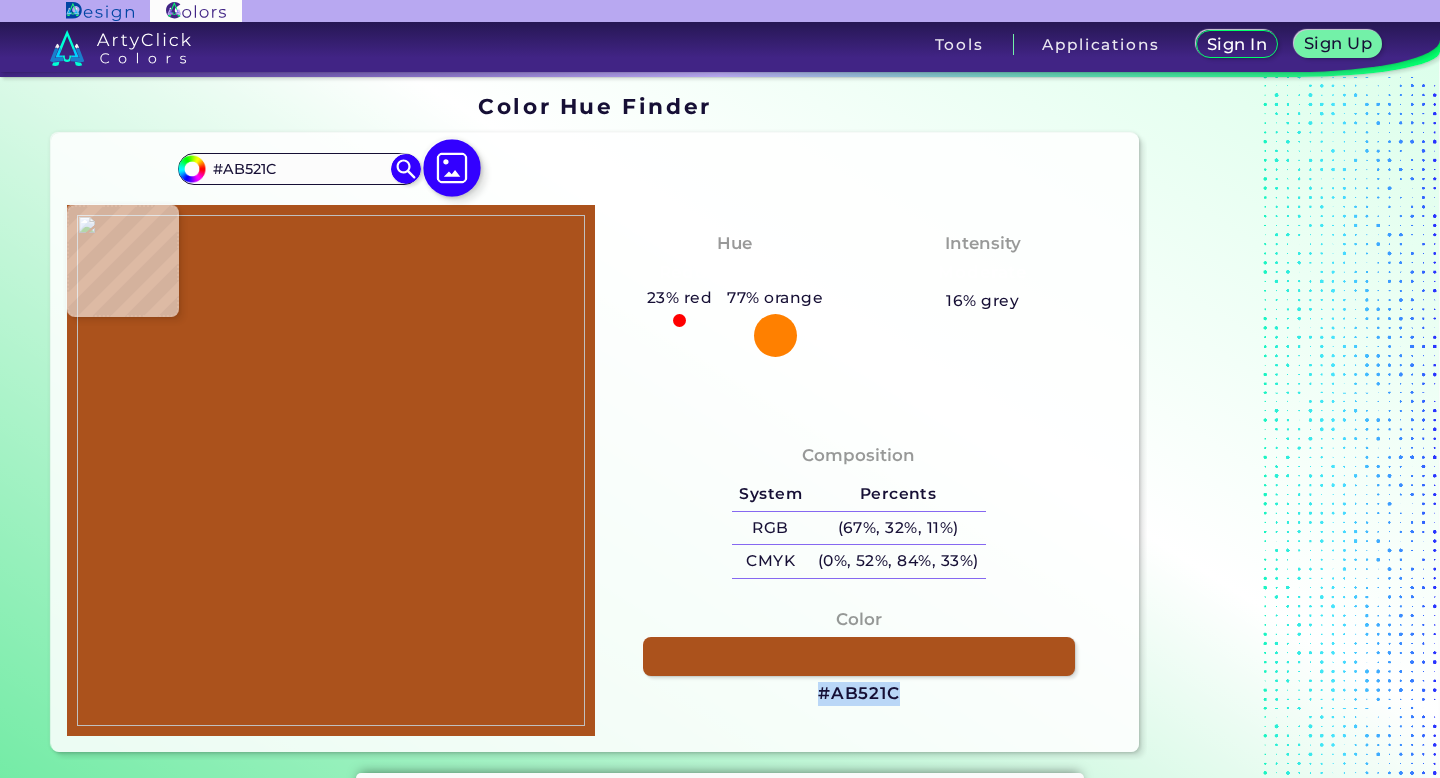 click at bounding box center [452, 168] 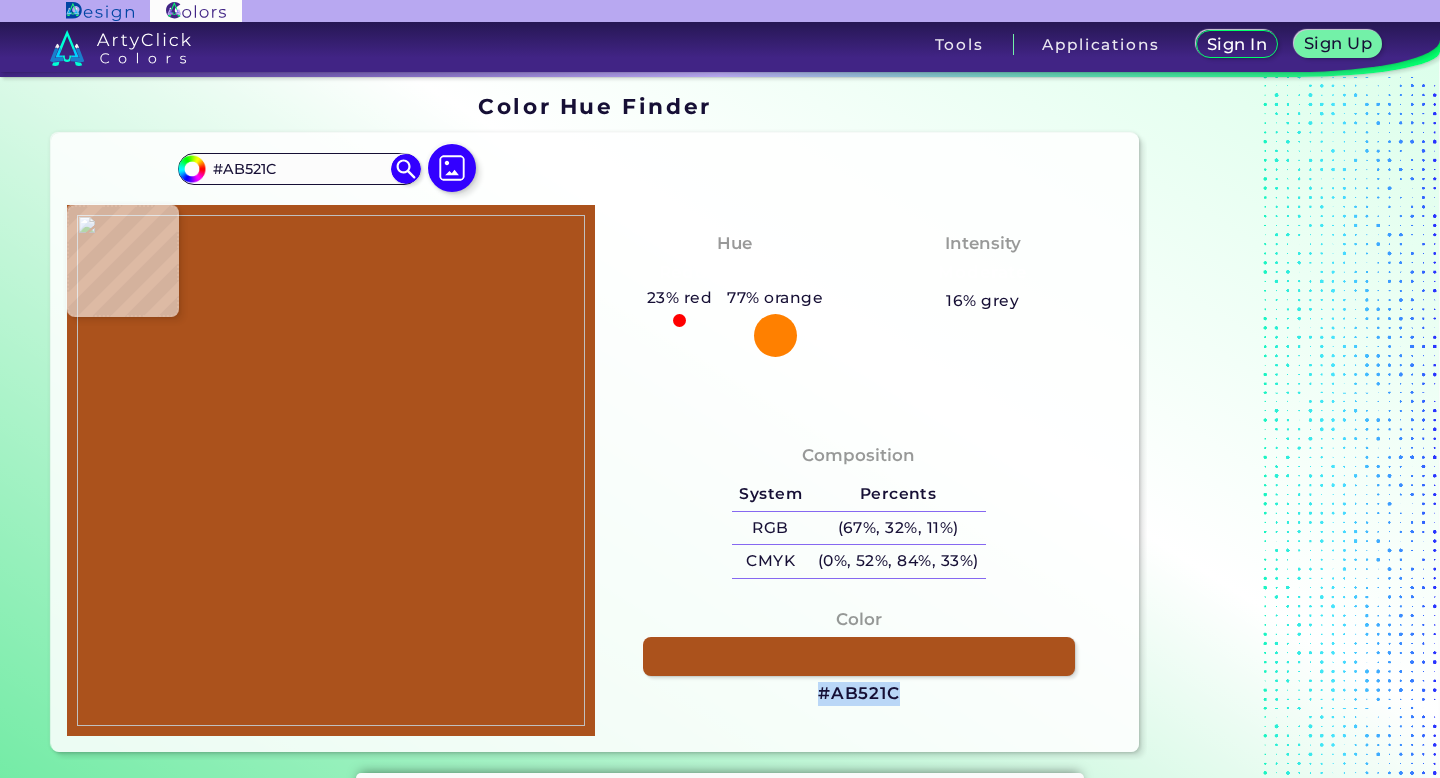click at bounding box center (331, 470) 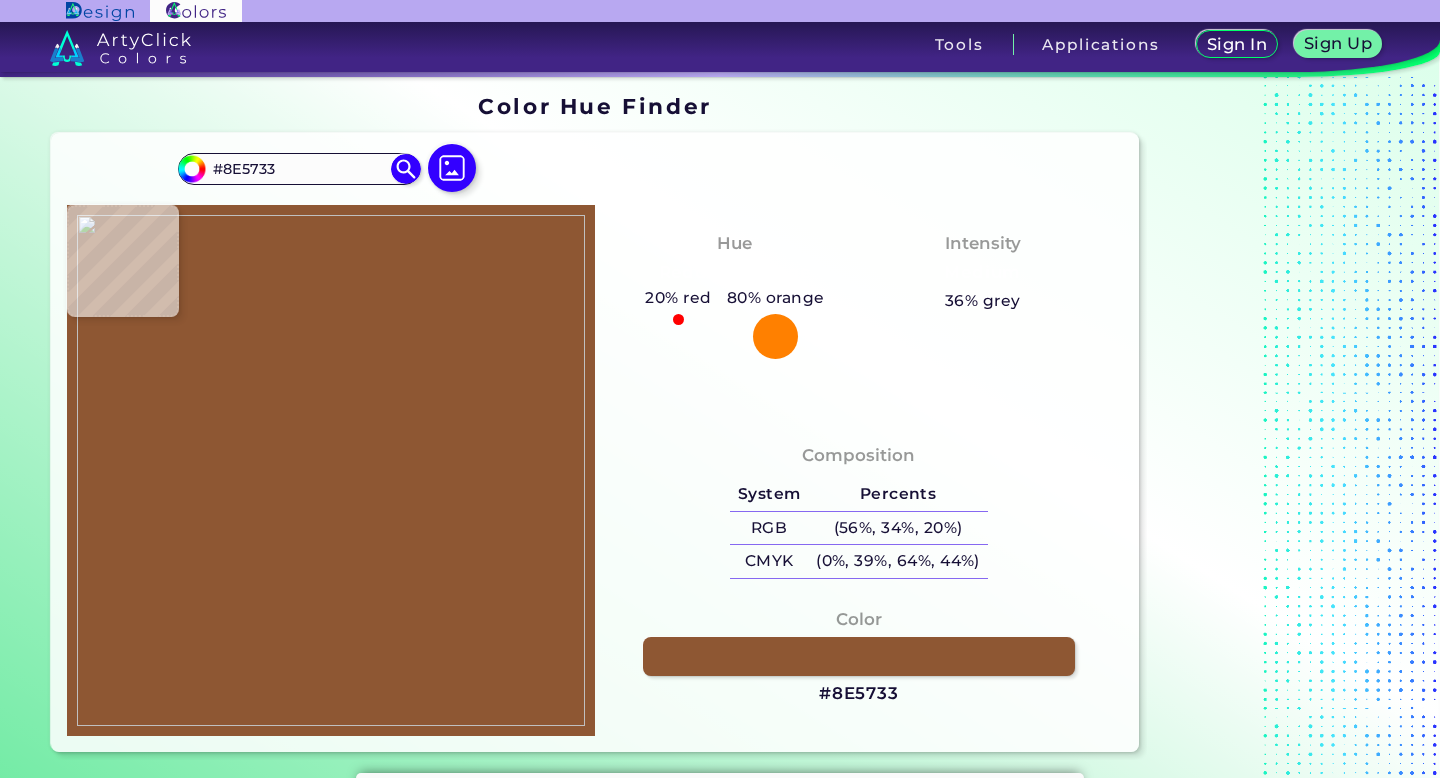 click at bounding box center (331, 470) 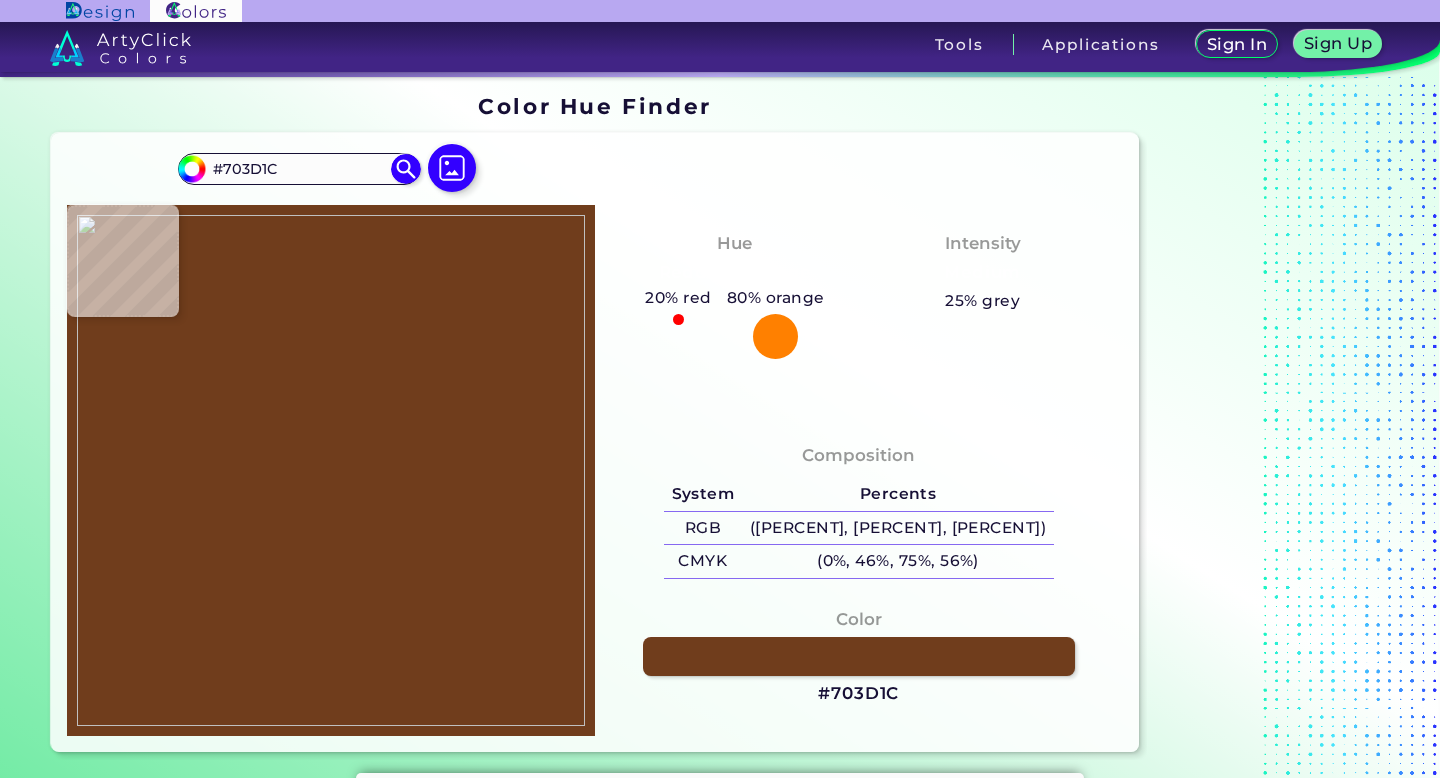 click at bounding box center (331, 470) 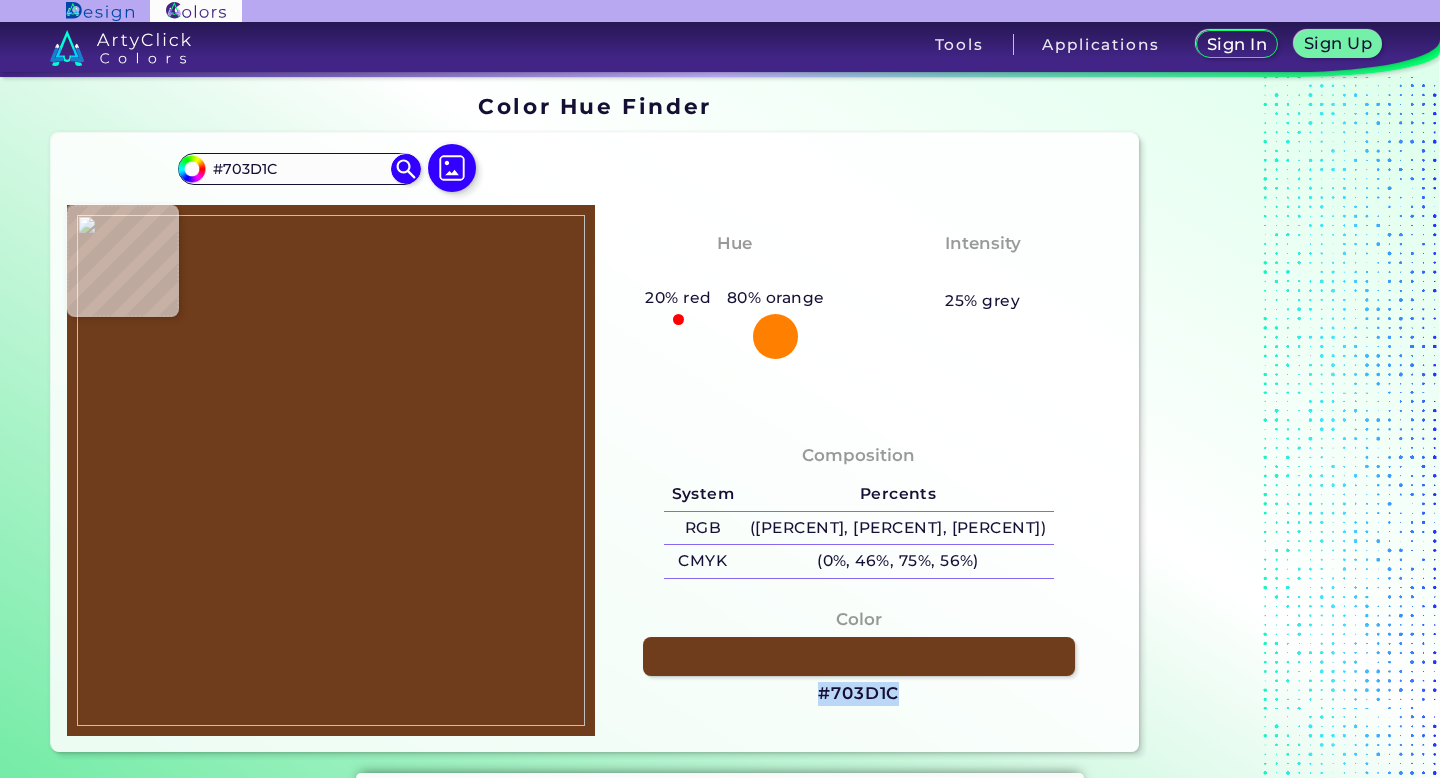 drag, startPoint x: 903, startPoint y: 700, endPoint x: 818, endPoint y: 699, distance: 85.00588 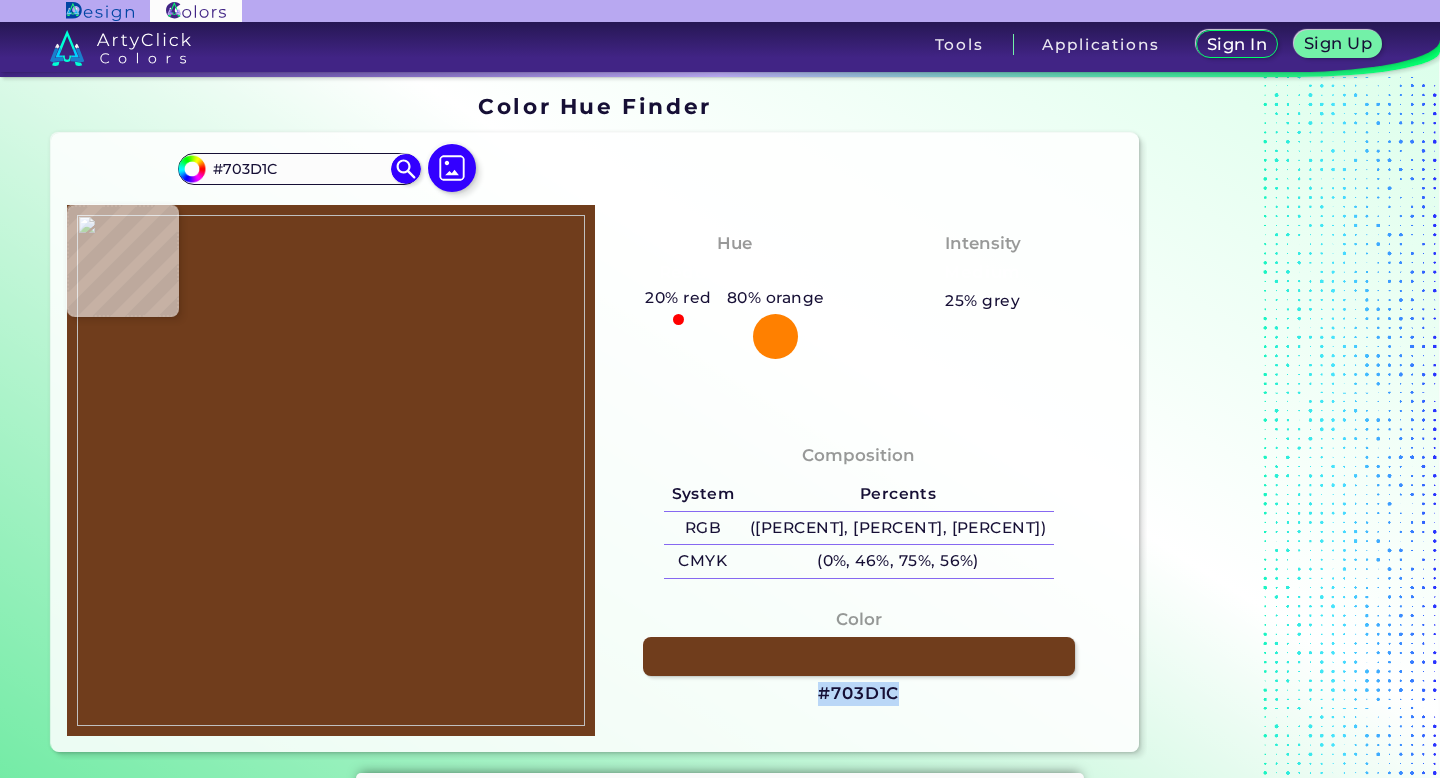 click on "Color
#[HEX]" at bounding box center [859, 657] 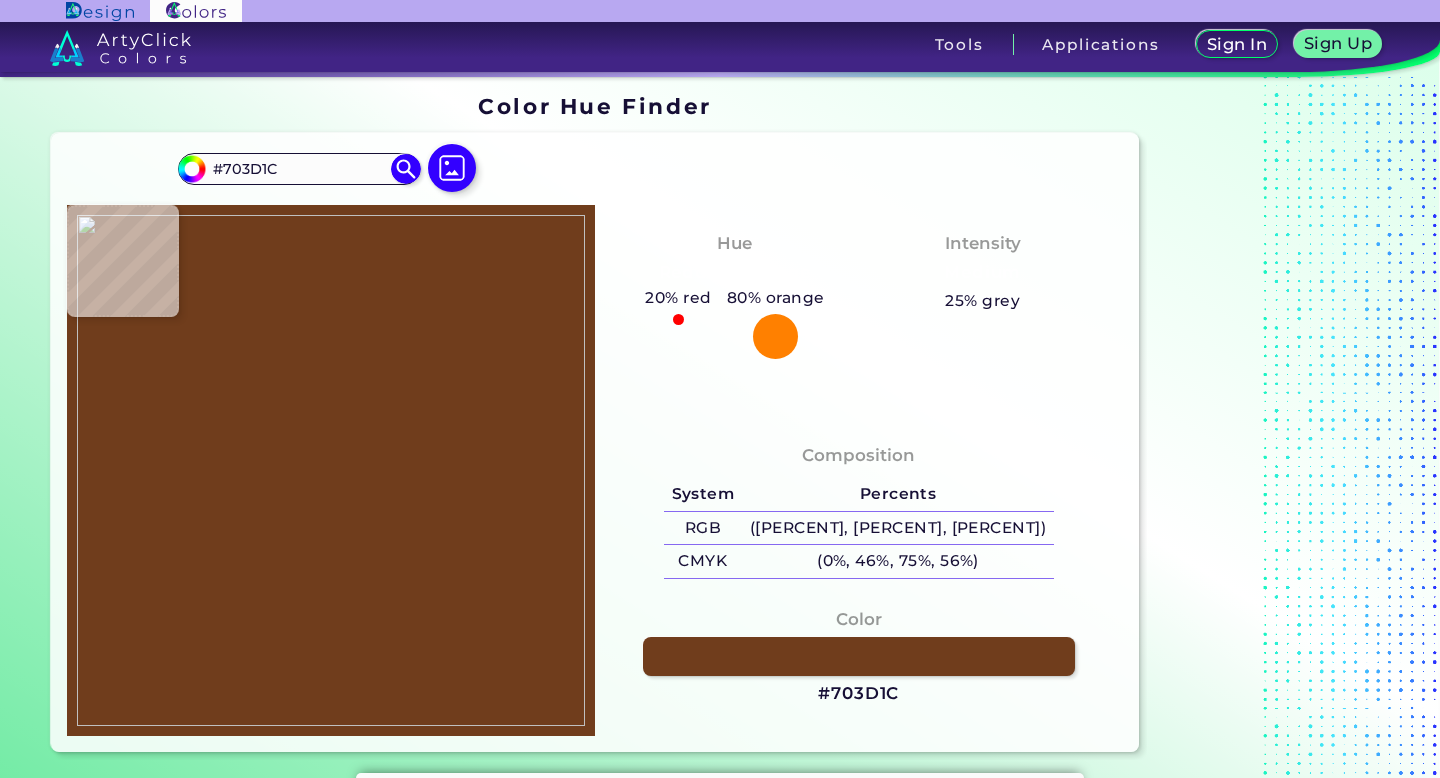 click on "Color
#[HEX]" at bounding box center (859, 657) 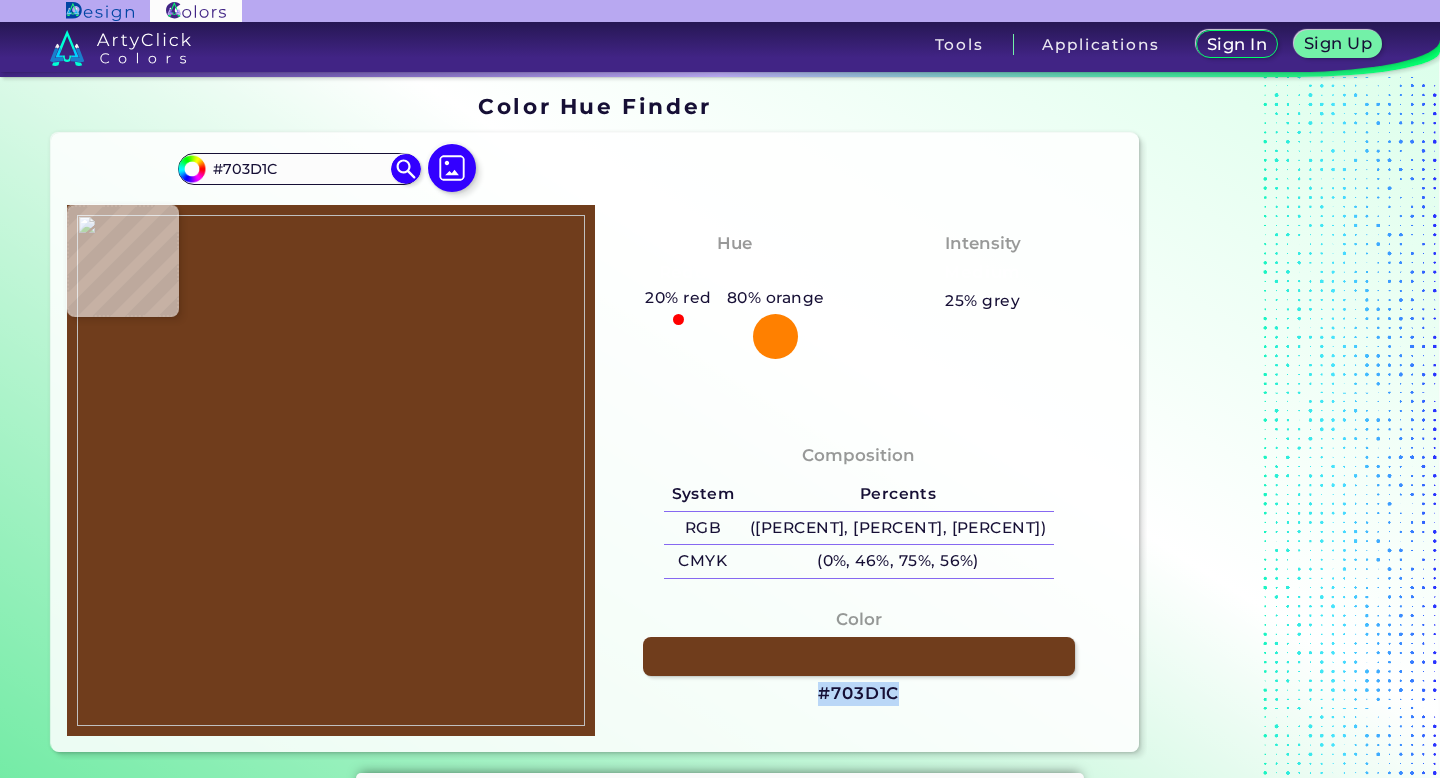 drag, startPoint x: 899, startPoint y: 700, endPoint x: 820, endPoint y: 700, distance: 79 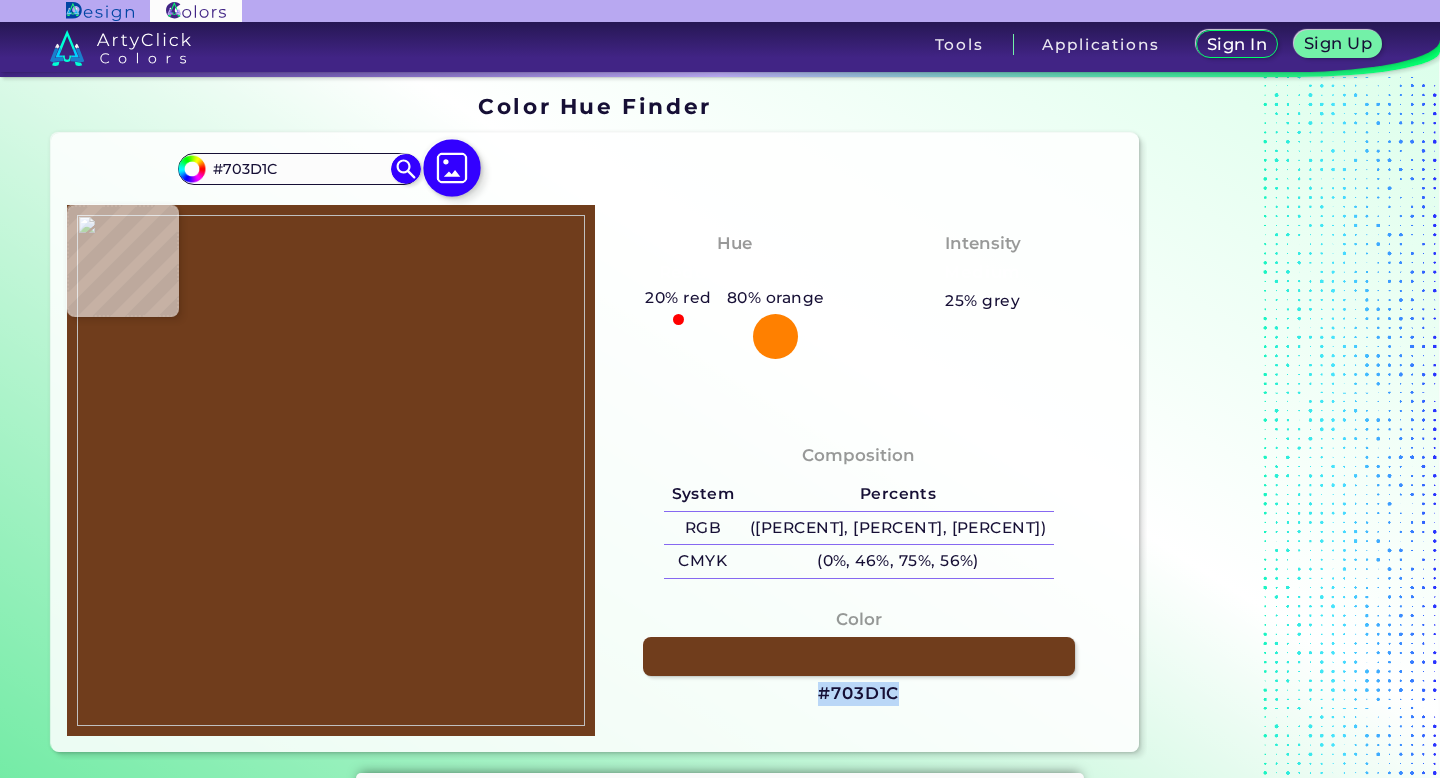 click at bounding box center (452, 168) 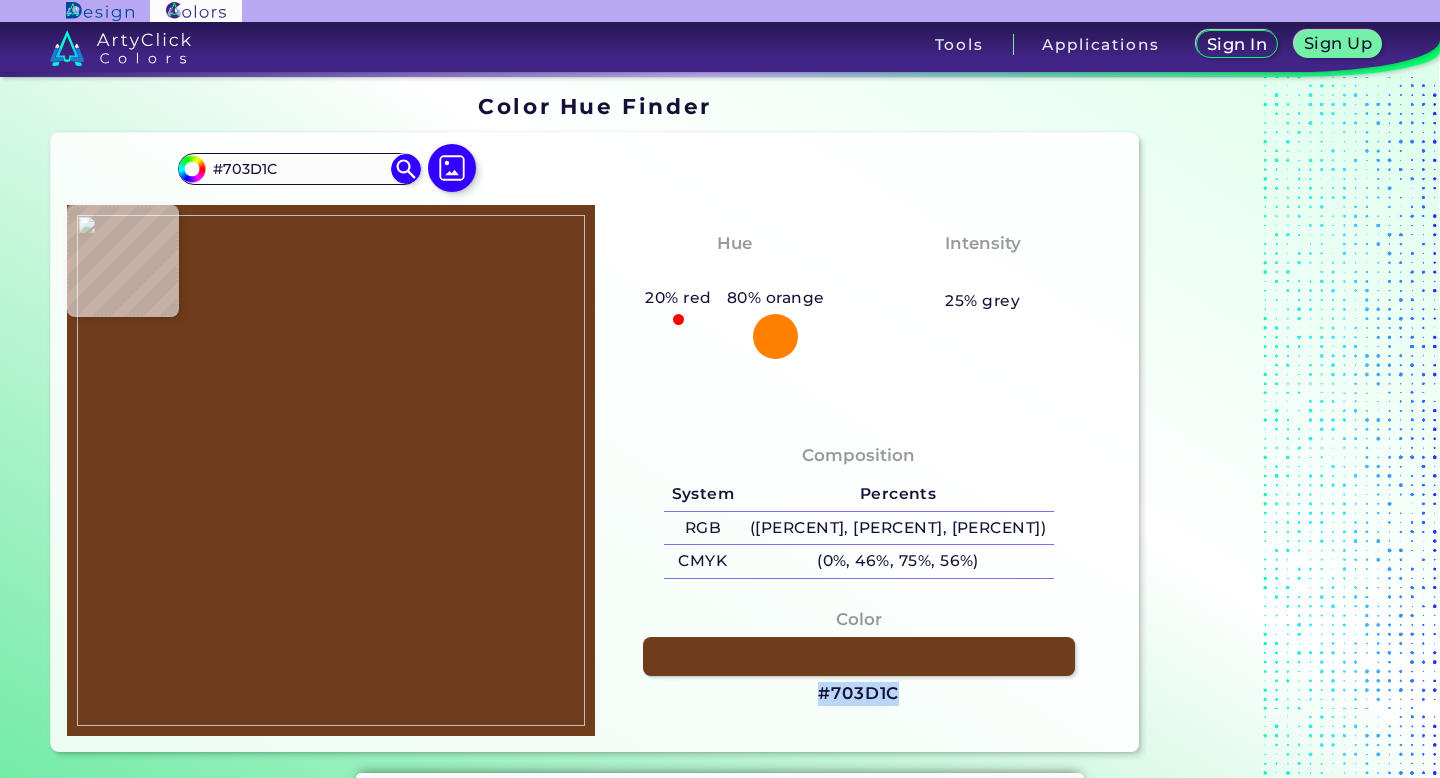 click at bounding box center [331, 470] 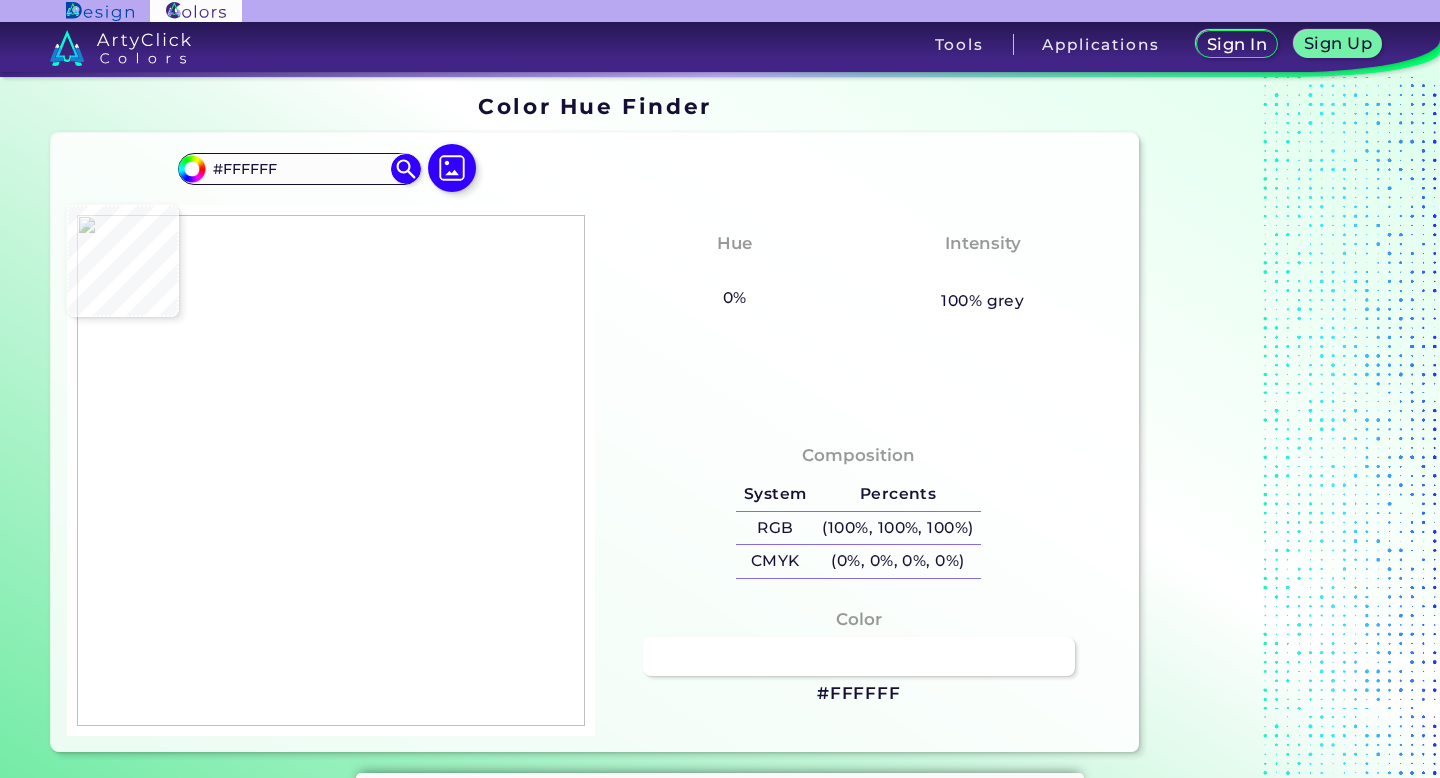 click at bounding box center [331, 470] 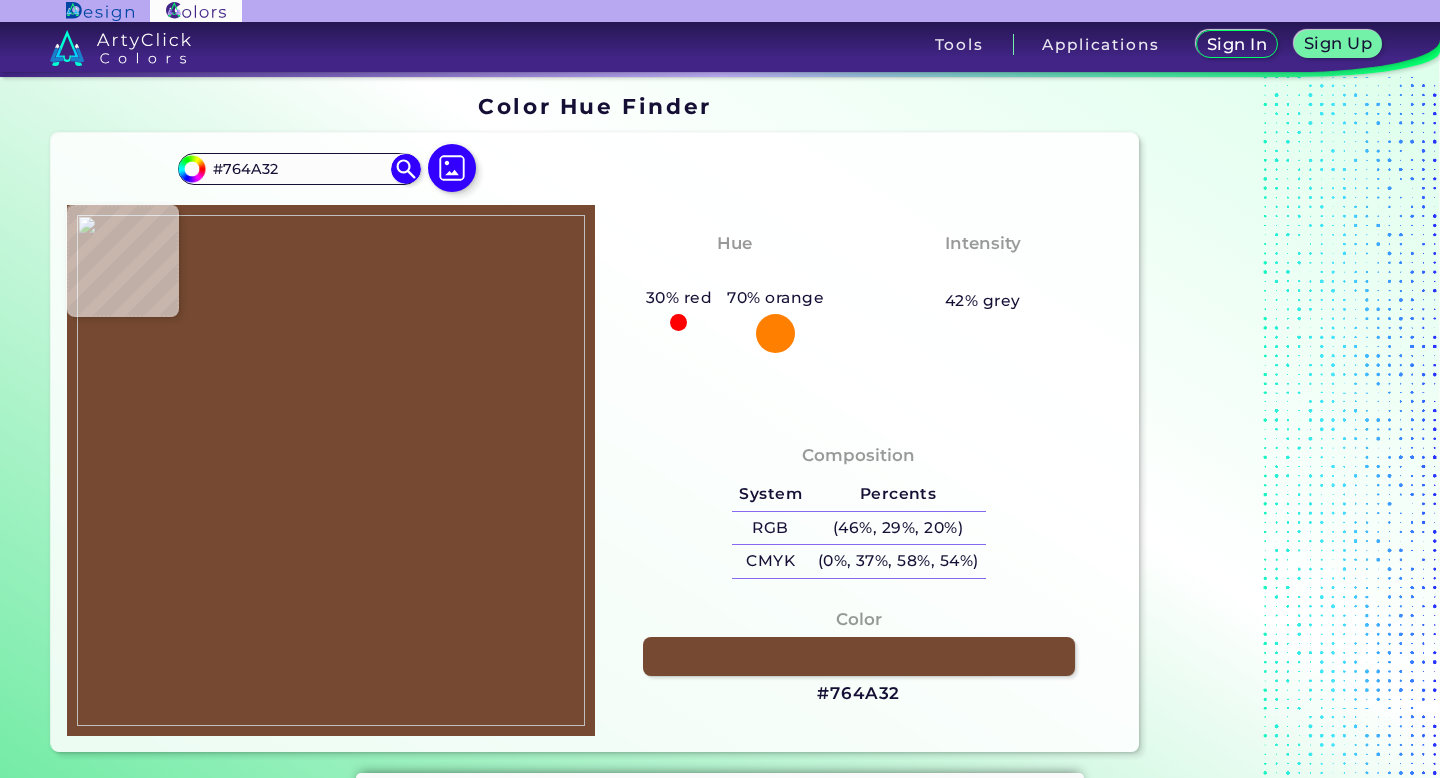 click at bounding box center [331, 470] 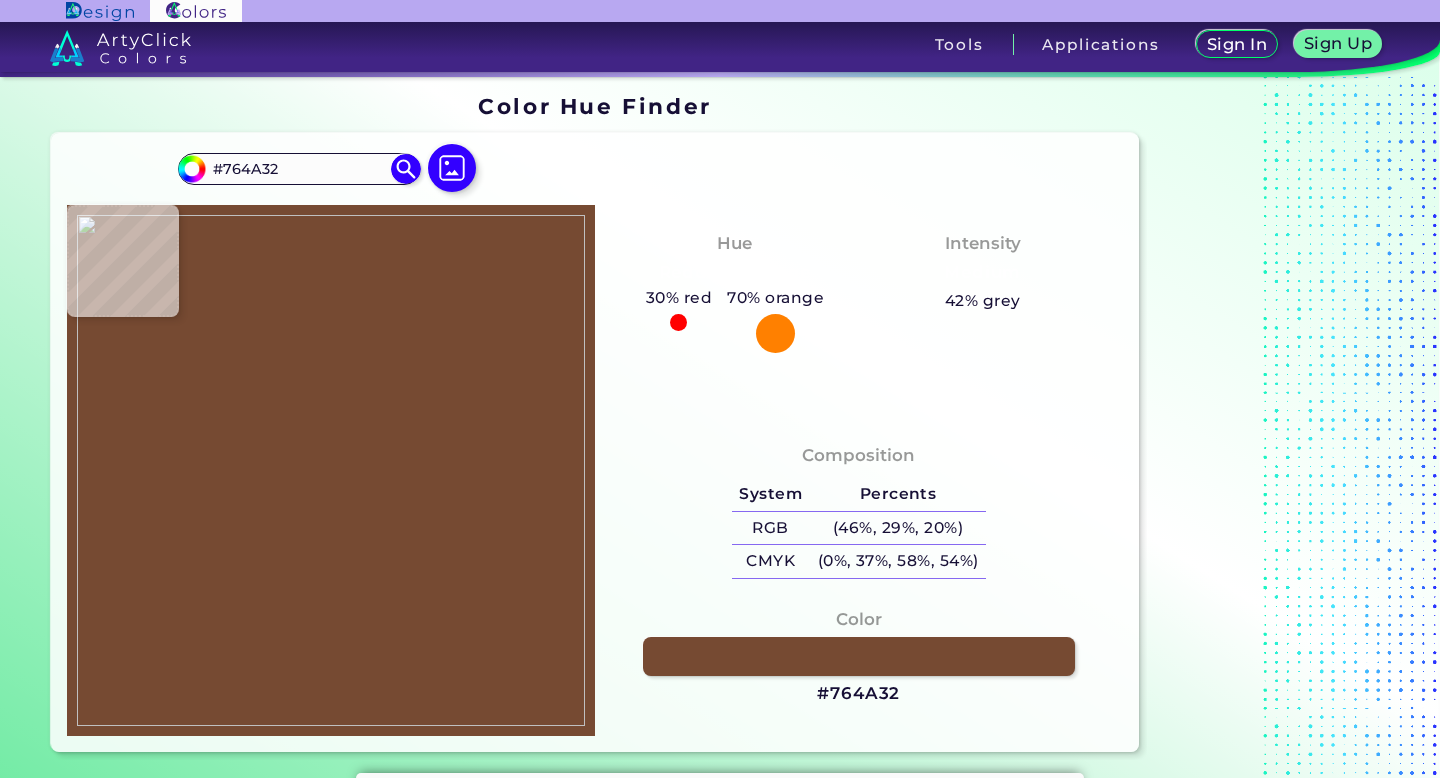 click at bounding box center (331, 470) 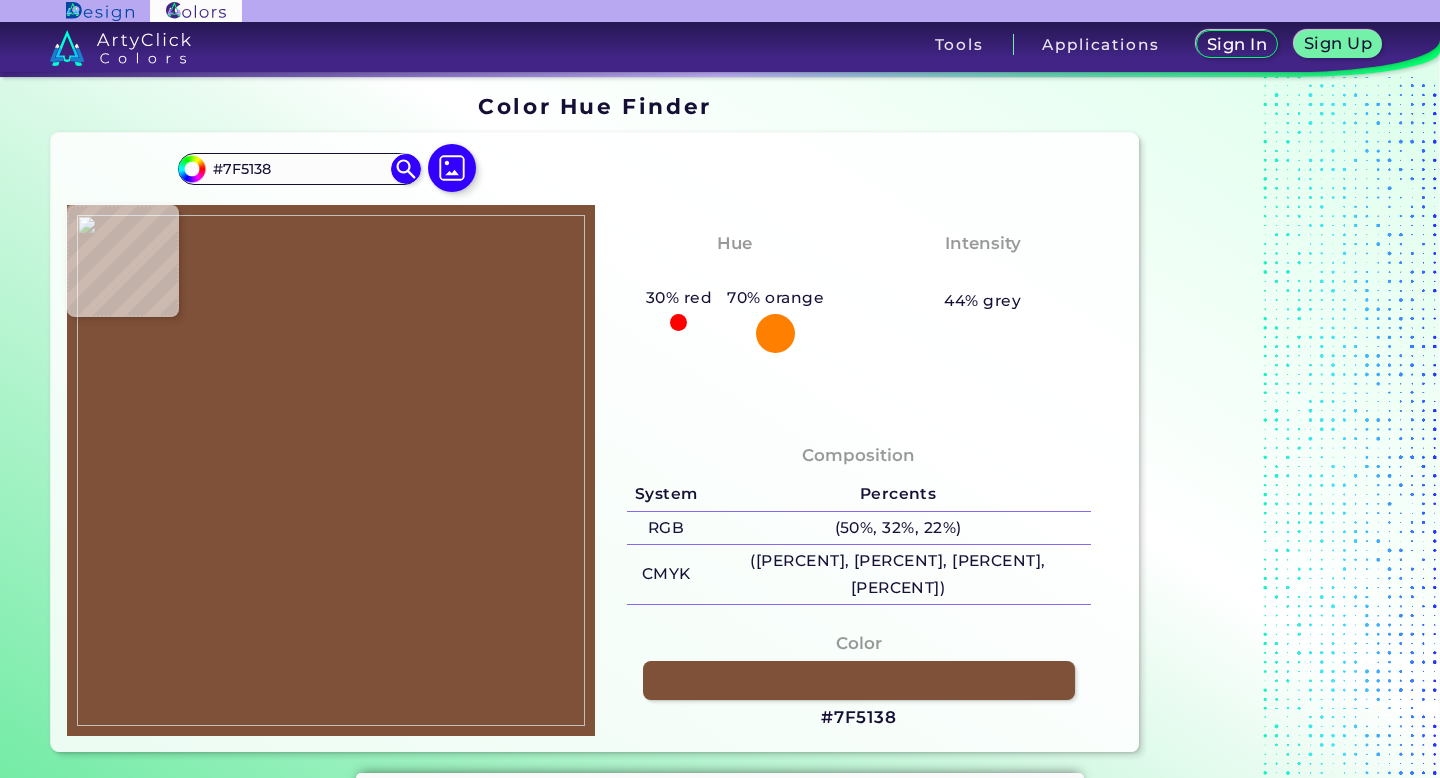 click at bounding box center [331, 470] 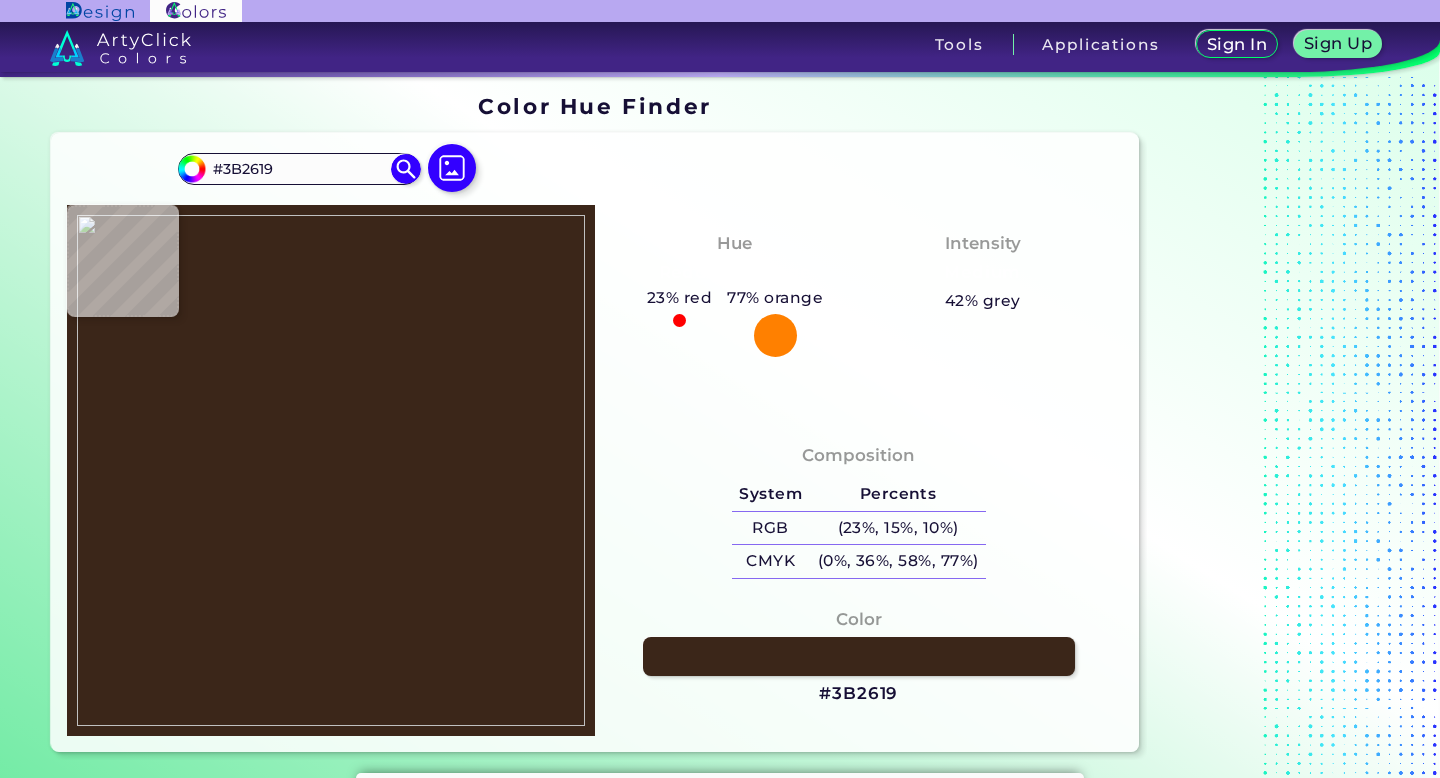 click at bounding box center [331, 470] 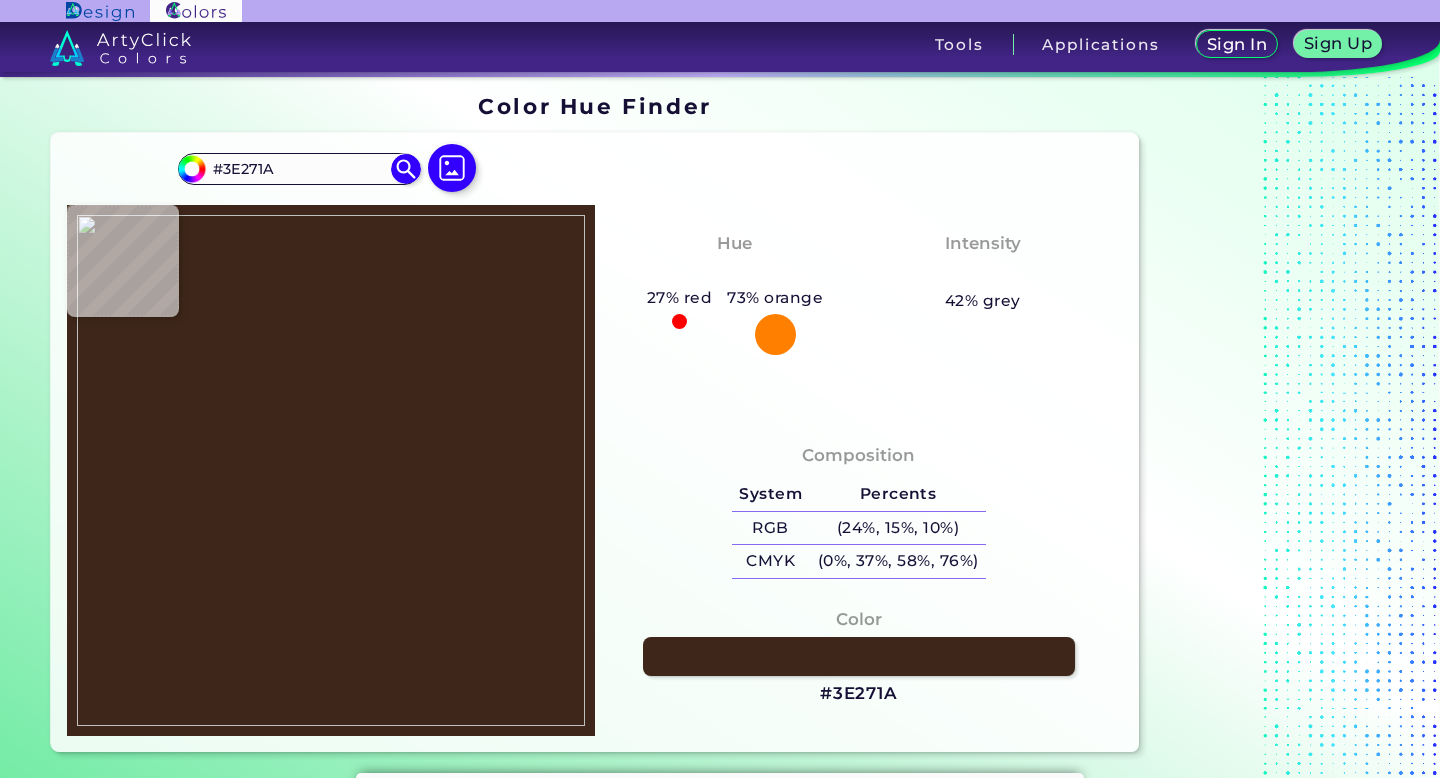 click at bounding box center [331, 470] 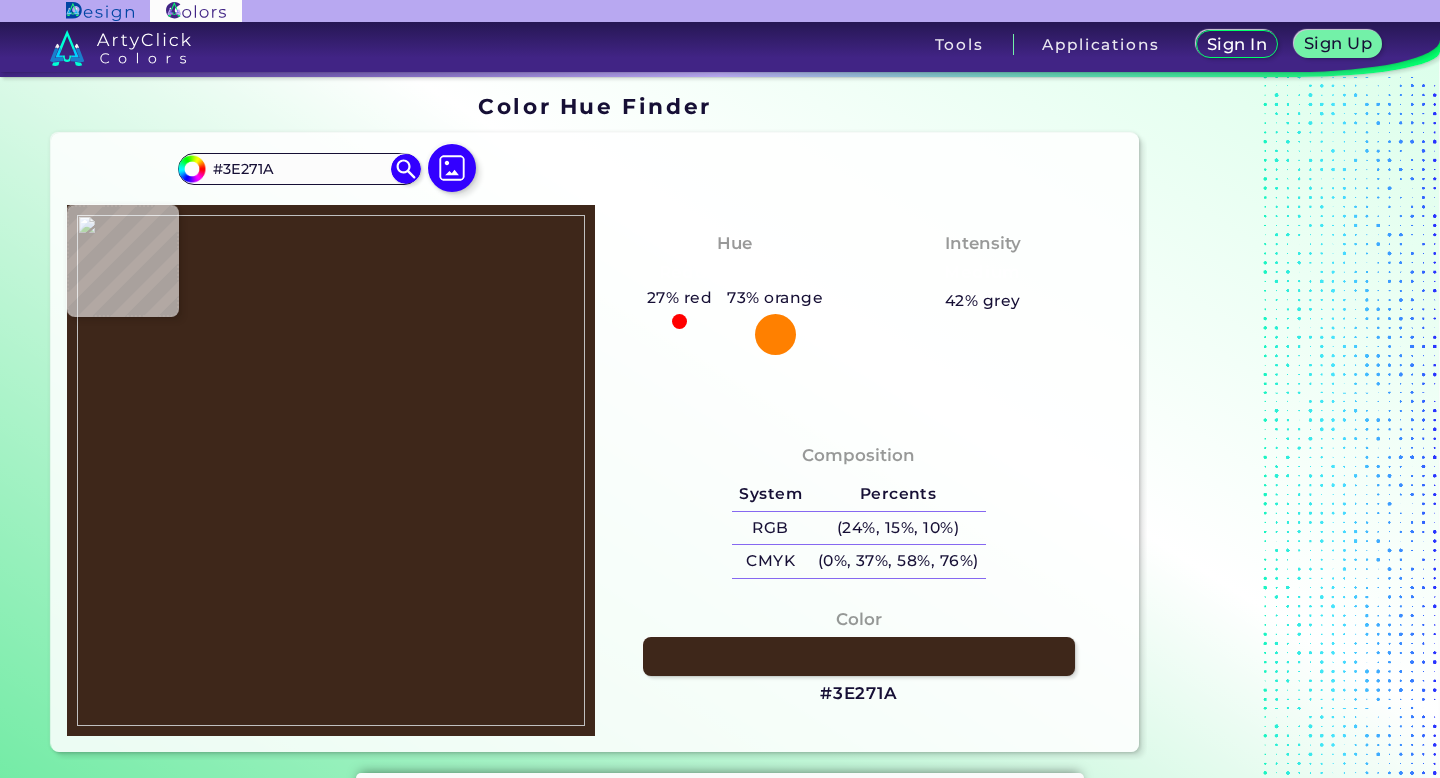 click at bounding box center (331, 470) 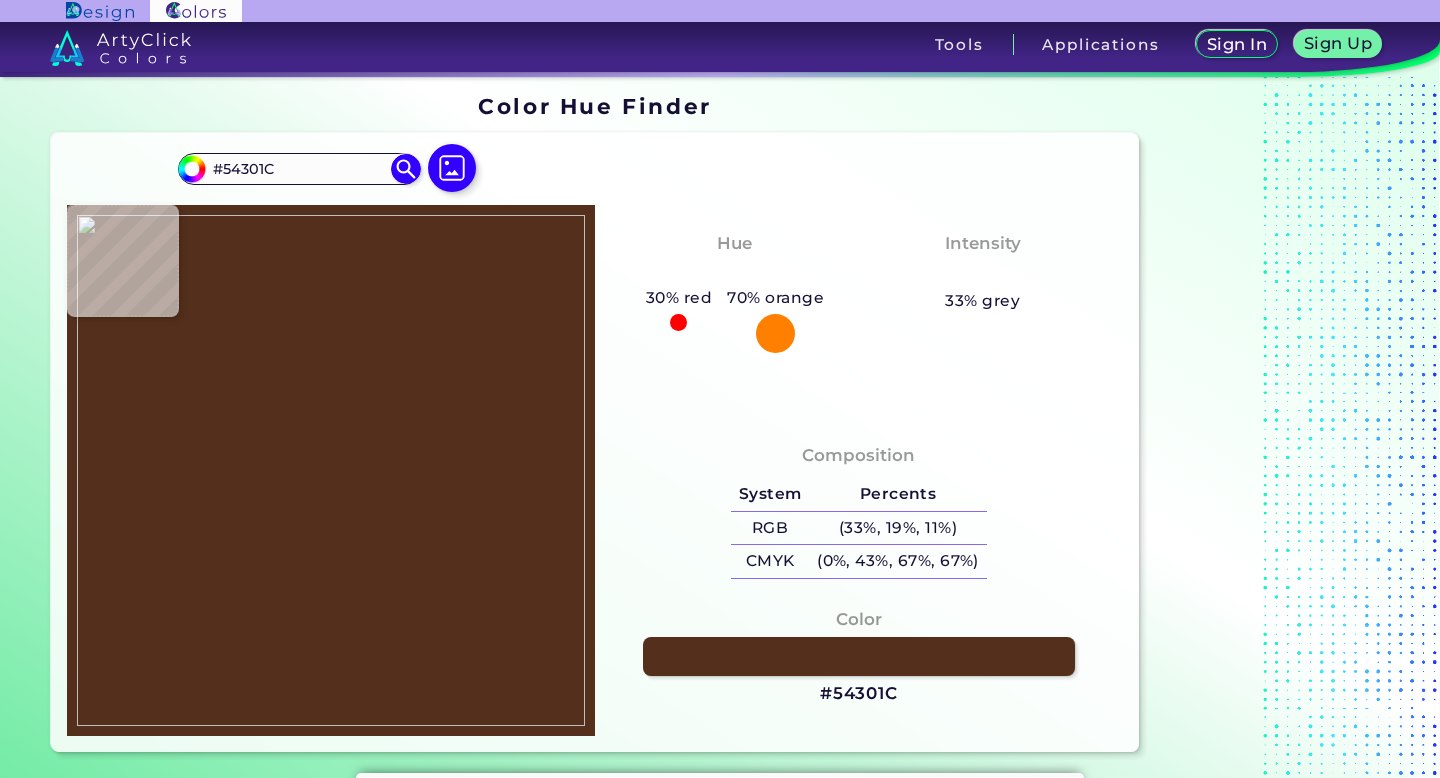 click at bounding box center [331, 470] 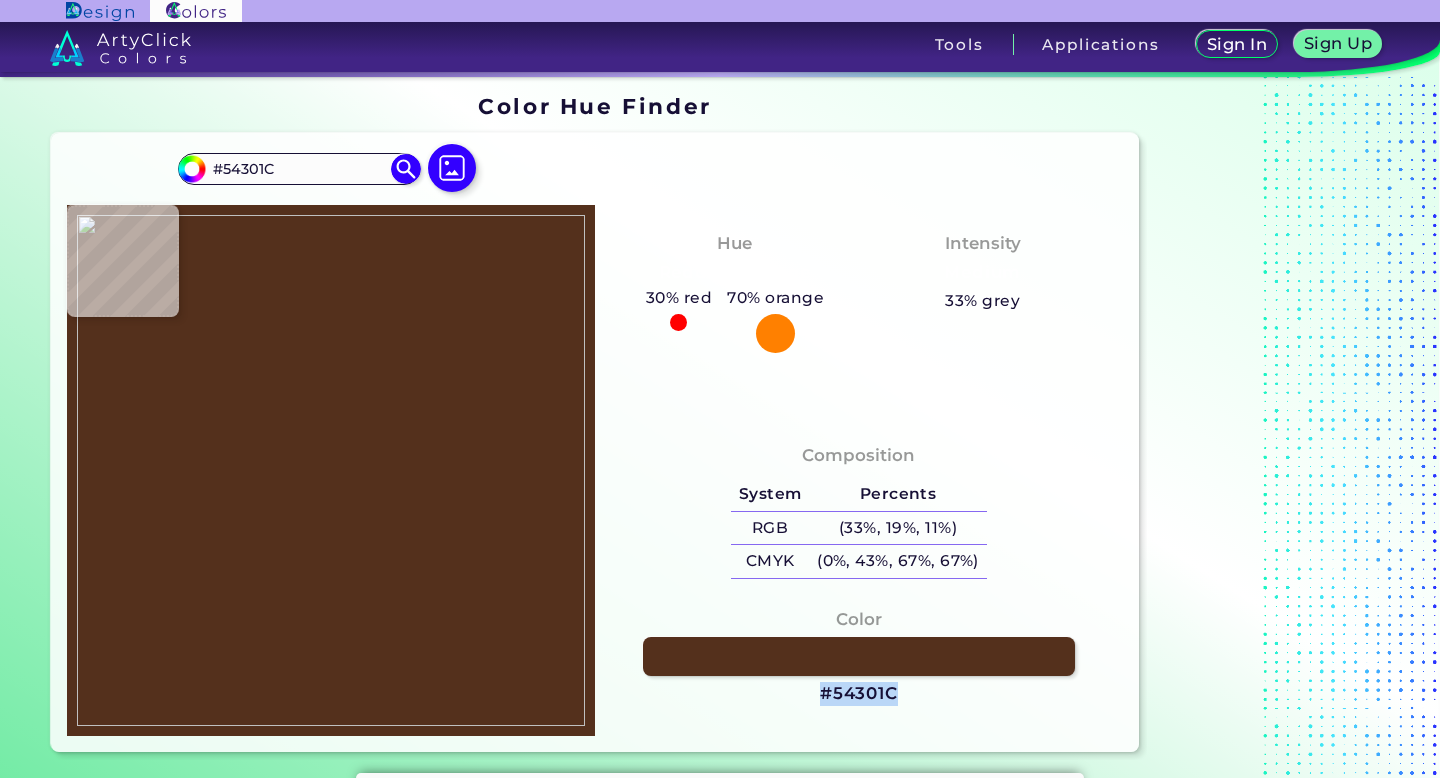 drag, startPoint x: 899, startPoint y: 698, endPoint x: 815, endPoint y: 699, distance: 84.00595 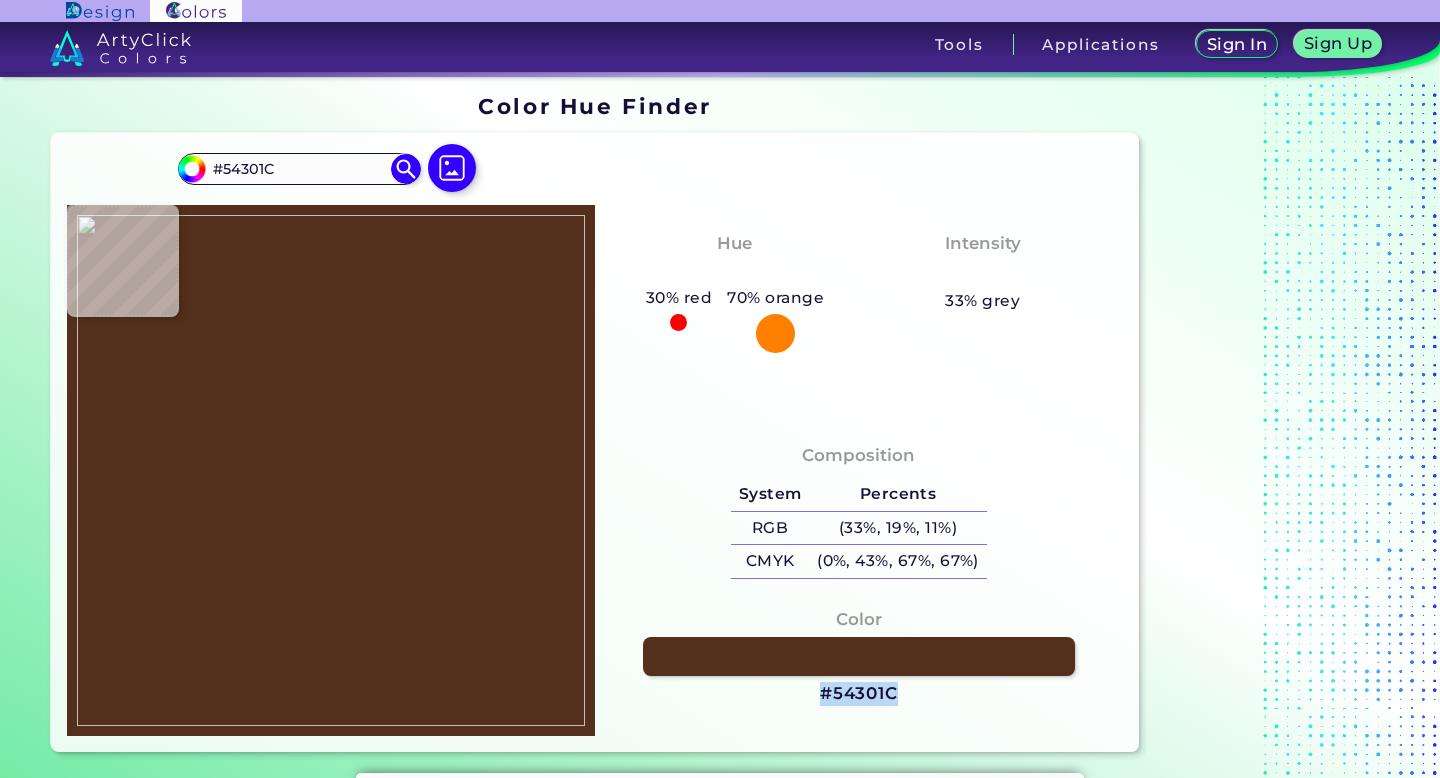 click on "Color
#[HEX]" at bounding box center (859, 657) 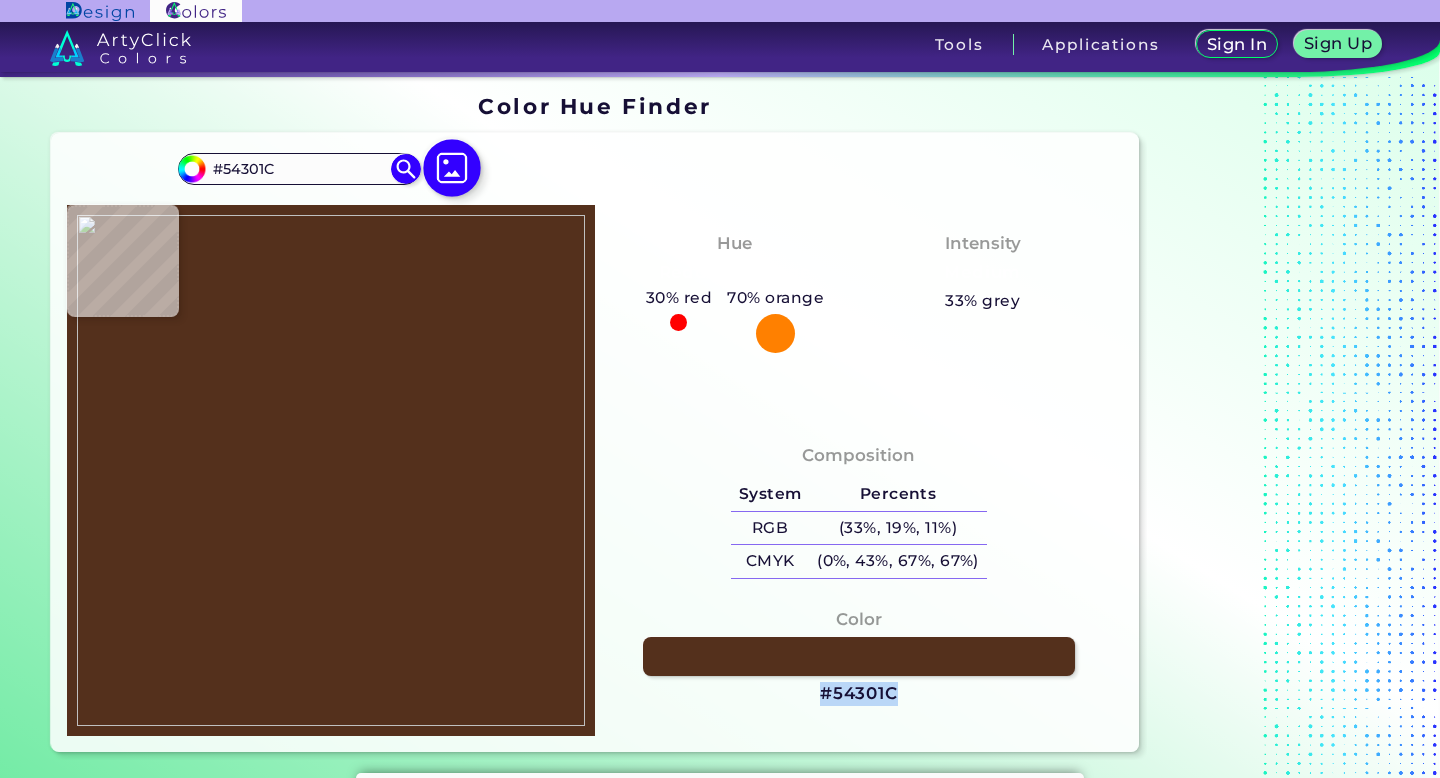 click at bounding box center [452, 168] 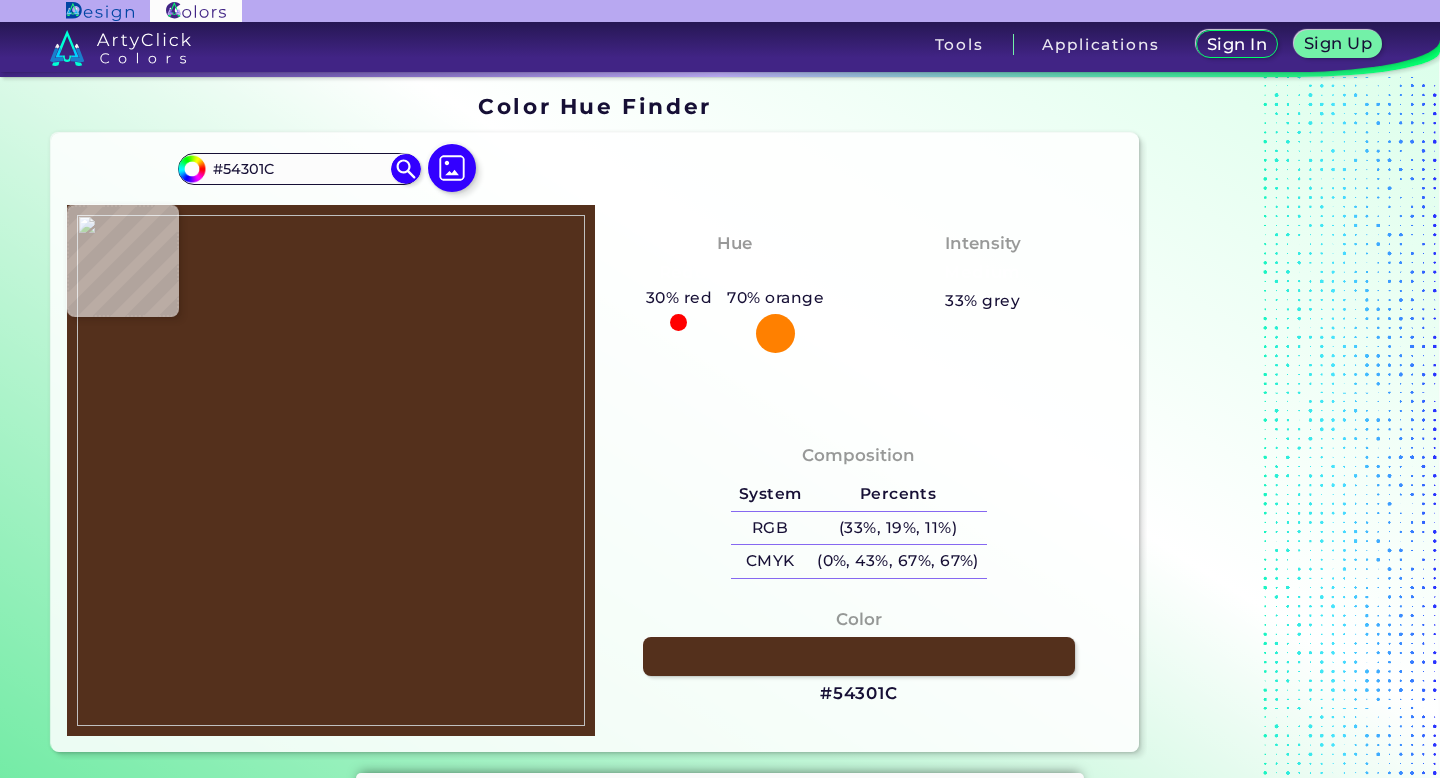 click on "Hue
Reddish Orange
30% red
70% orange
Intensity
Medium
33% grey" at bounding box center (859, 311) 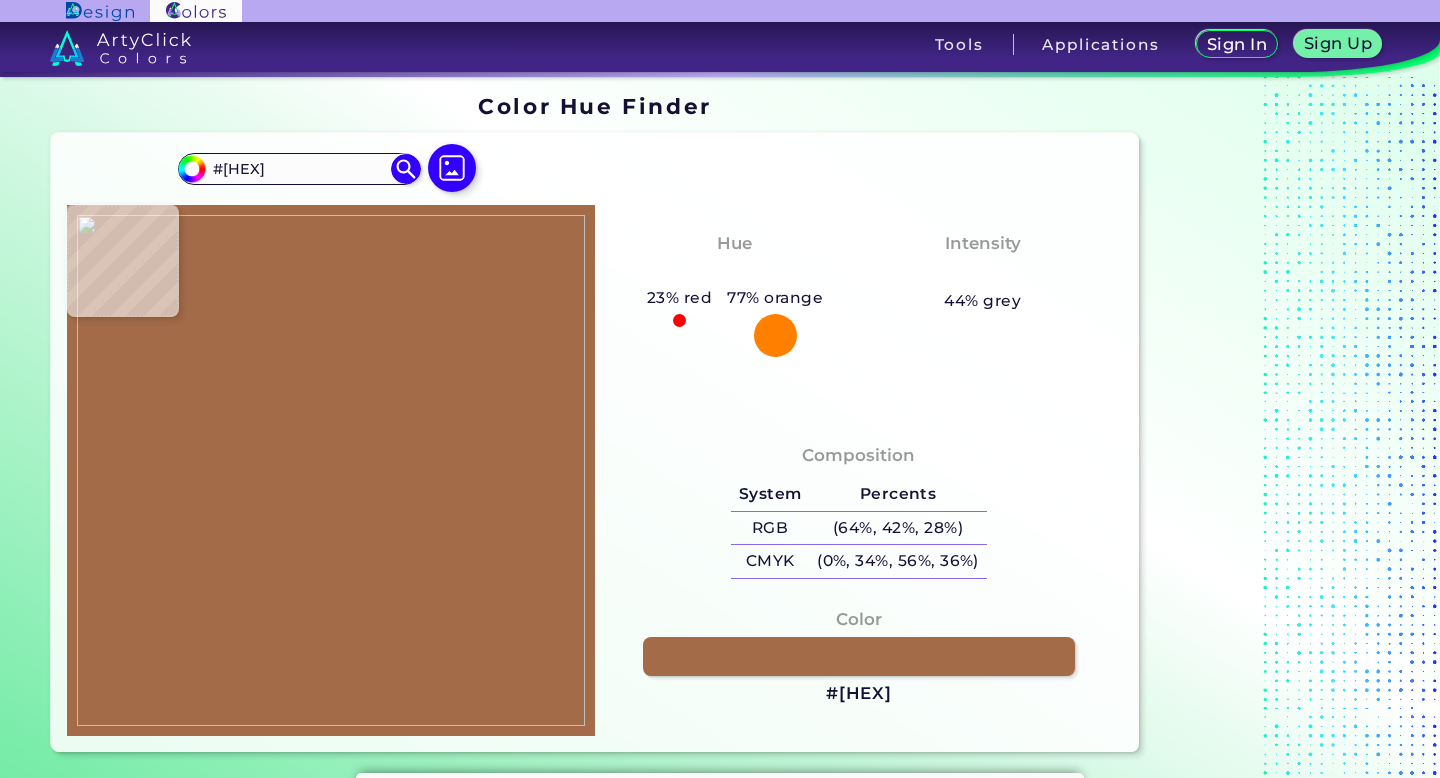 click at bounding box center (331, 470) 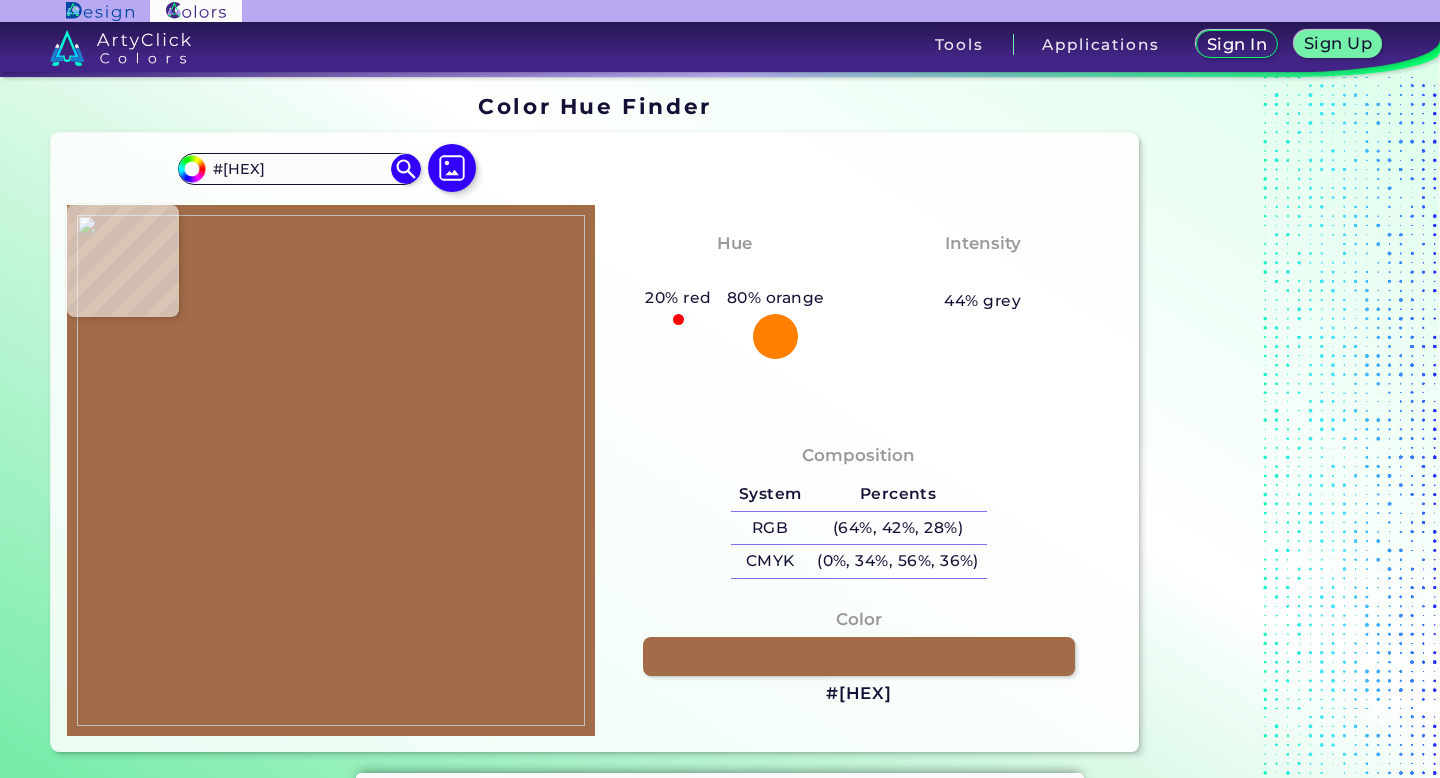 click at bounding box center (331, 470) 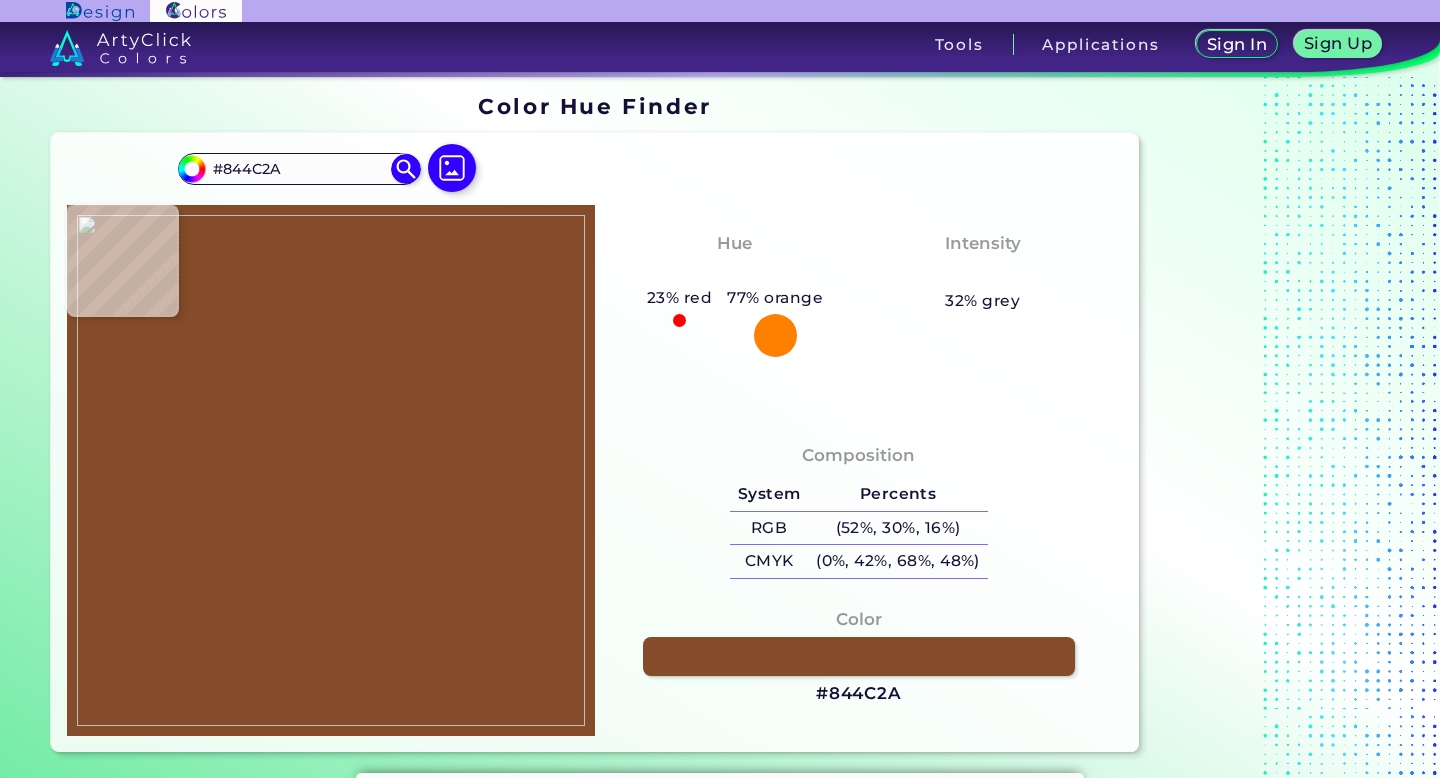 click at bounding box center (331, 470) 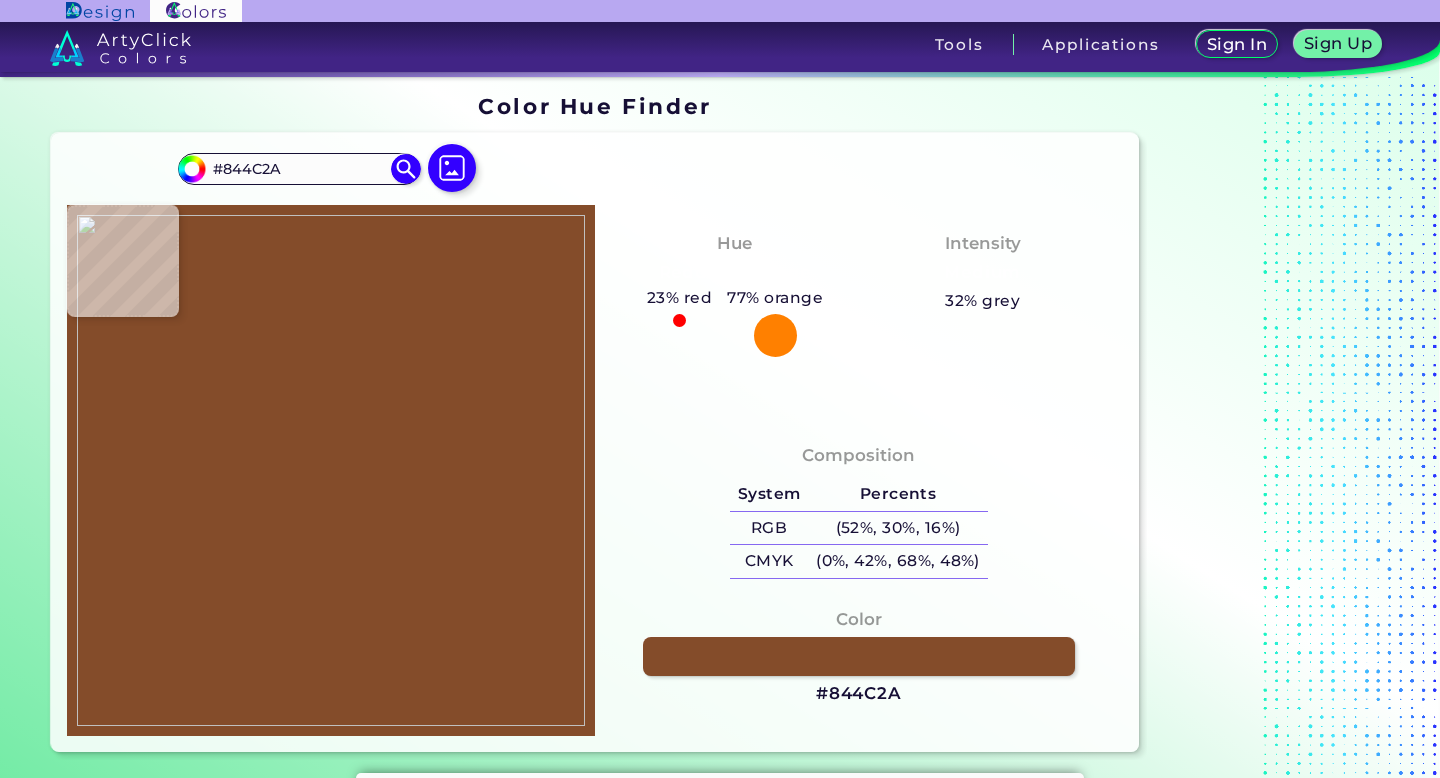 click at bounding box center [331, 470] 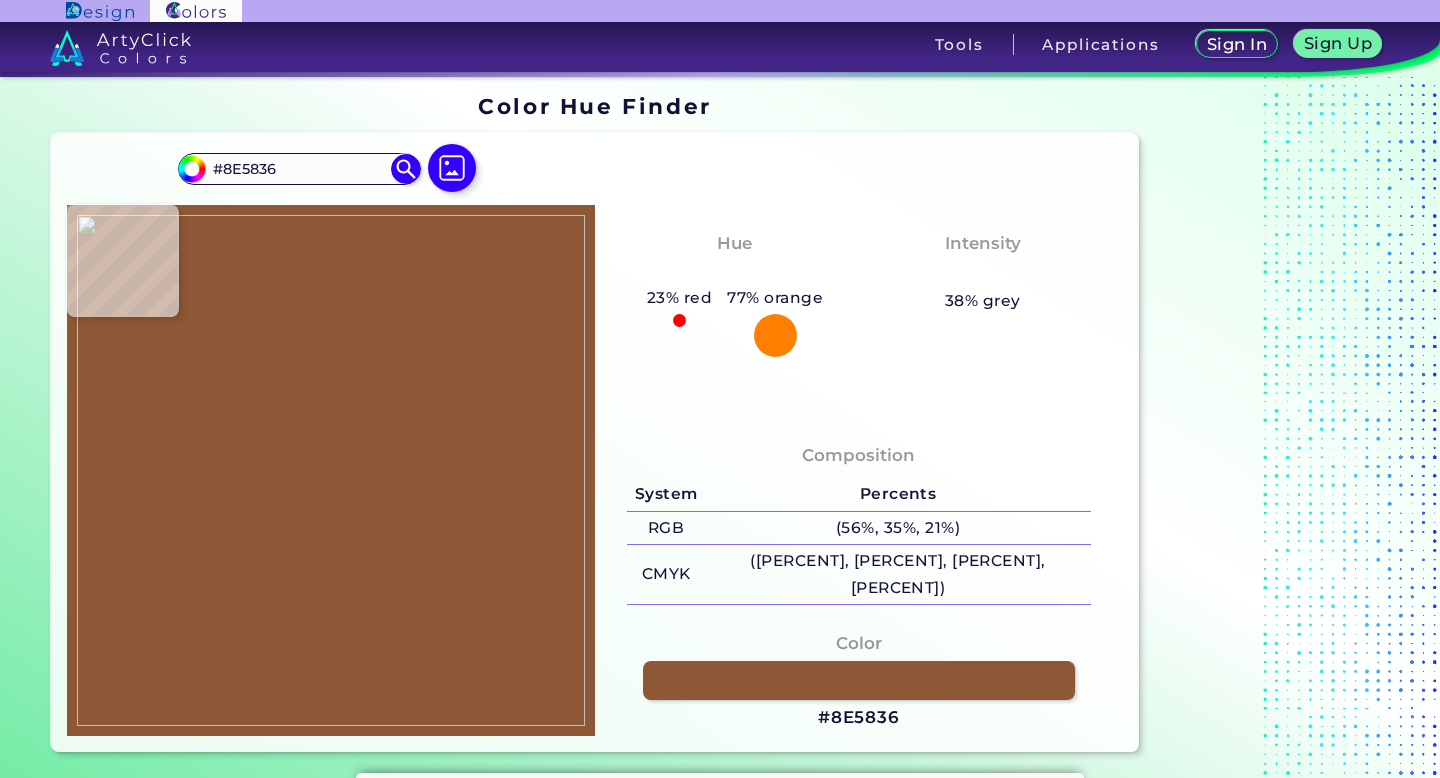 click at bounding box center (331, 470) 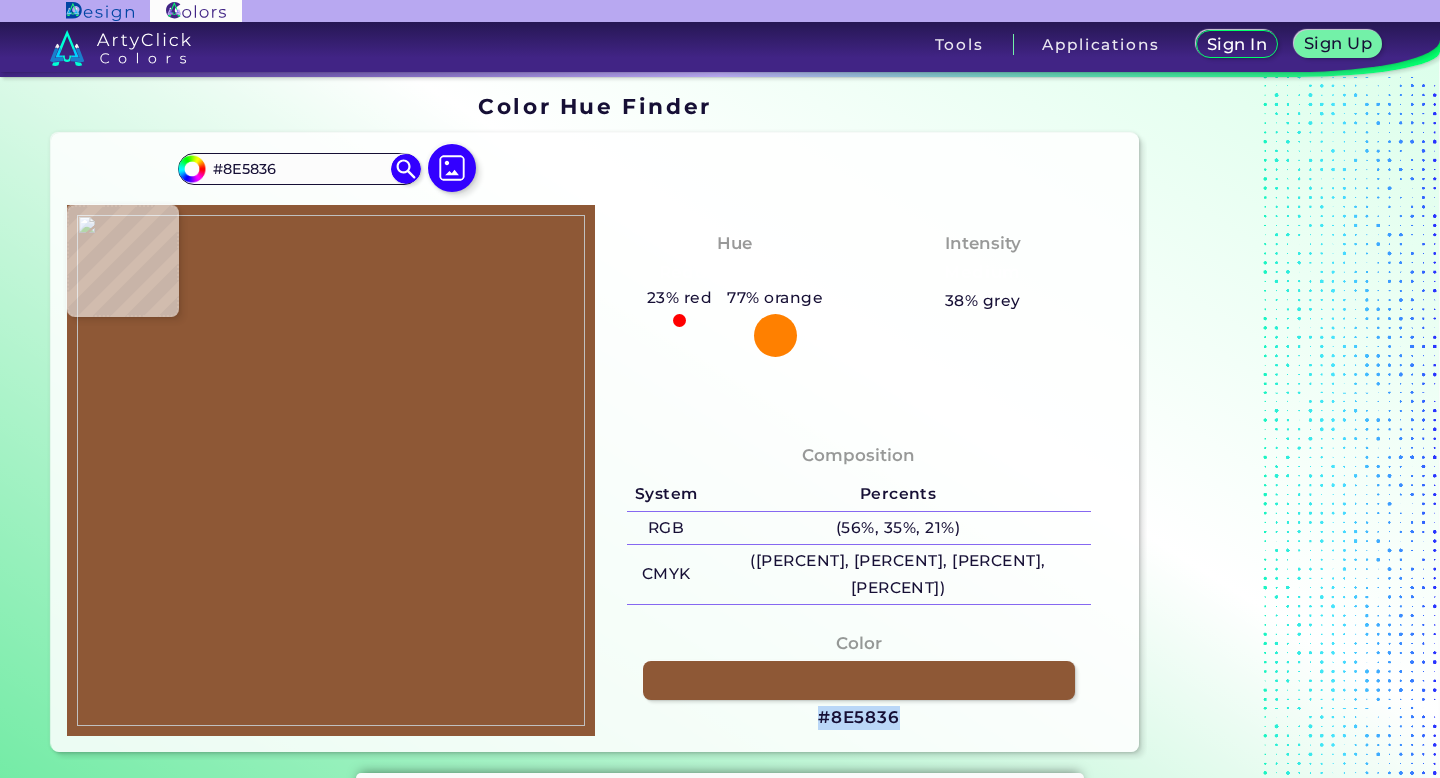 drag, startPoint x: 906, startPoint y: 689, endPoint x: 813, endPoint y: 693, distance: 93.08598 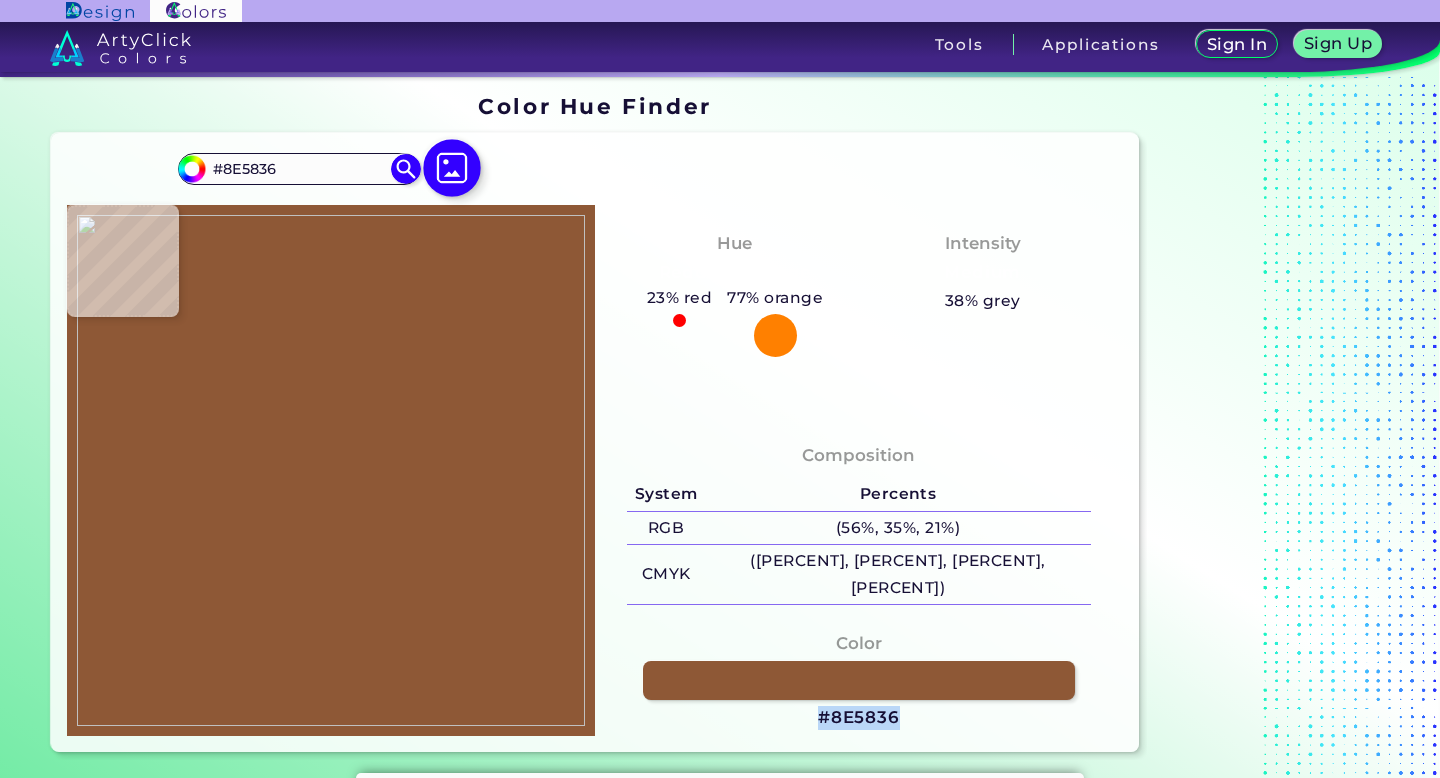 click at bounding box center (452, 168) 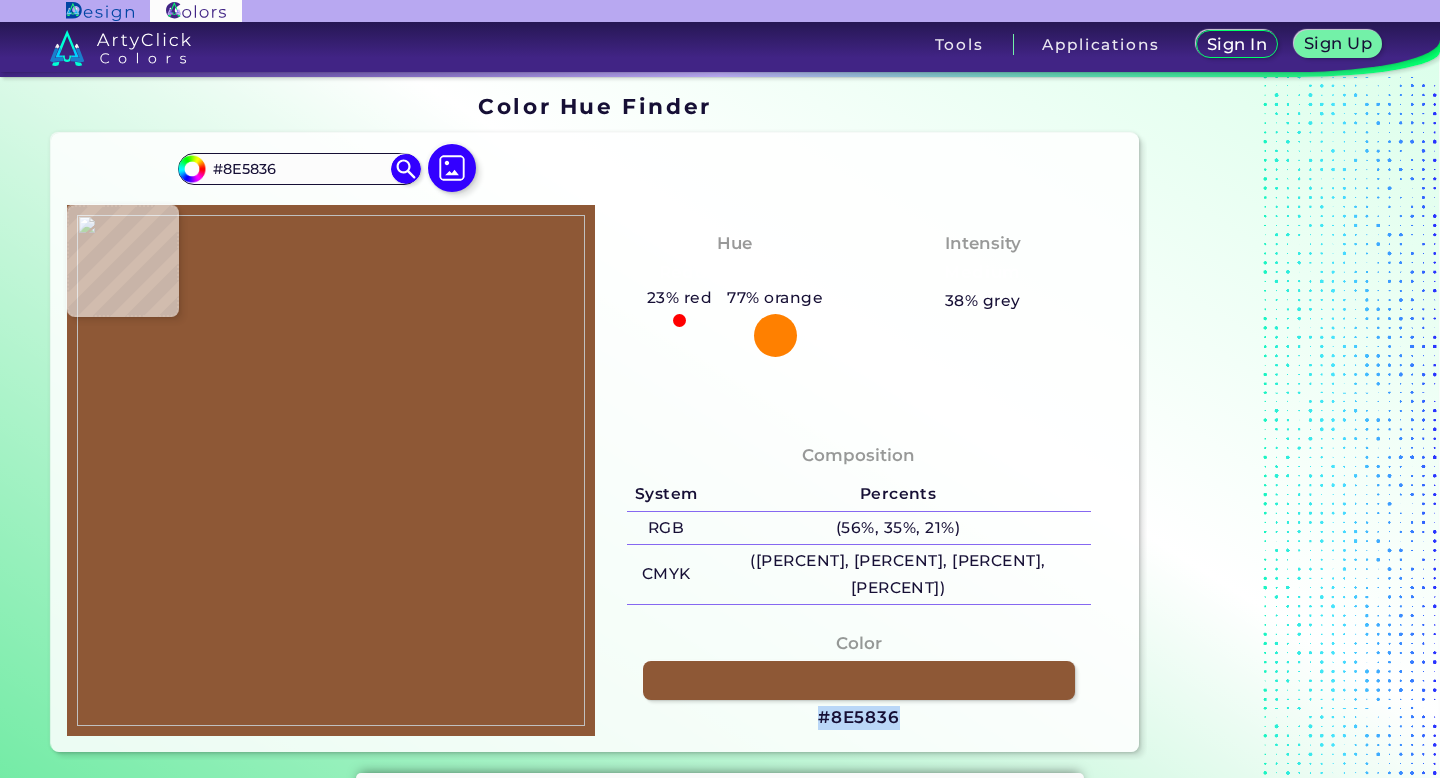click at bounding box center [331, 470] 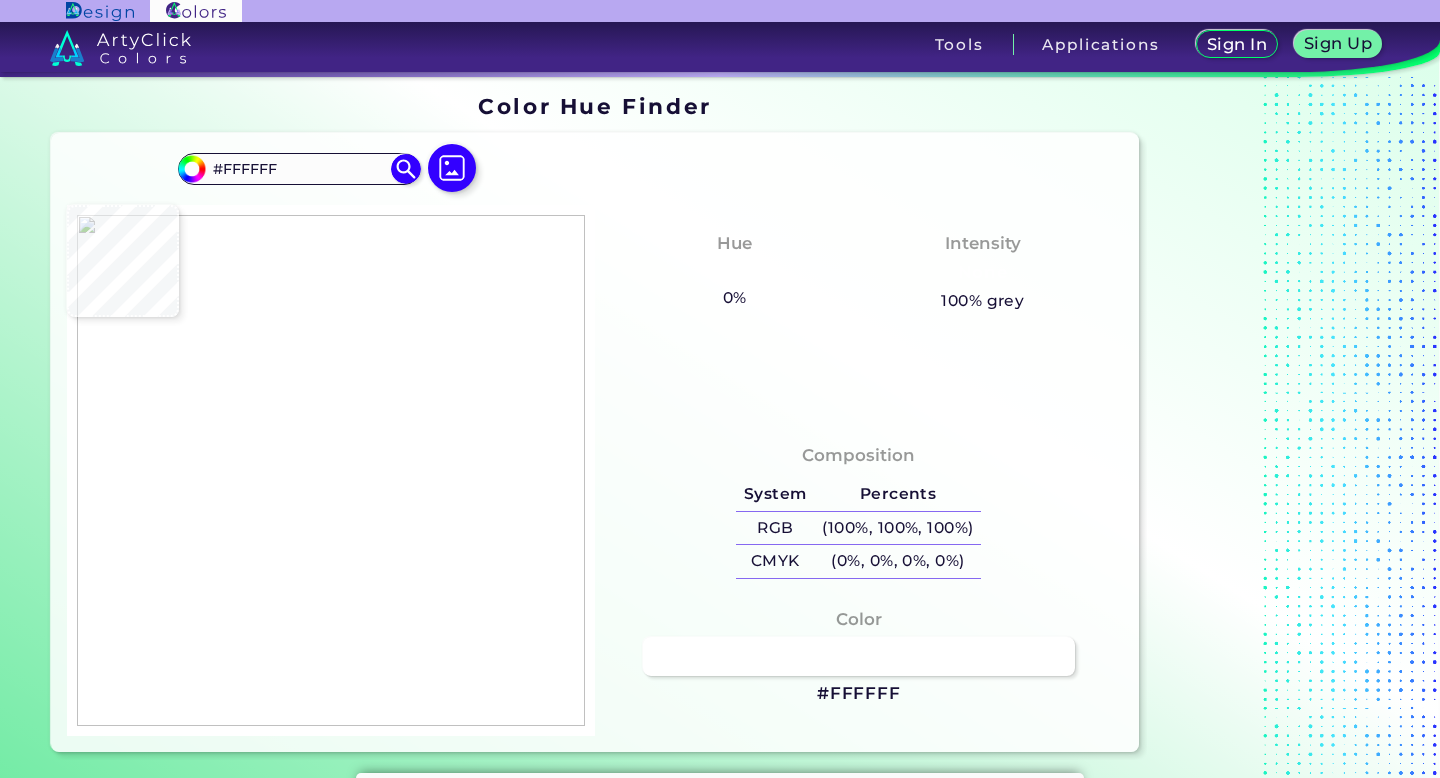 click at bounding box center (331, 470) 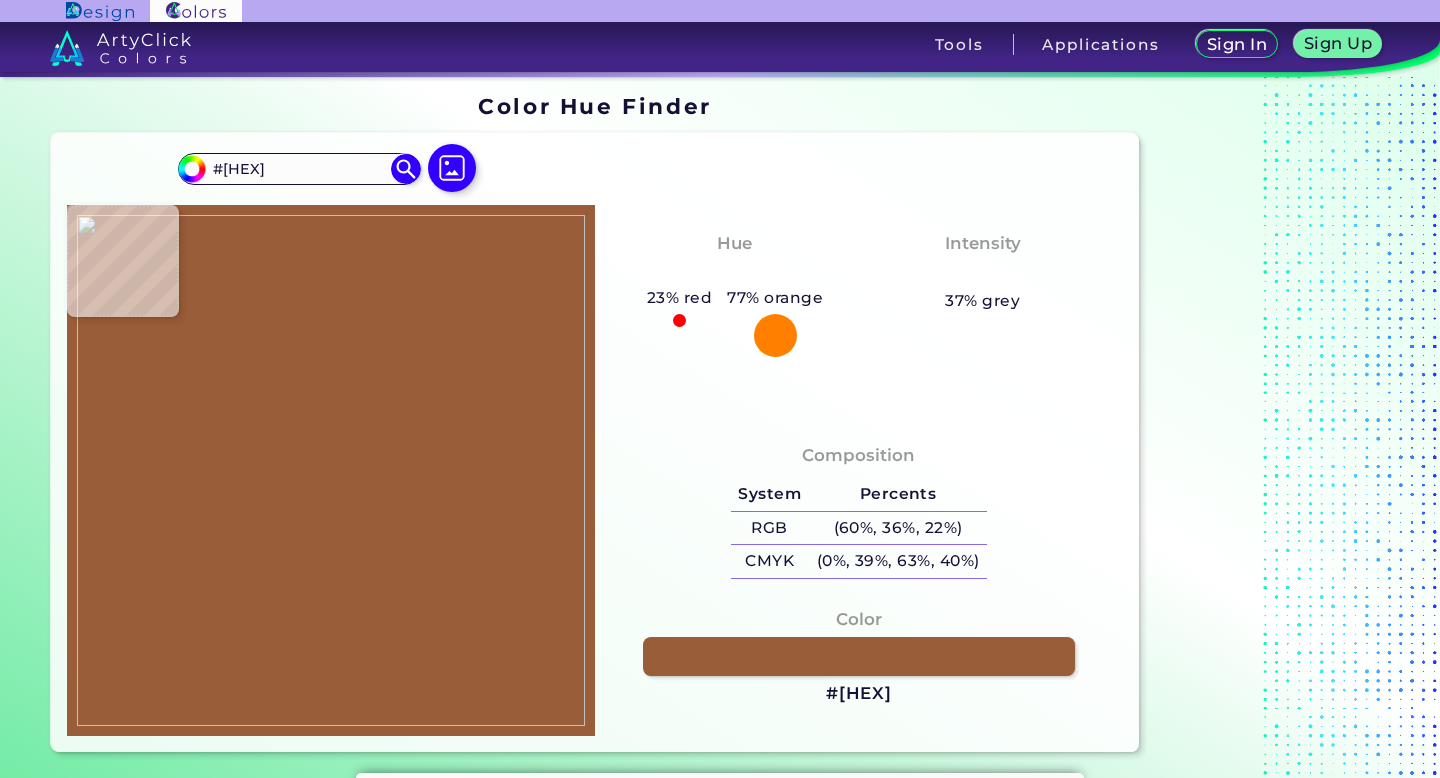 click at bounding box center [331, 470] 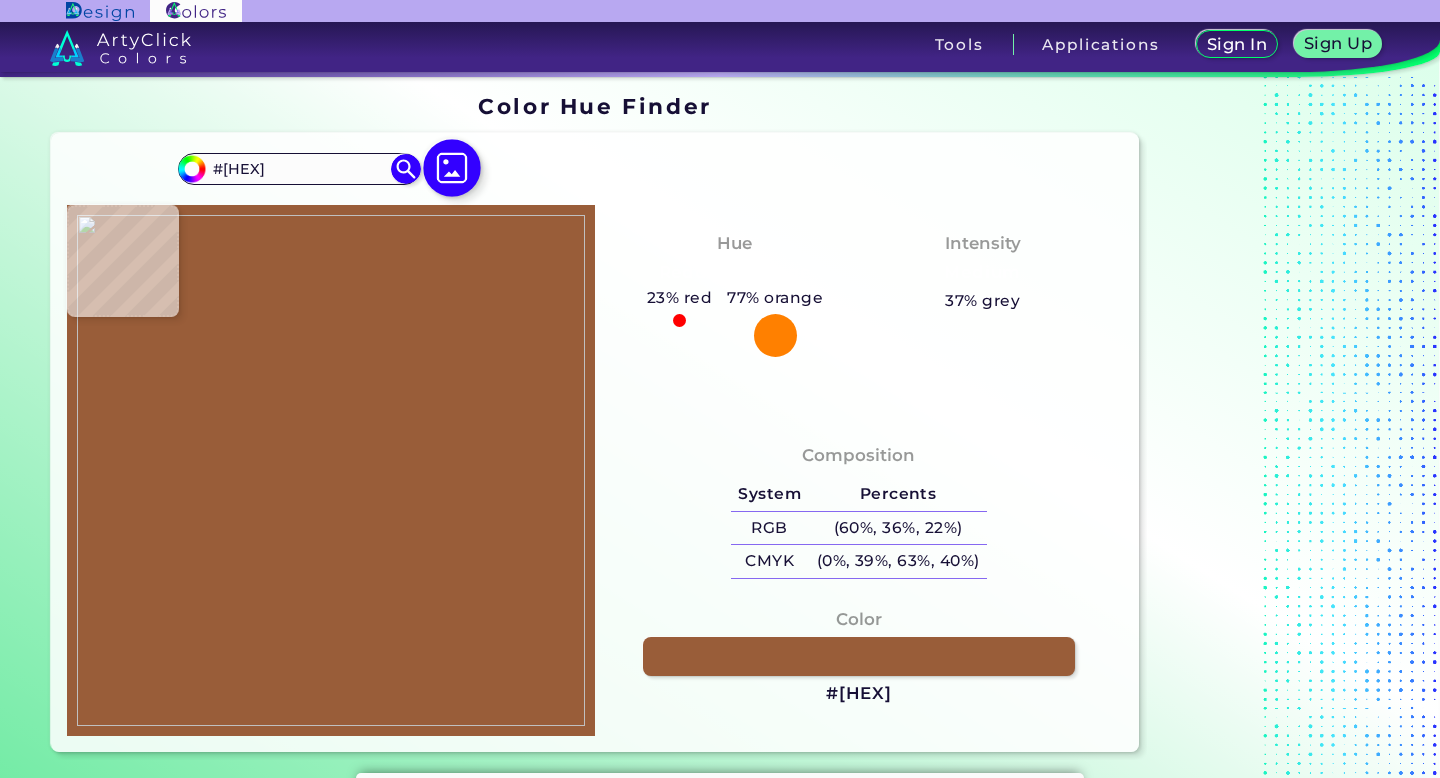 click at bounding box center (452, 168) 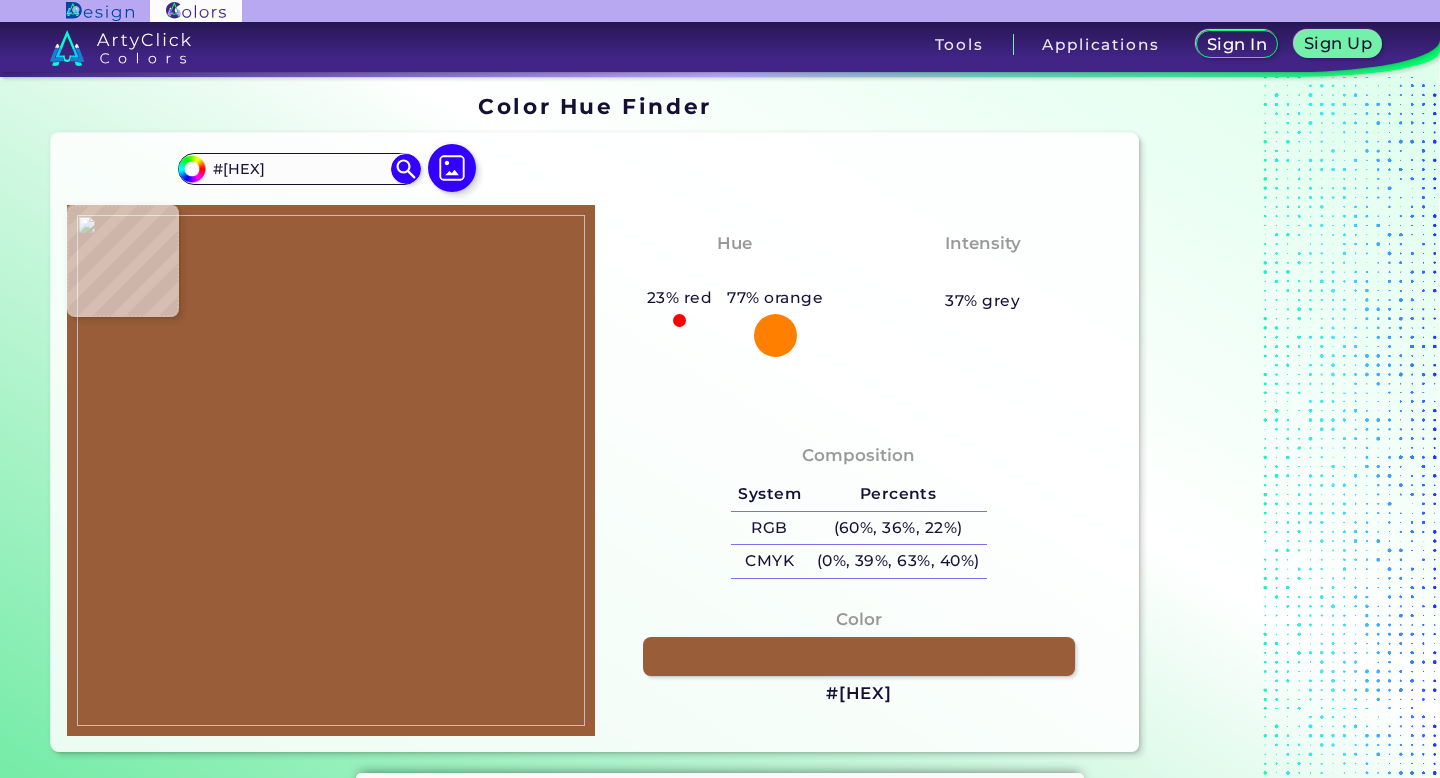 click at bounding box center [331, 470] 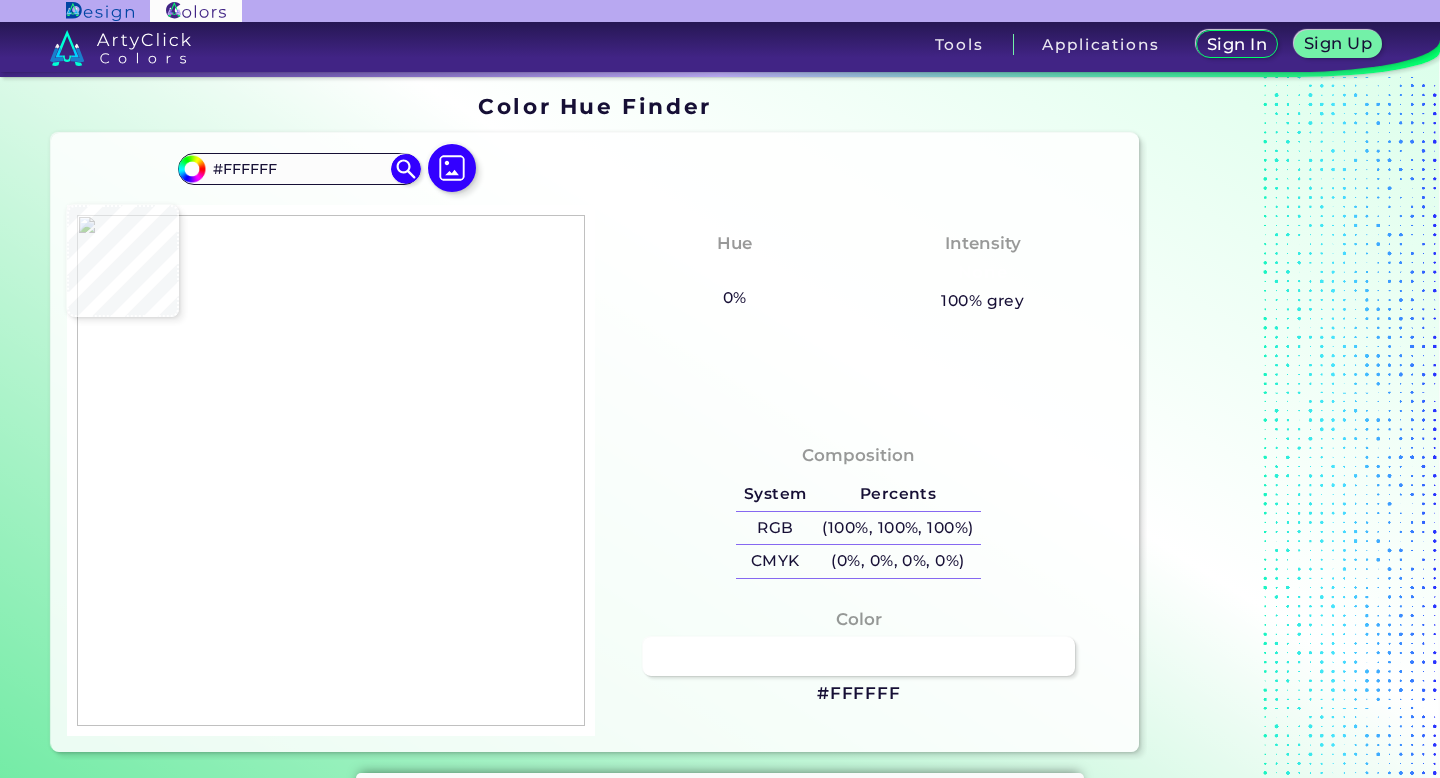 click at bounding box center (331, 470) 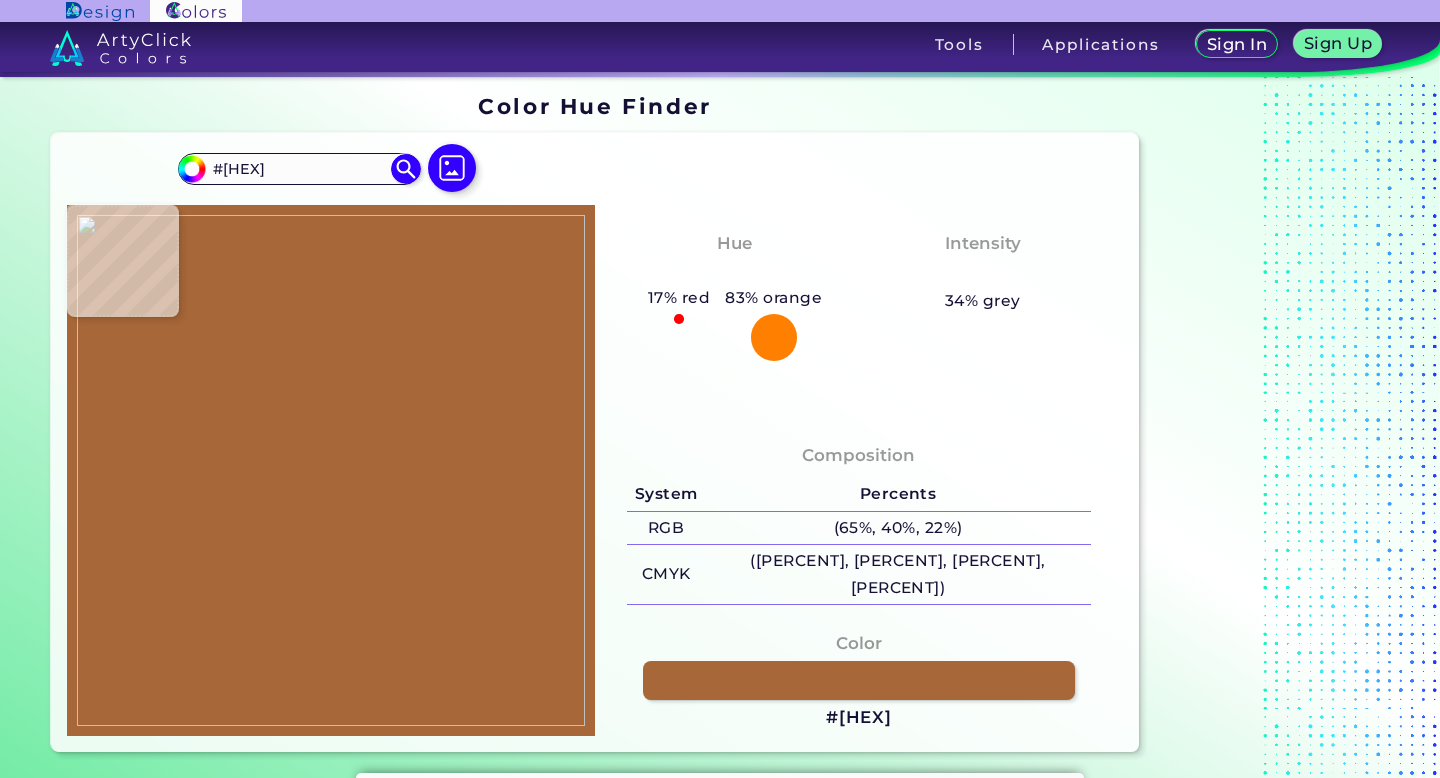 click at bounding box center [331, 470] 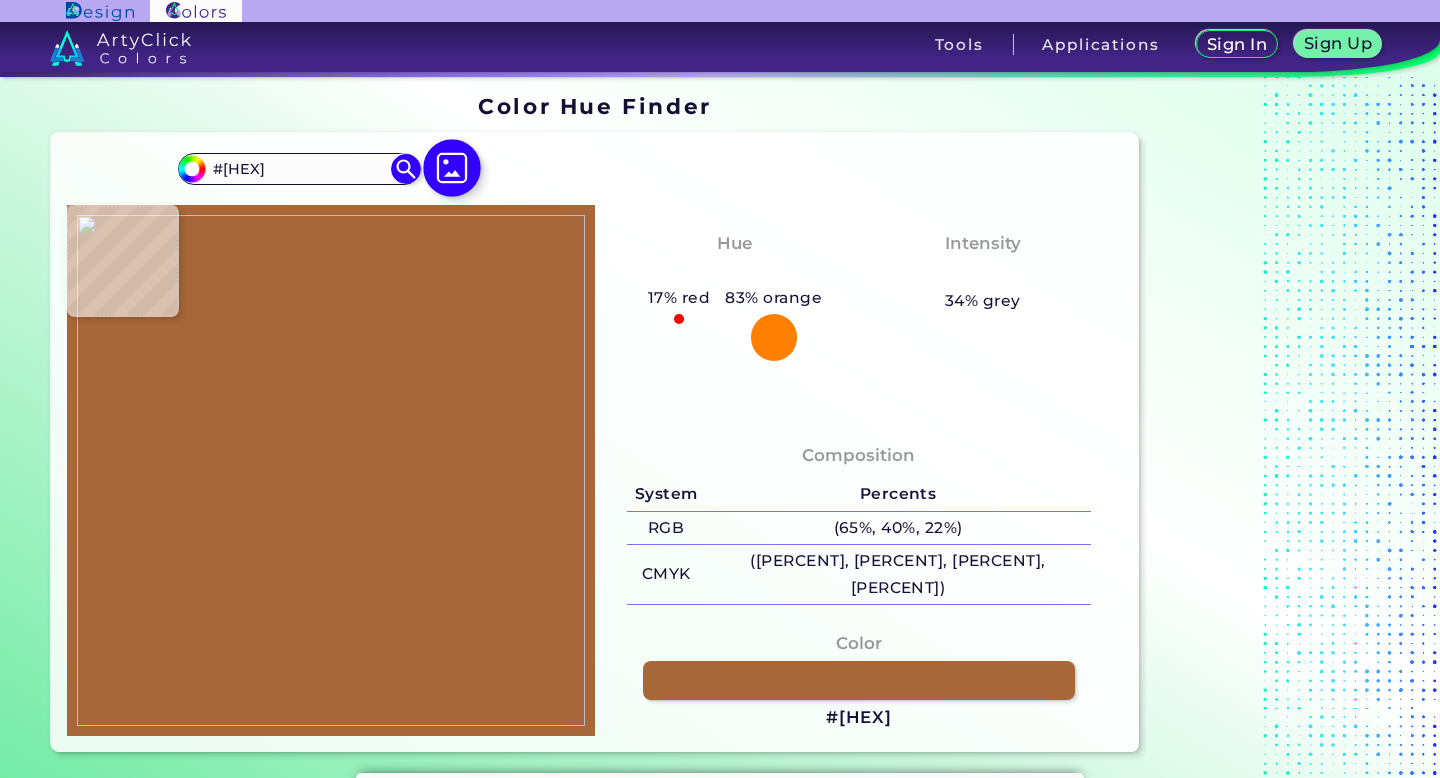 click at bounding box center [452, 168] 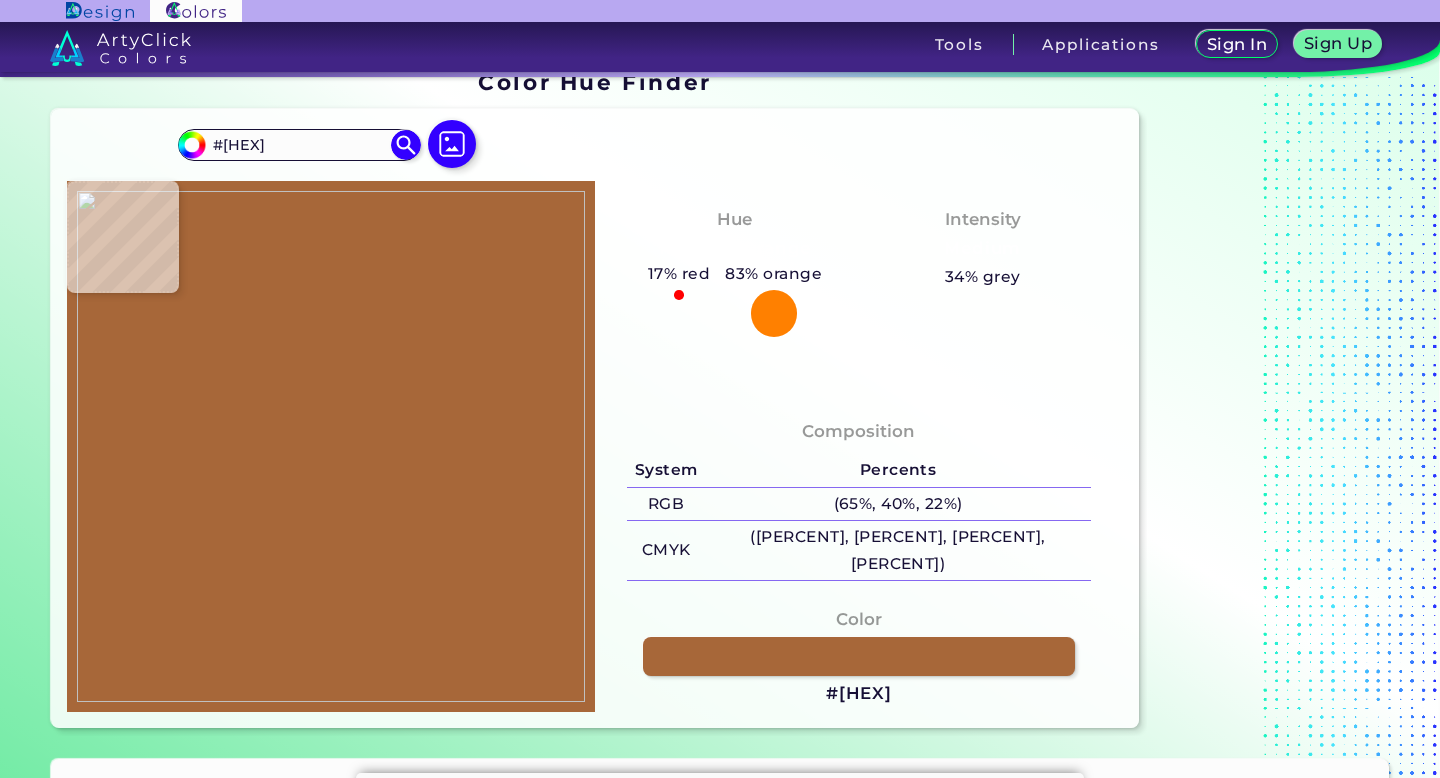 scroll, scrollTop: 32, scrollLeft: 0, axis: vertical 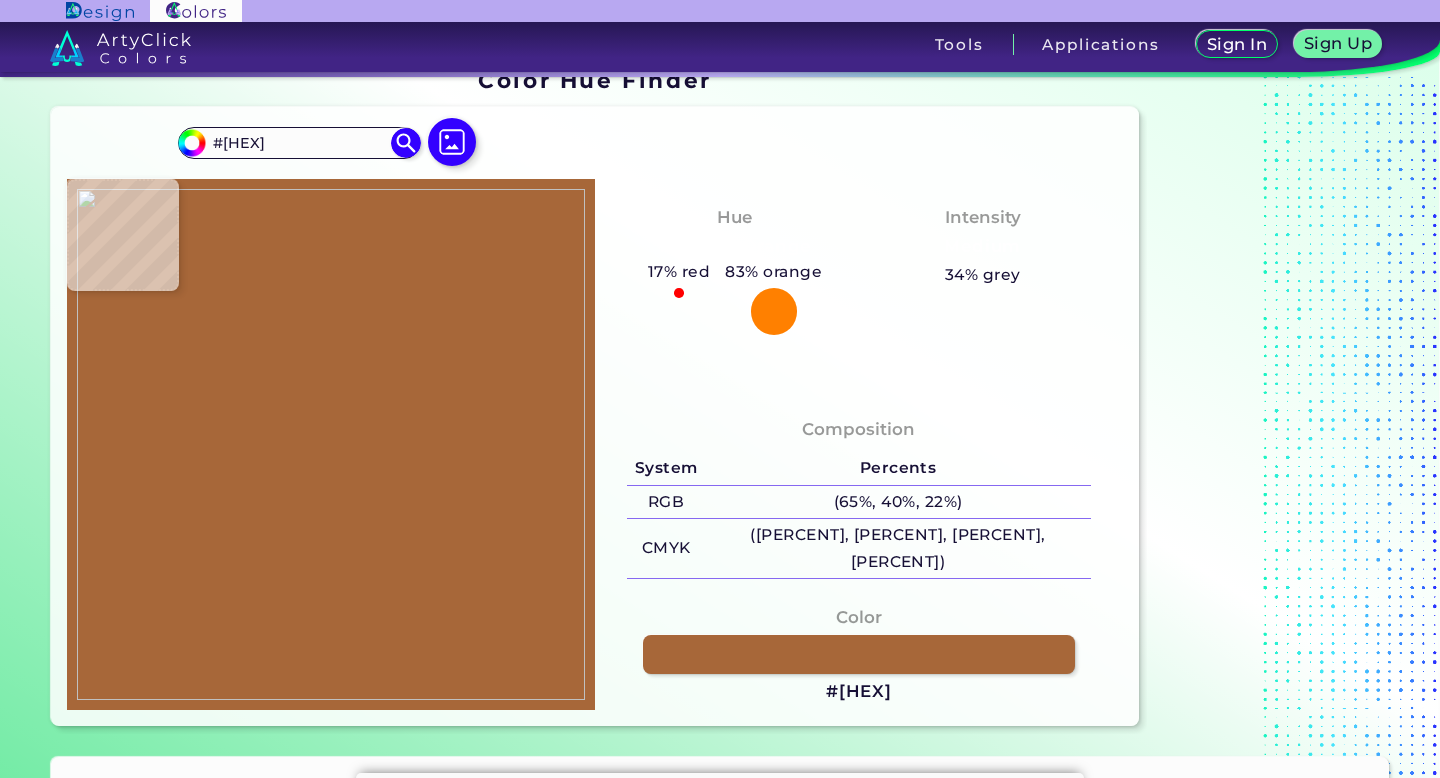 click at bounding box center [331, 444] 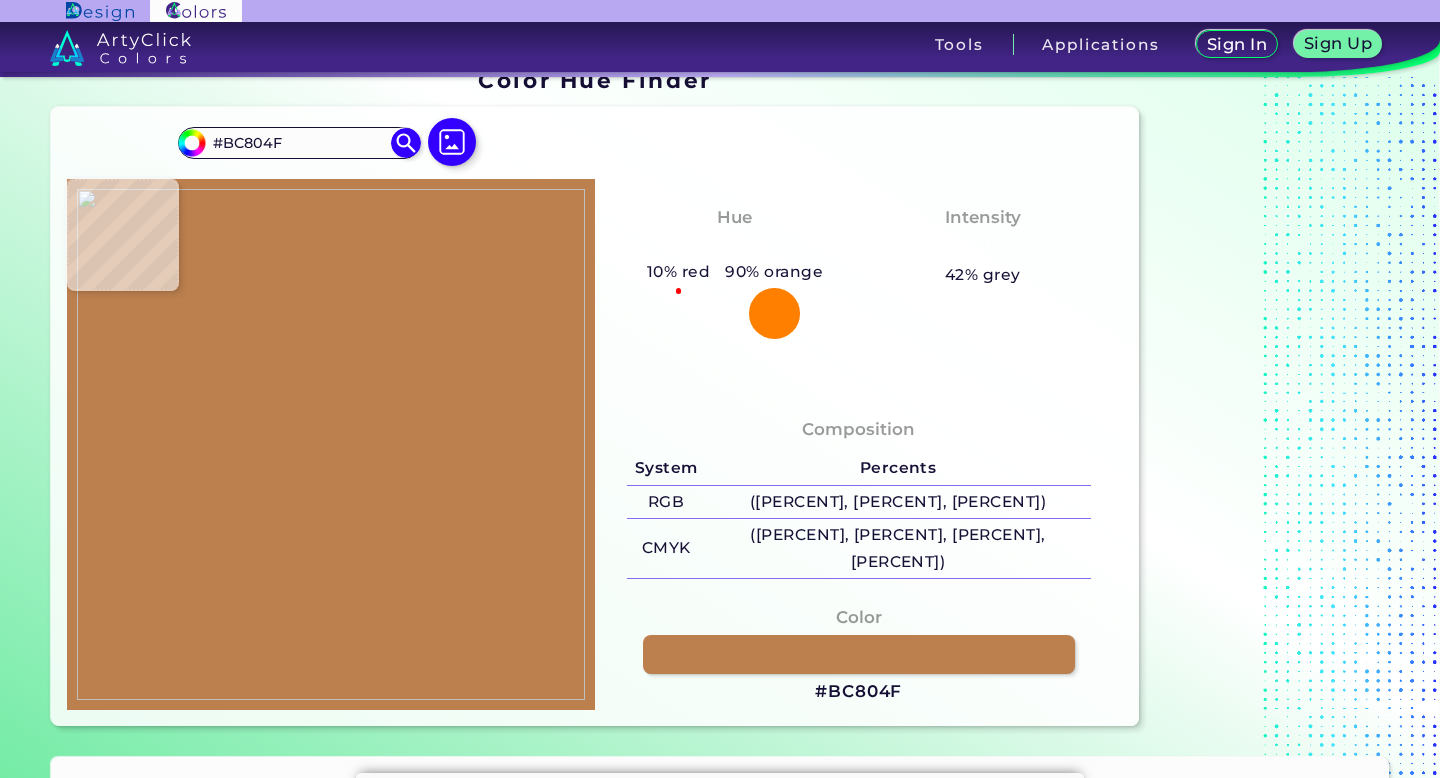 click at bounding box center (331, 444) 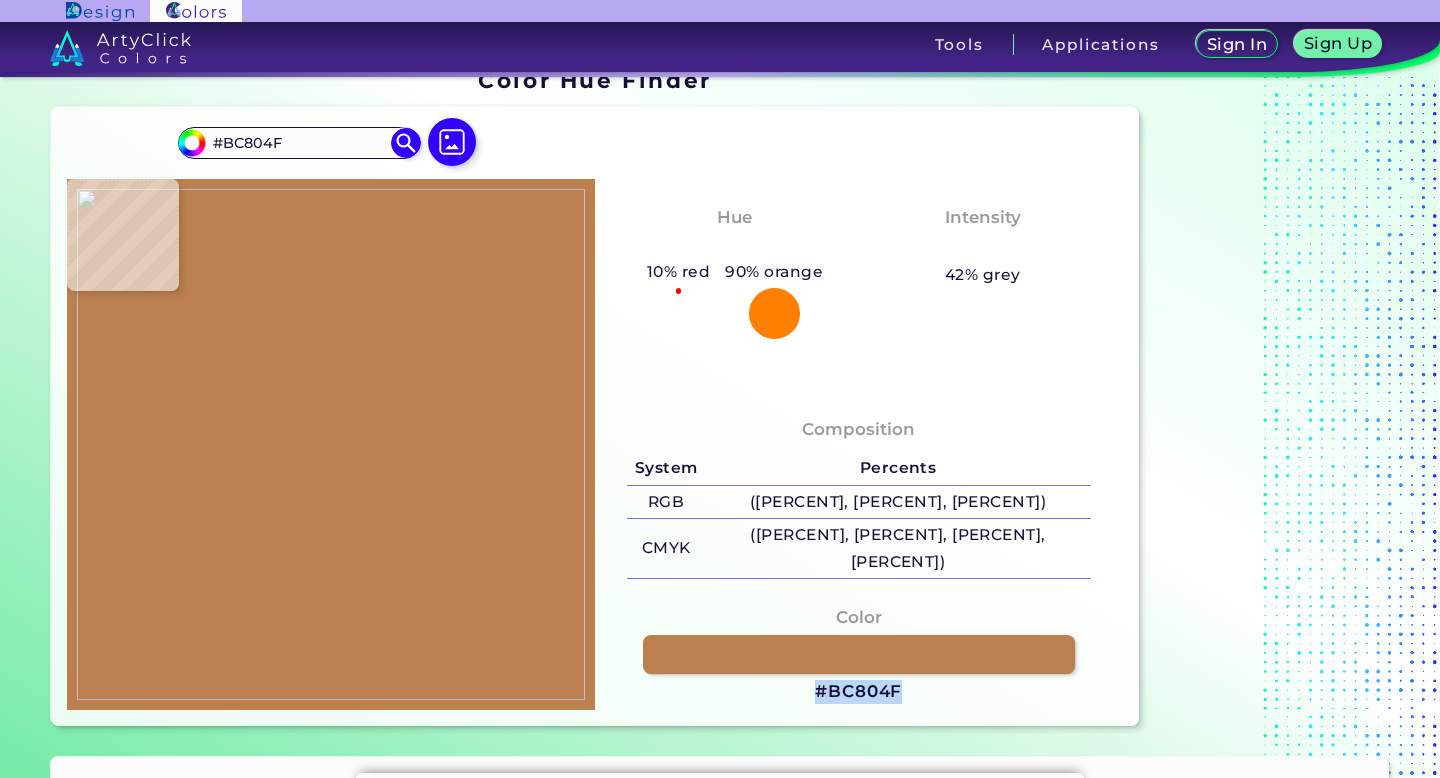 drag, startPoint x: 905, startPoint y: 669, endPoint x: 815, endPoint y: 670, distance: 90.005554 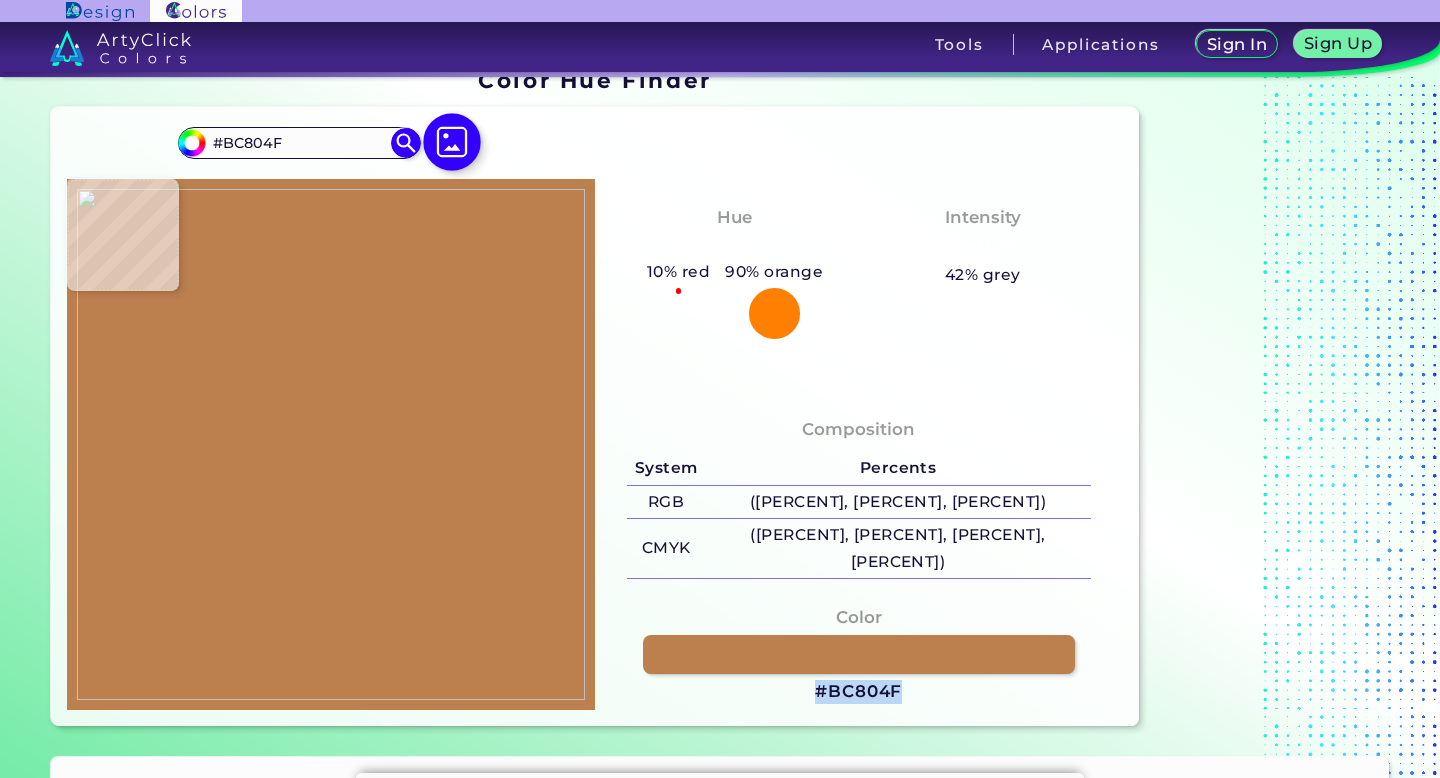 click at bounding box center (452, 142) 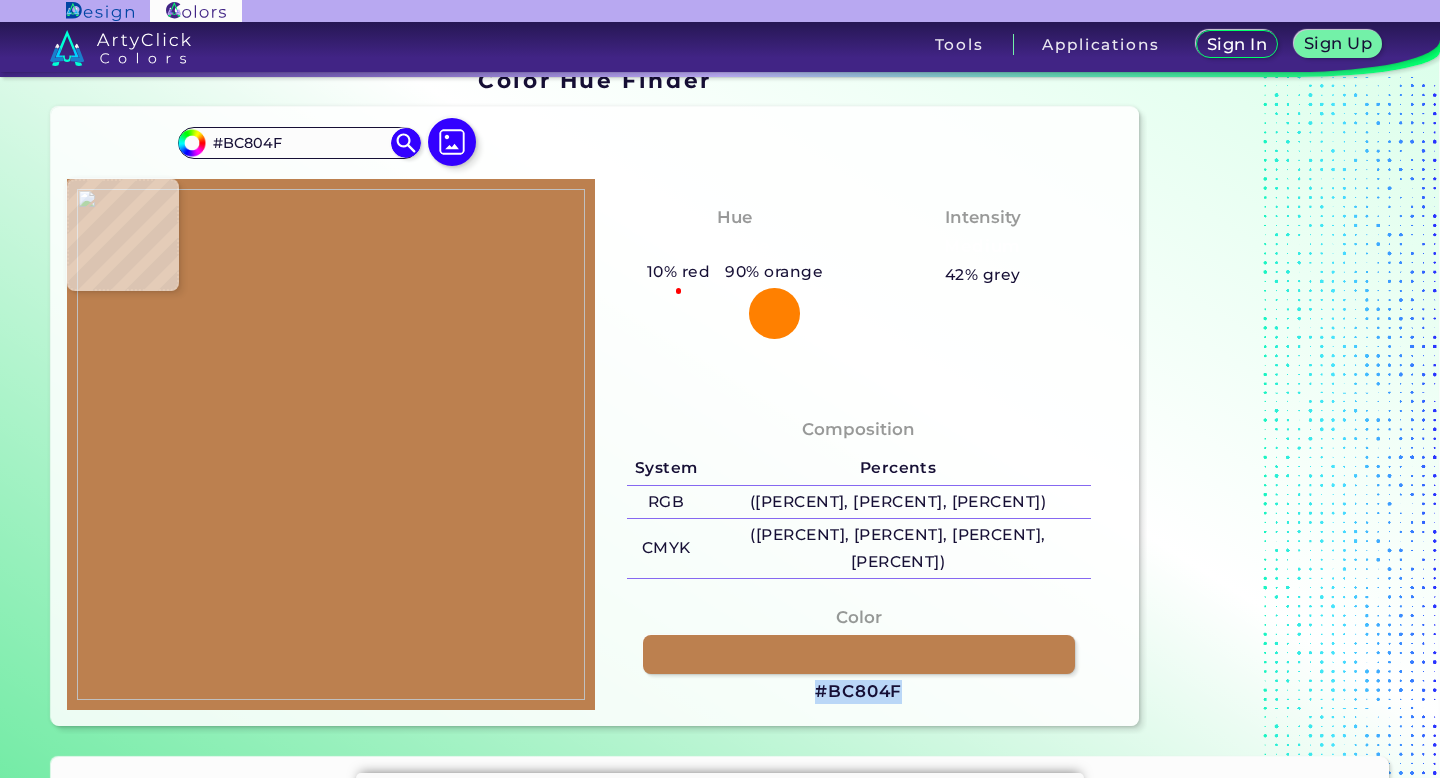 scroll, scrollTop: 0, scrollLeft: 0, axis: both 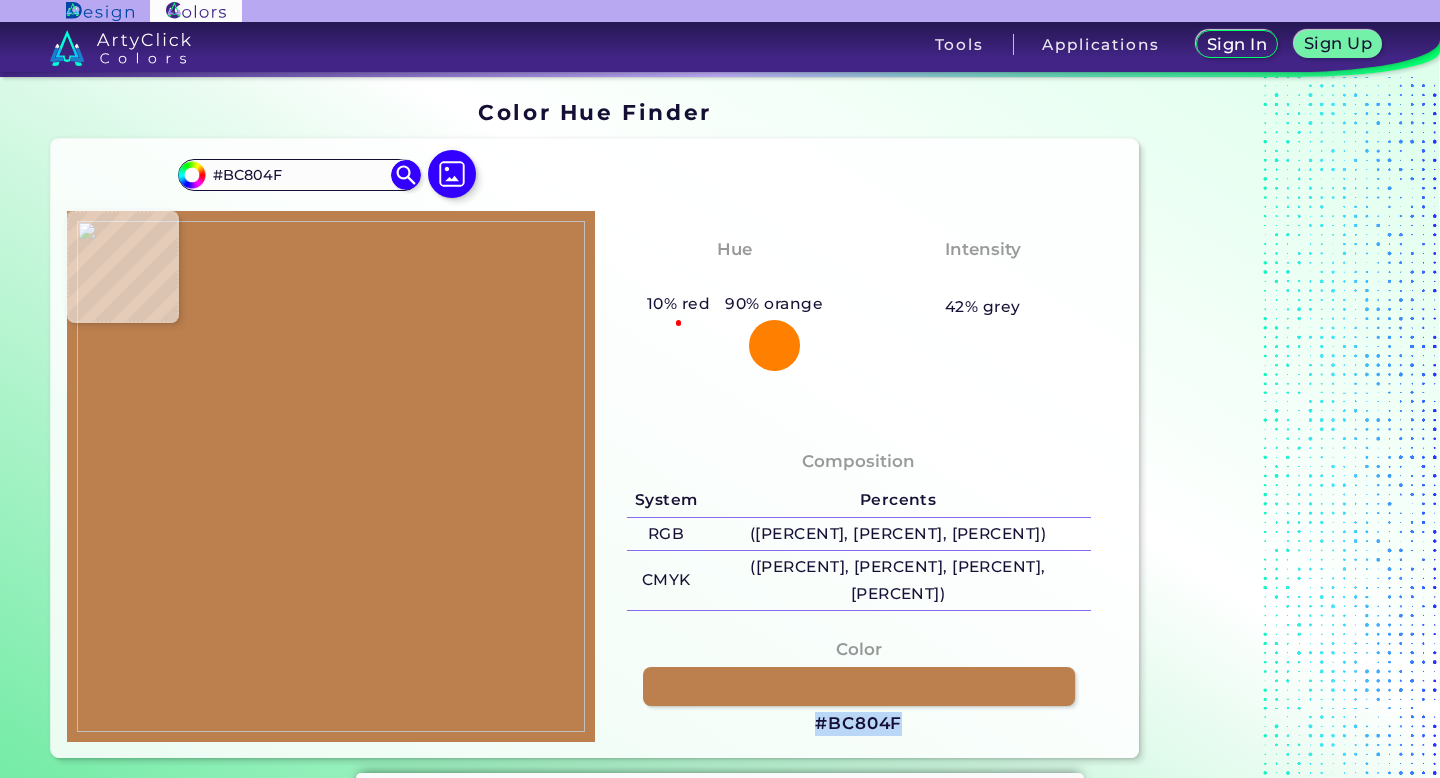 click at bounding box center [331, 476] 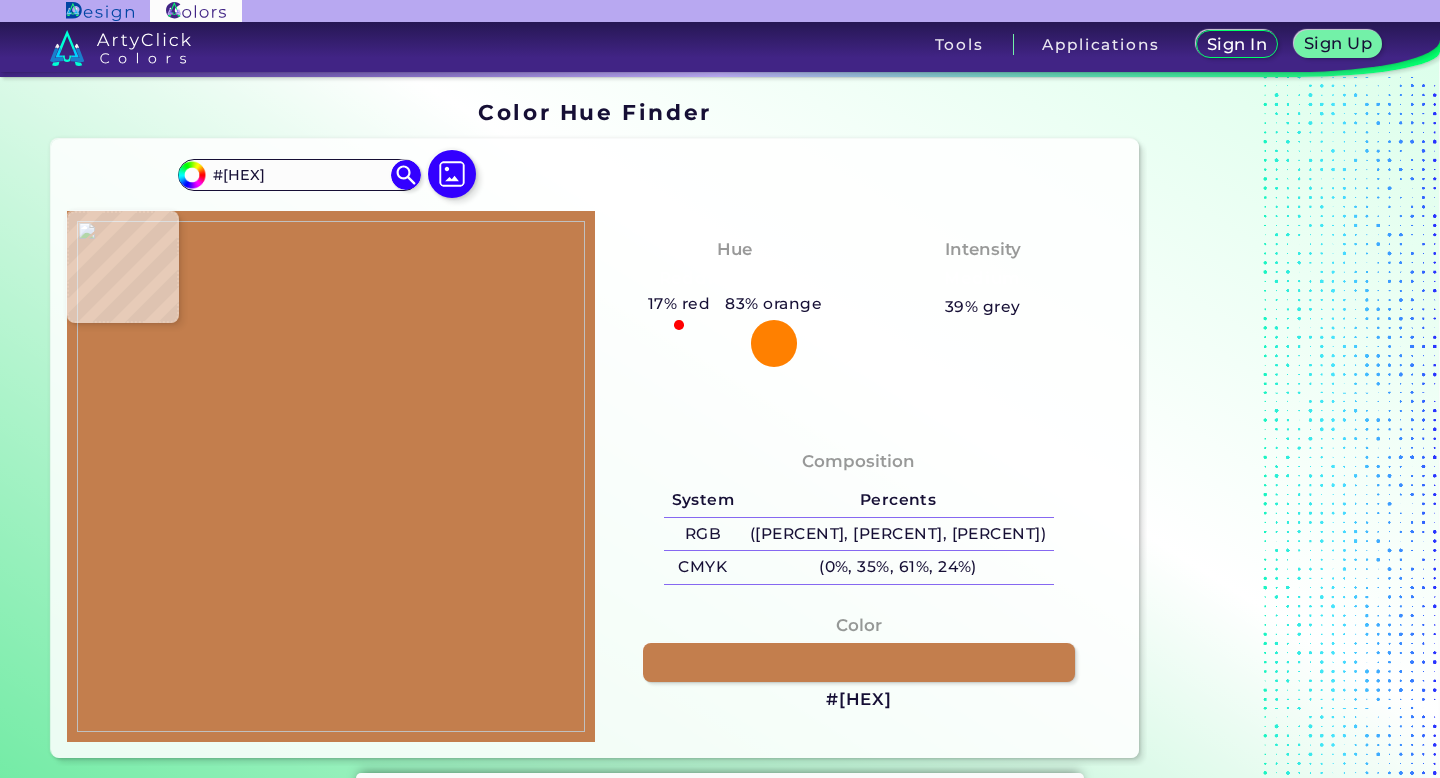 click at bounding box center (331, 476) 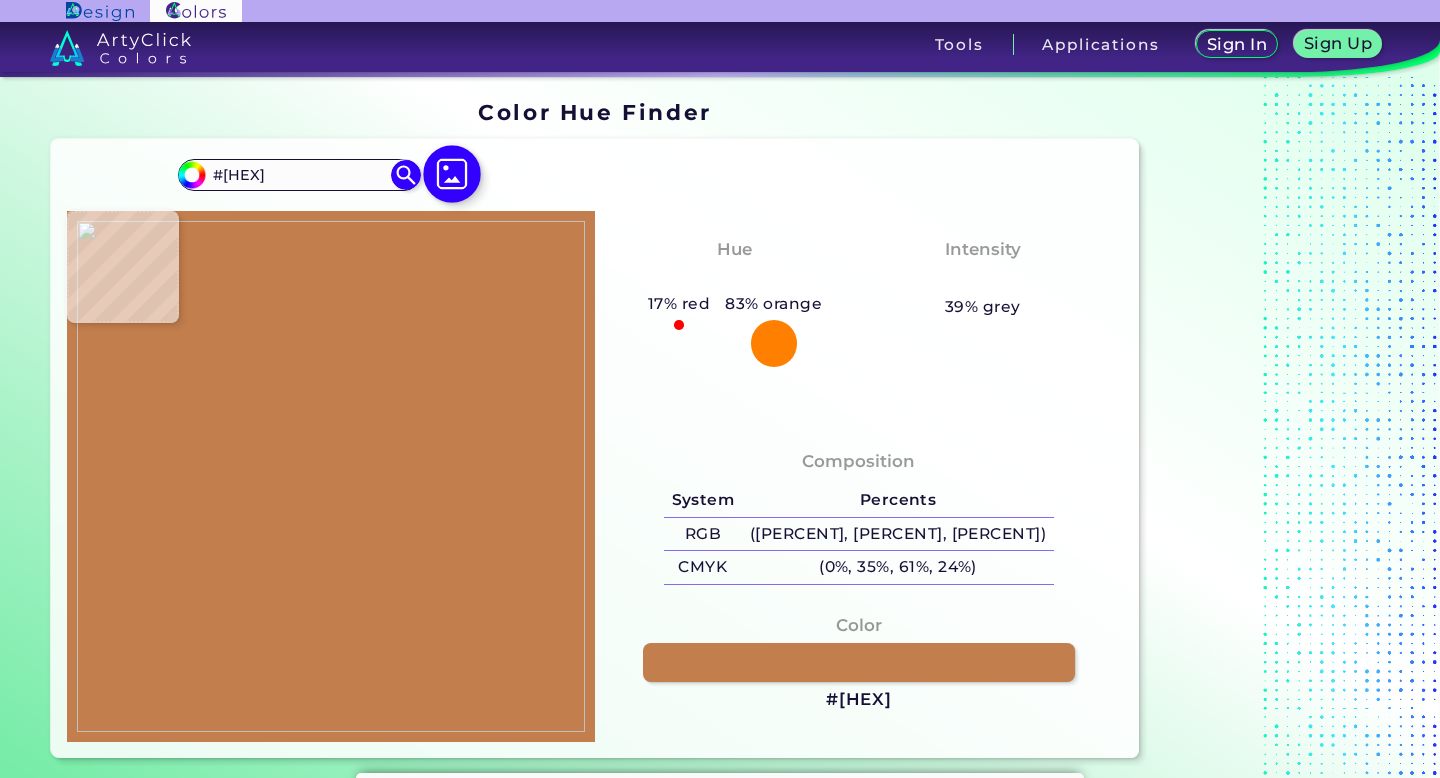 click at bounding box center [452, 174] 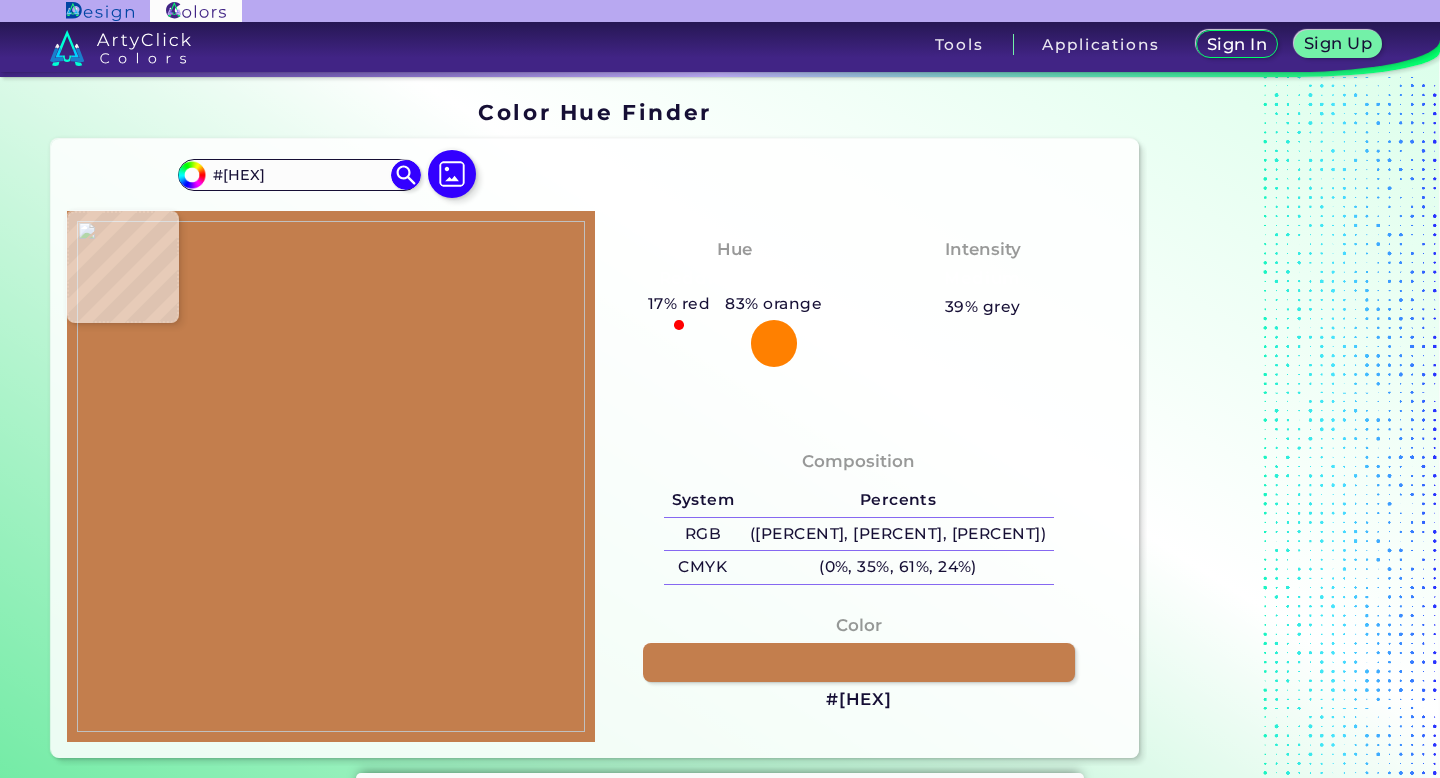 click at bounding box center (331, 476) 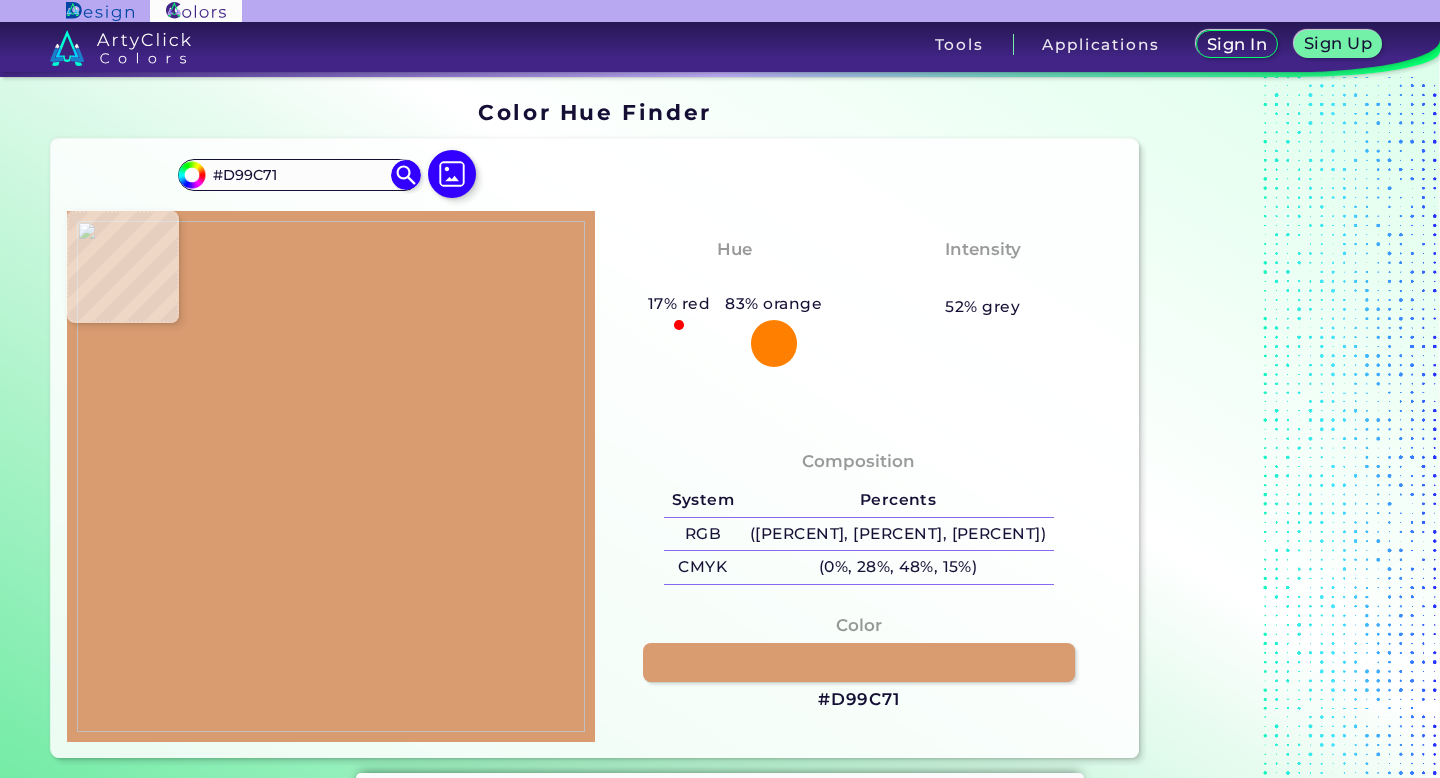 click at bounding box center (331, 476) 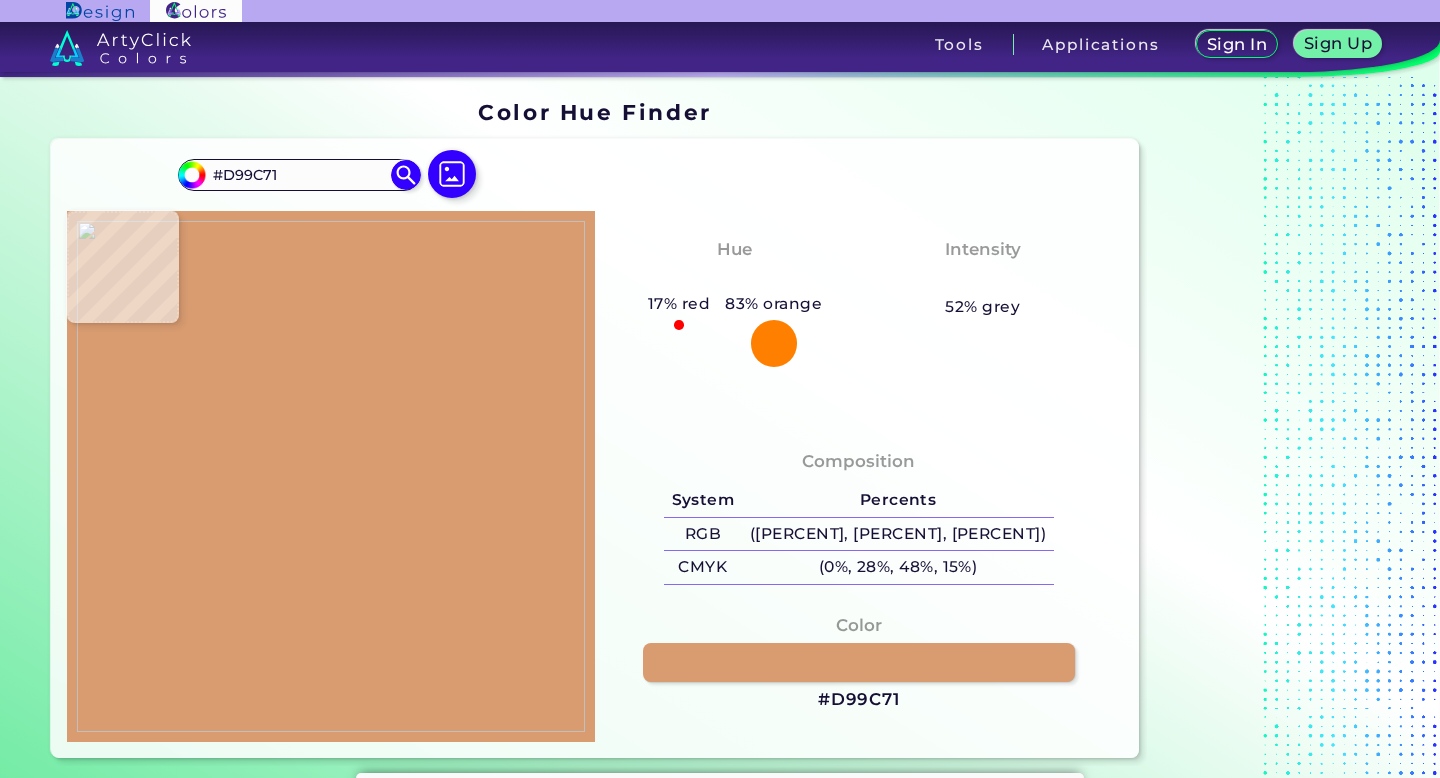 click at bounding box center [331, 476] 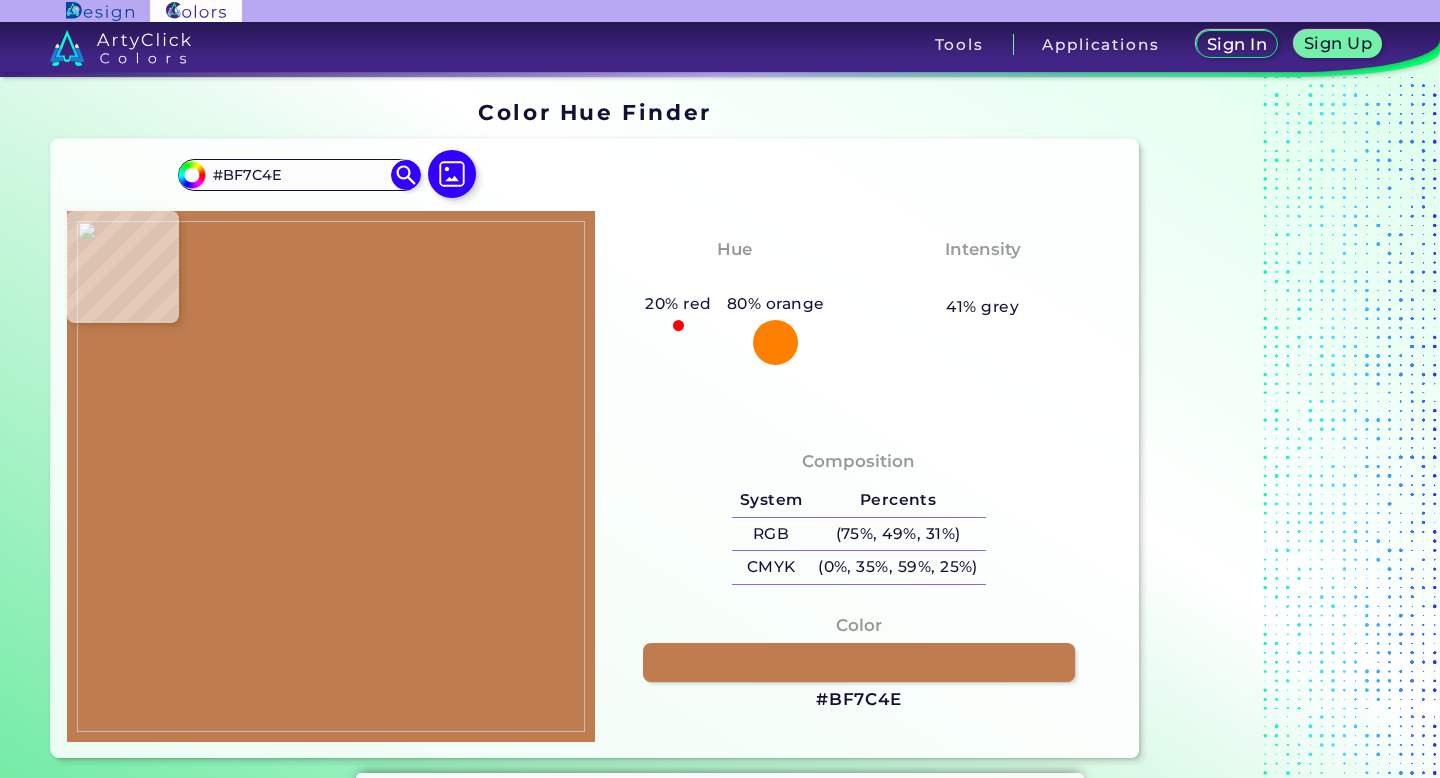 click at bounding box center [331, 476] 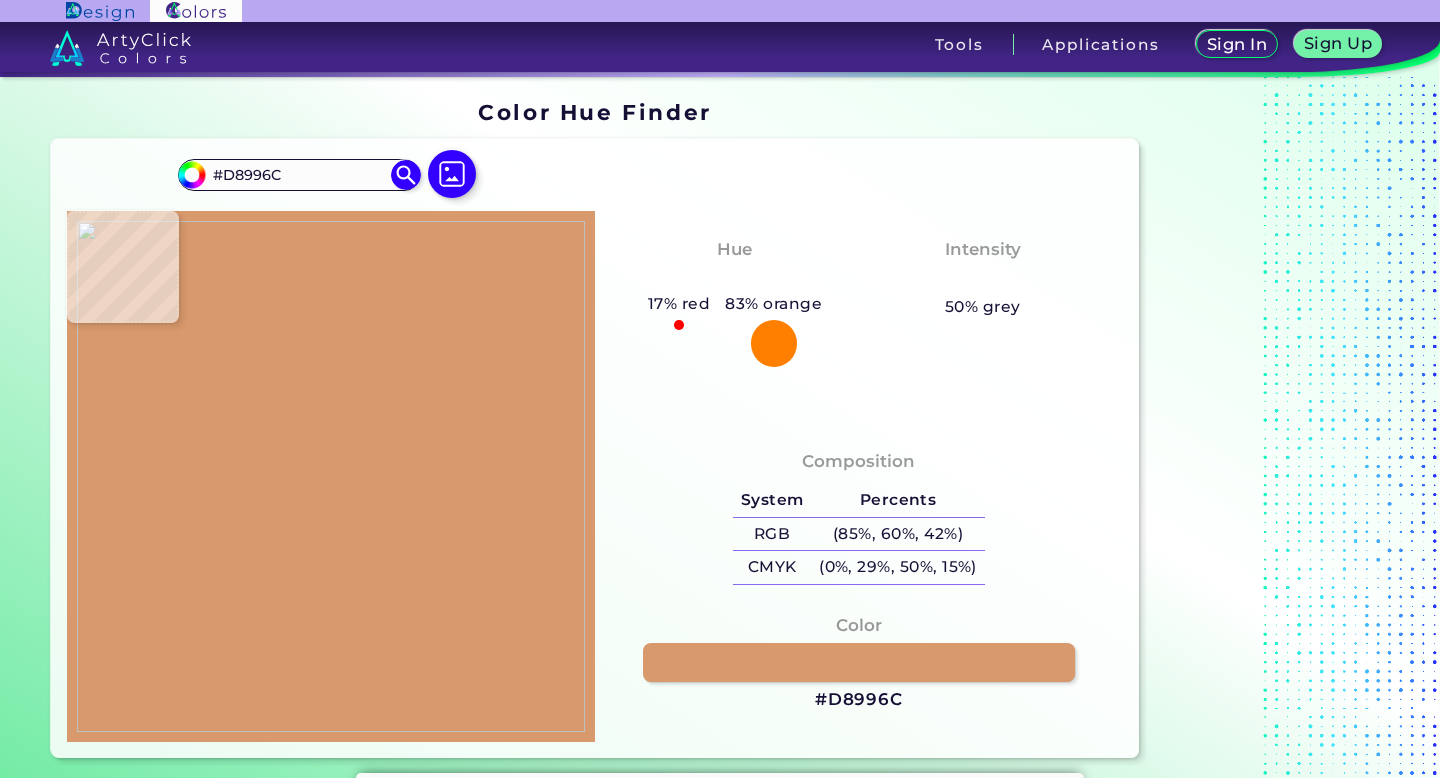 click at bounding box center [331, 476] 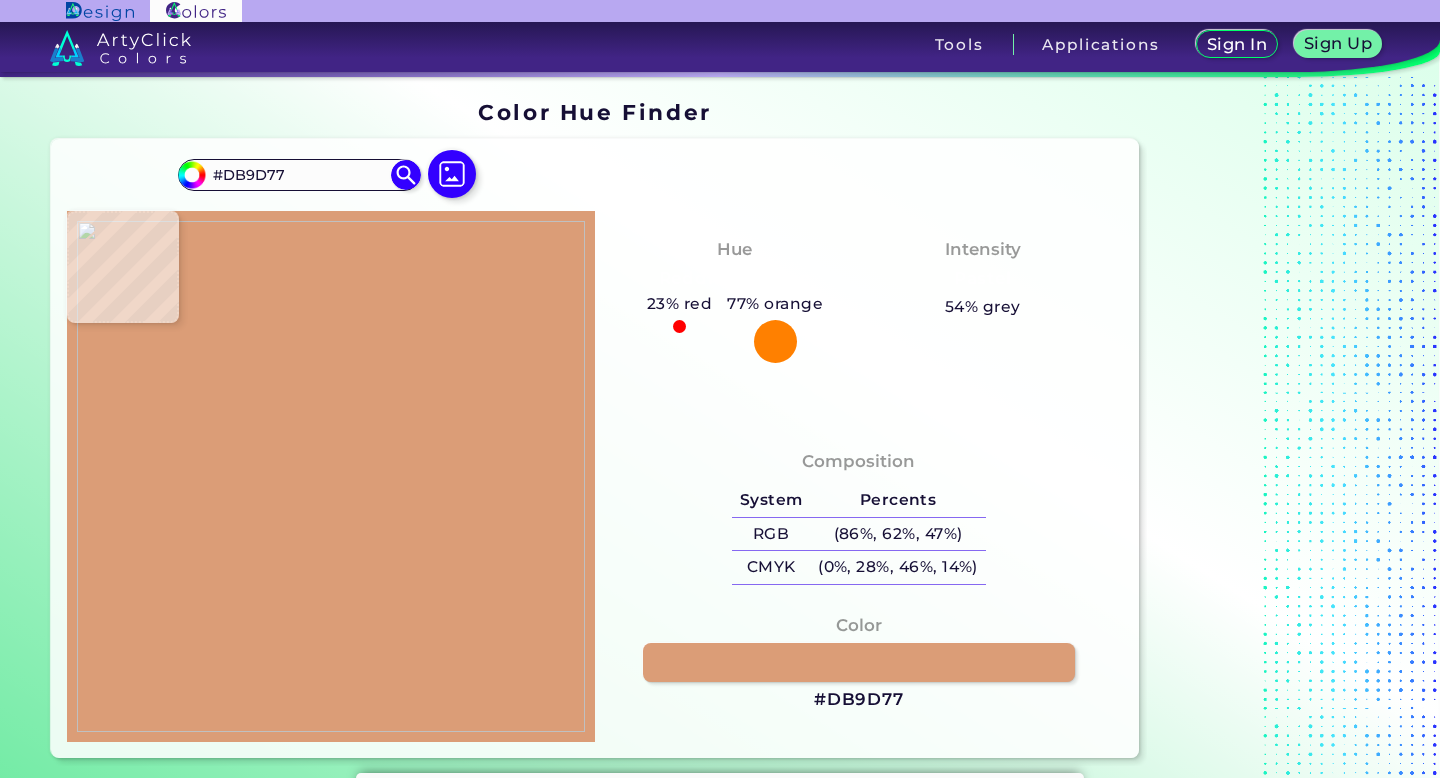 click at bounding box center [331, 476] 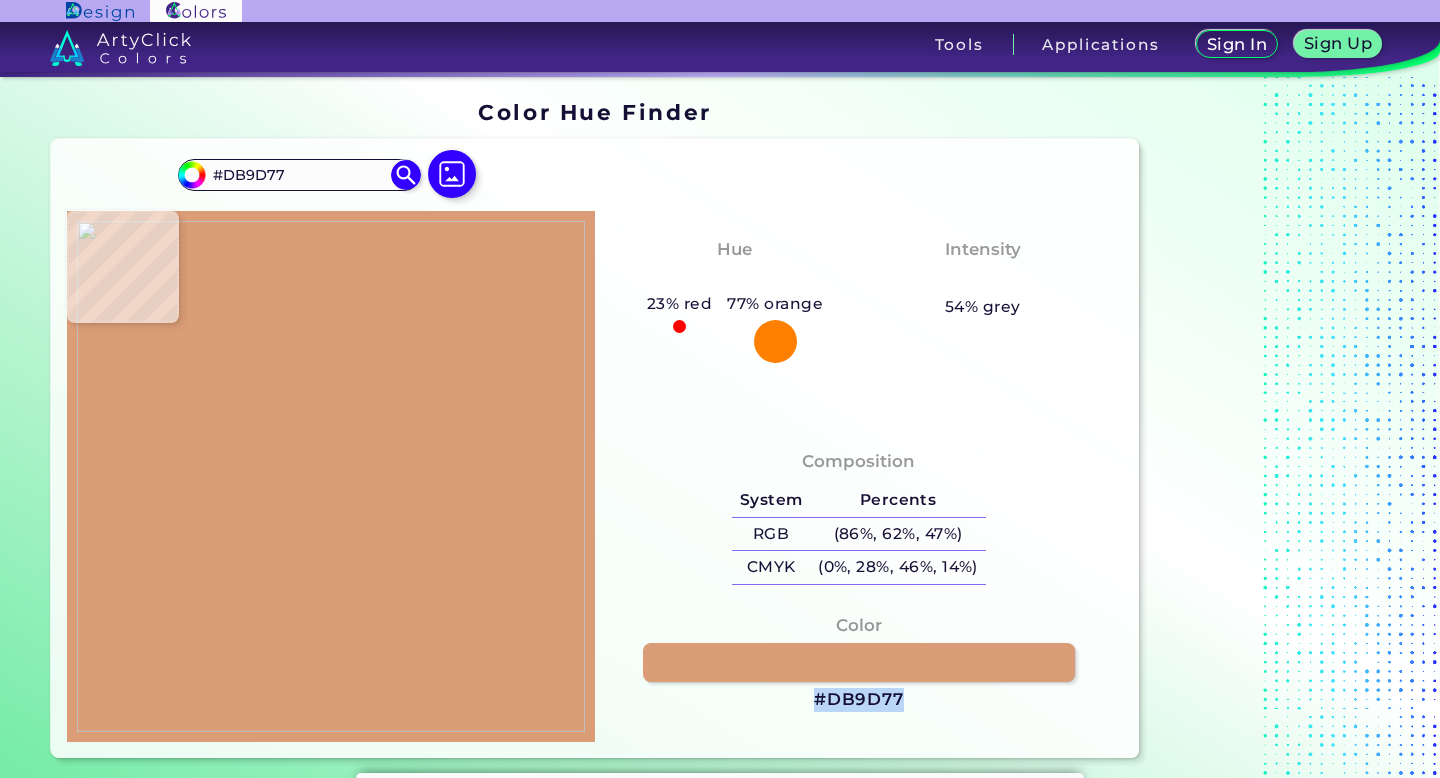 drag, startPoint x: 908, startPoint y: 700, endPoint x: 808, endPoint y: 698, distance: 100.02 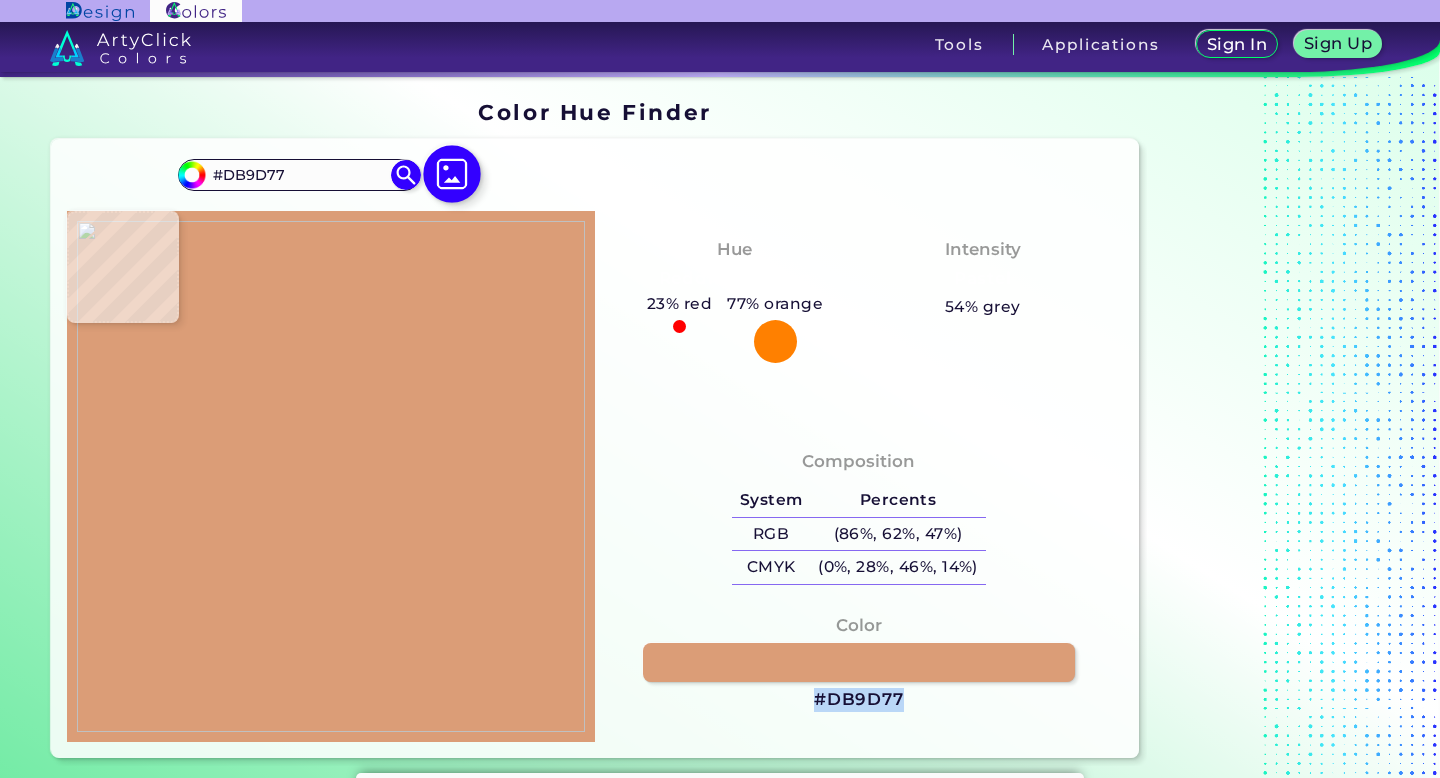 click at bounding box center [452, 174] 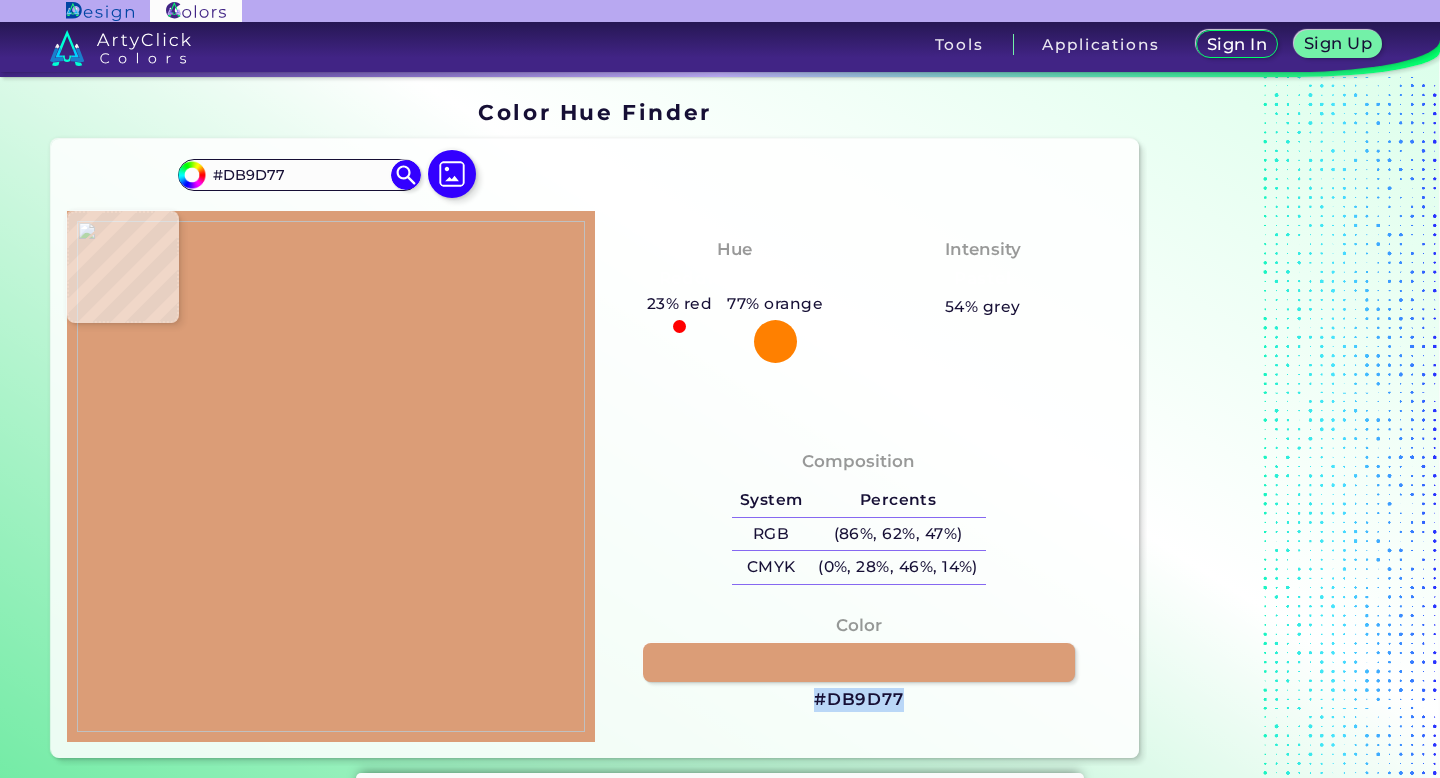 click at bounding box center (331, 476) 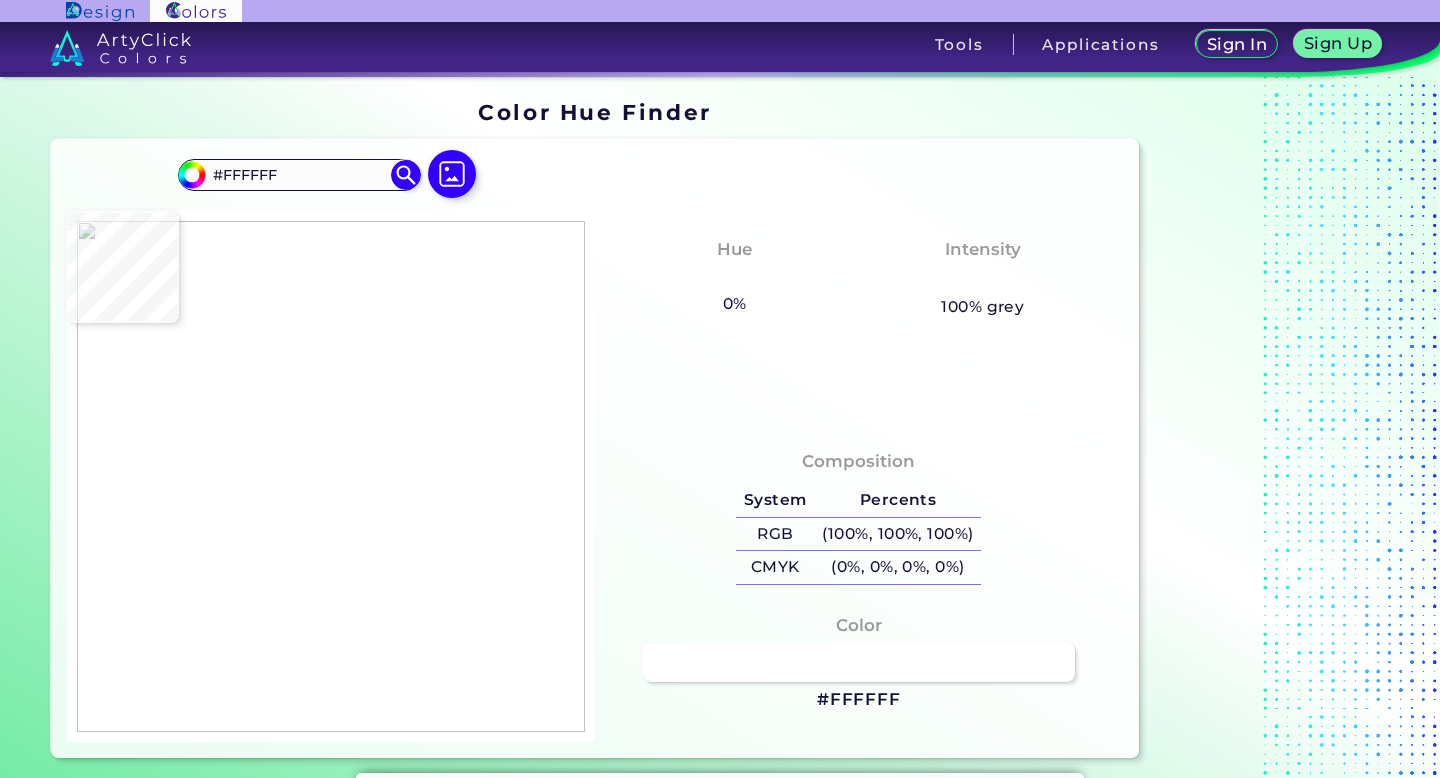 click at bounding box center (331, 476) 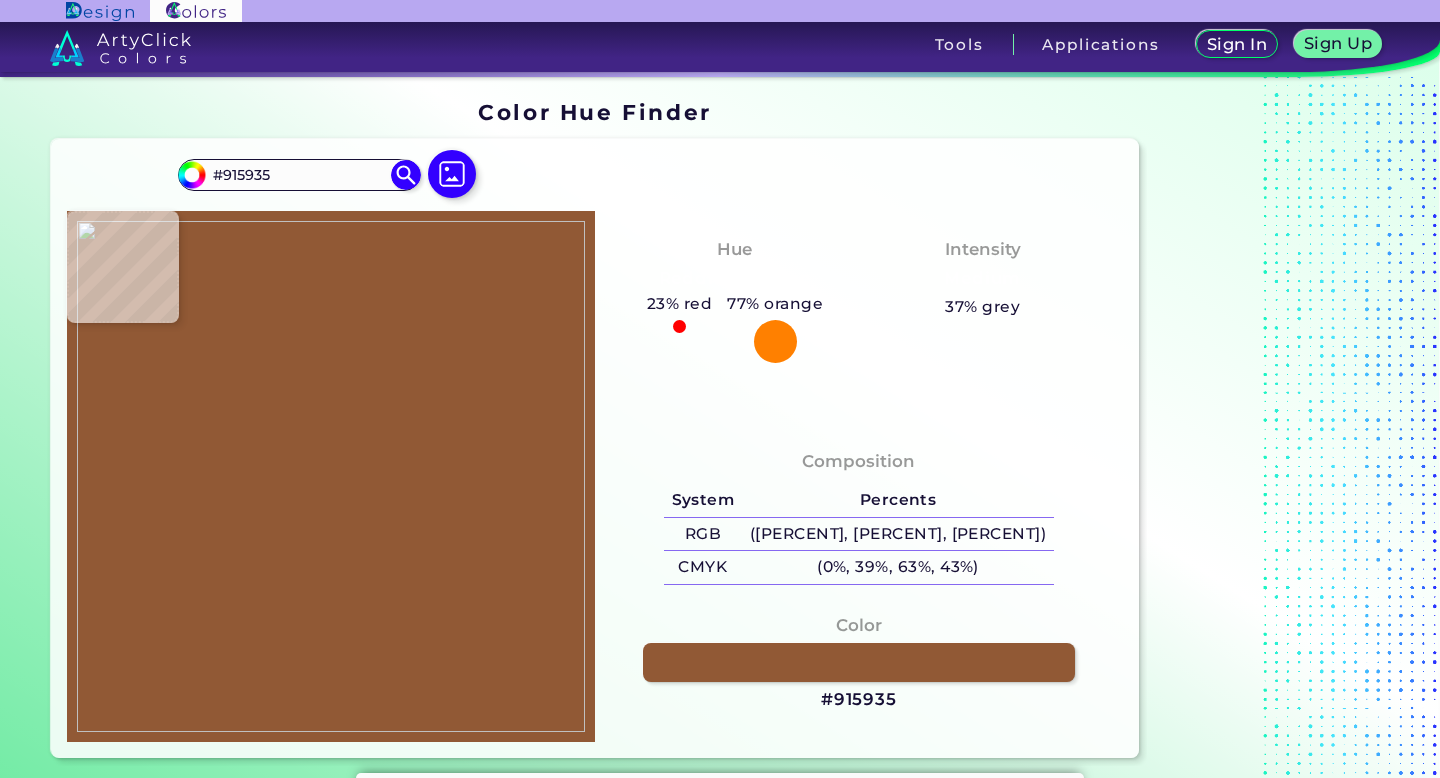 click at bounding box center [331, 476] 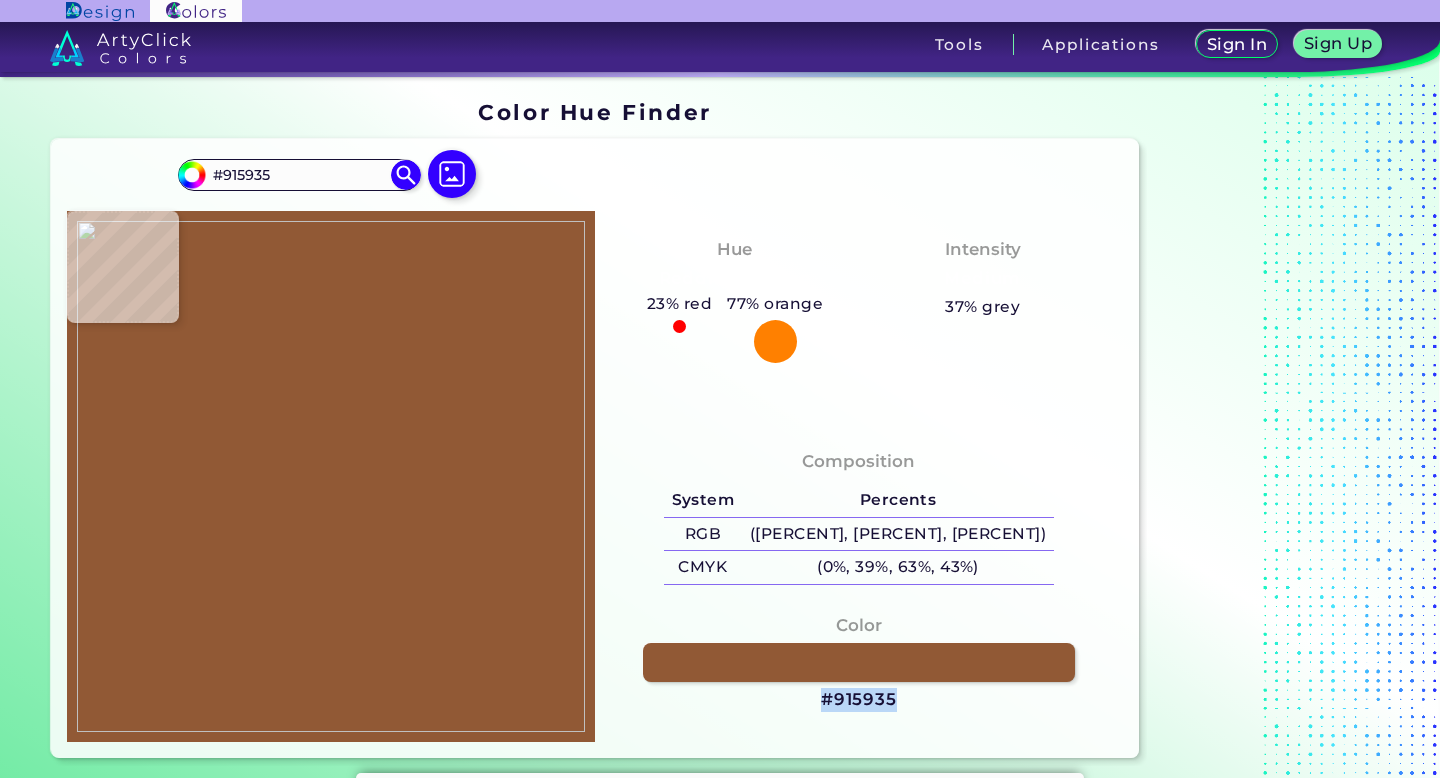 drag, startPoint x: 902, startPoint y: 708, endPoint x: 838, endPoint y: 704, distance: 64.12488 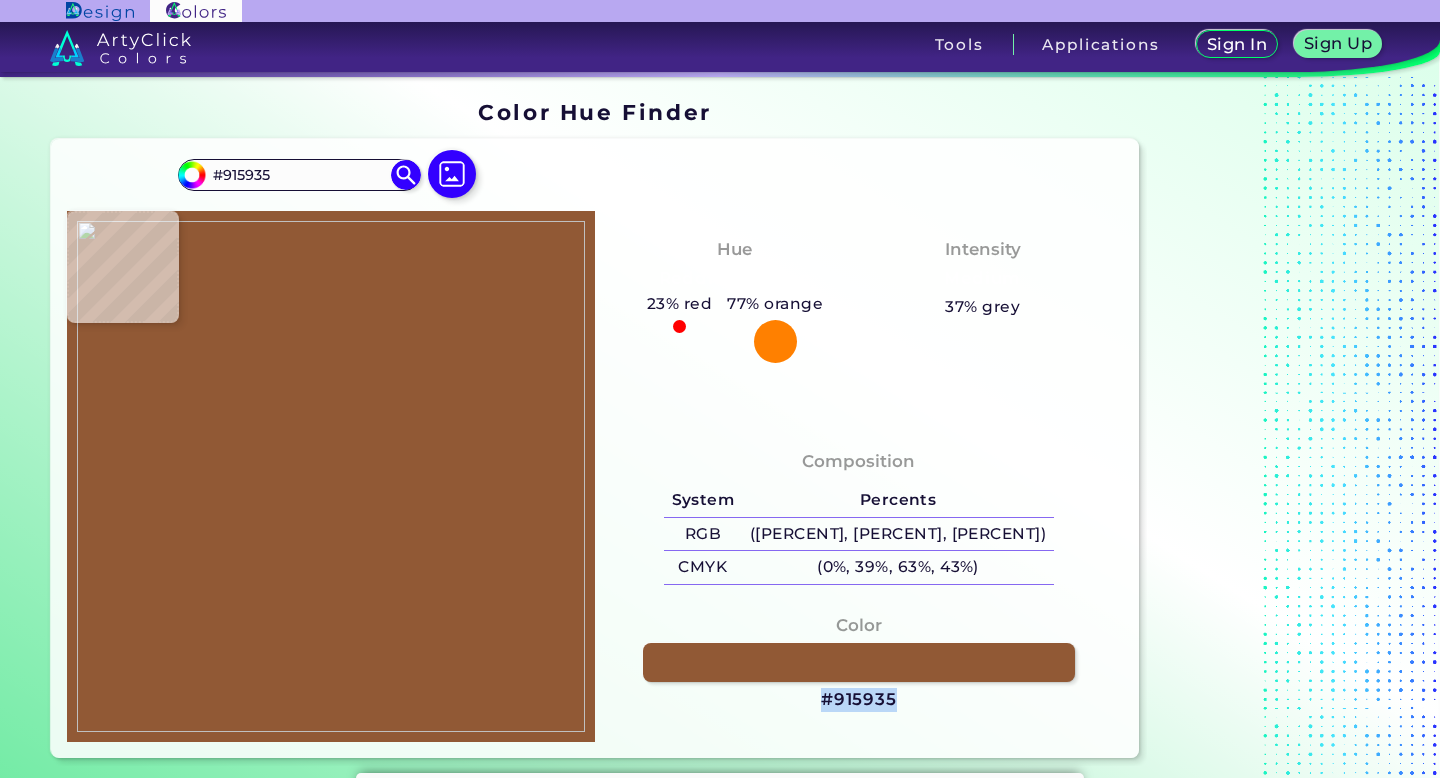 click on "Color
#915935" at bounding box center (859, 663) 